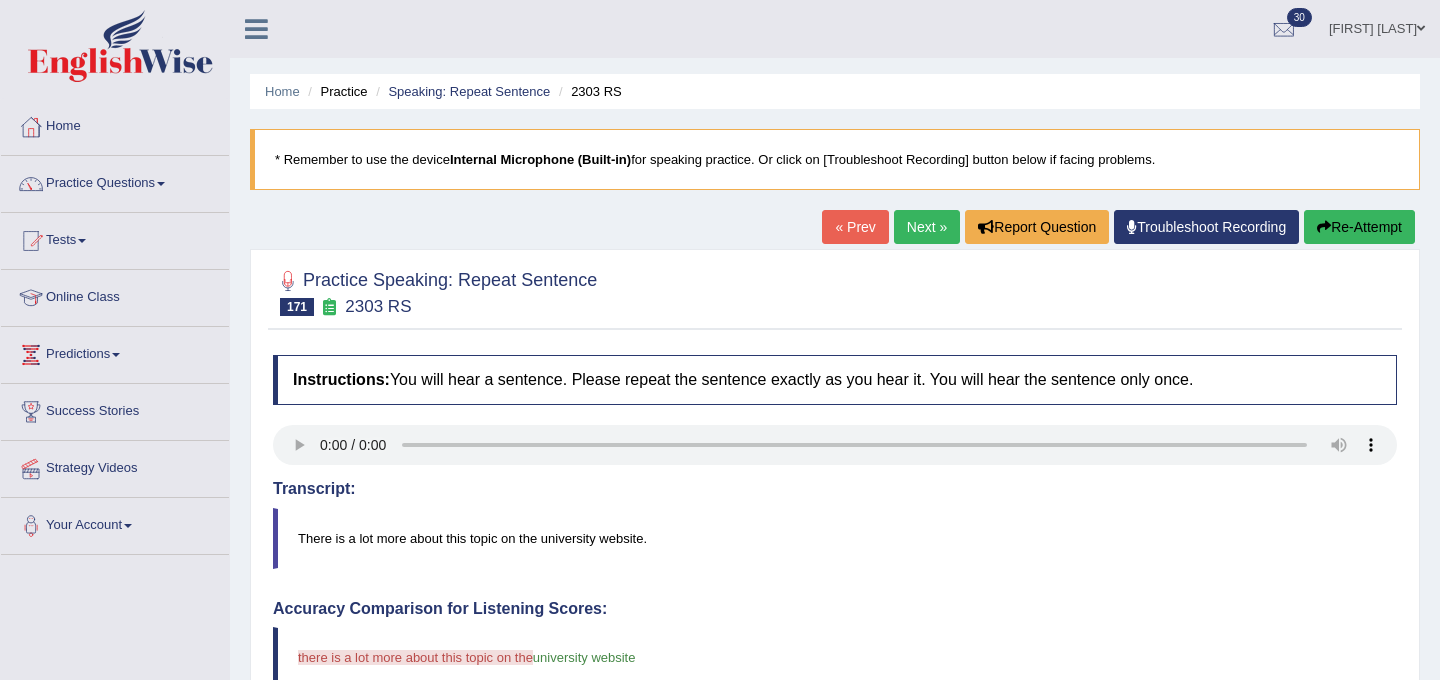 scroll, scrollTop: 0, scrollLeft: 0, axis: both 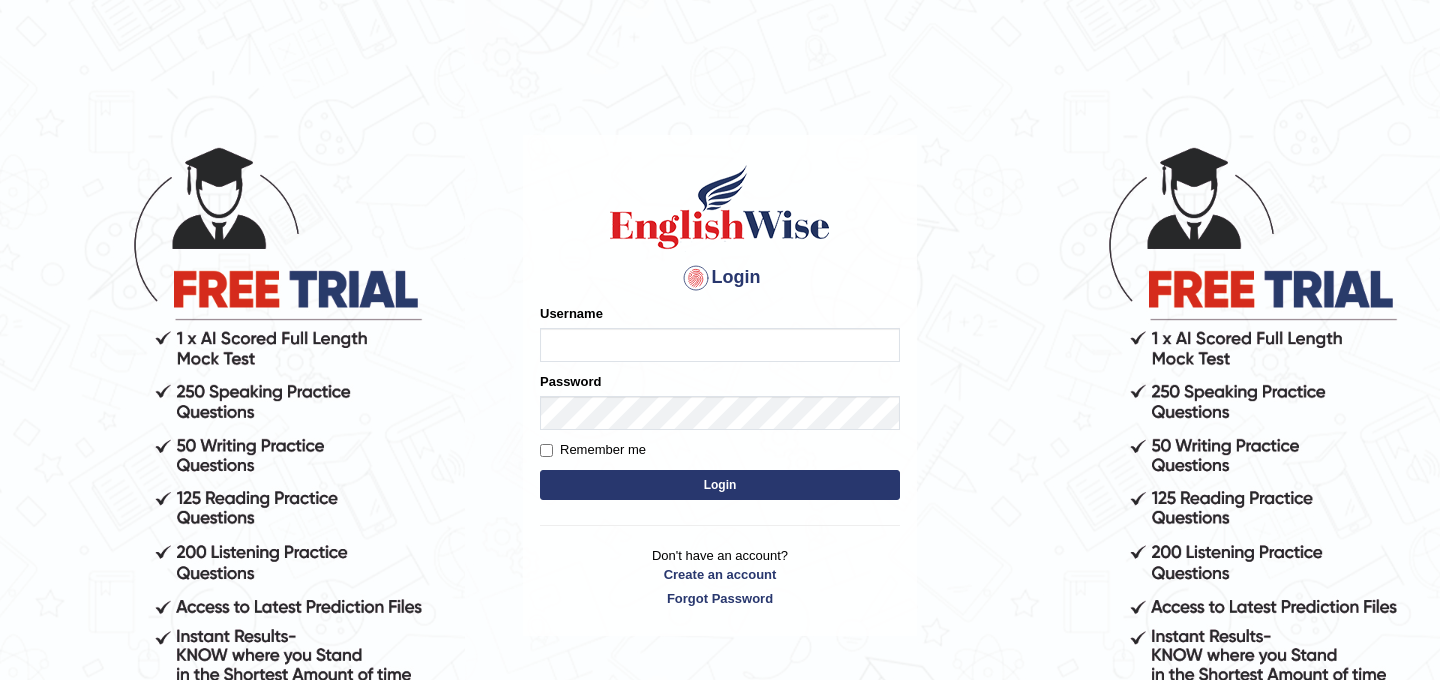 type on "Arshdeep_kaur" 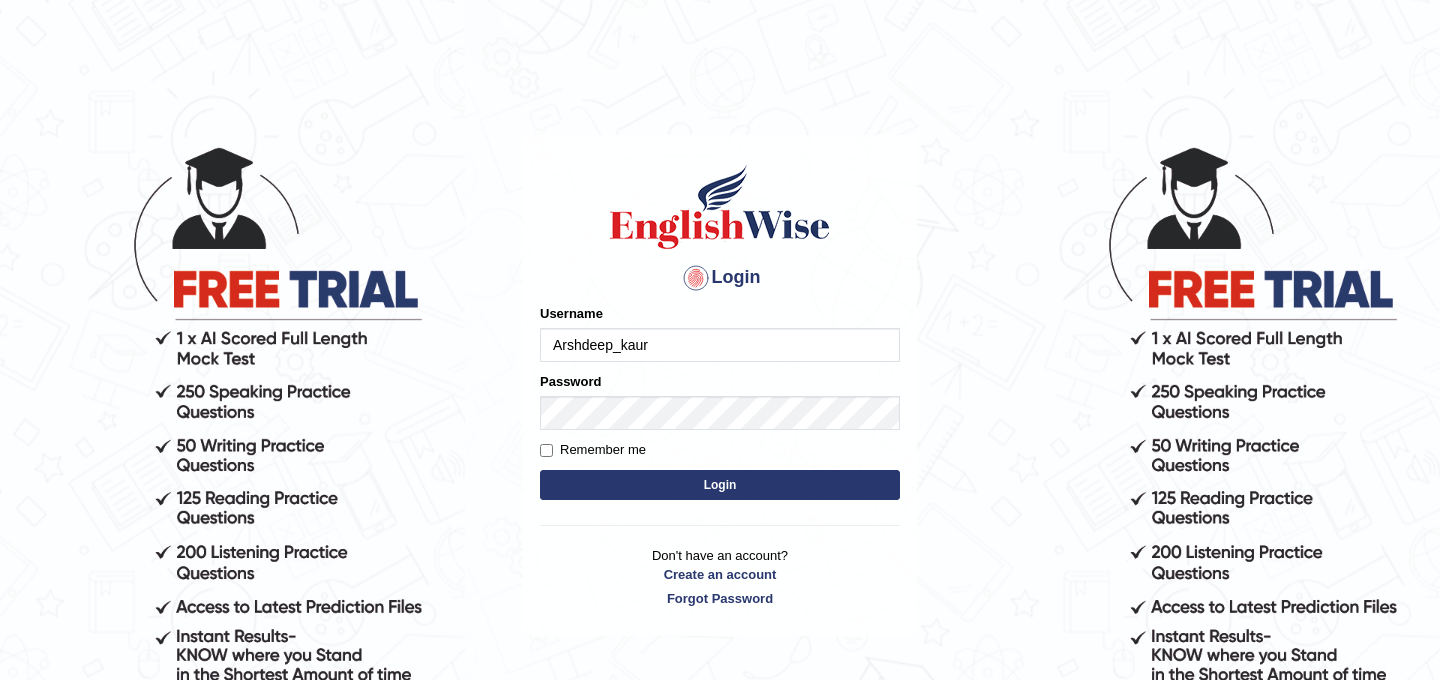 click on "Login" at bounding box center (720, 485) 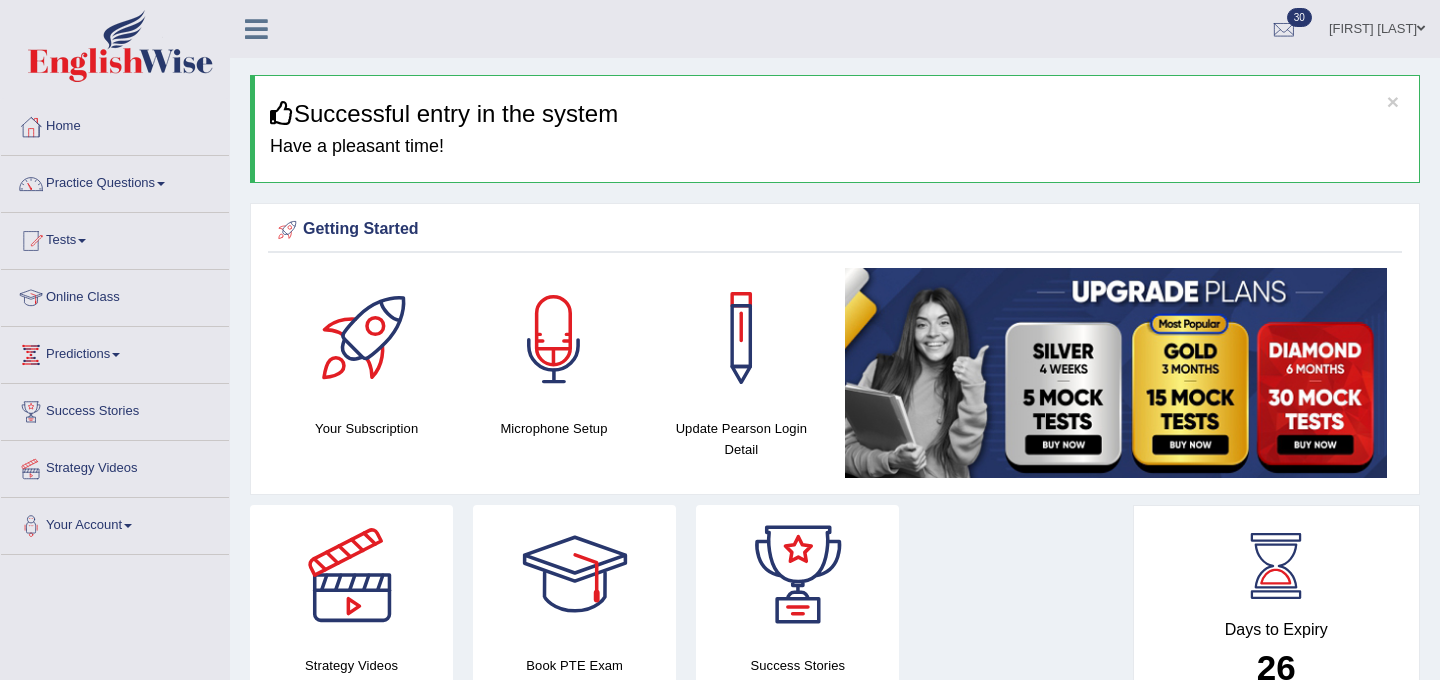 scroll, scrollTop: 0, scrollLeft: 0, axis: both 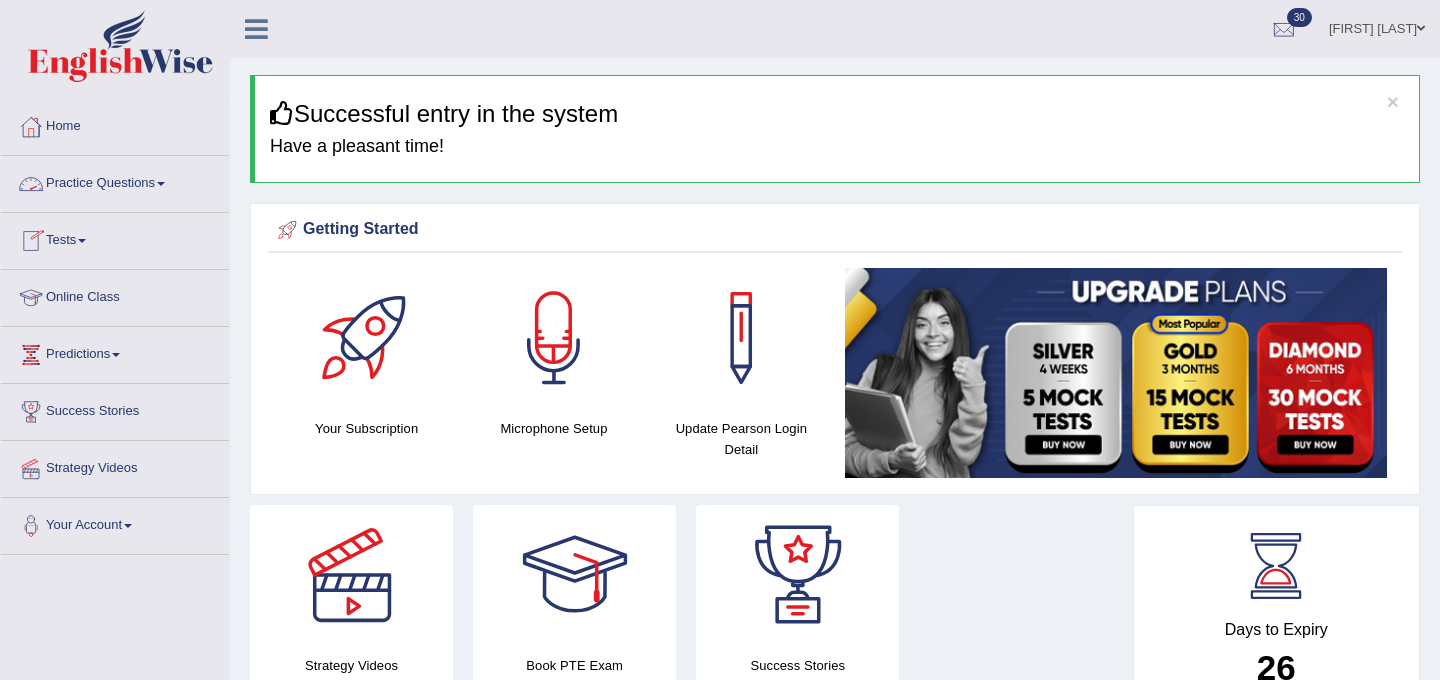 click on "Practice Questions" at bounding box center [115, 181] 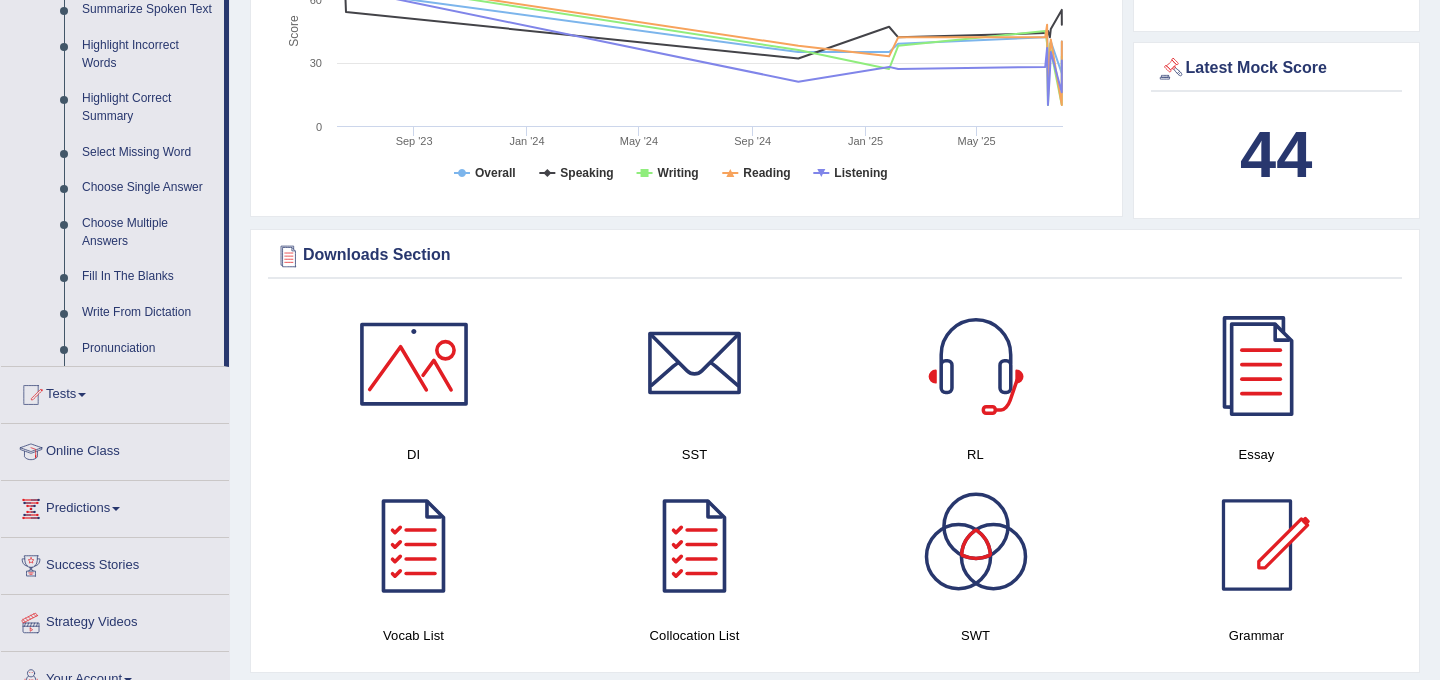 scroll, scrollTop: 935, scrollLeft: 0, axis: vertical 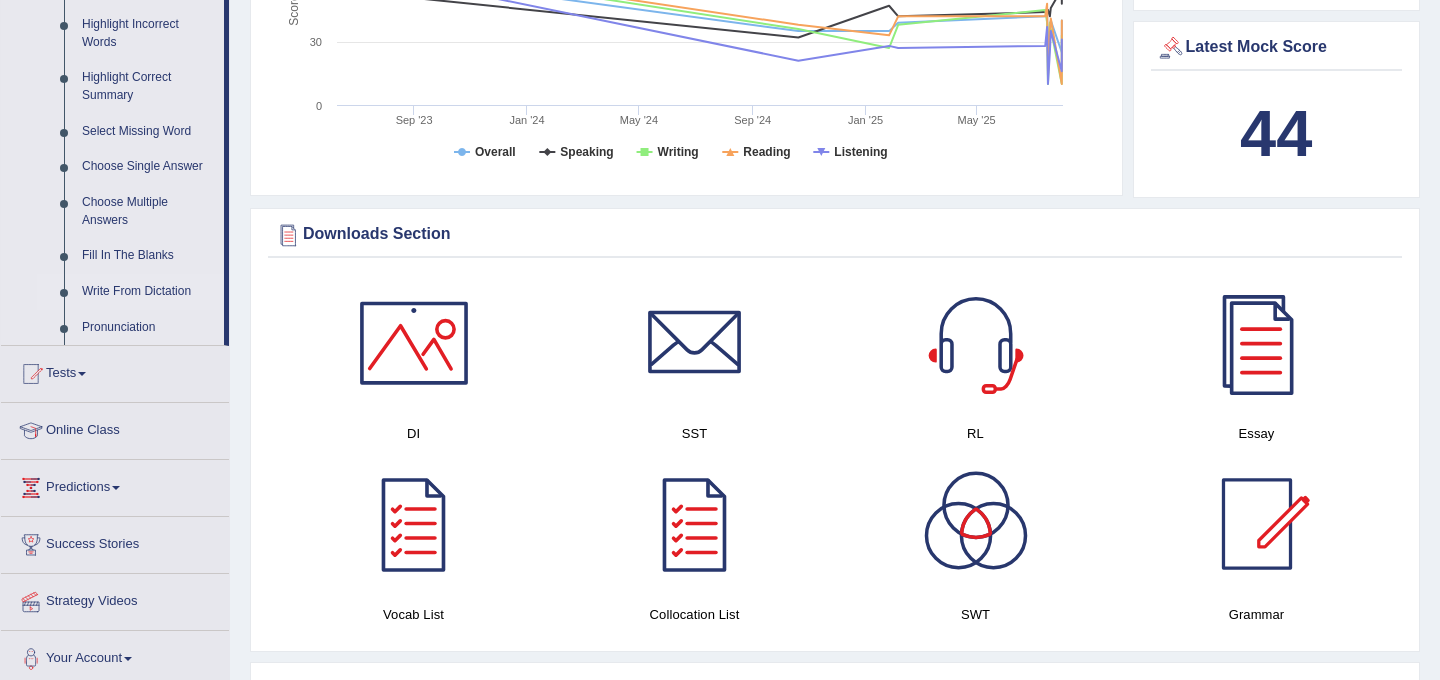 click on "Write From Dictation" at bounding box center (148, 292) 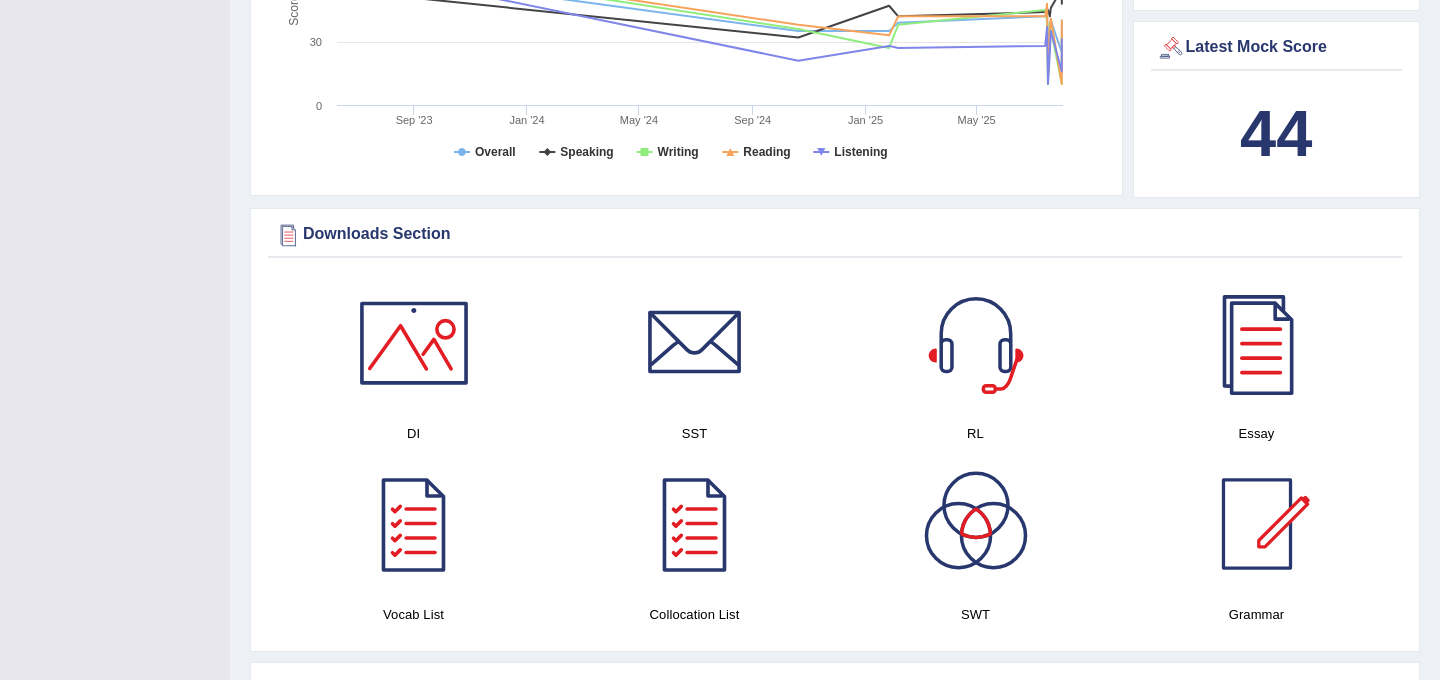 scroll, scrollTop: 229, scrollLeft: 0, axis: vertical 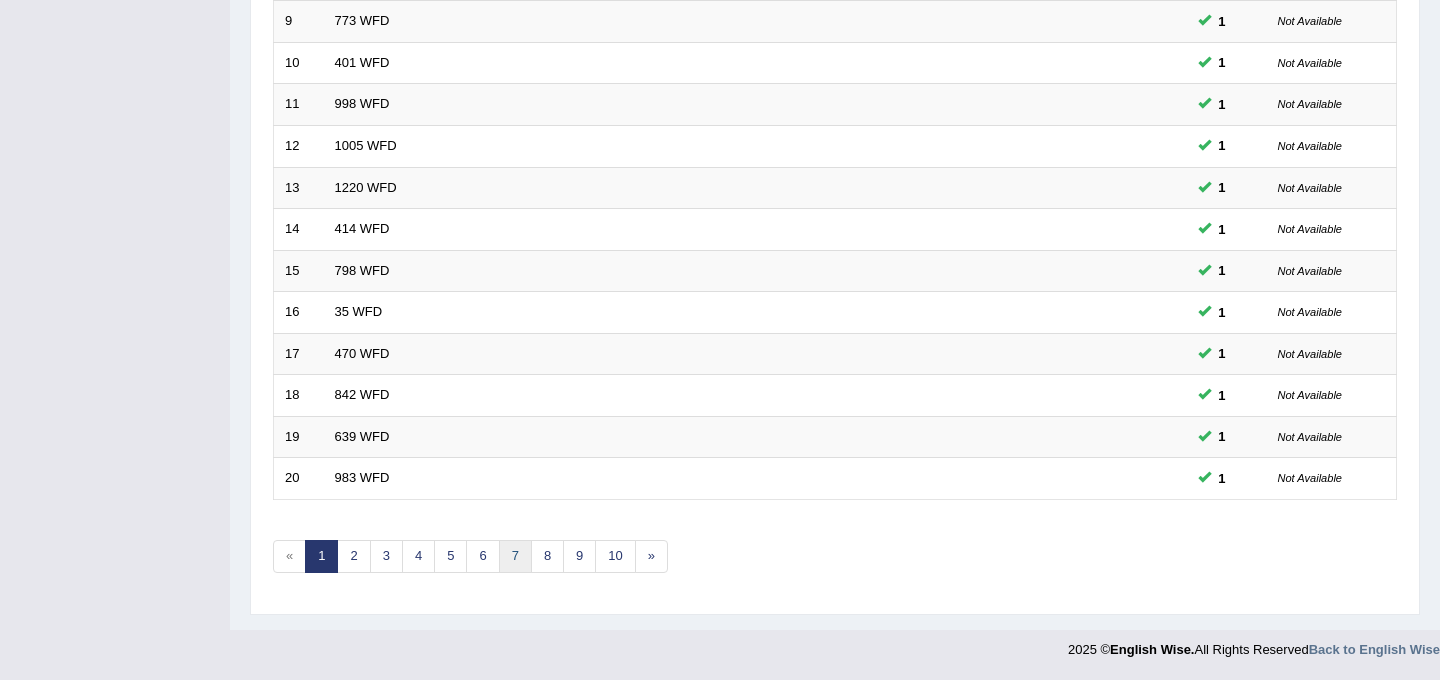 click on "7" at bounding box center [515, 556] 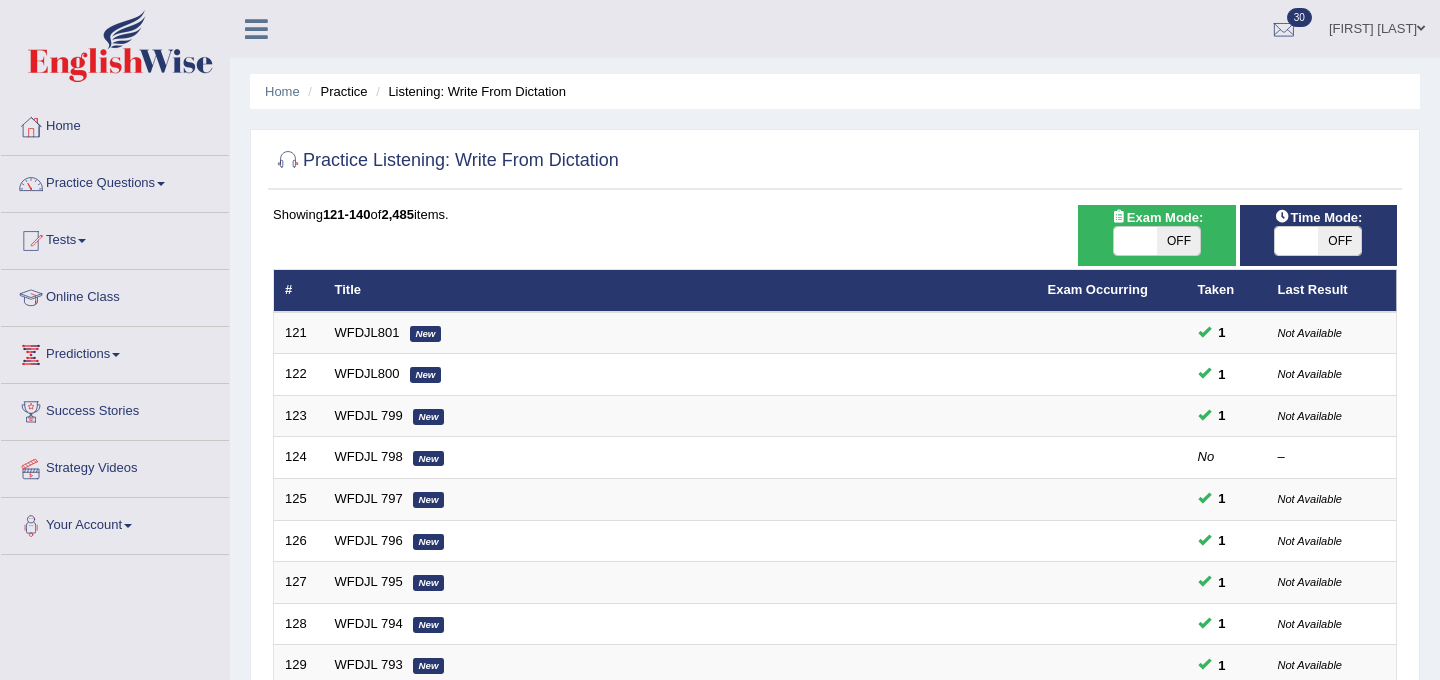 scroll, scrollTop: 0, scrollLeft: 0, axis: both 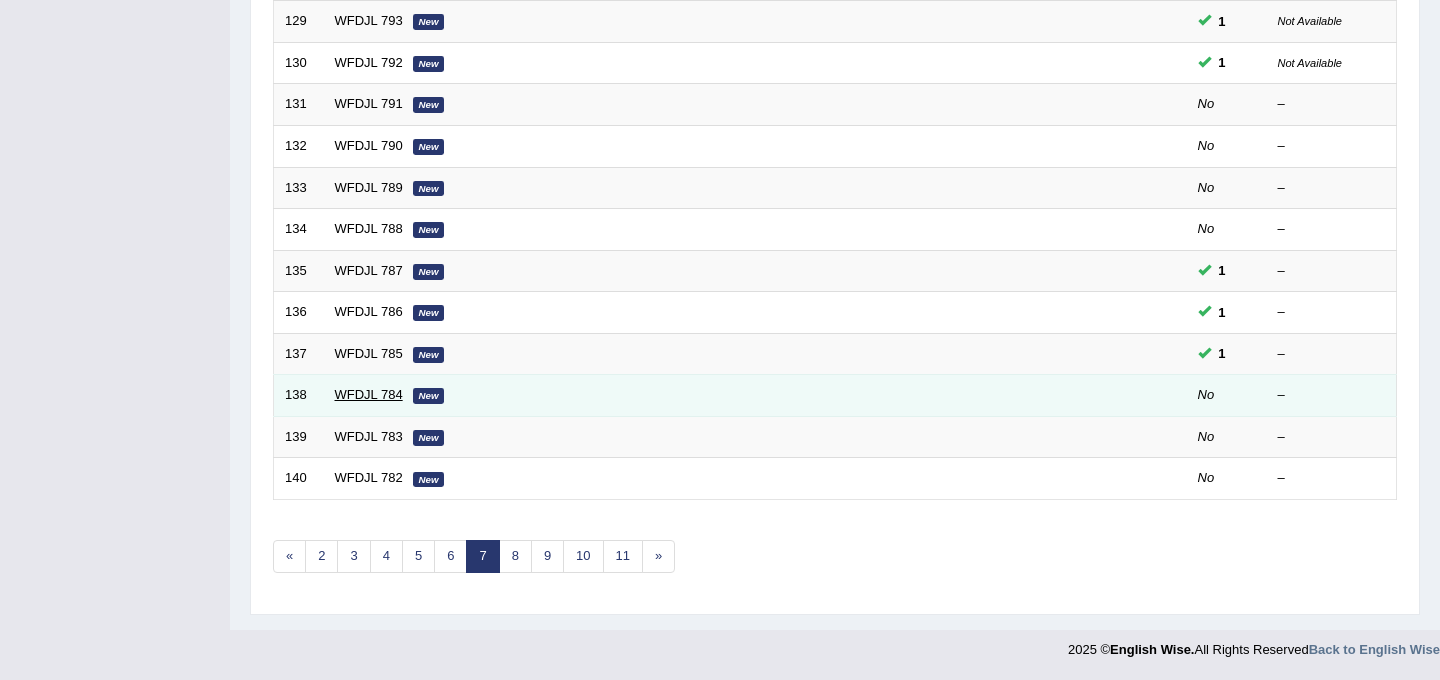 click on "WFDJL 784" at bounding box center [369, 394] 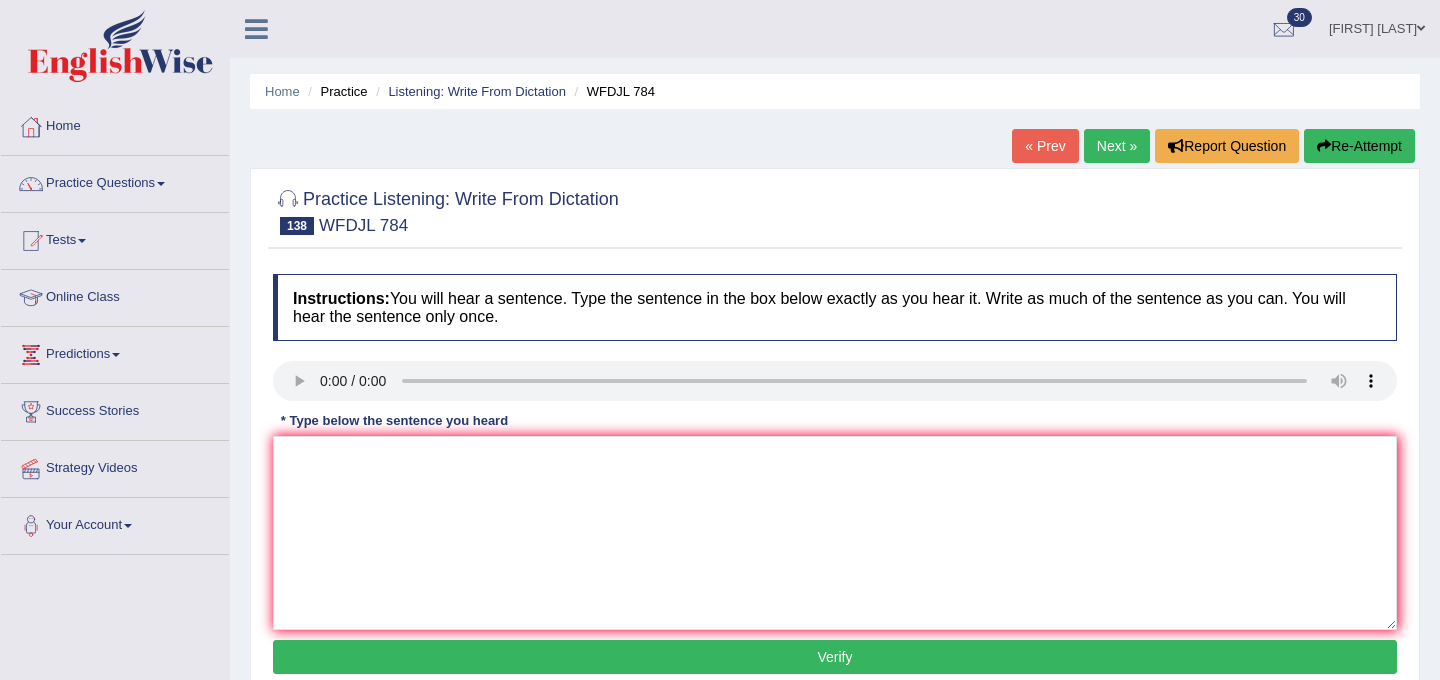 scroll, scrollTop: 0, scrollLeft: 0, axis: both 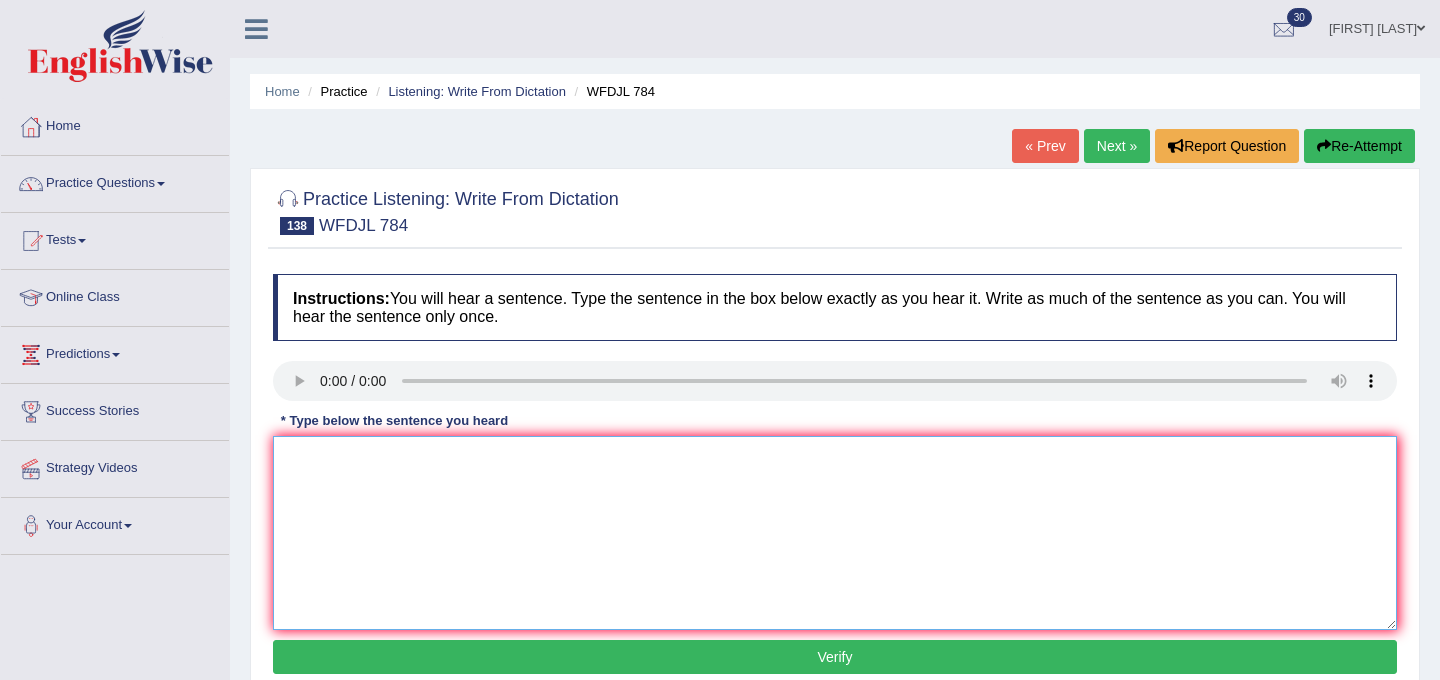 click at bounding box center [835, 533] 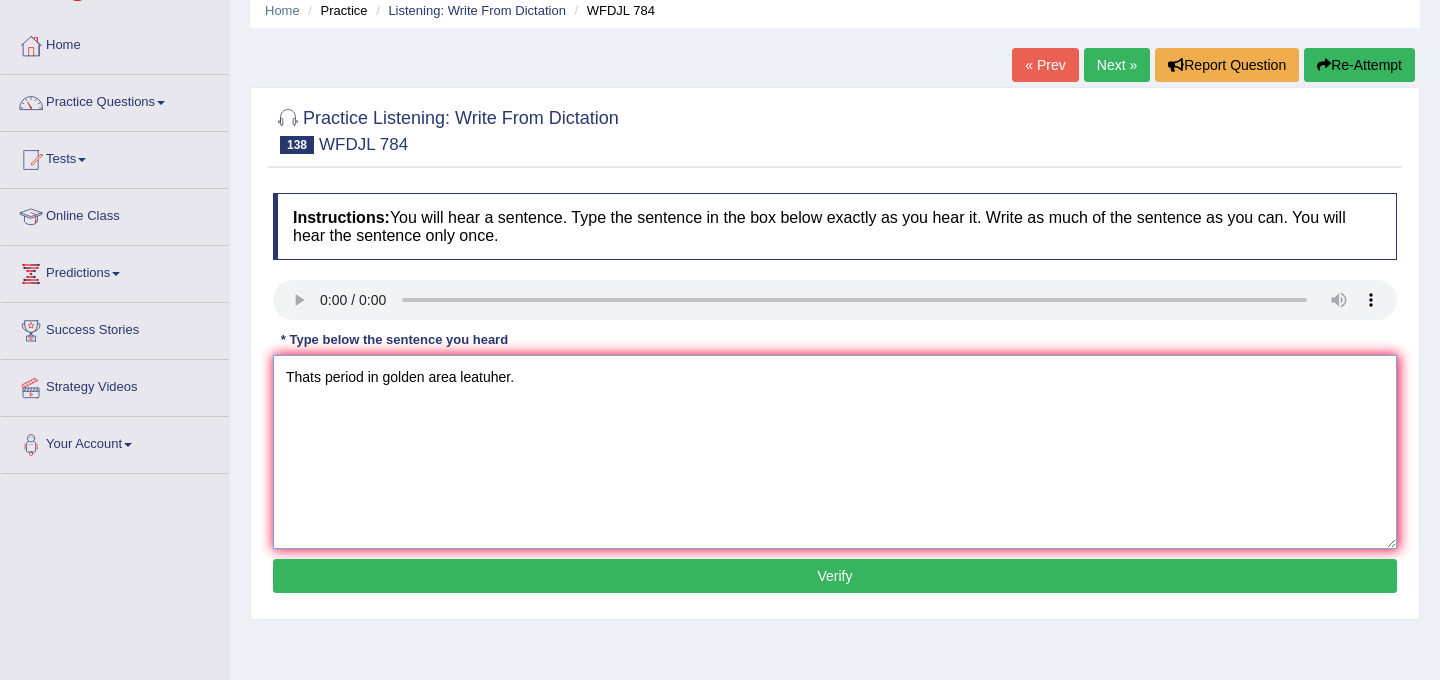 scroll, scrollTop: 121, scrollLeft: 0, axis: vertical 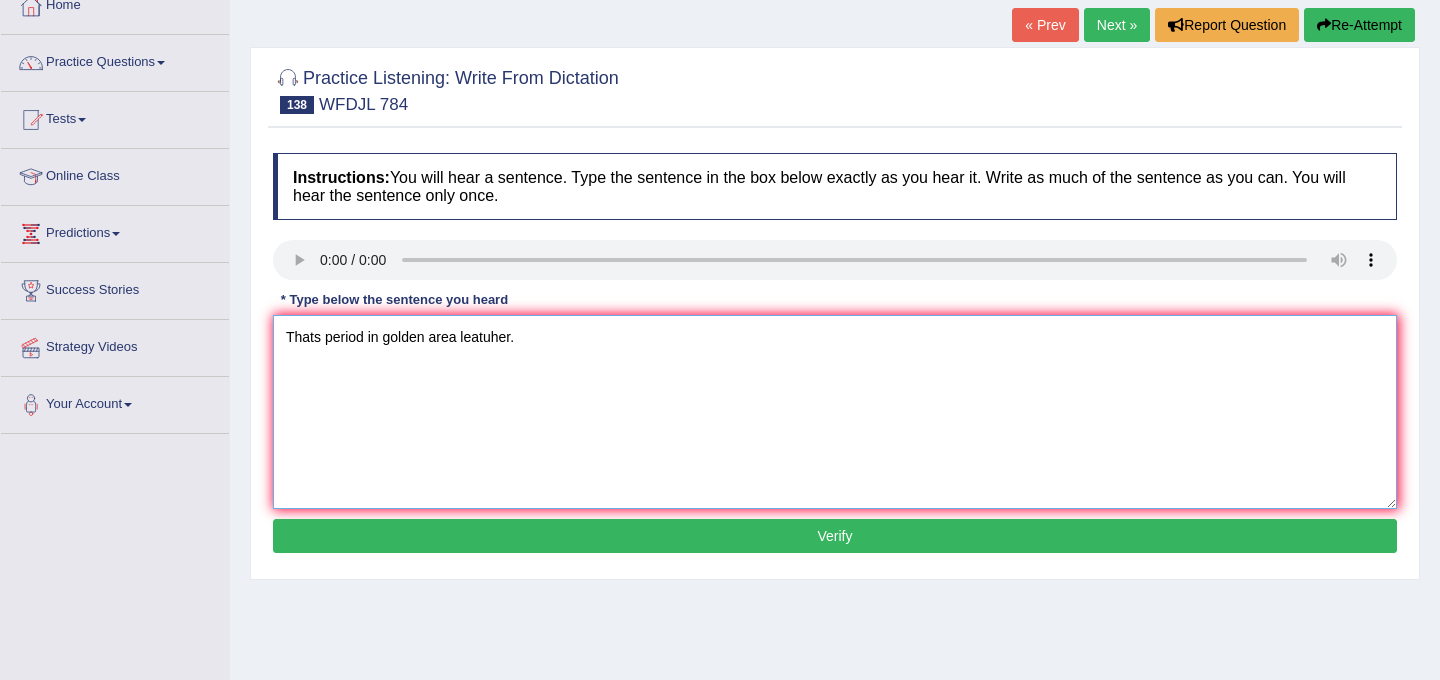 type on "Thats period in golden area leatuher." 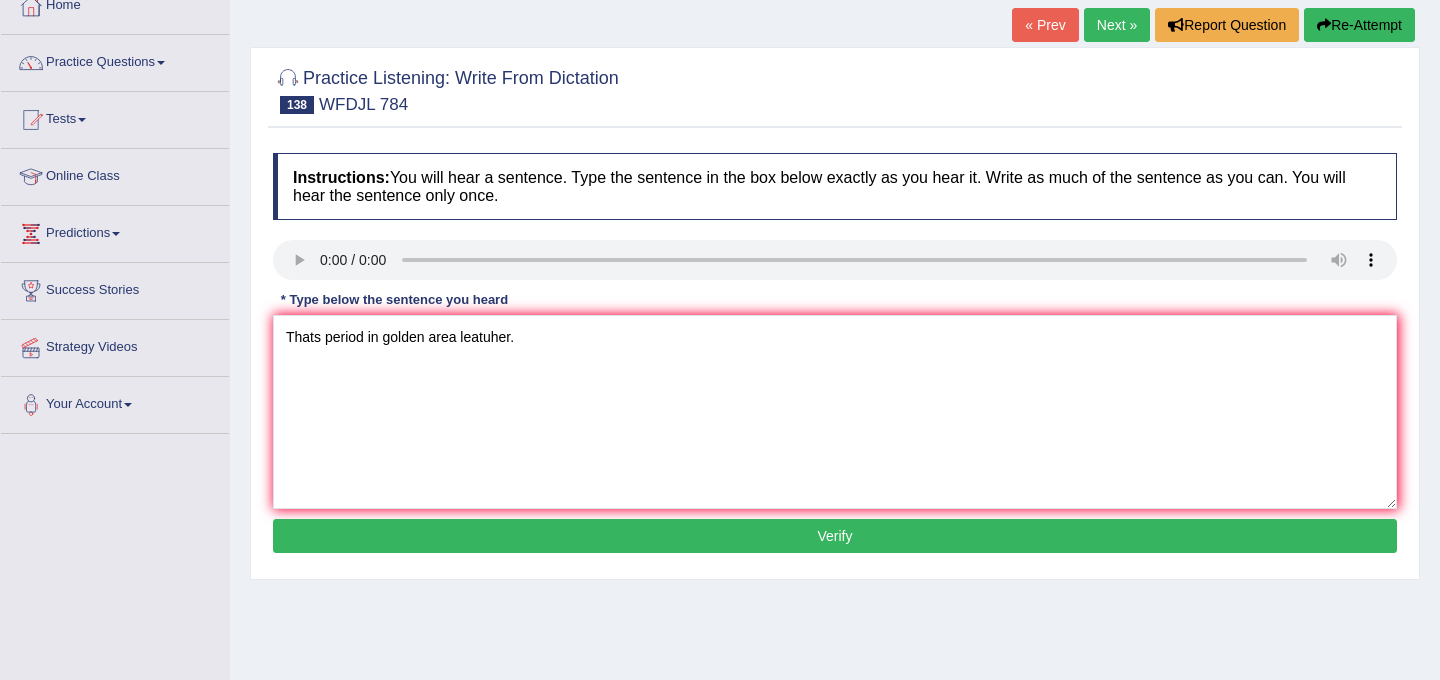 click on "Verify" at bounding box center (835, 536) 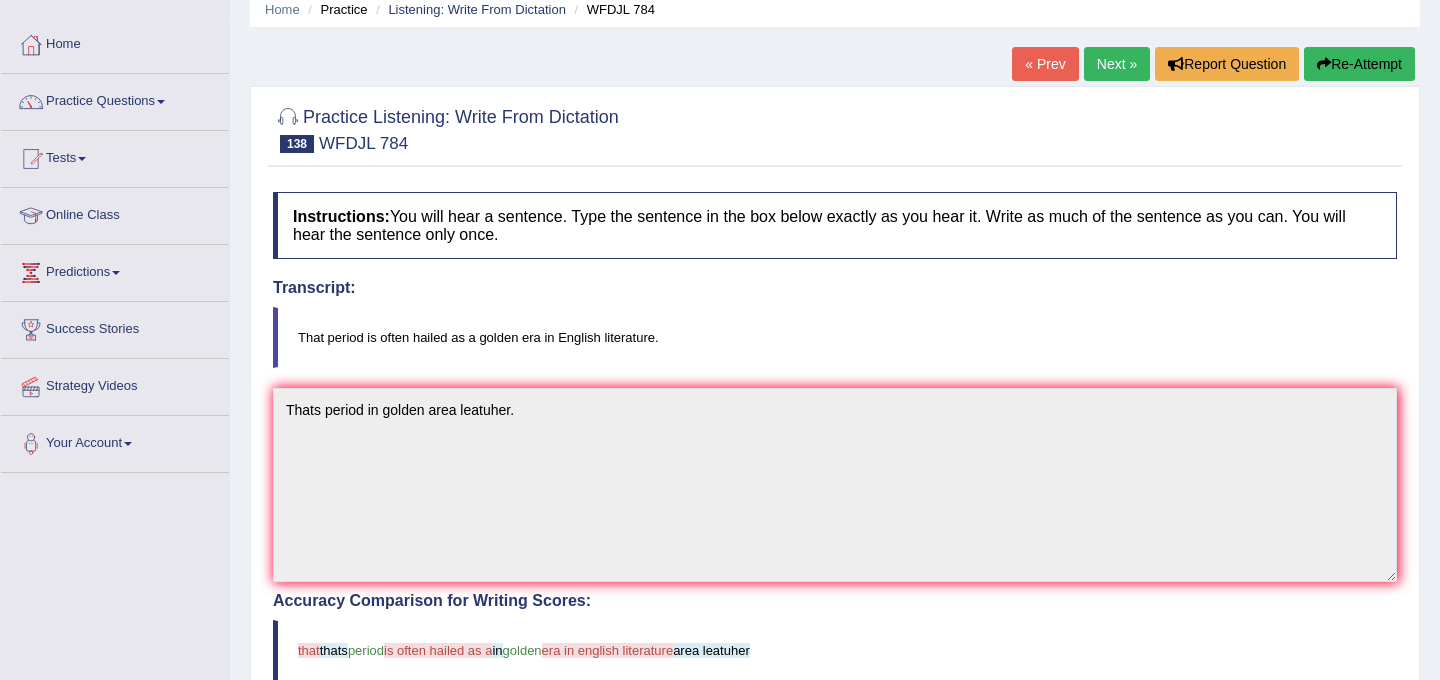 scroll, scrollTop: 0, scrollLeft: 0, axis: both 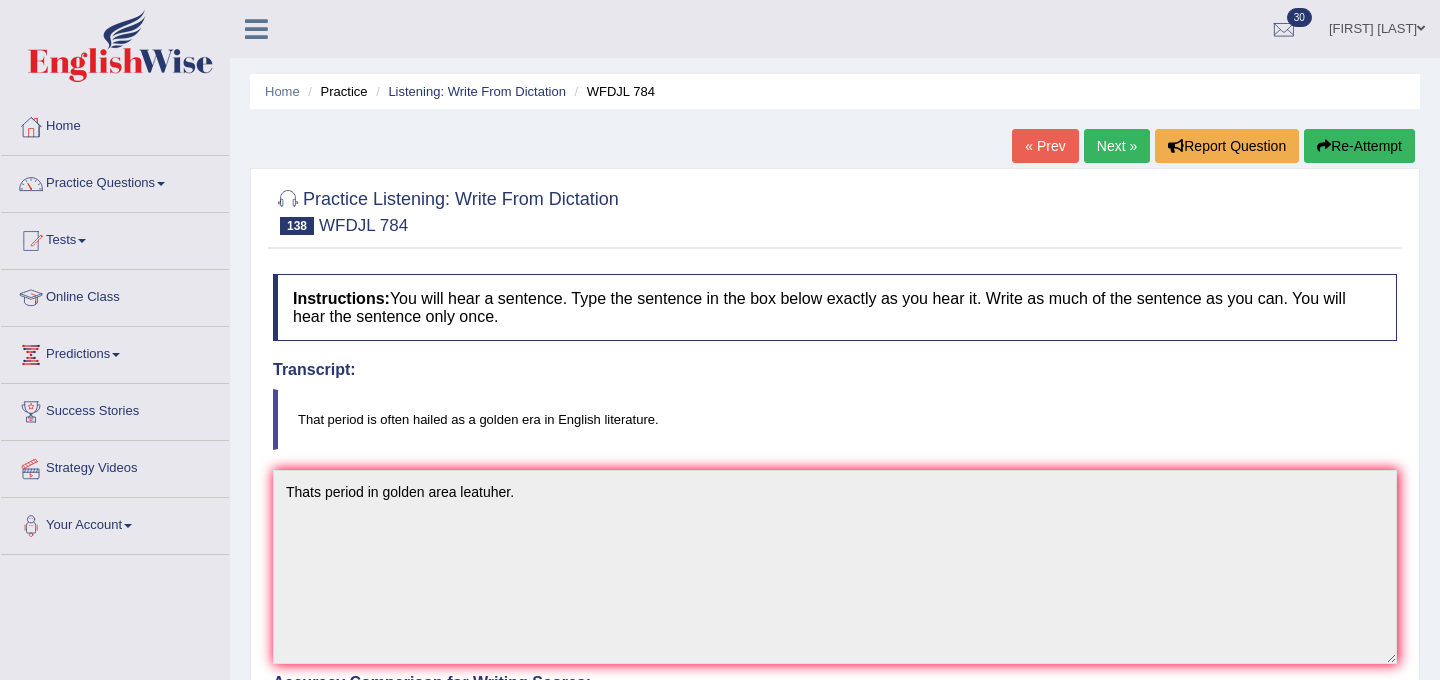 click on "Next »" at bounding box center [1117, 146] 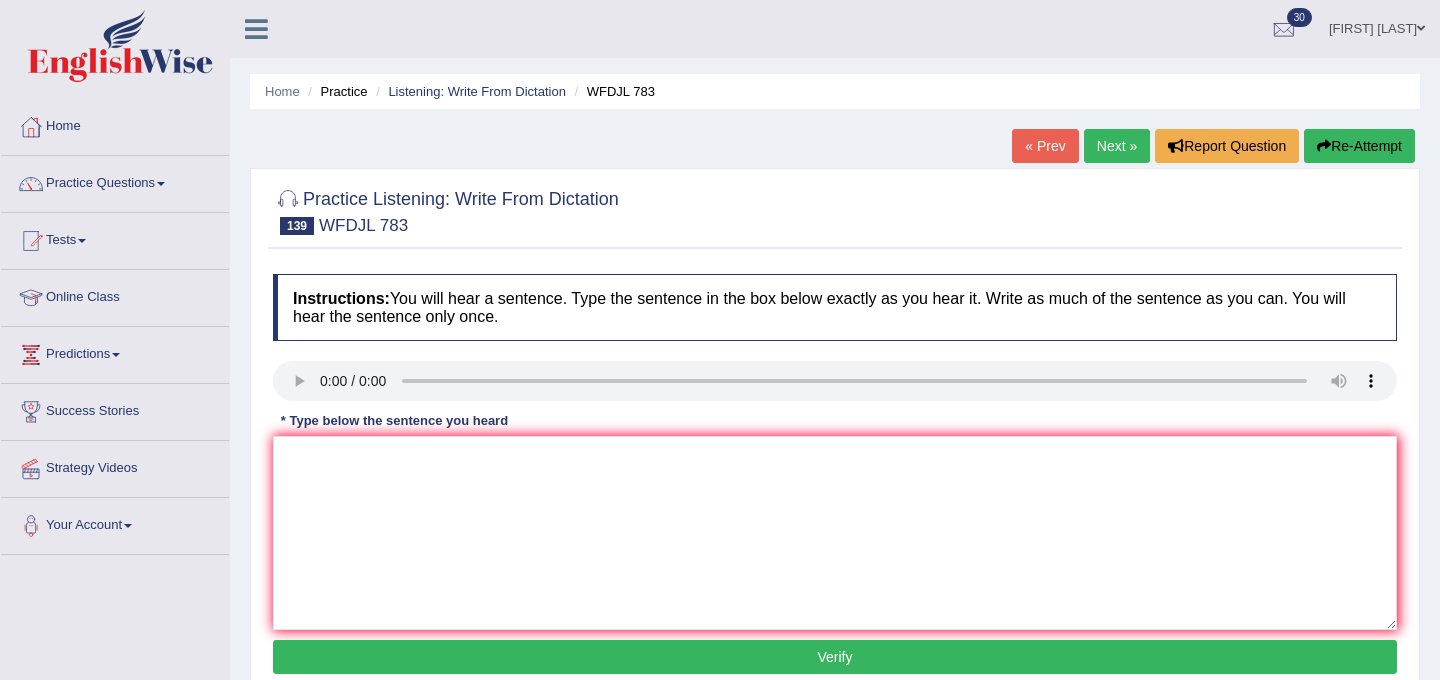scroll, scrollTop: 0, scrollLeft: 0, axis: both 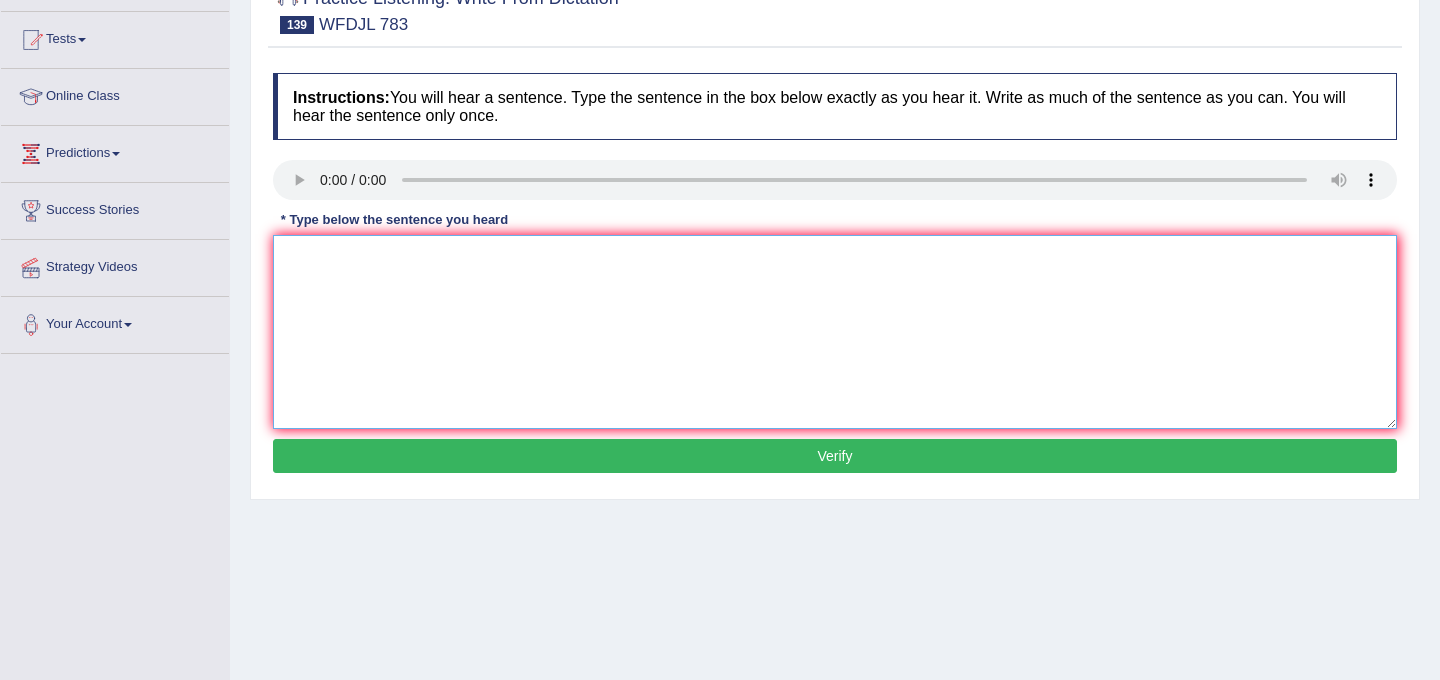 click at bounding box center (835, 332) 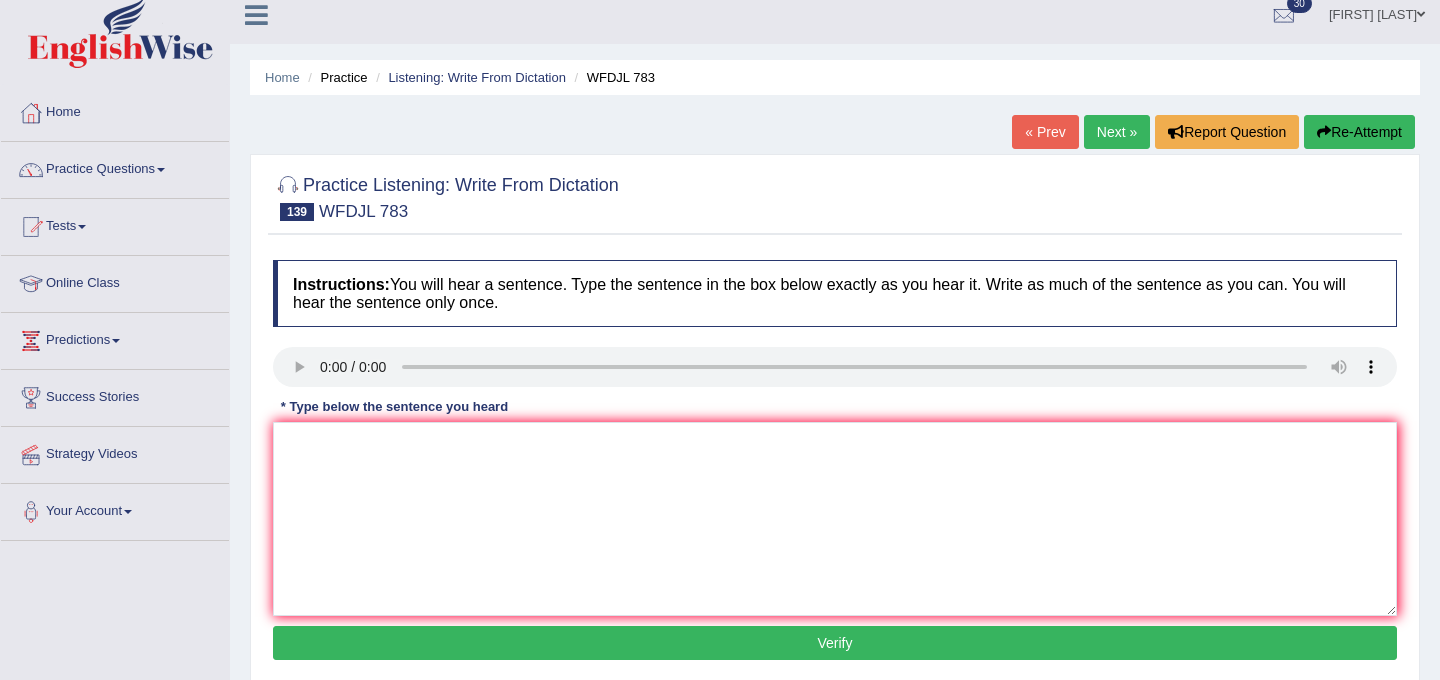 scroll, scrollTop: 0, scrollLeft: 0, axis: both 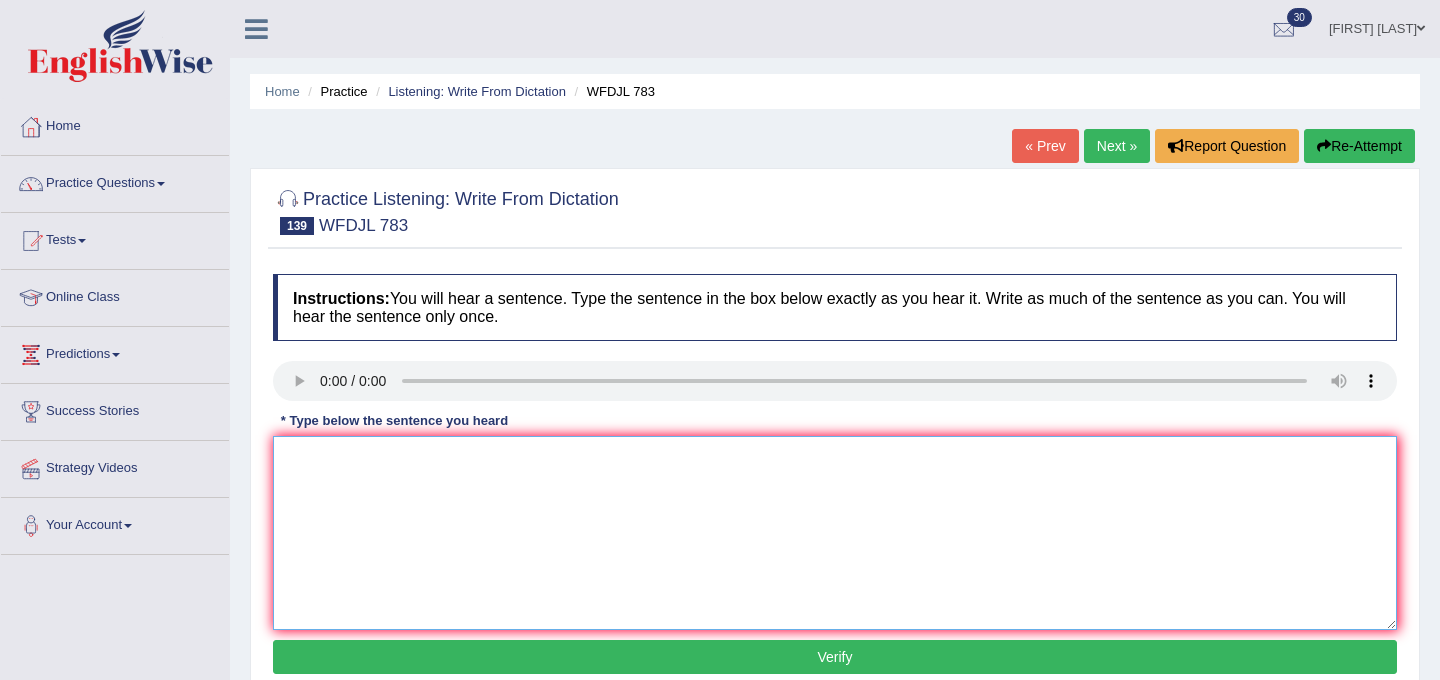 click at bounding box center [835, 533] 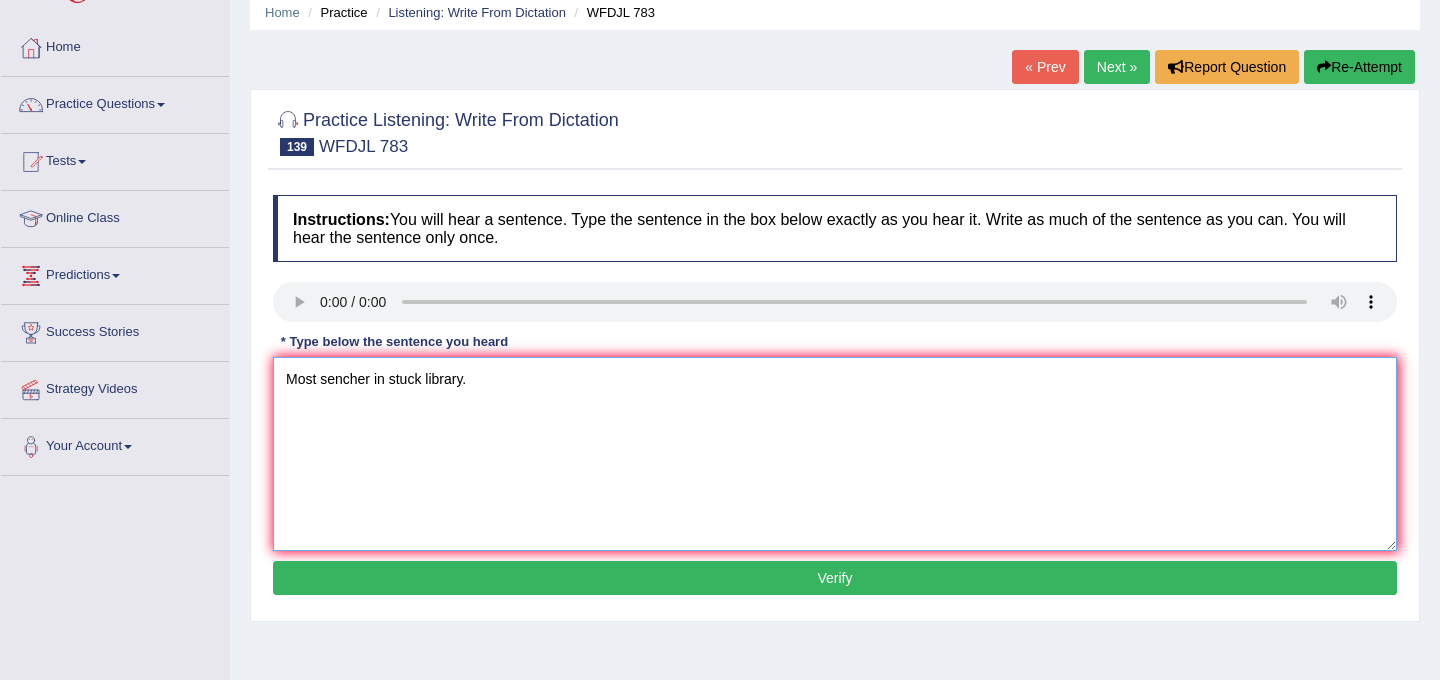 scroll, scrollTop: 93, scrollLeft: 0, axis: vertical 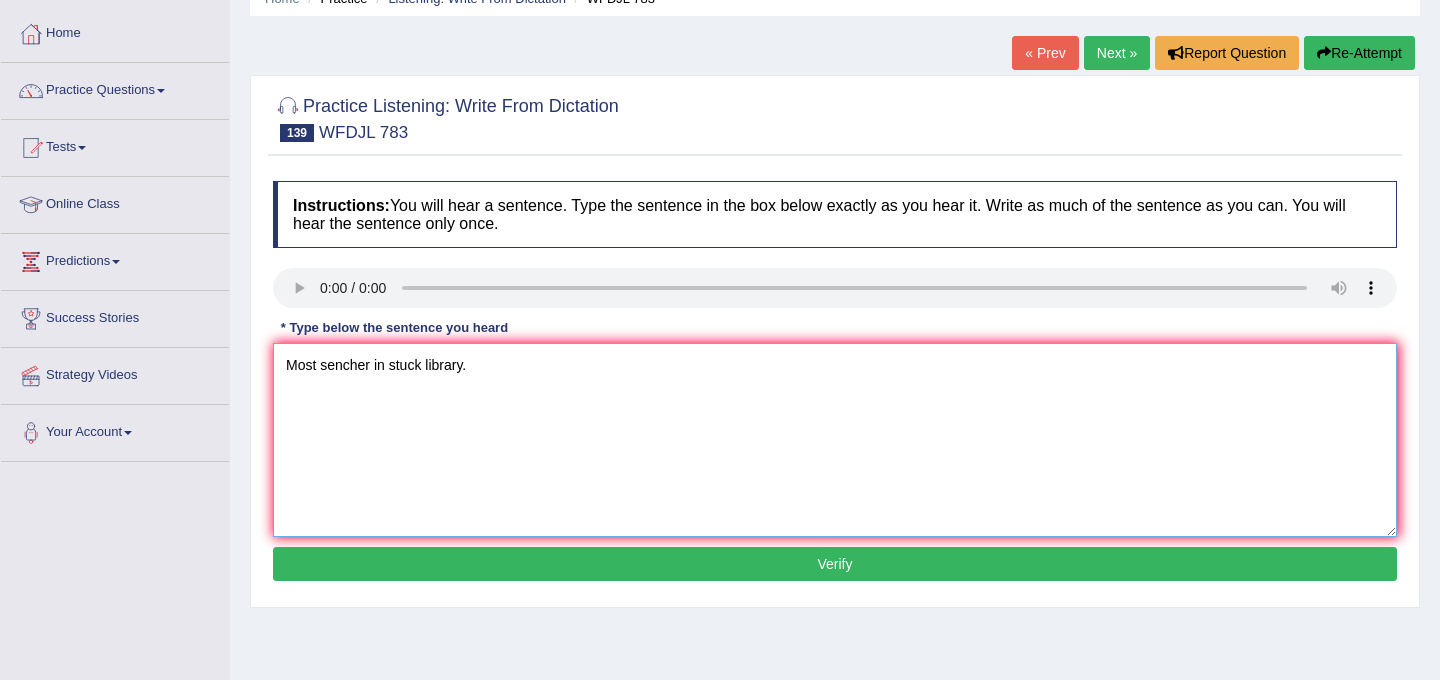 type on "Most sencher in stuck library." 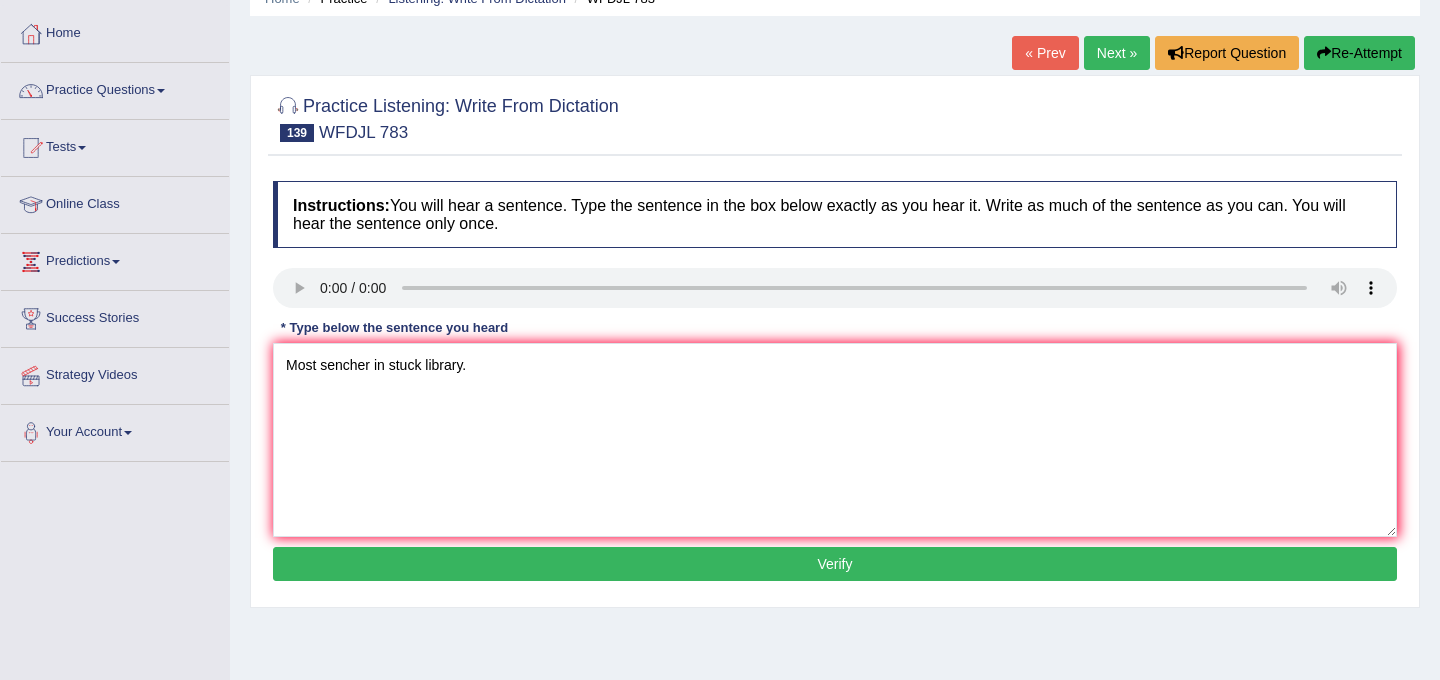 click on "Verify" at bounding box center [835, 564] 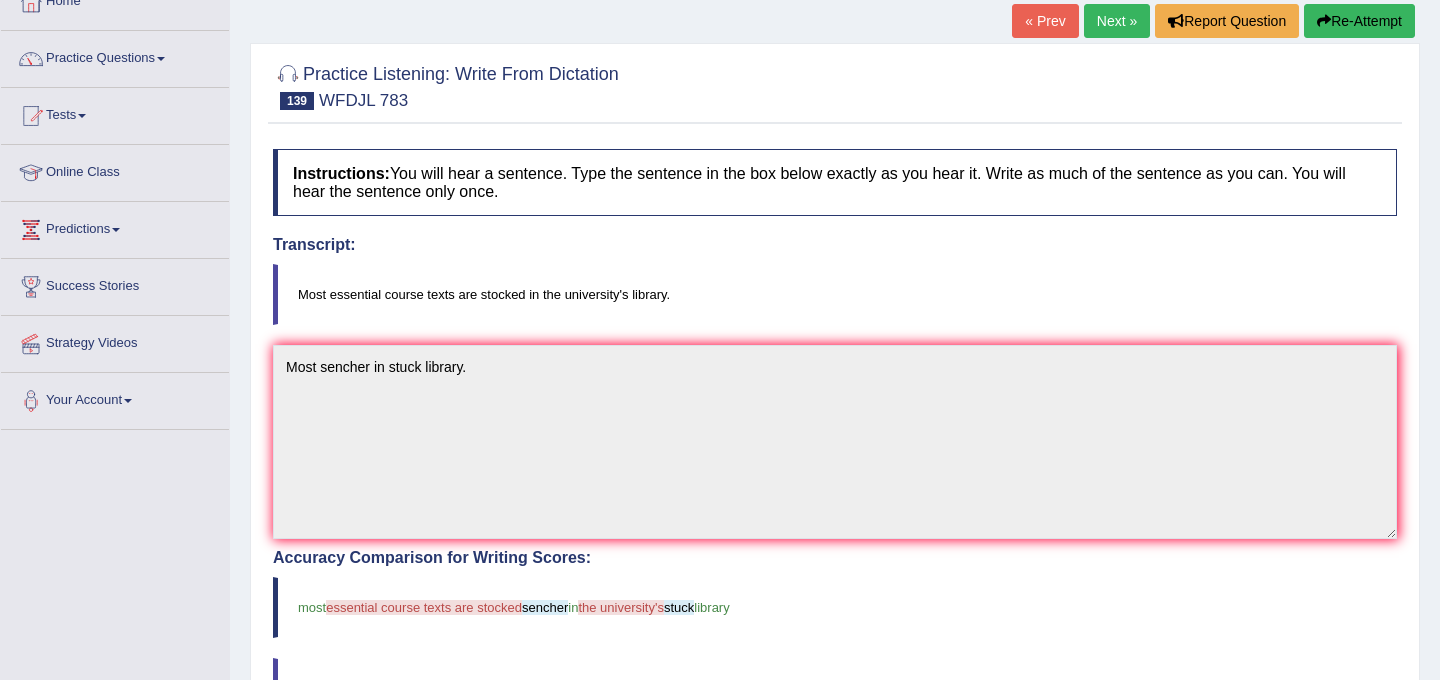 scroll, scrollTop: 0, scrollLeft: 0, axis: both 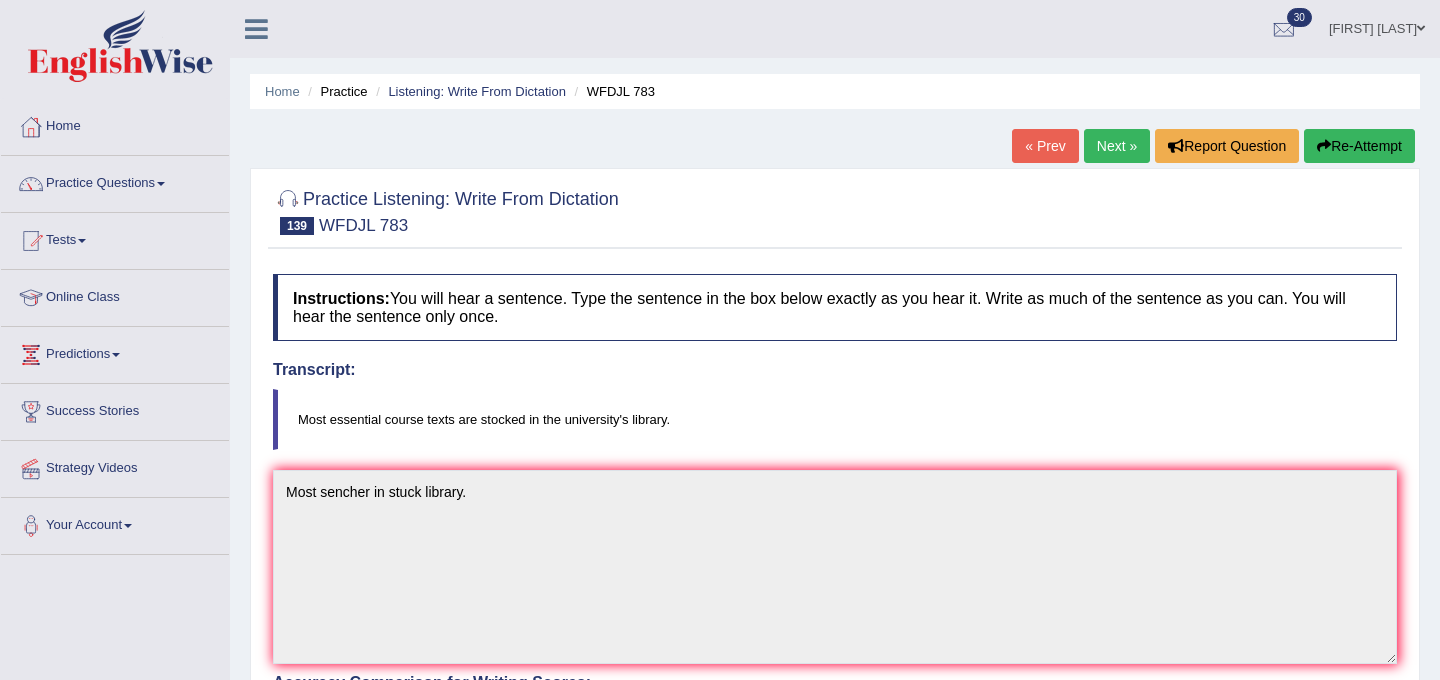 click on "Next »" at bounding box center [1117, 146] 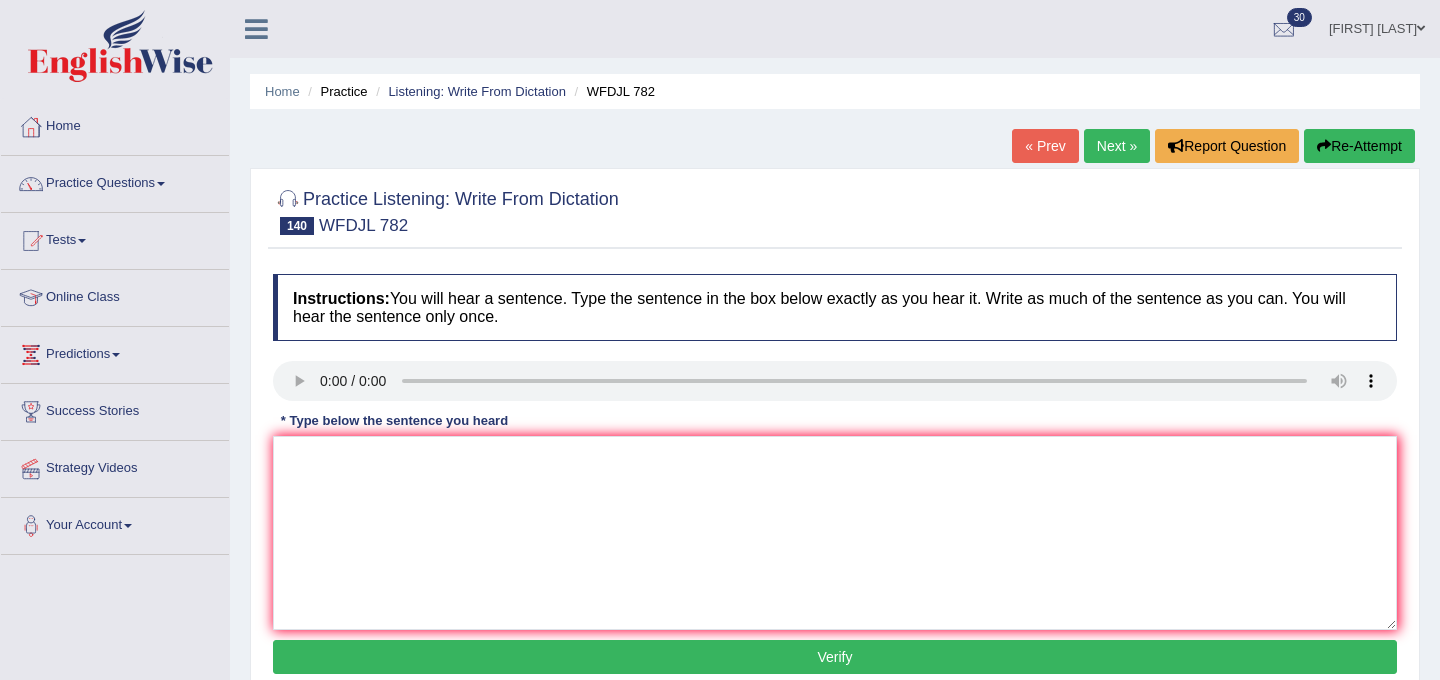 scroll, scrollTop: 0, scrollLeft: 0, axis: both 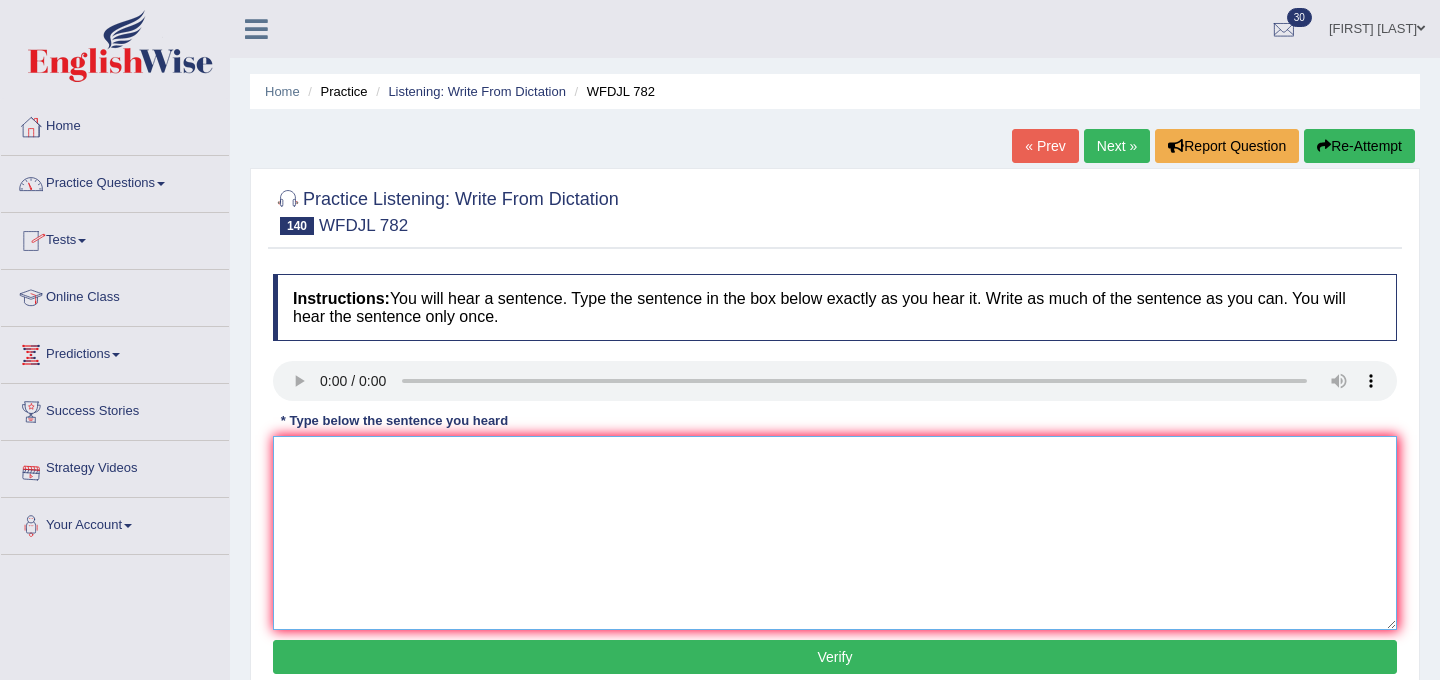 click at bounding box center (835, 533) 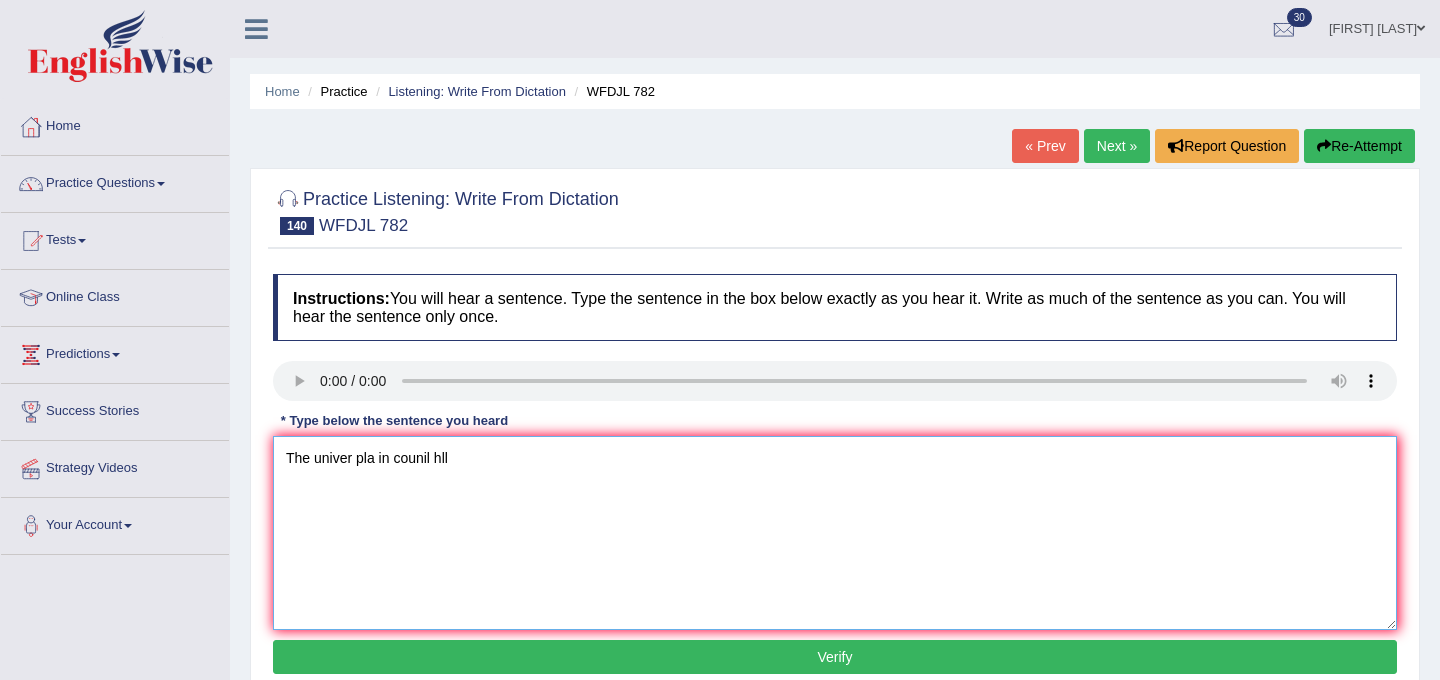 click on "The univer pla in counil hll" at bounding box center (835, 533) 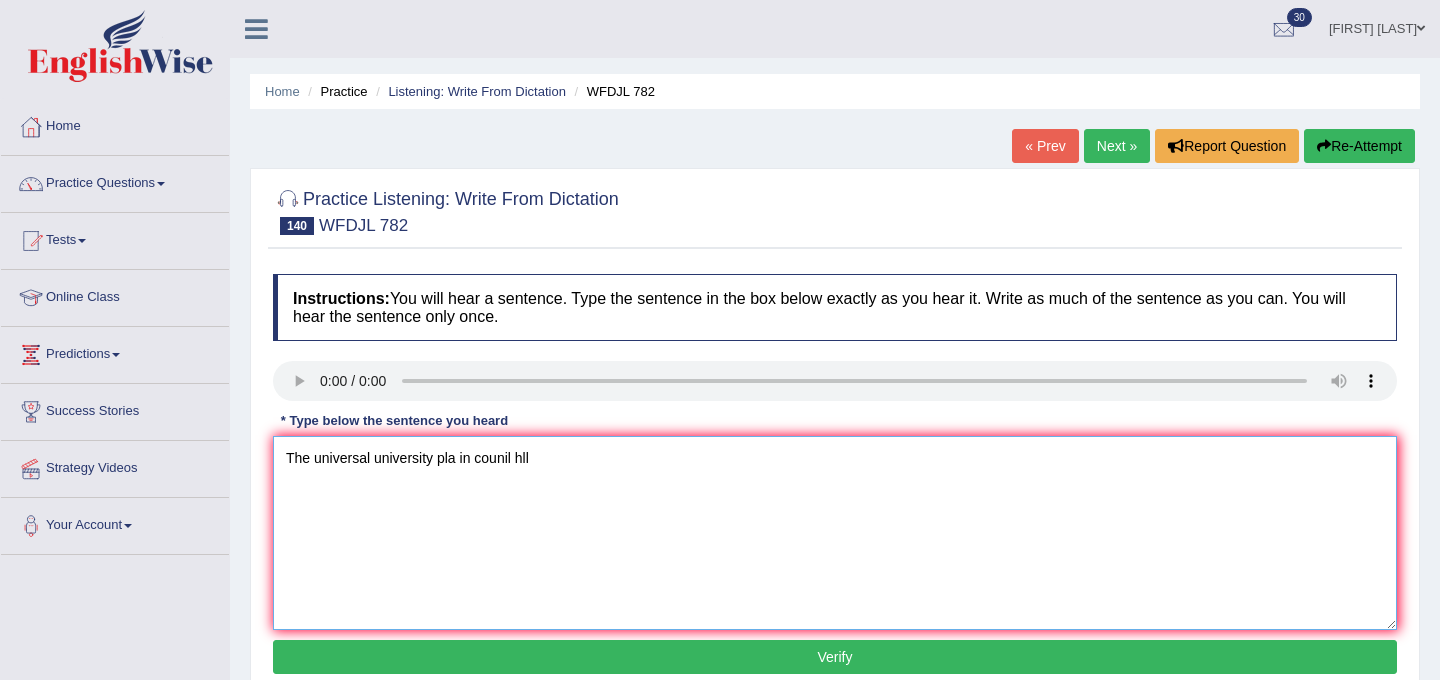 click on "The universal university pla in counil hll" at bounding box center (835, 533) 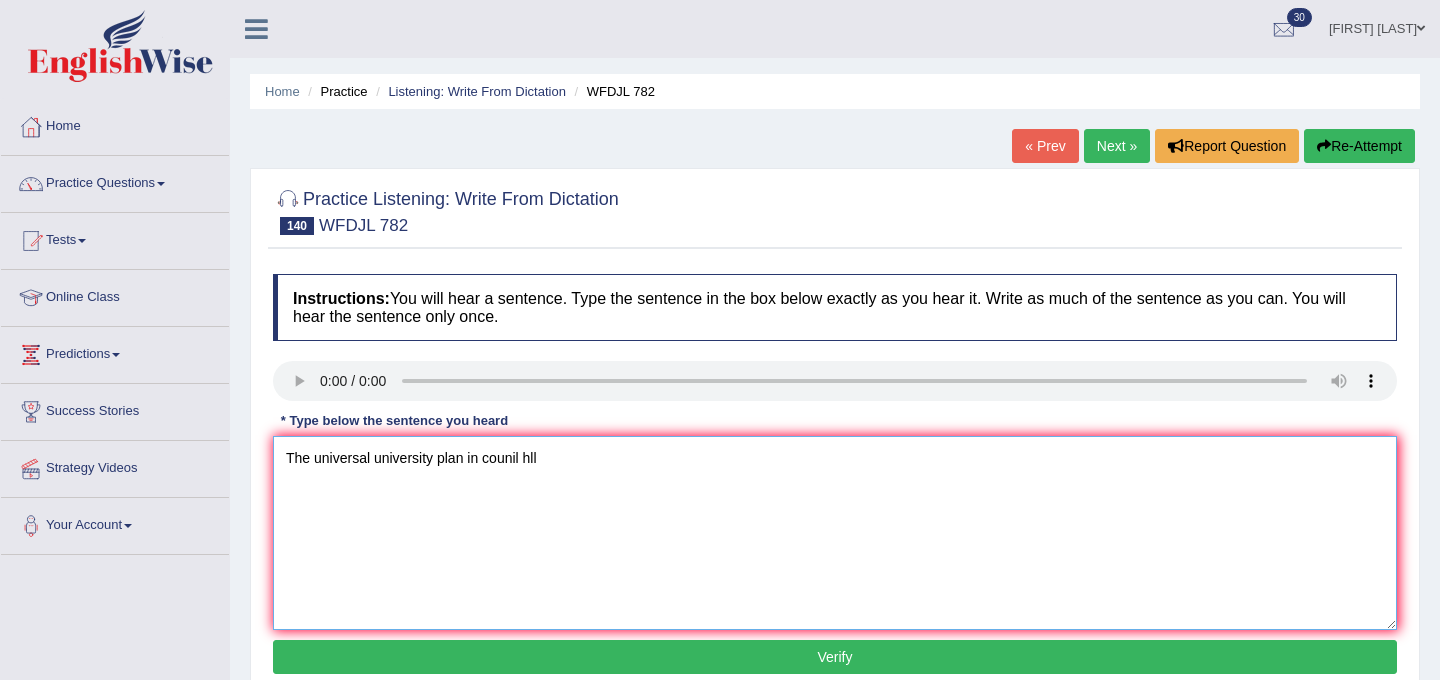 click on "The universal university plan in counil hll" at bounding box center (835, 533) 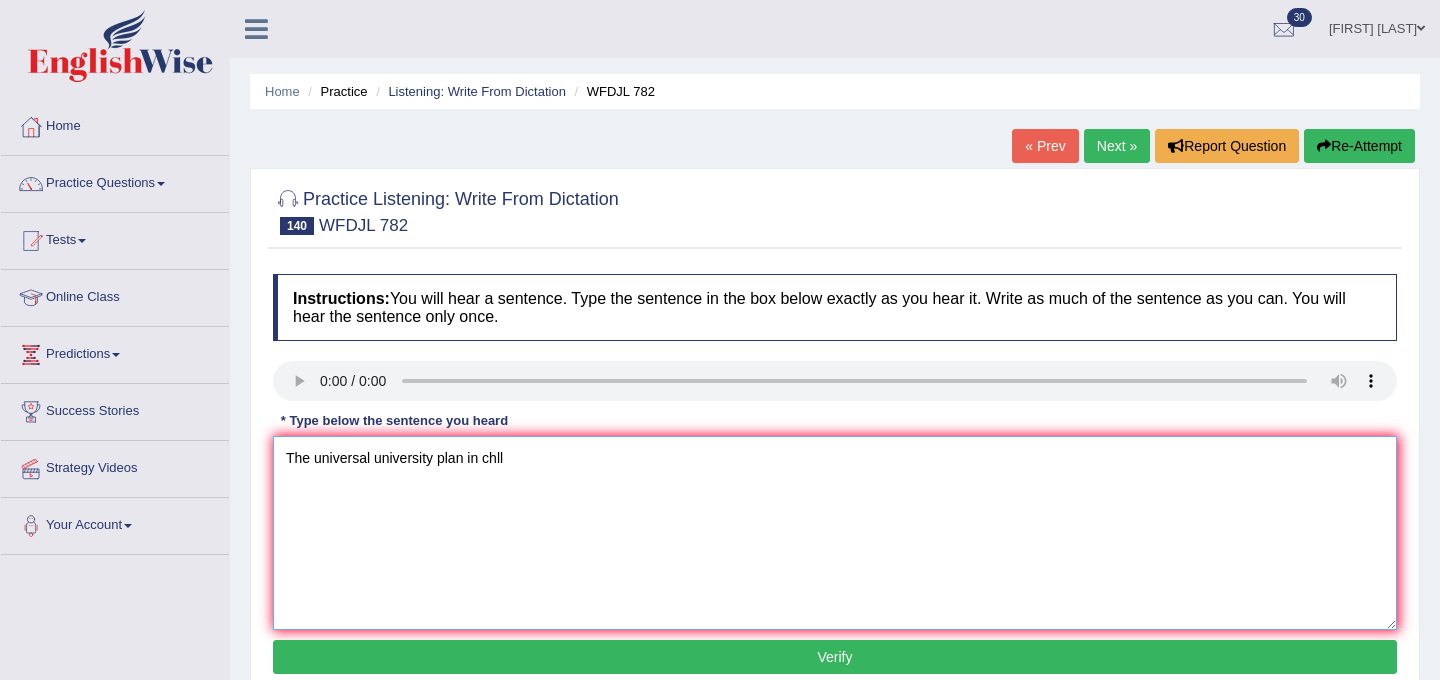 click on "The universal university plan in chll" at bounding box center [835, 533] 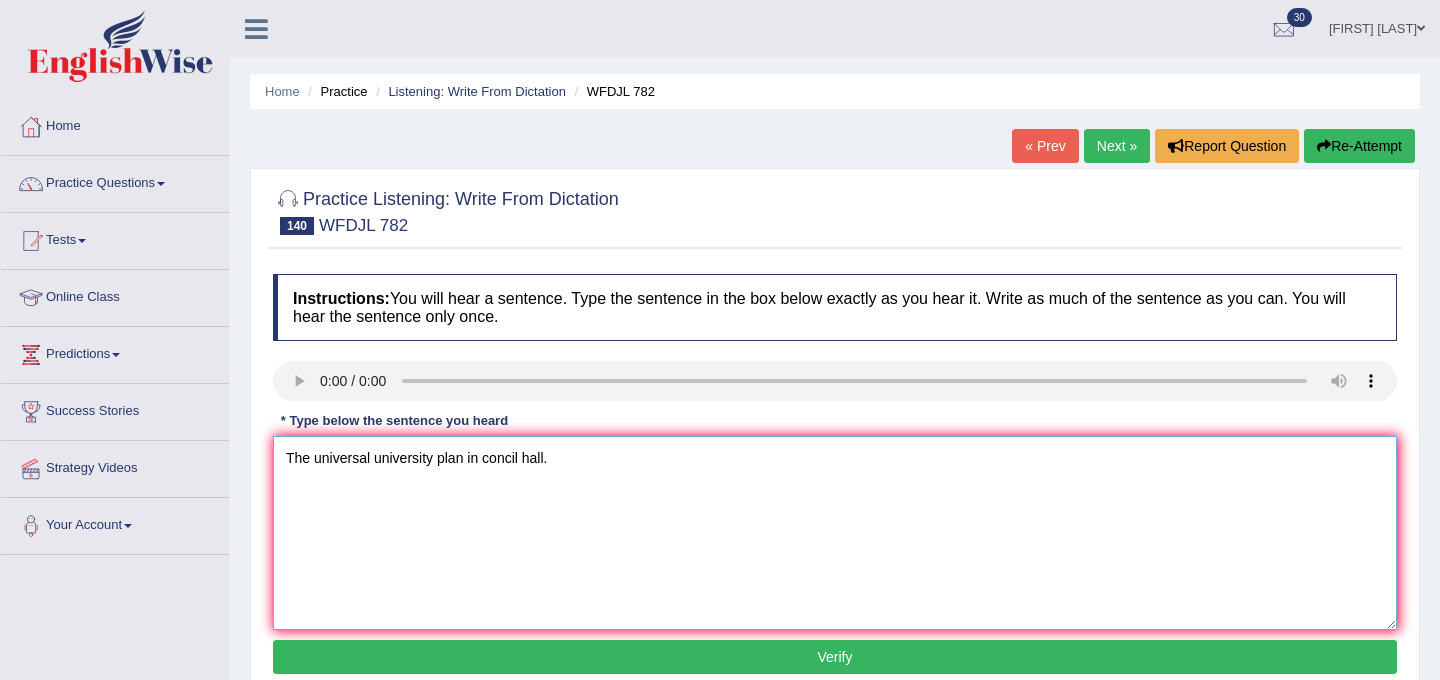 scroll, scrollTop: 67, scrollLeft: 0, axis: vertical 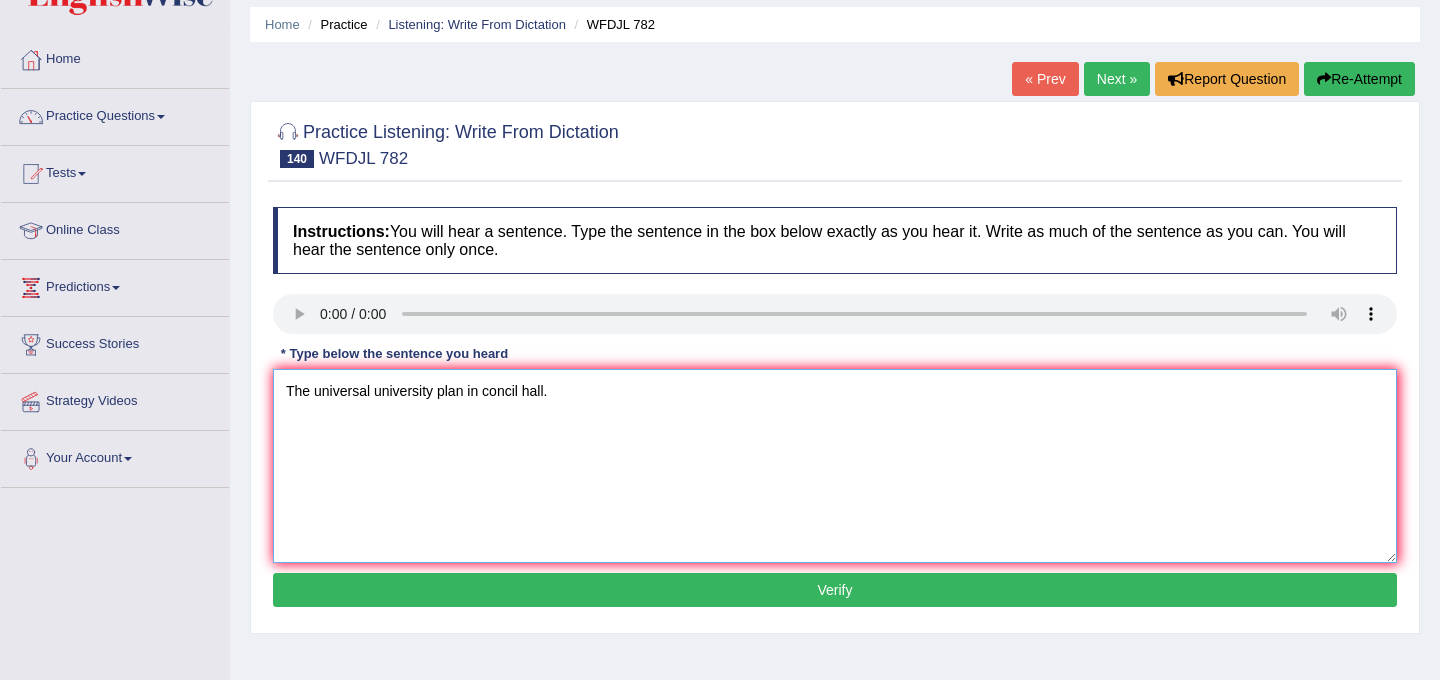 type on "The universal university plan in concil hall." 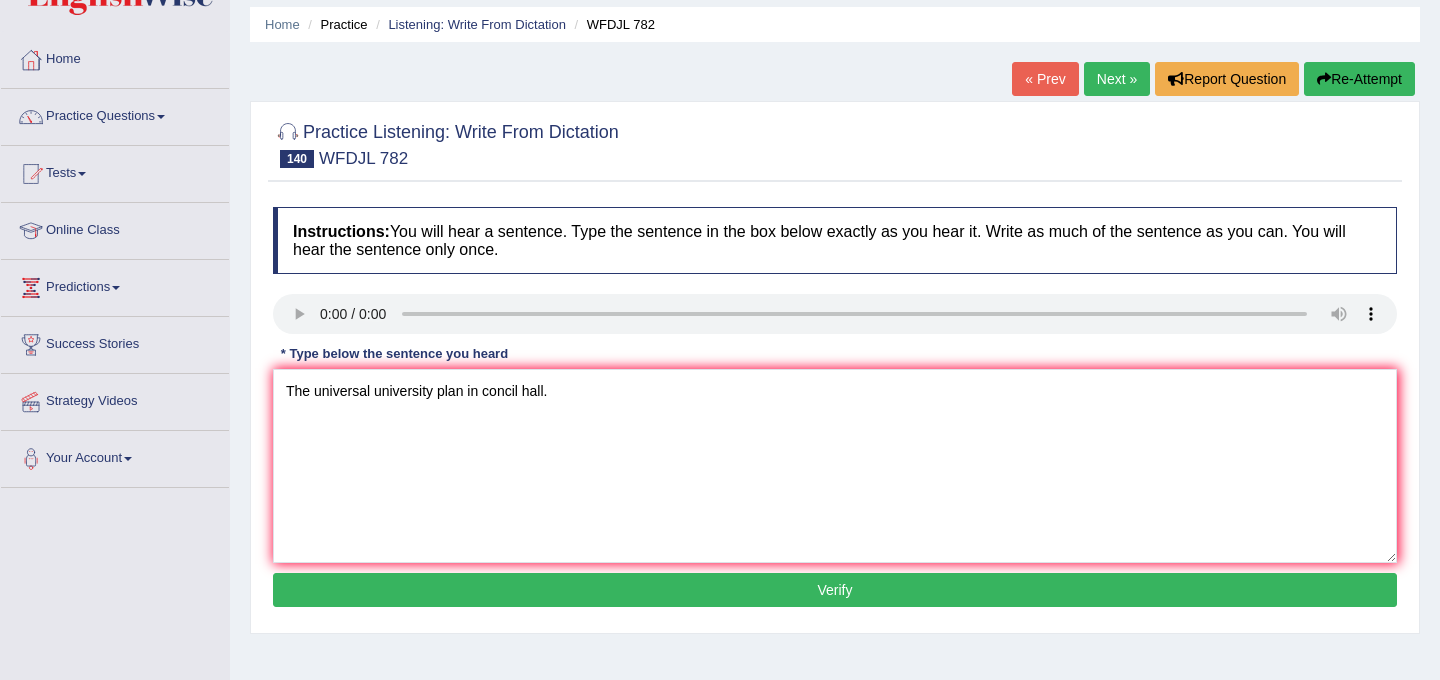 click on "Verify" at bounding box center [835, 590] 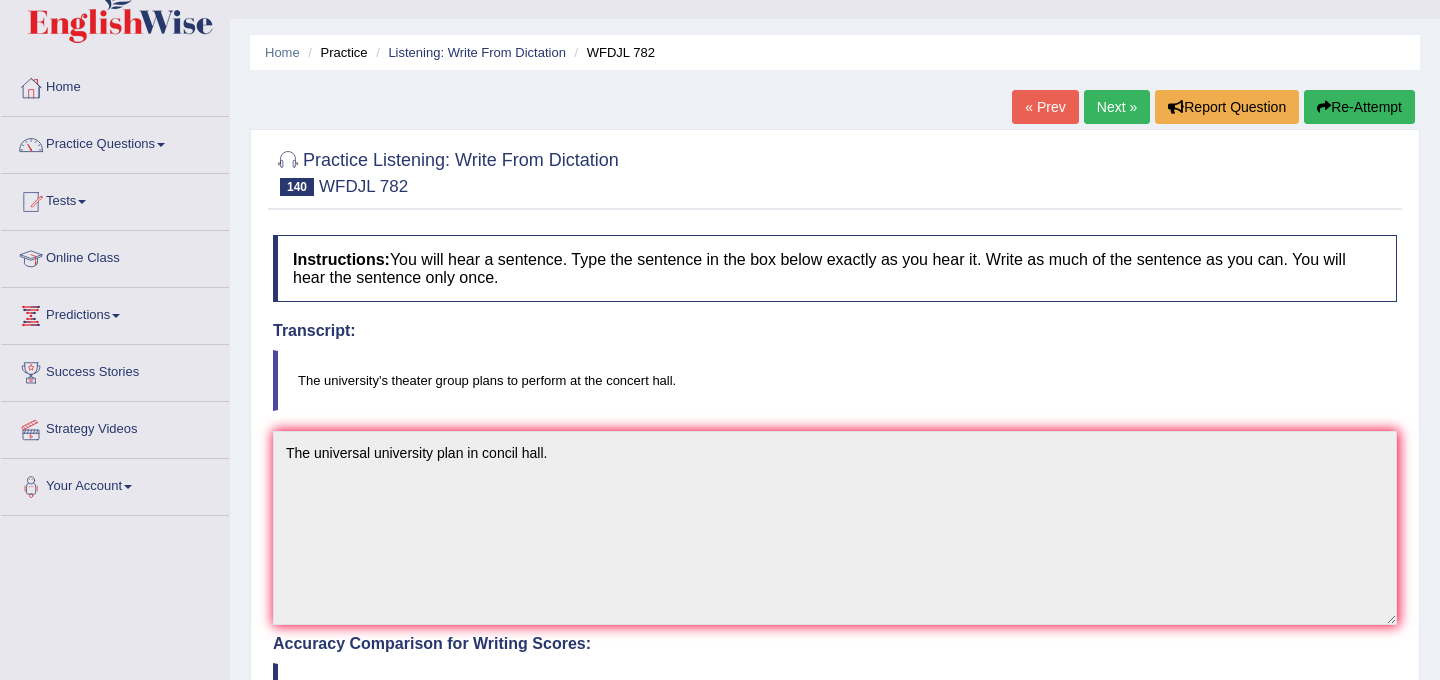 scroll, scrollTop: 0, scrollLeft: 0, axis: both 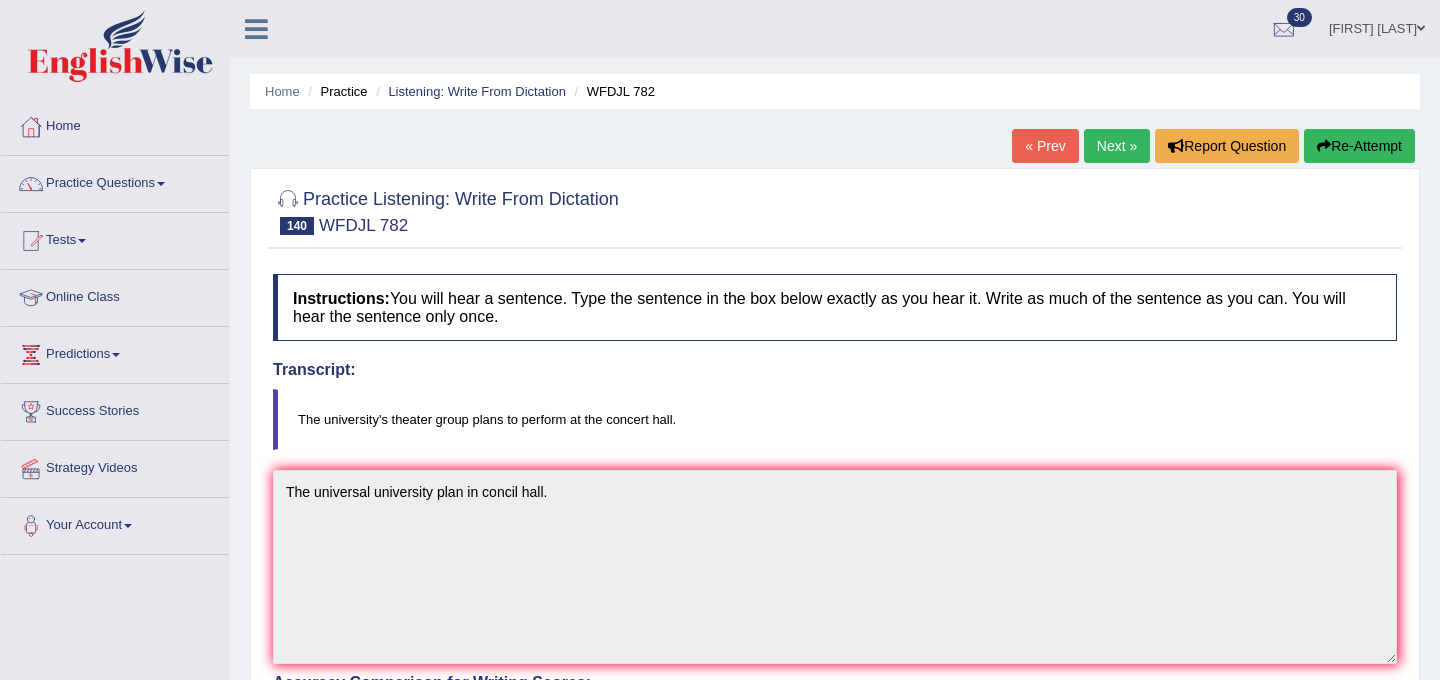 click on "Next »" at bounding box center [1117, 146] 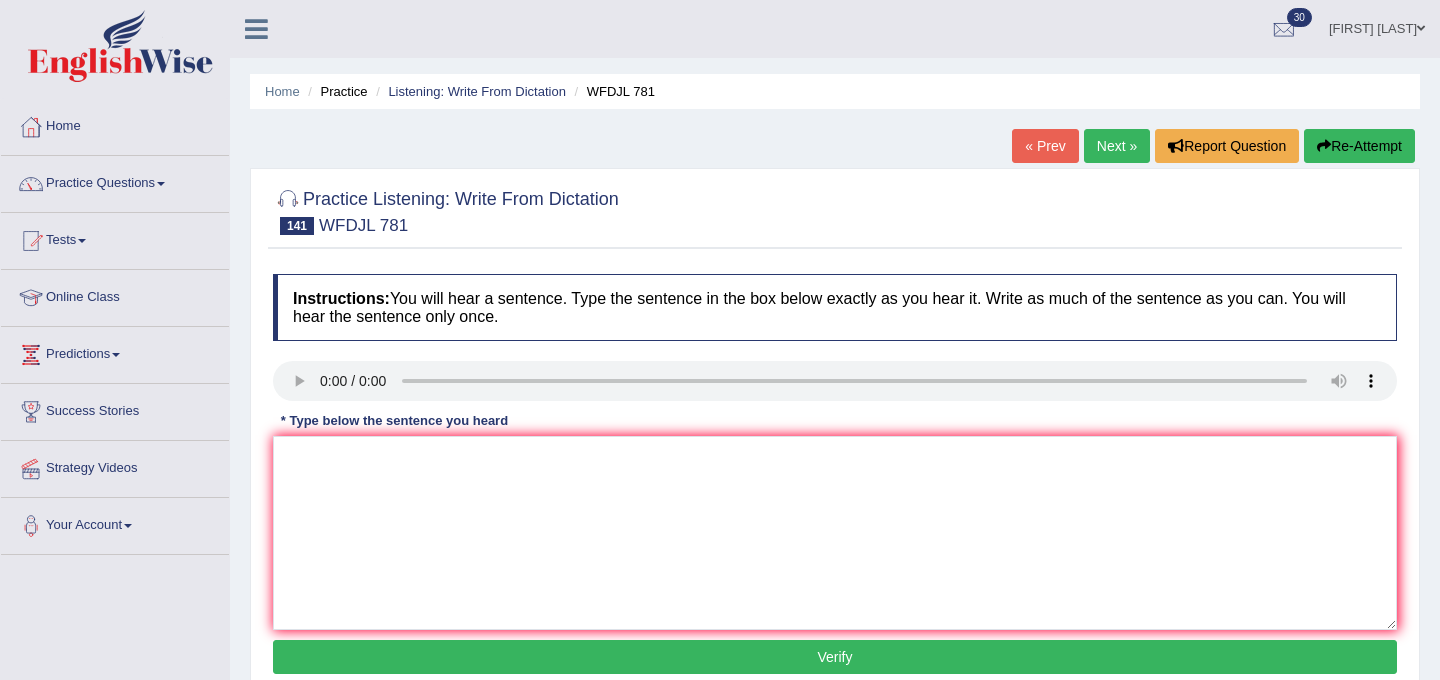 scroll, scrollTop: 0, scrollLeft: 0, axis: both 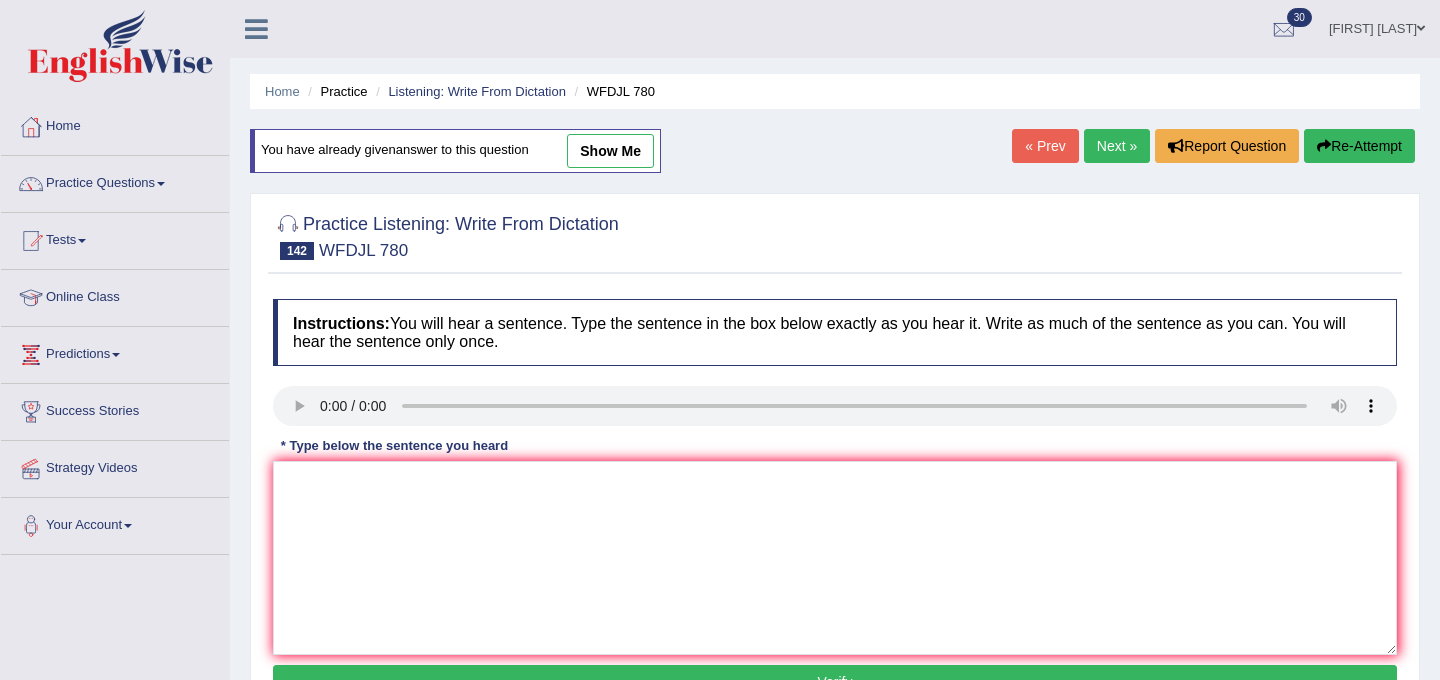 click on "Next »" at bounding box center (1117, 146) 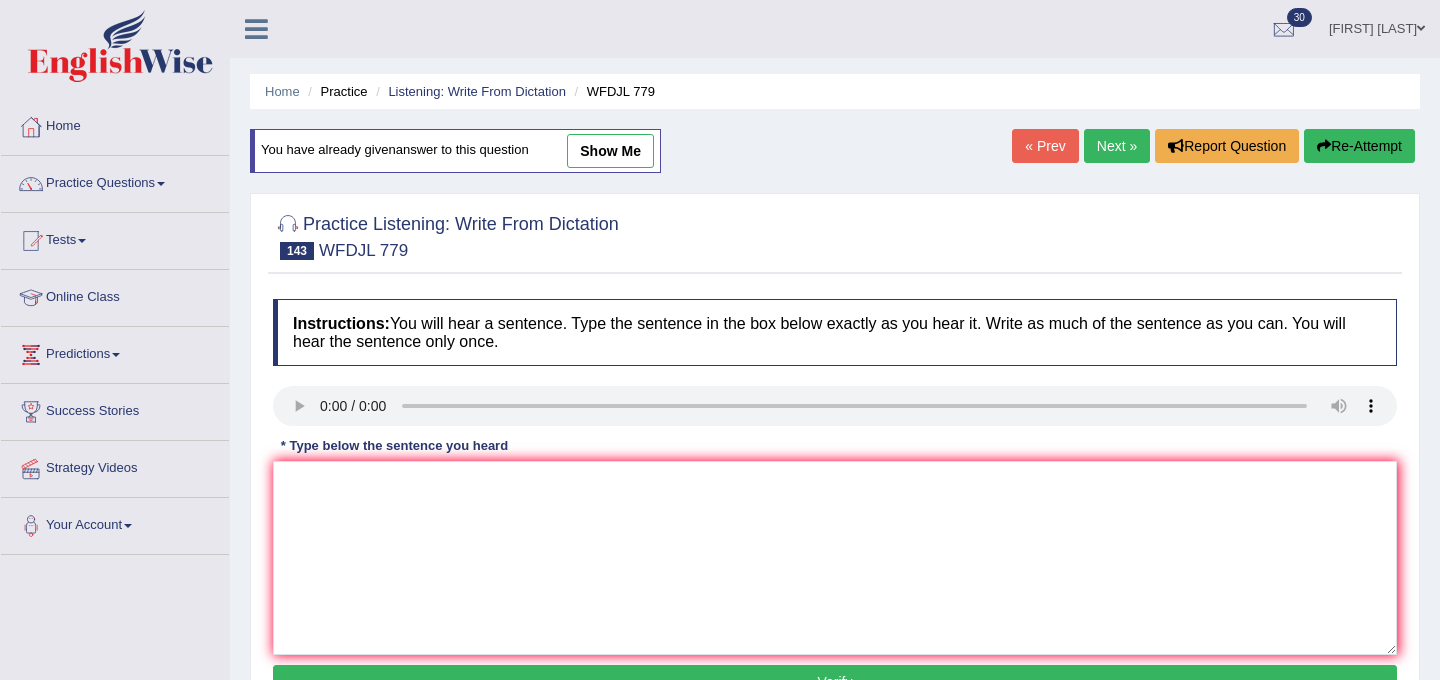 scroll, scrollTop: 0, scrollLeft: 0, axis: both 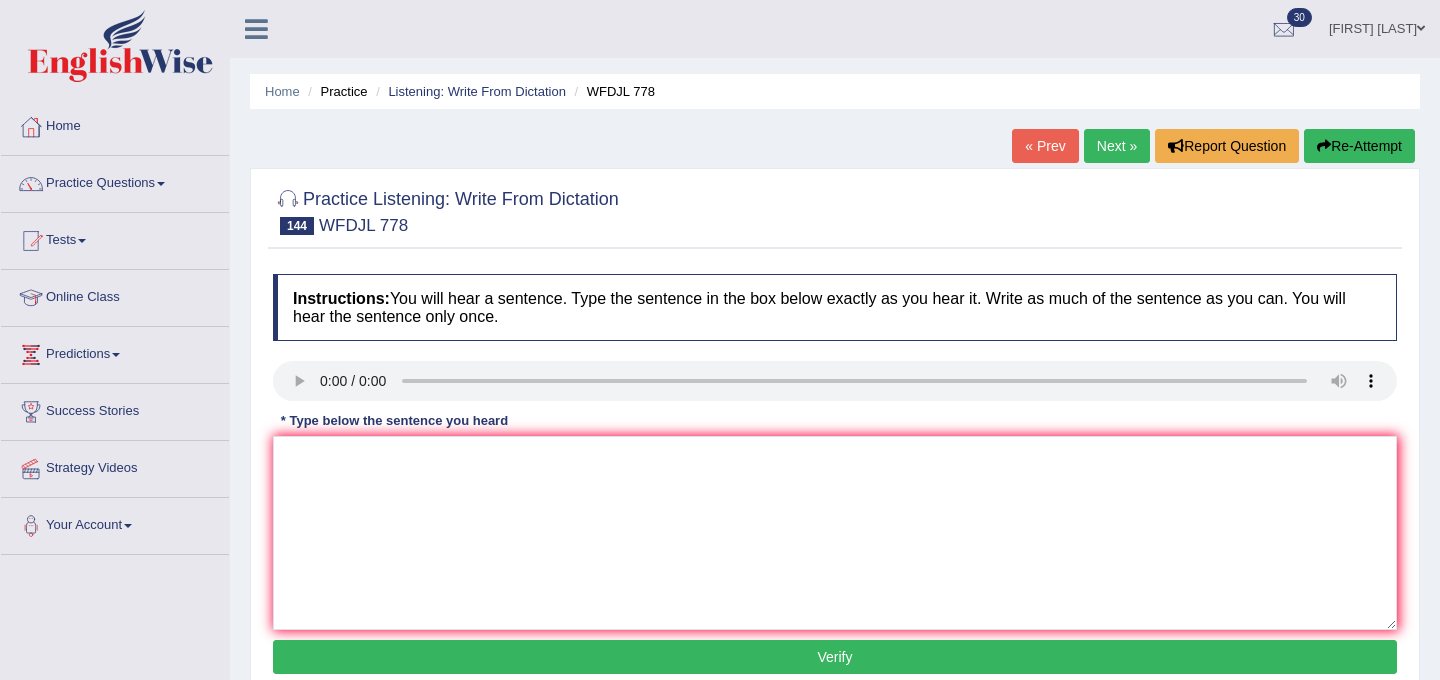 click on "Next »" at bounding box center (1117, 146) 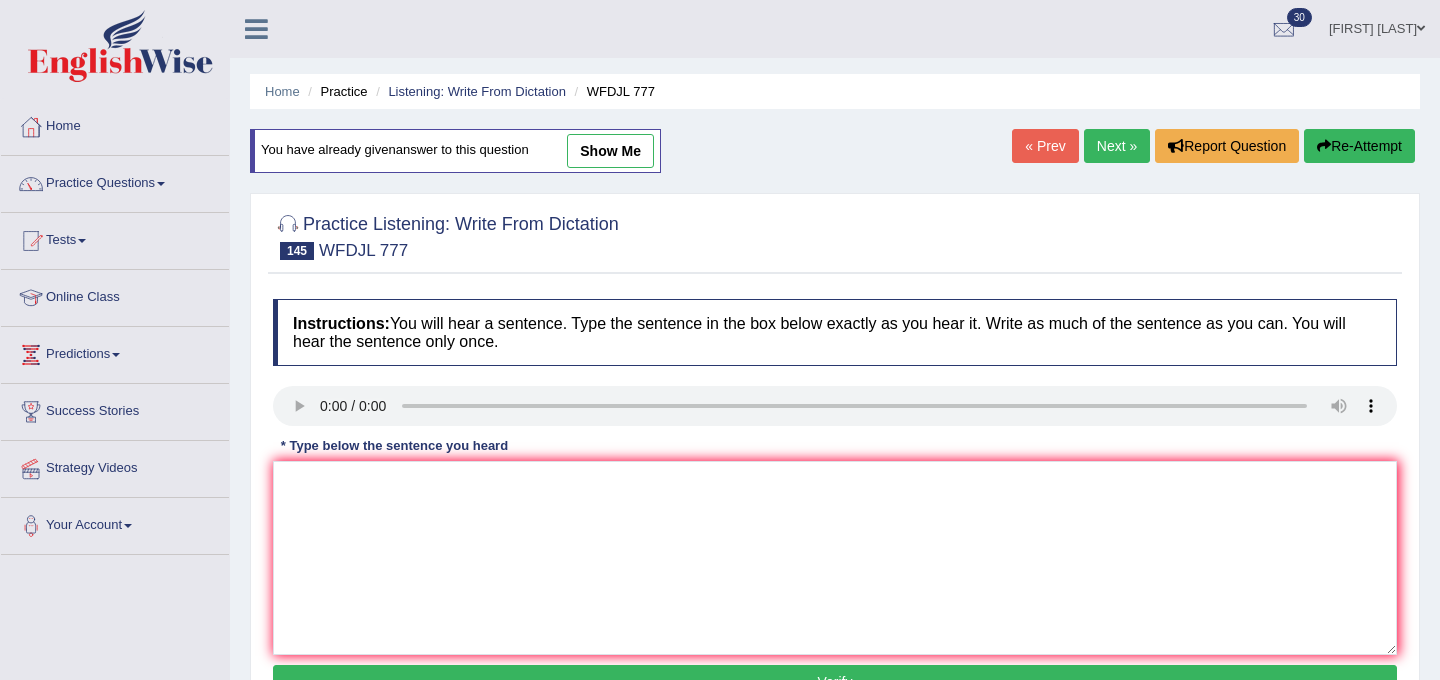 scroll, scrollTop: 0, scrollLeft: 0, axis: both 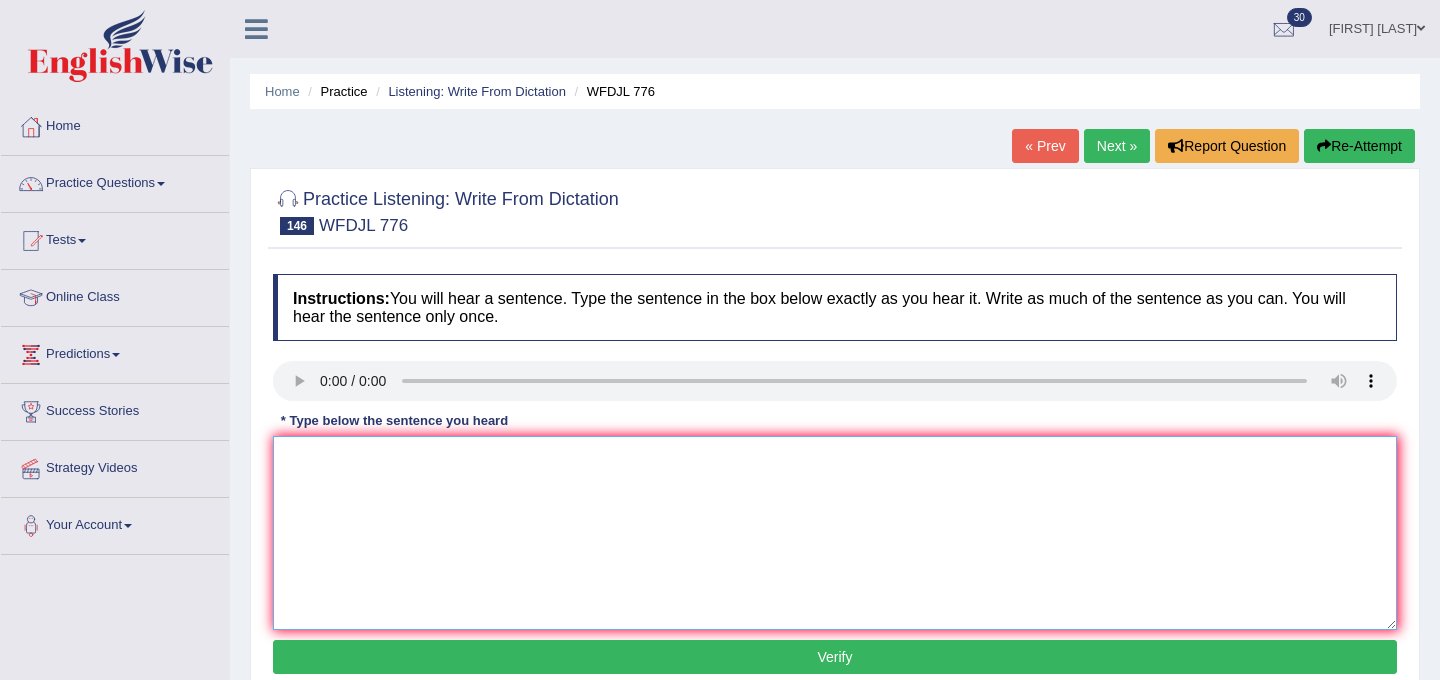 click at bounding box center [835, 533] 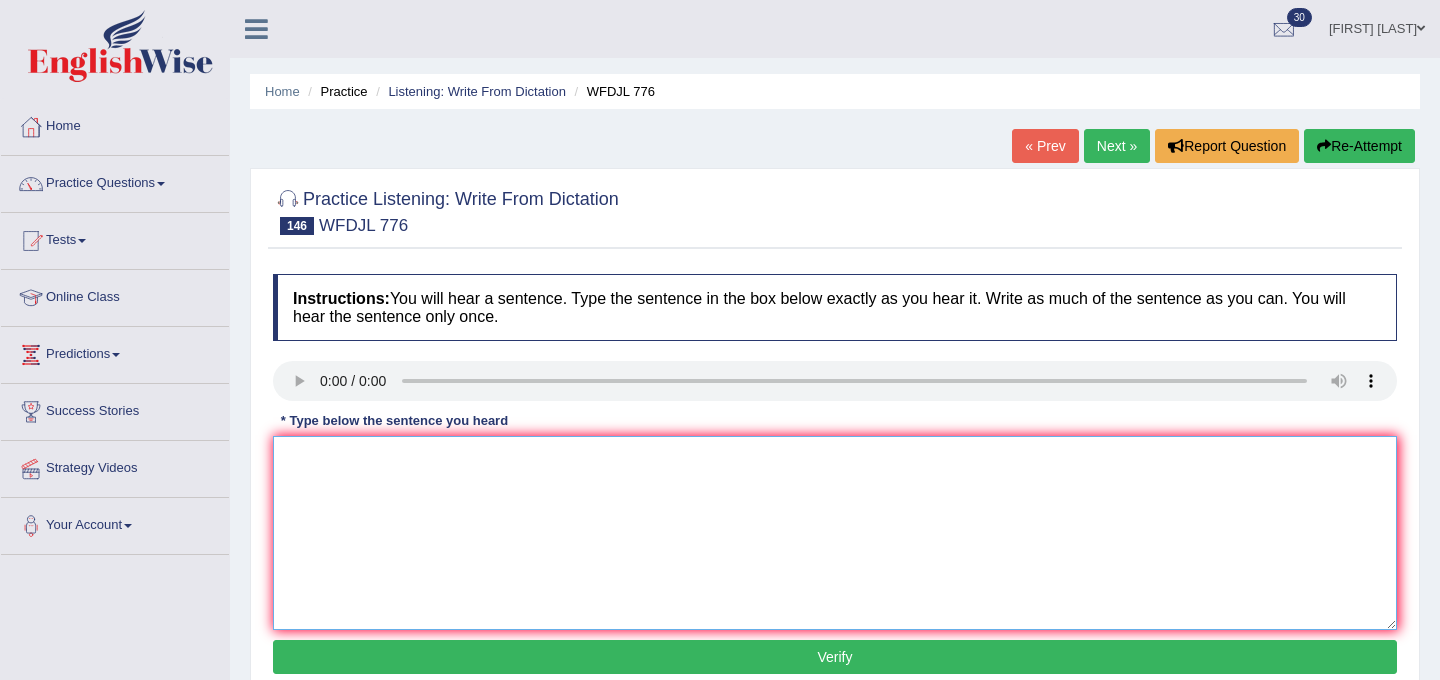type on "b" 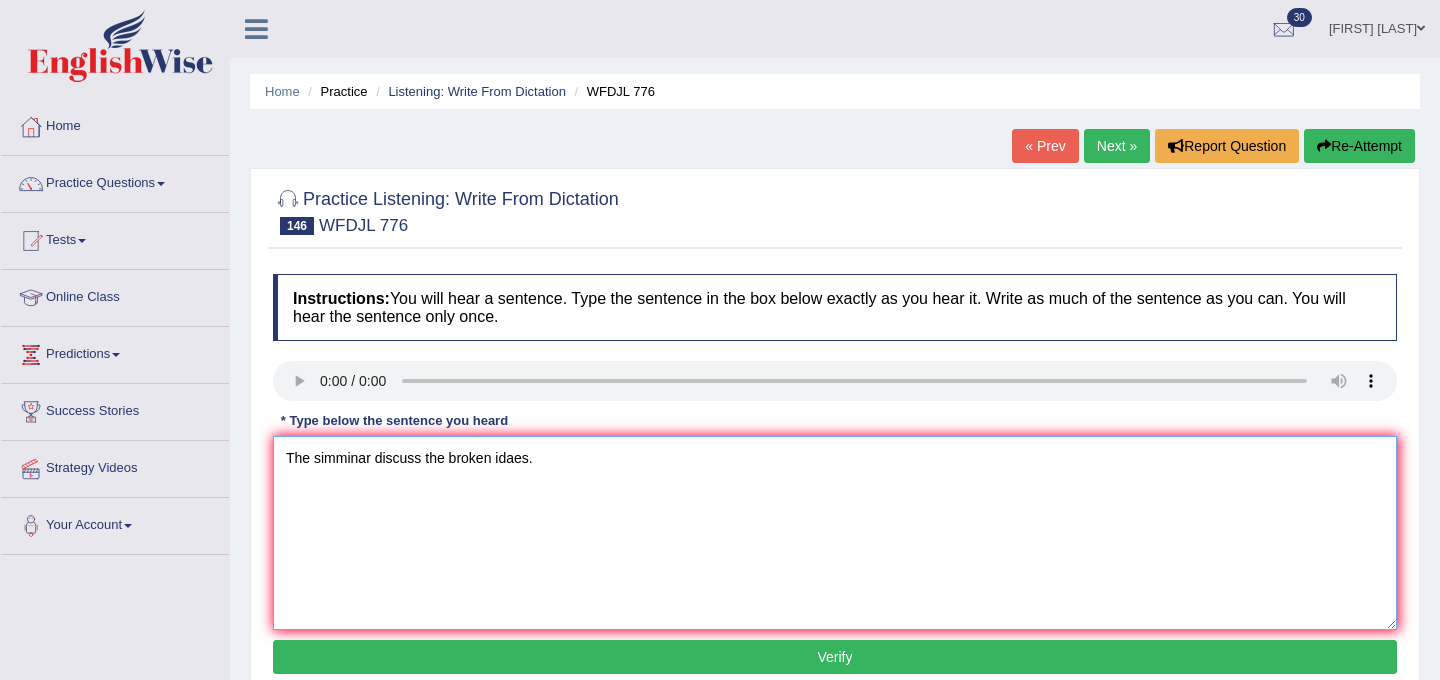 click on "The simminar discuss the broken idaes." at bounding box center [835, 533] 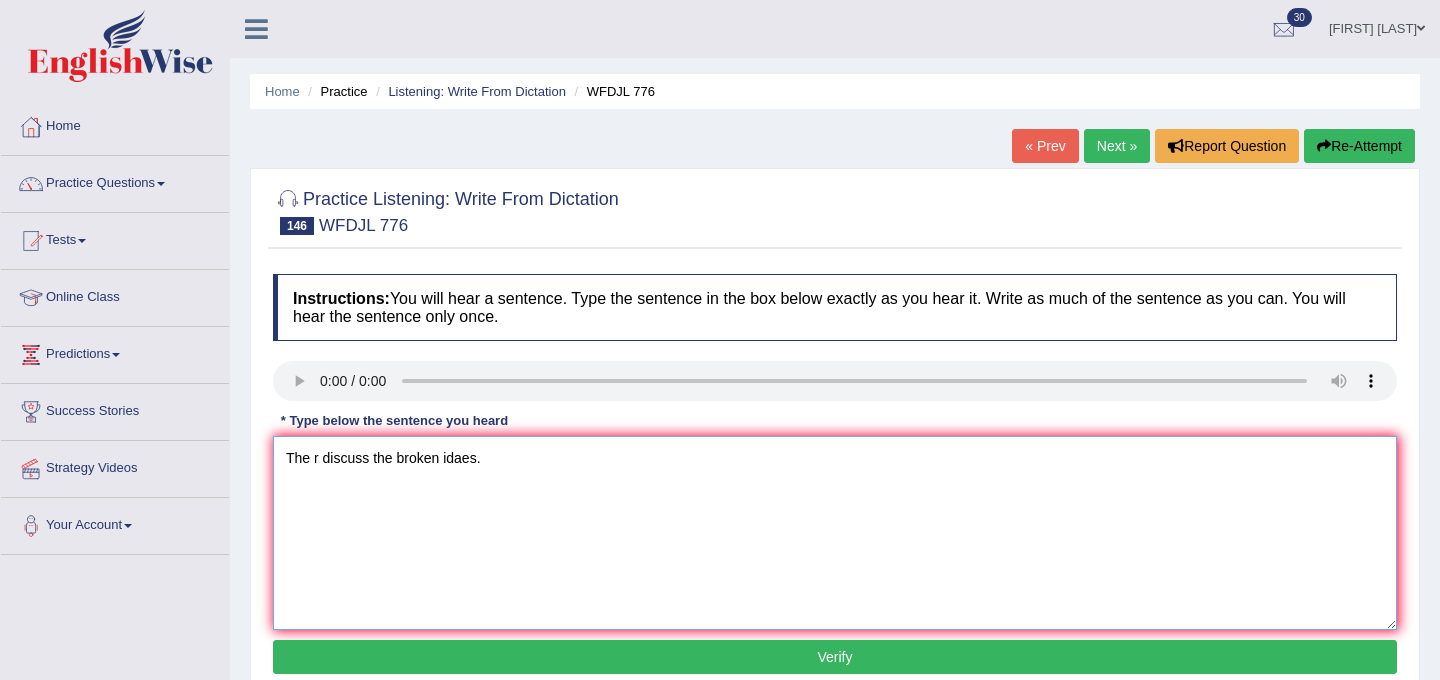 click on "The r discuss the broken idaes." at bounding box center [835, 533] 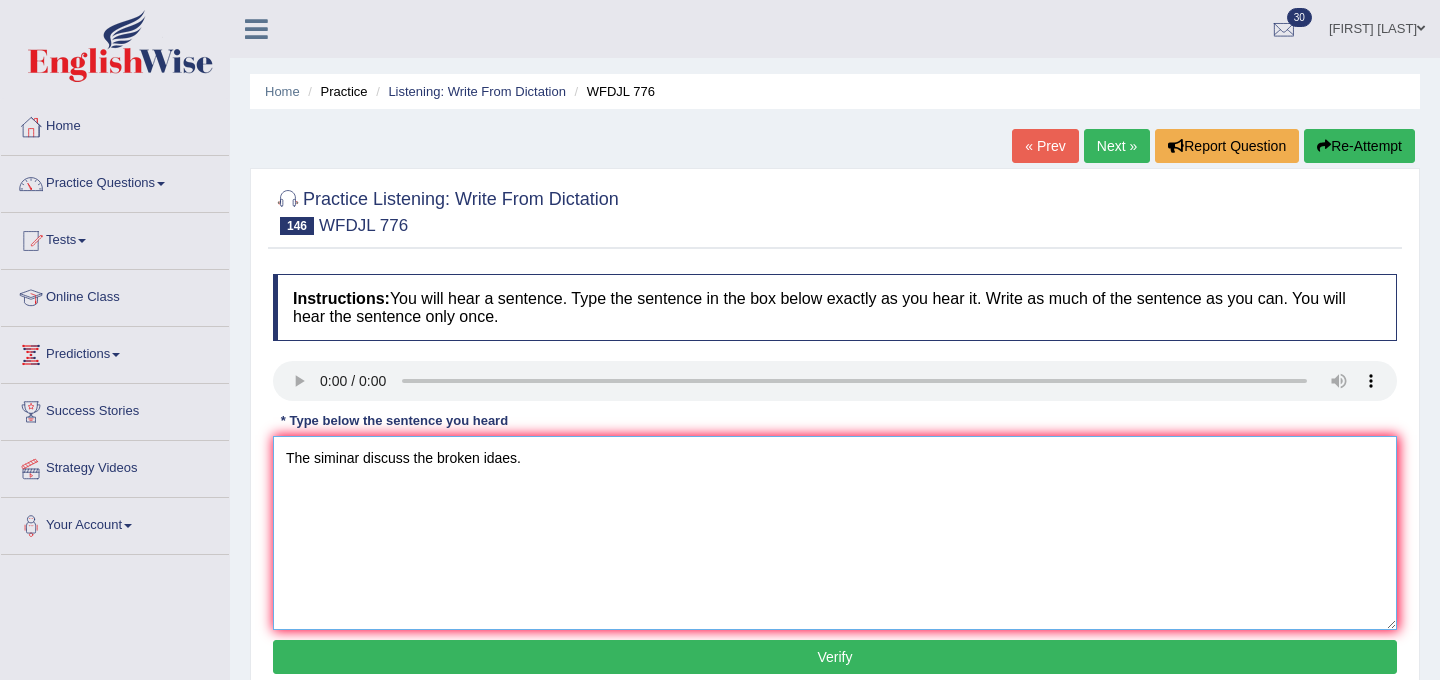 type on "The siminar discuss the broken idaes." 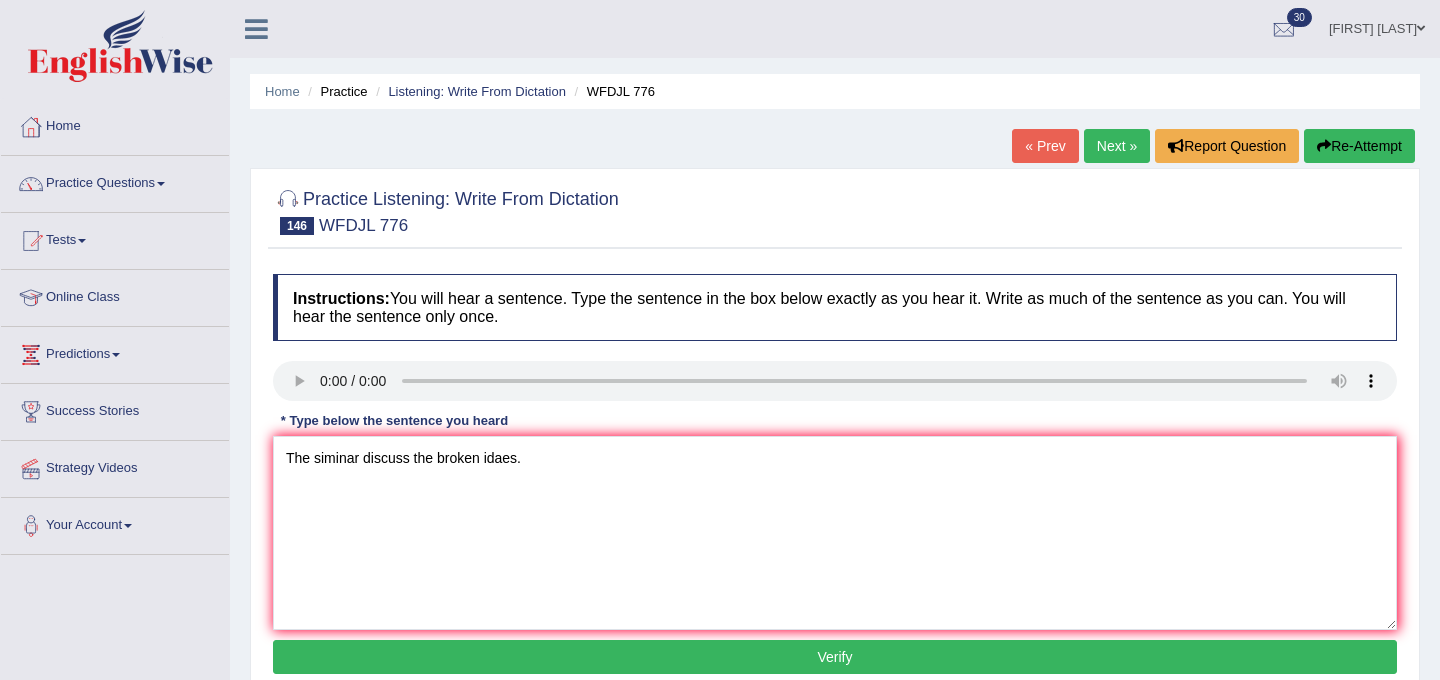 click on "Verify" at bounding box center (835, 657) 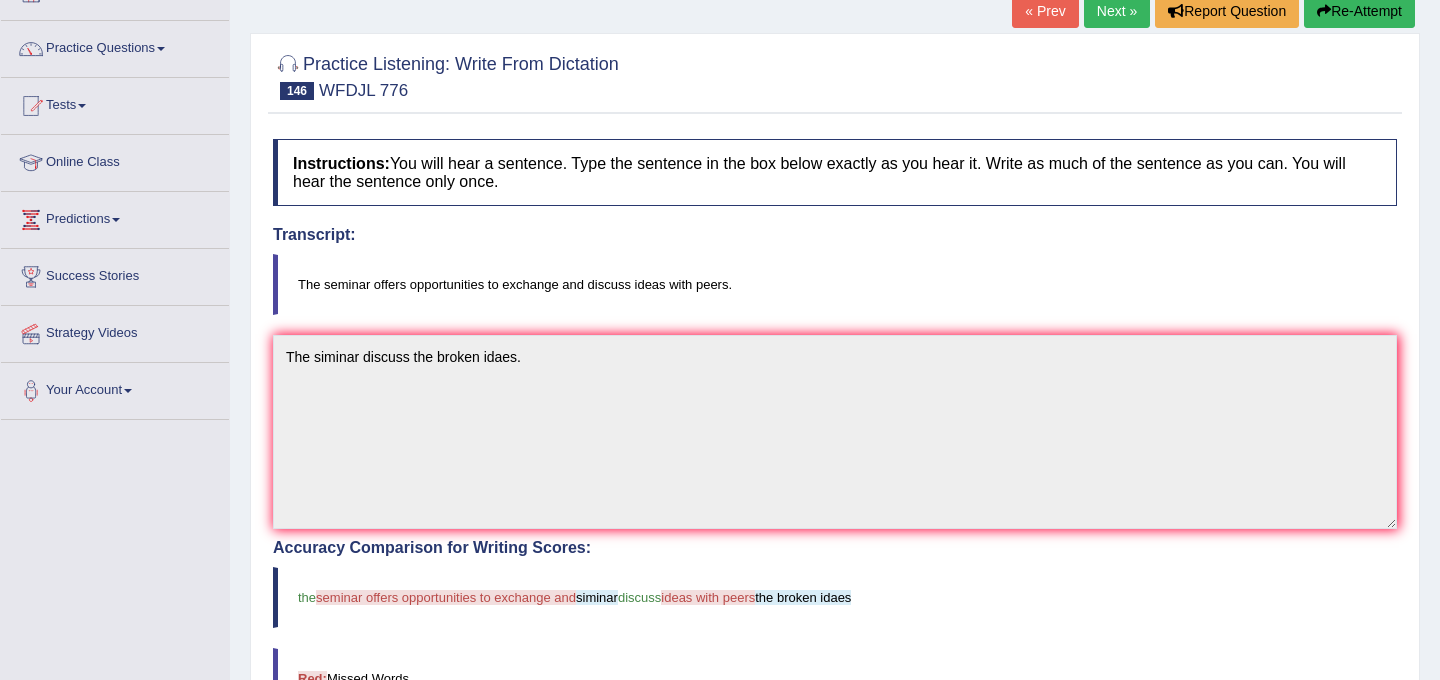 scroll, scrollTop: 0, scrollLeft: 0, axis: both 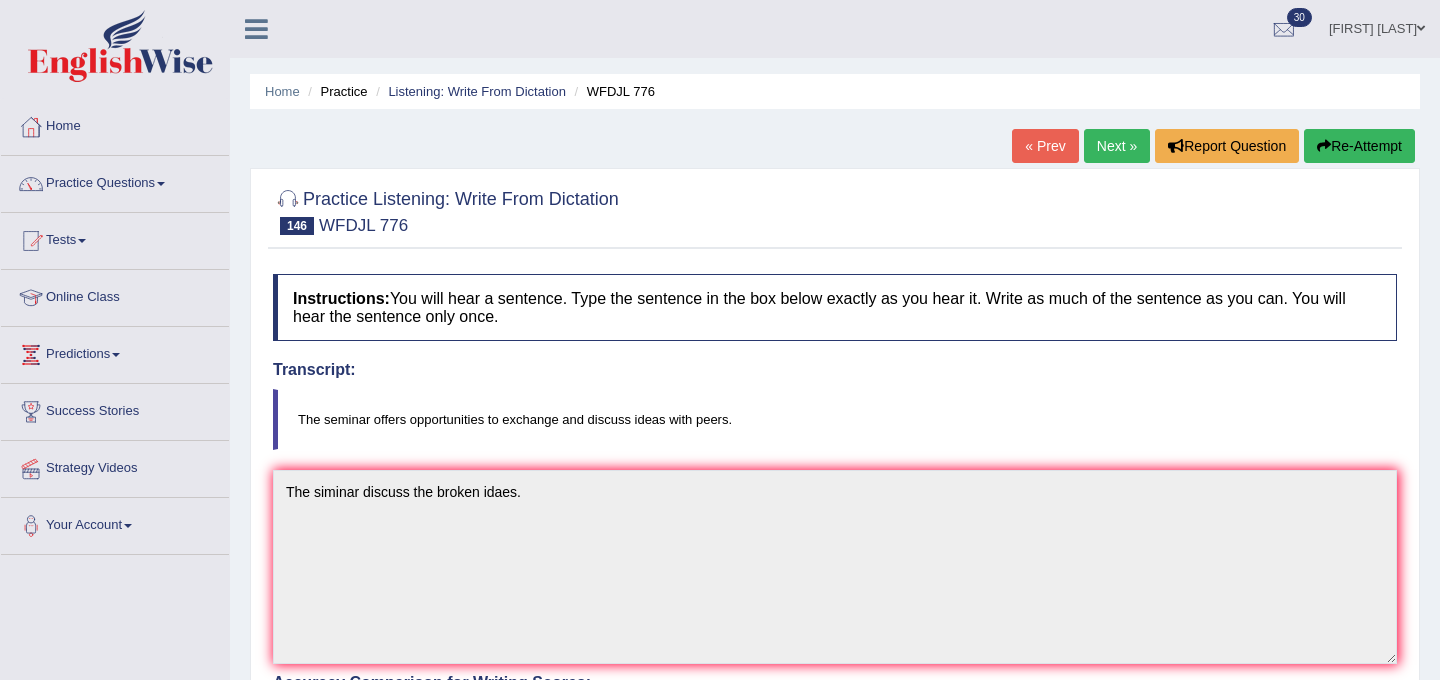 click on "Next »" at bounding box center (1117, 146) 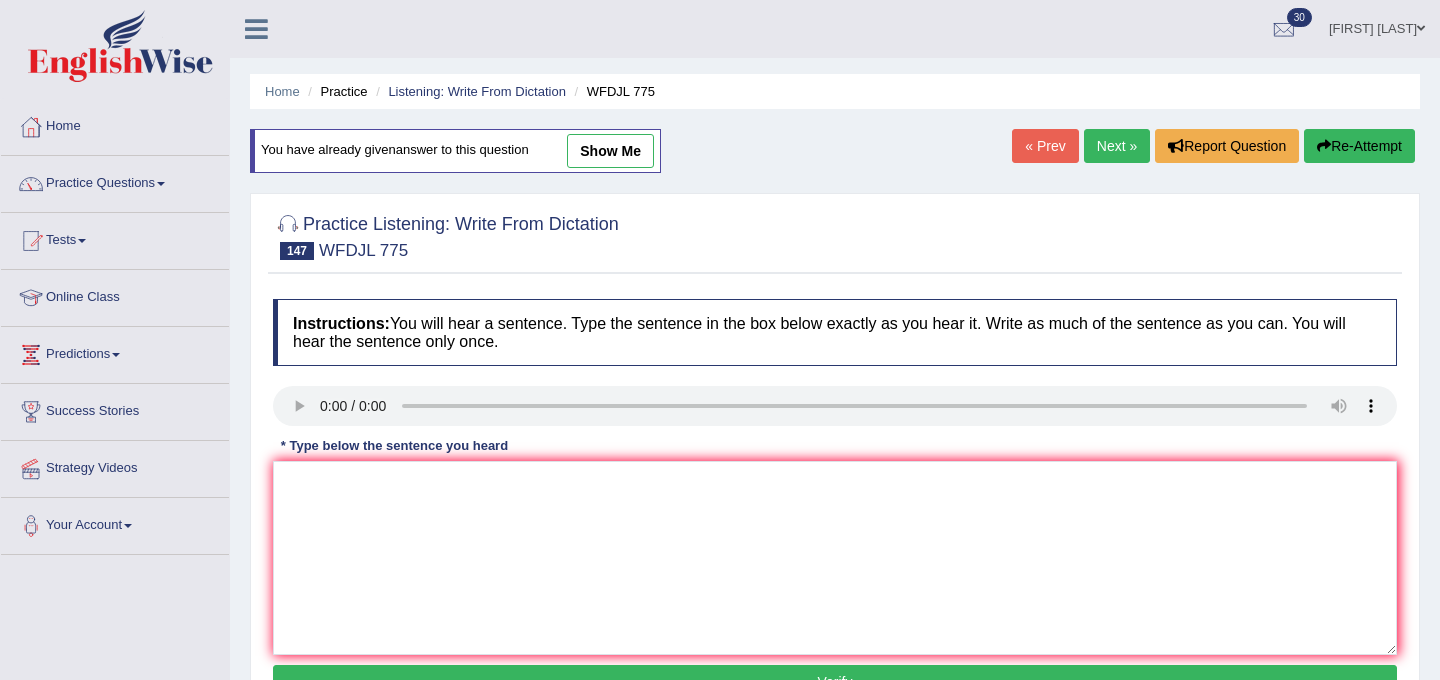 scroll, scrollTop: 0, scrollLeft: 0, axis: both 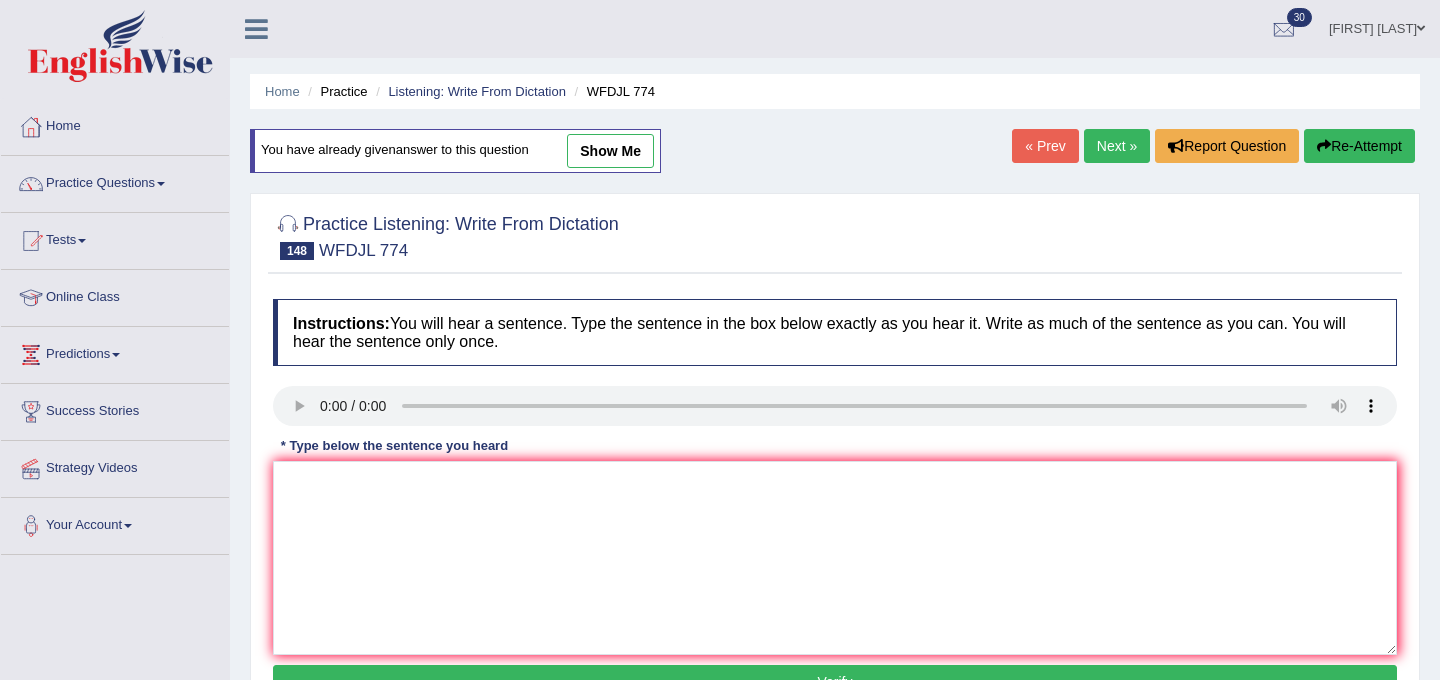 click on "Next »" at bounding box center [1117, 146] 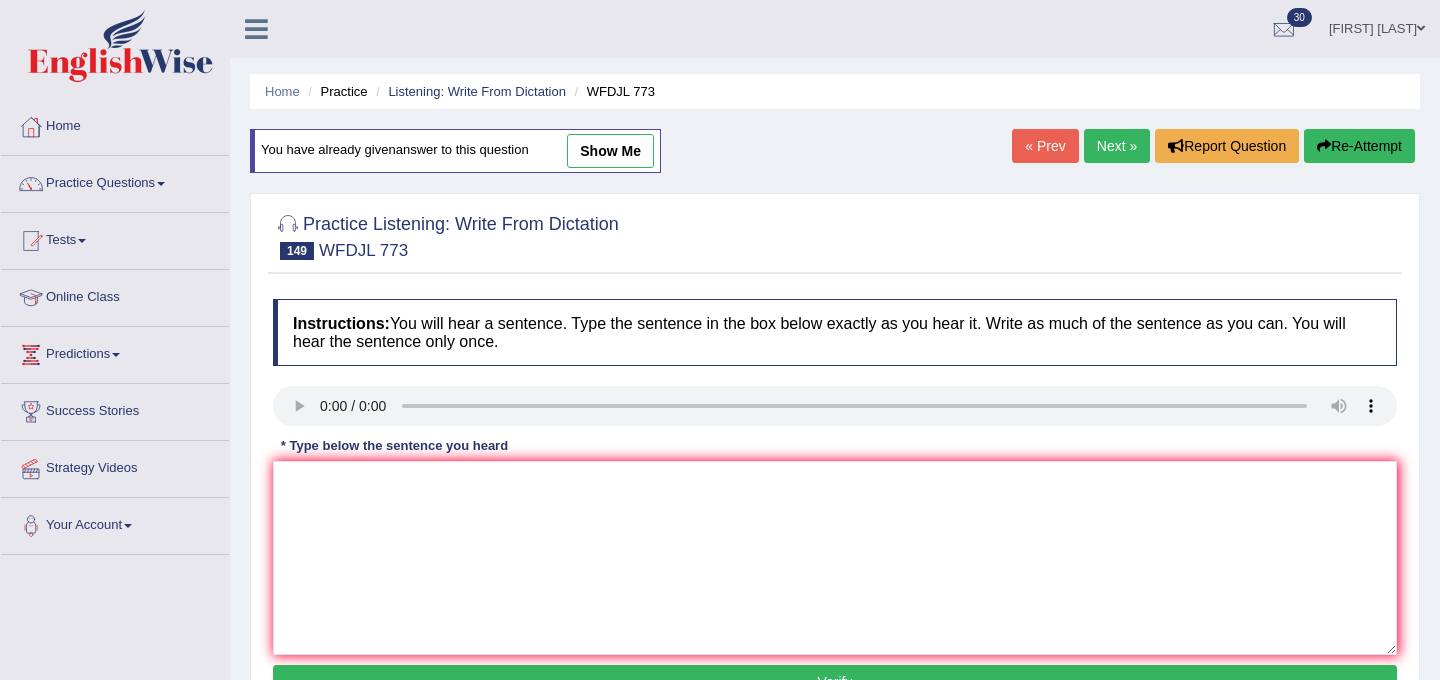 scroll, scrollTop: 0, scrollLeft: 0, axis: both 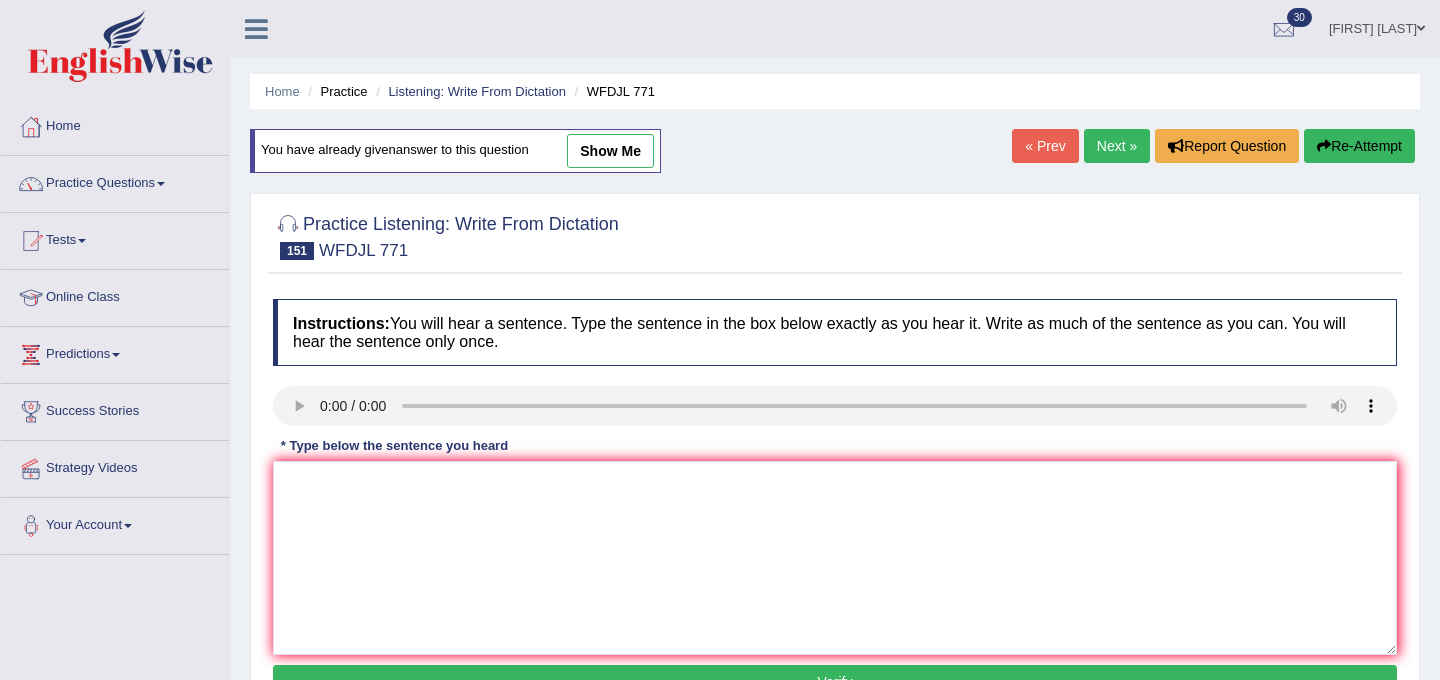 click on "Next »" at bounding box center [1117, 146] 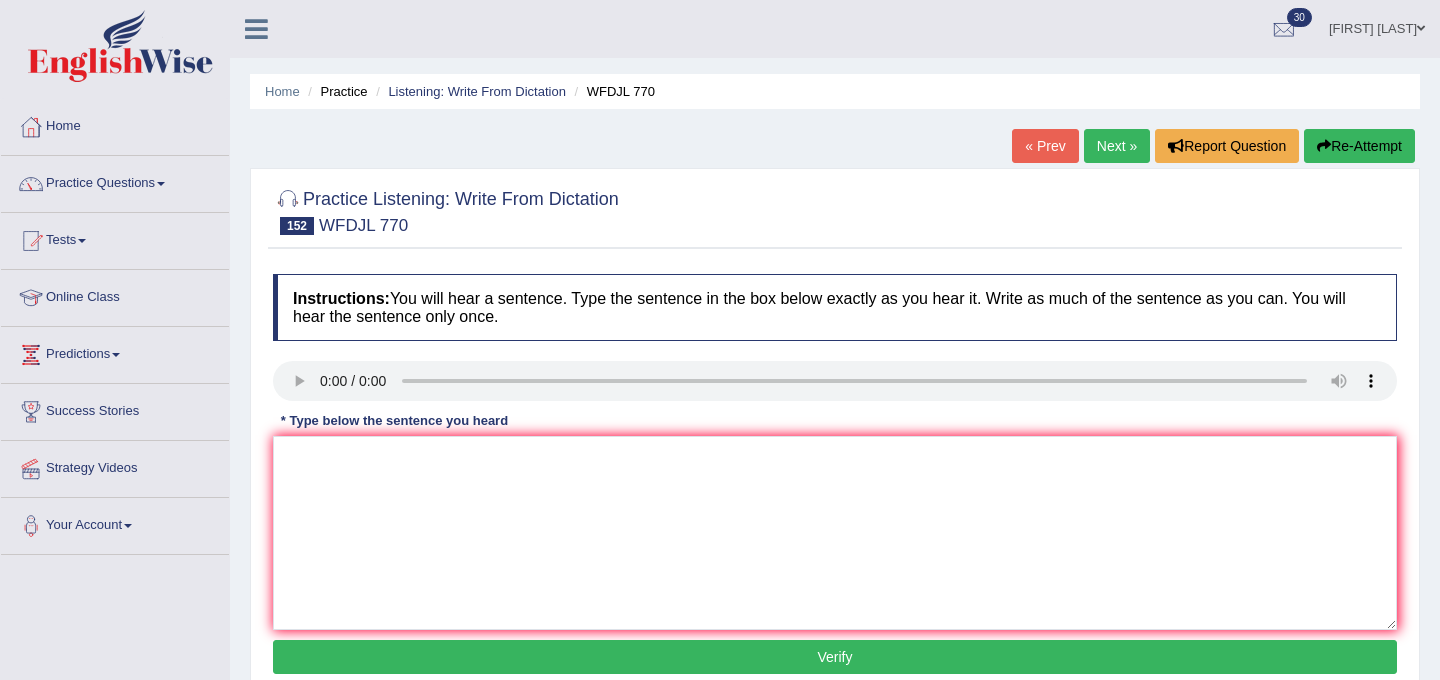 scroll, scrollTop: 0, scrollLeft: 0, axis: both 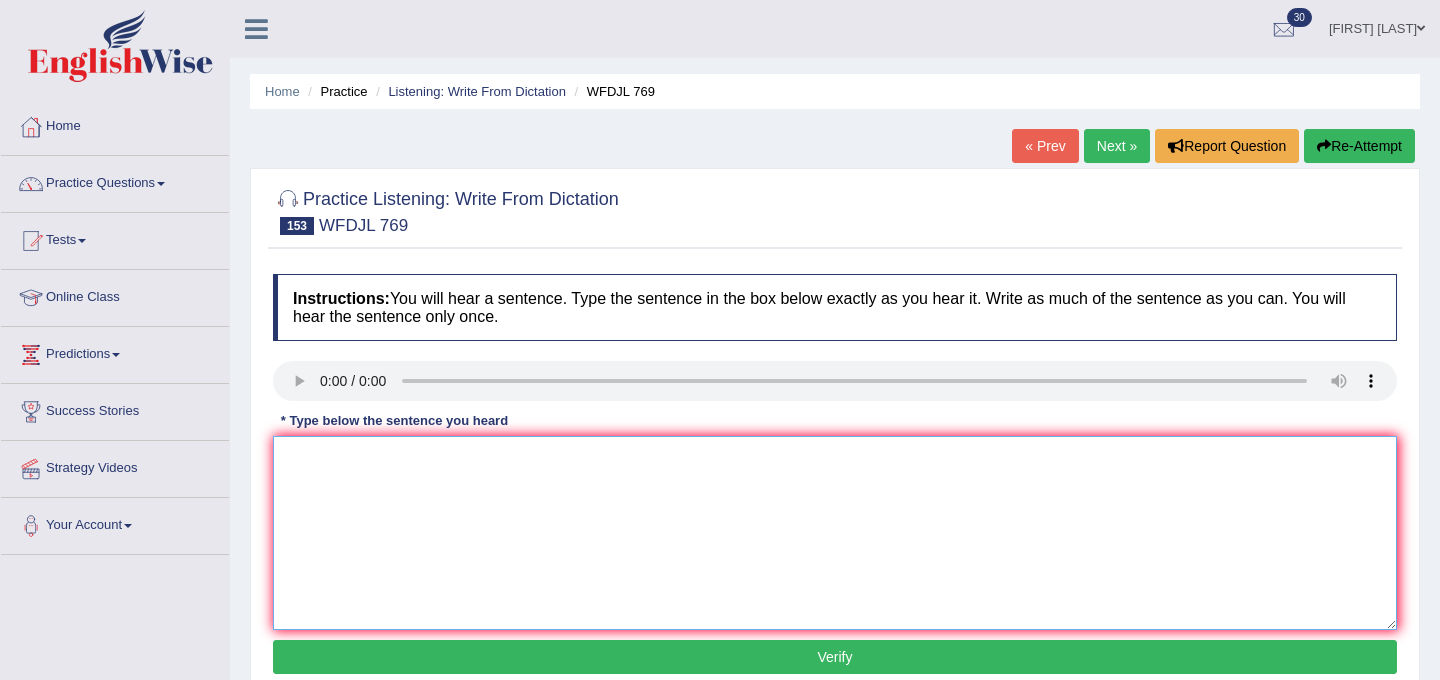 click at bounding box center [835, 533] 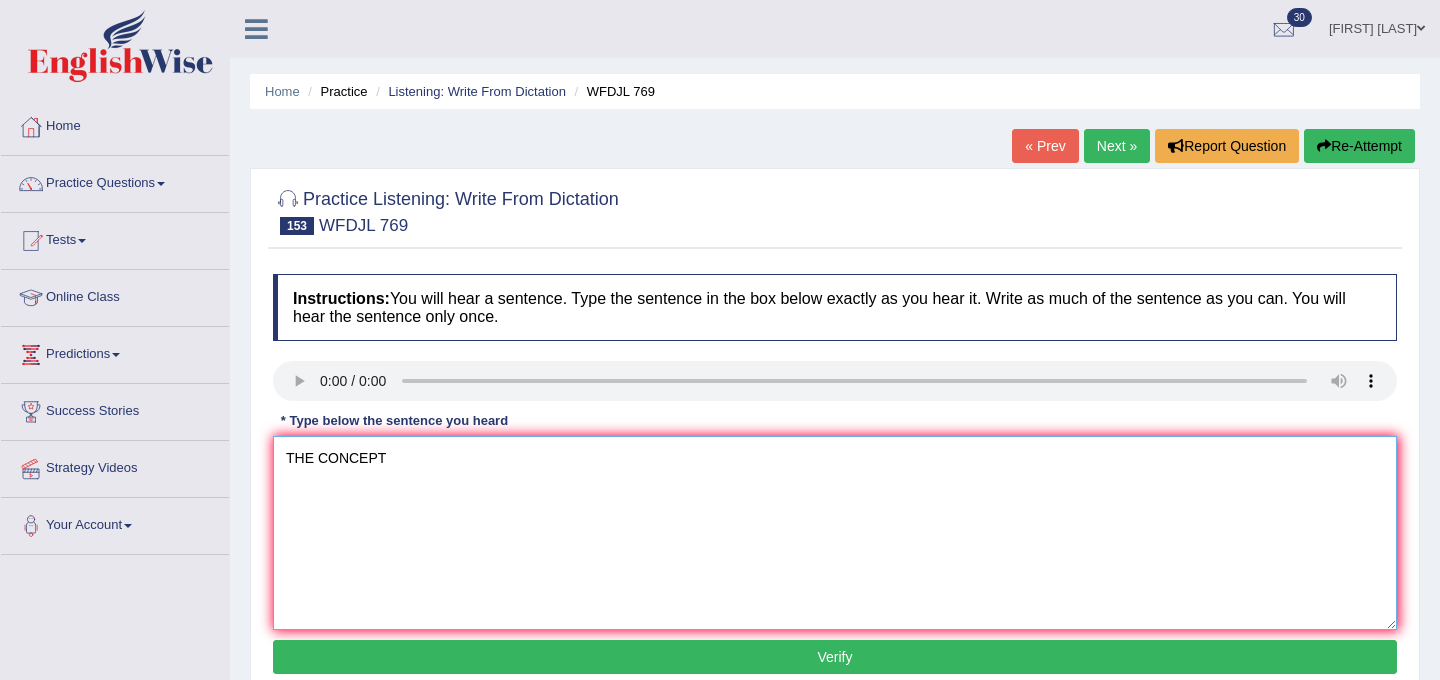 type on "THE CONCEPT" 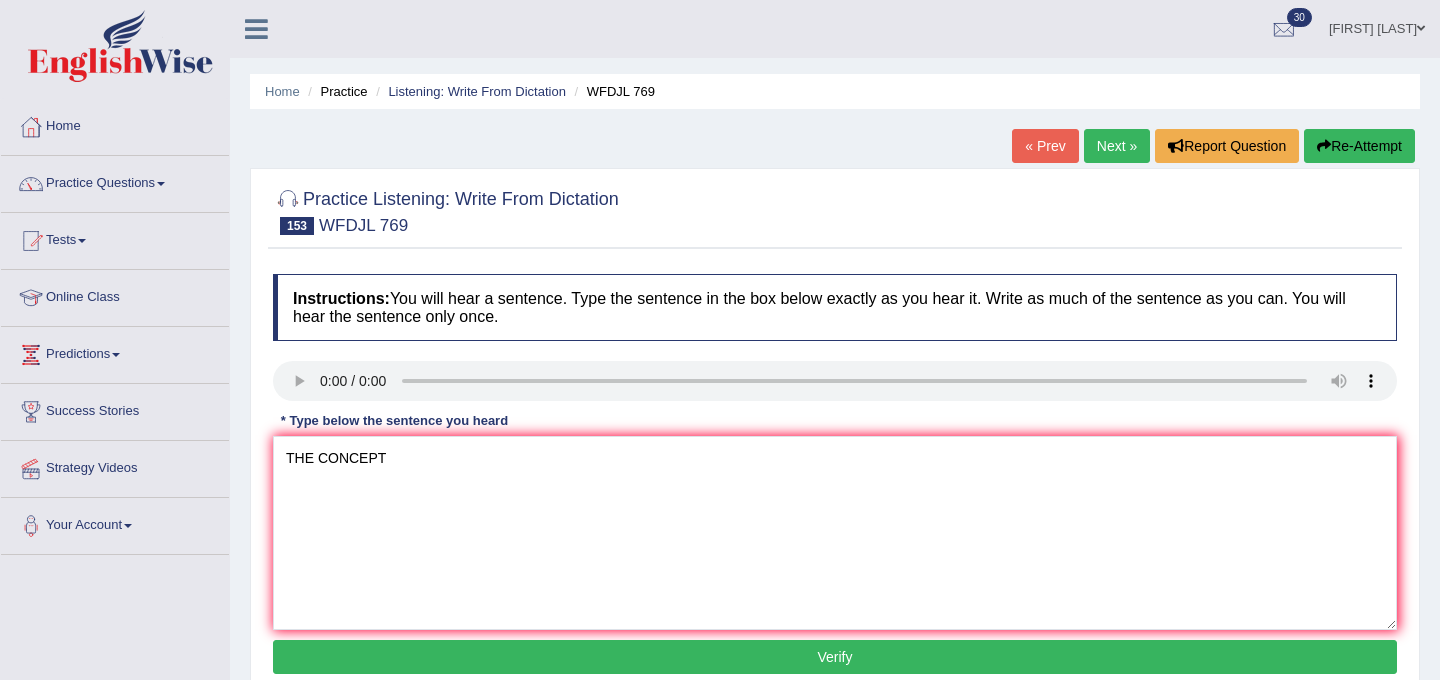 click on "Verify" at bounding box center (835, 657) 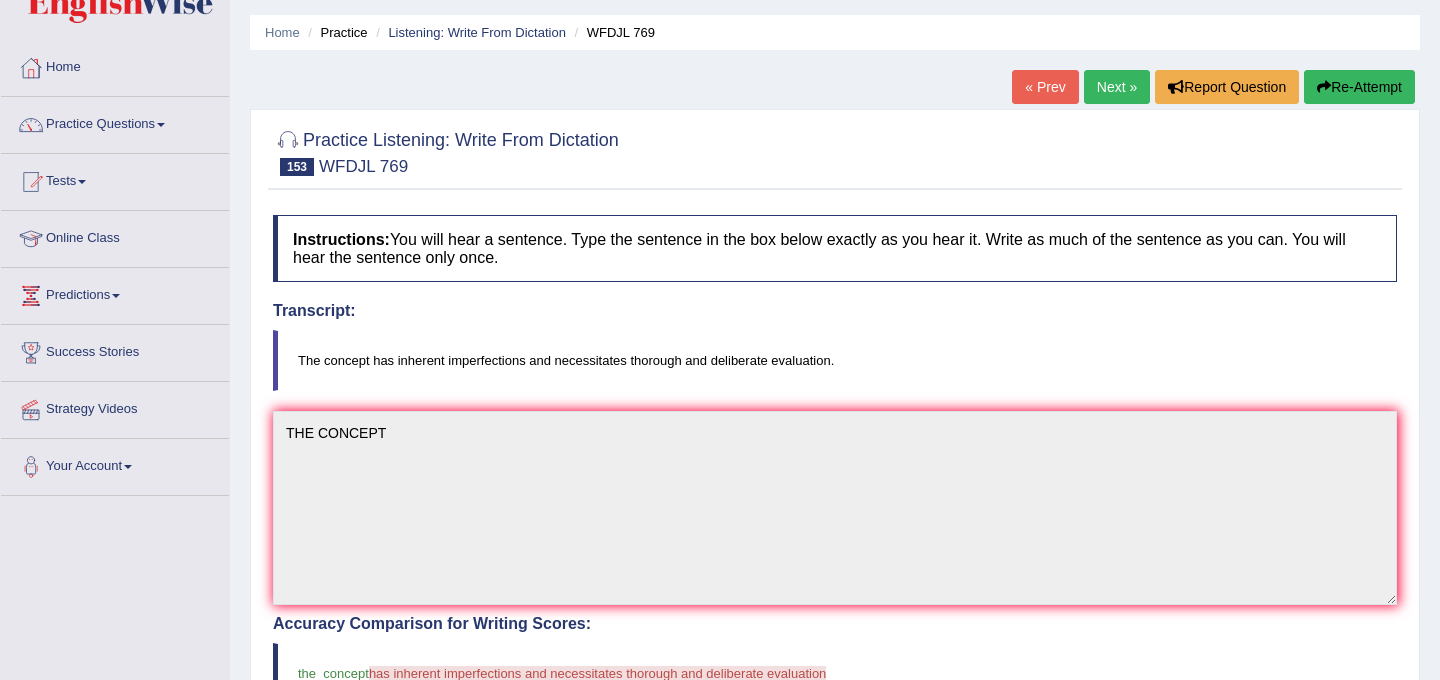 scroll, scrollTop: 0, scrollLeft: 0, axis: both 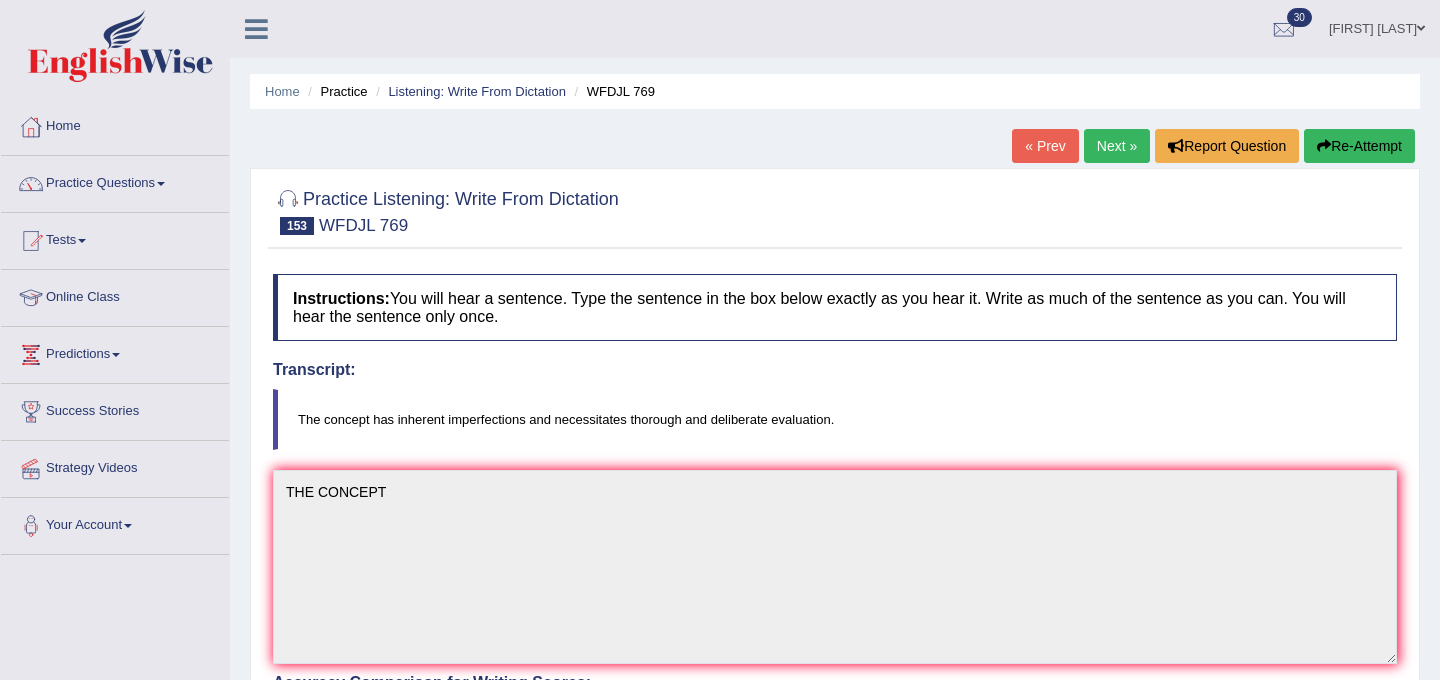 click on "Next »" at bounding box center (1117, 146) 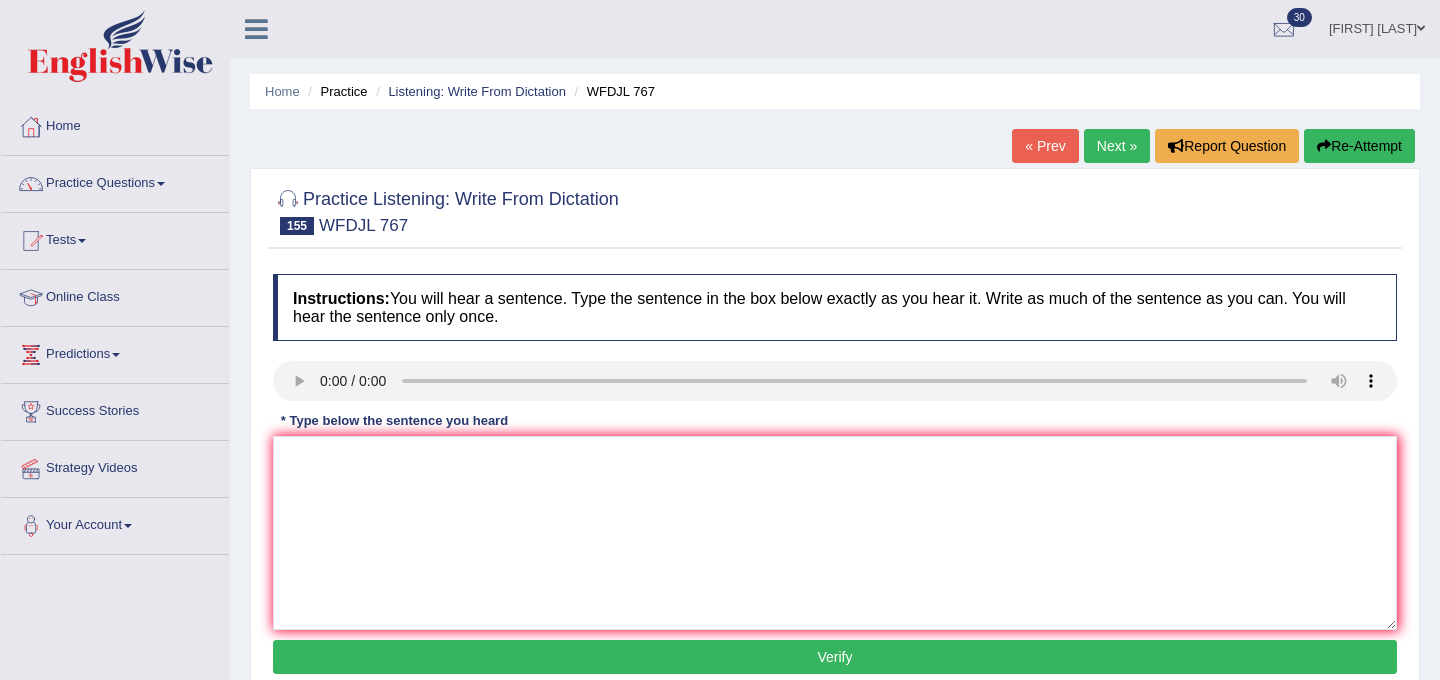 scroll, scrollTop: 0, scrollLeft: 0, axis: both 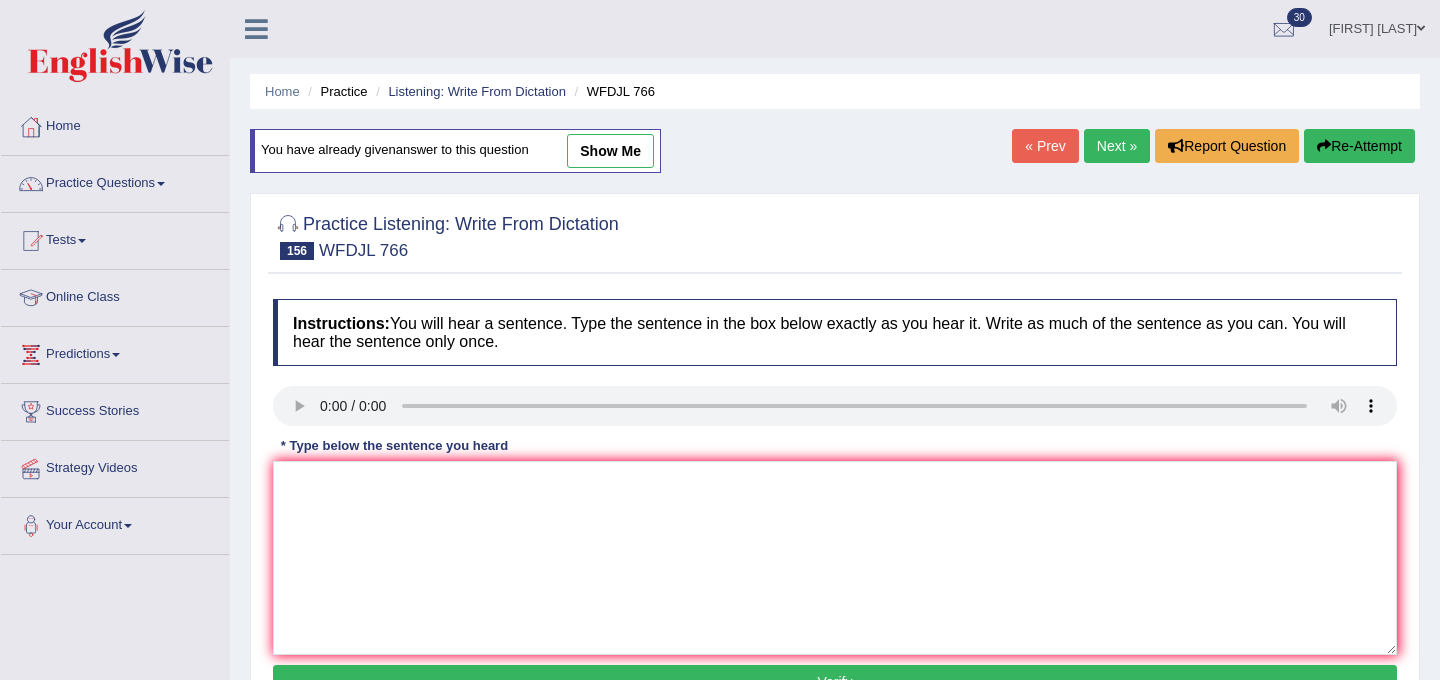 click on "Next »" at bounding box center [1117, 146] 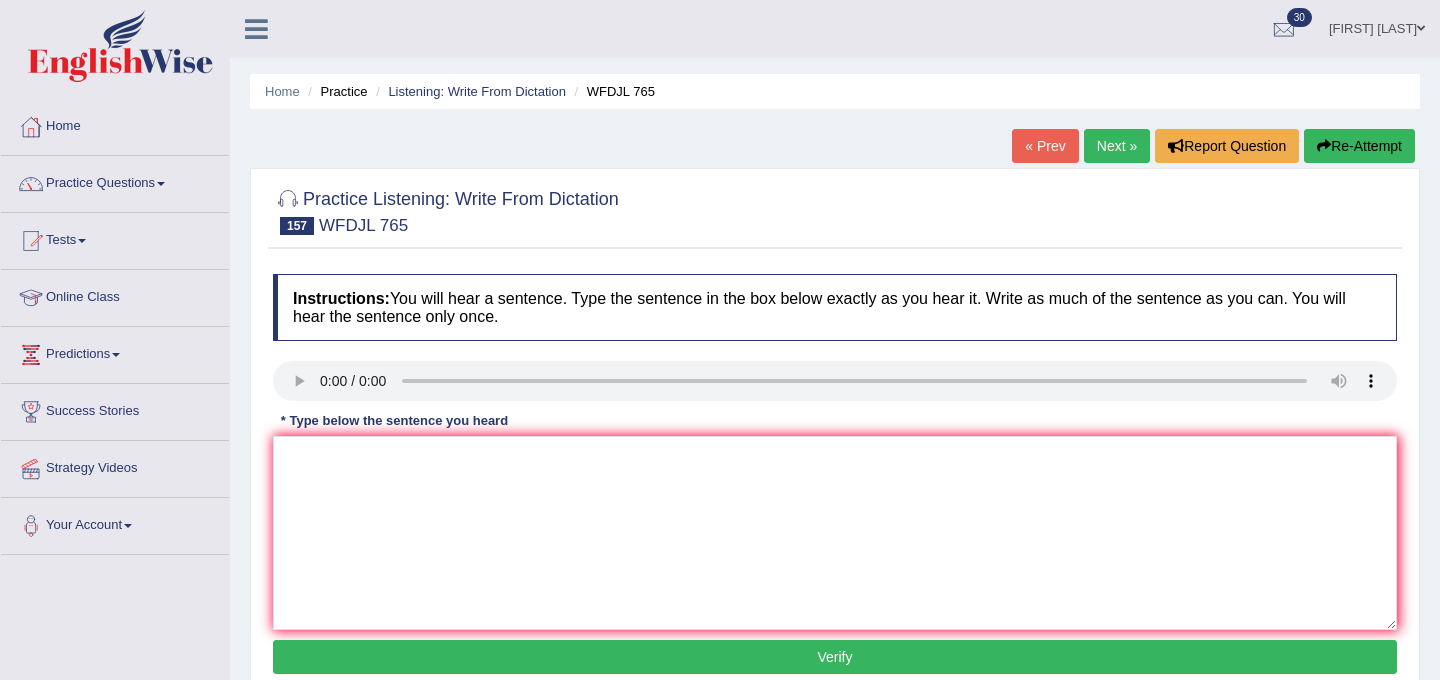 scroll, scrollTop: 0, scrollLeft: 0, axis: both 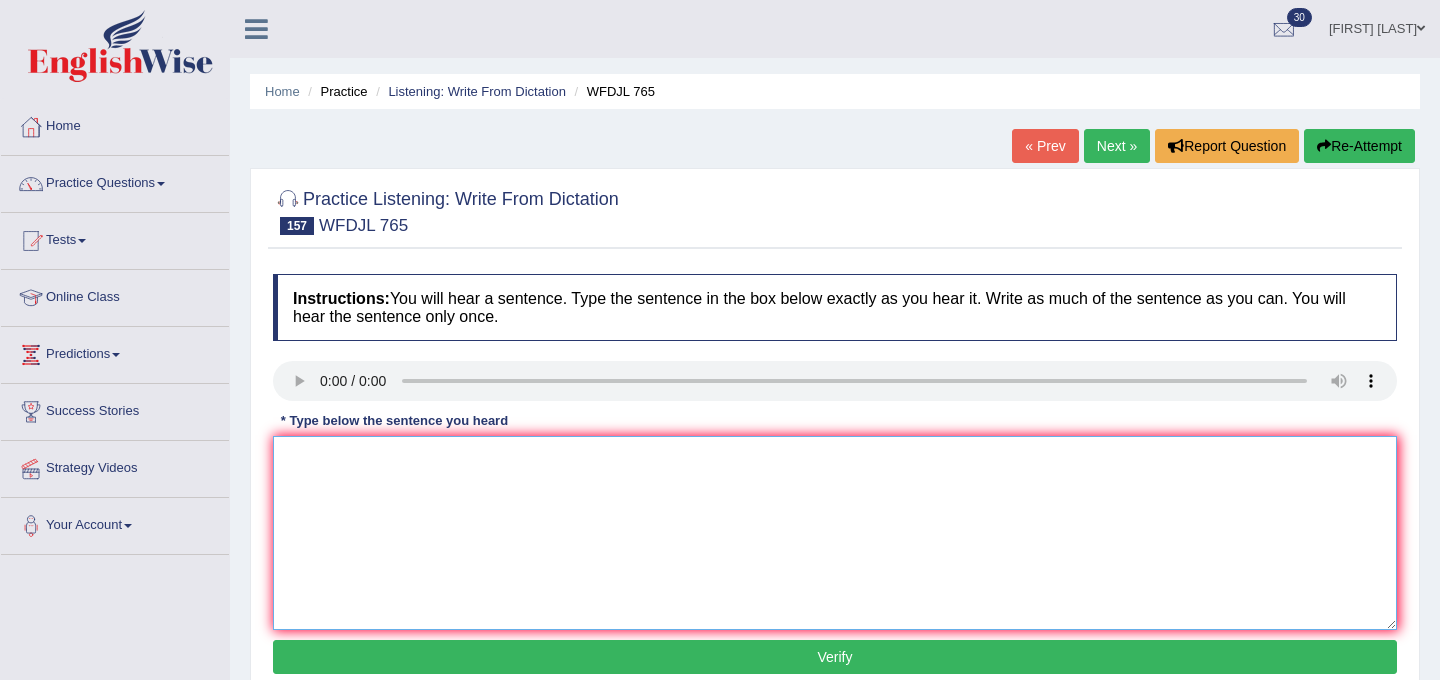click at bounding box center [835, 533] 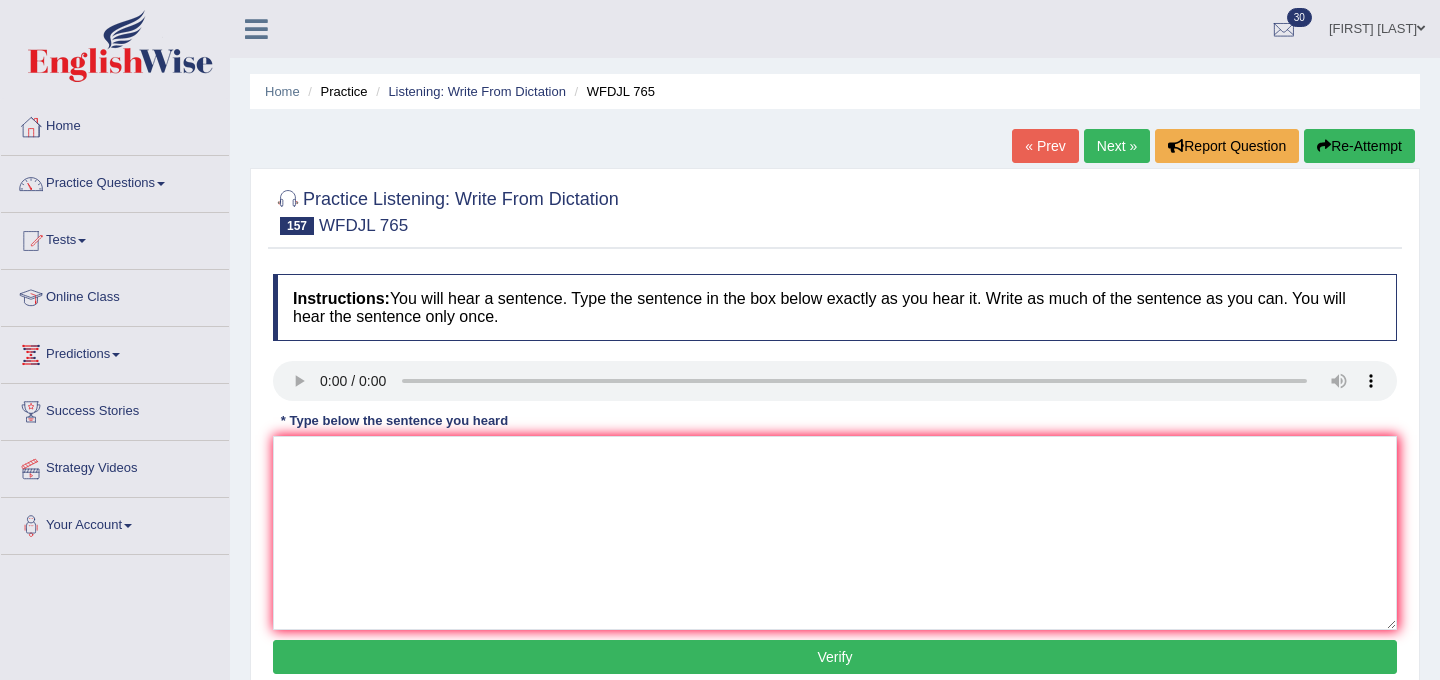click on "Arshdeep kaur
Toggle navigation
Username: arshdeep_kaur
Access Type: Online
Subscription: Gold Package
Log out" at bounding box center (1377, 28) 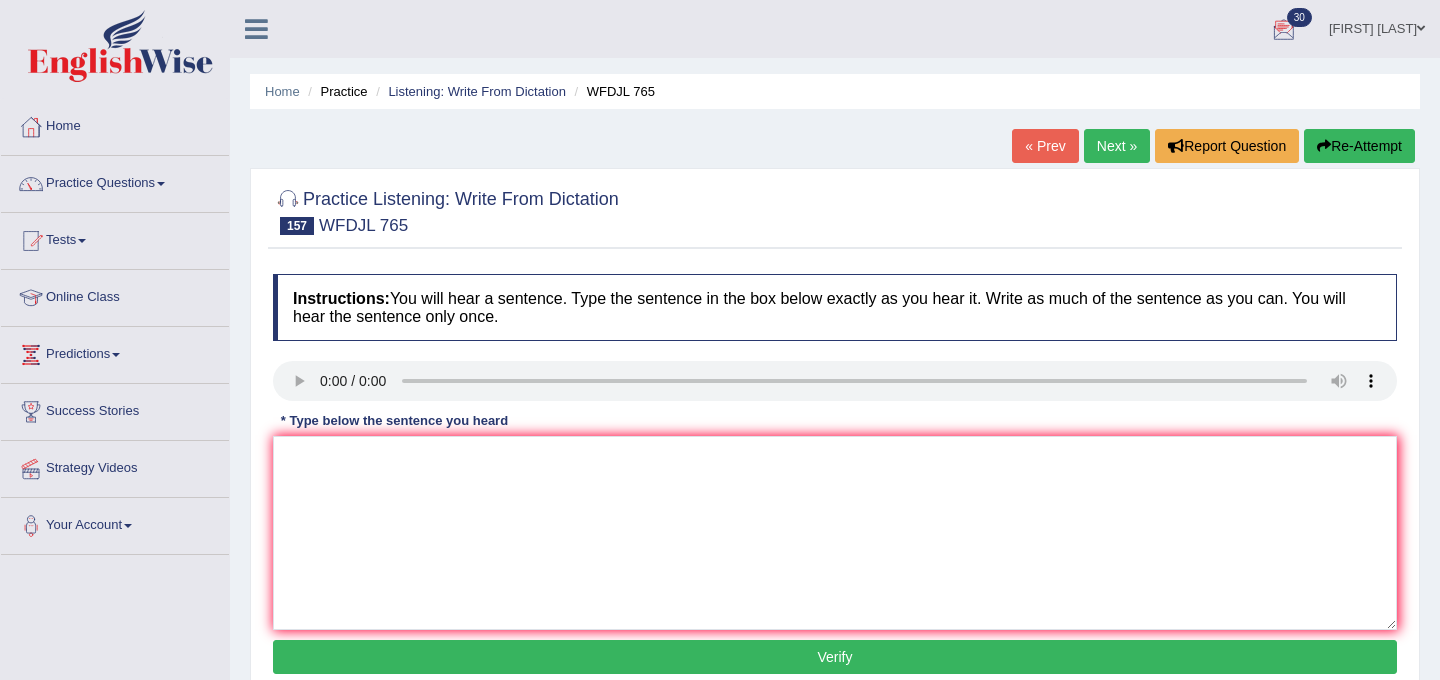 click on "Next »" at bounding box center (1117, 146) 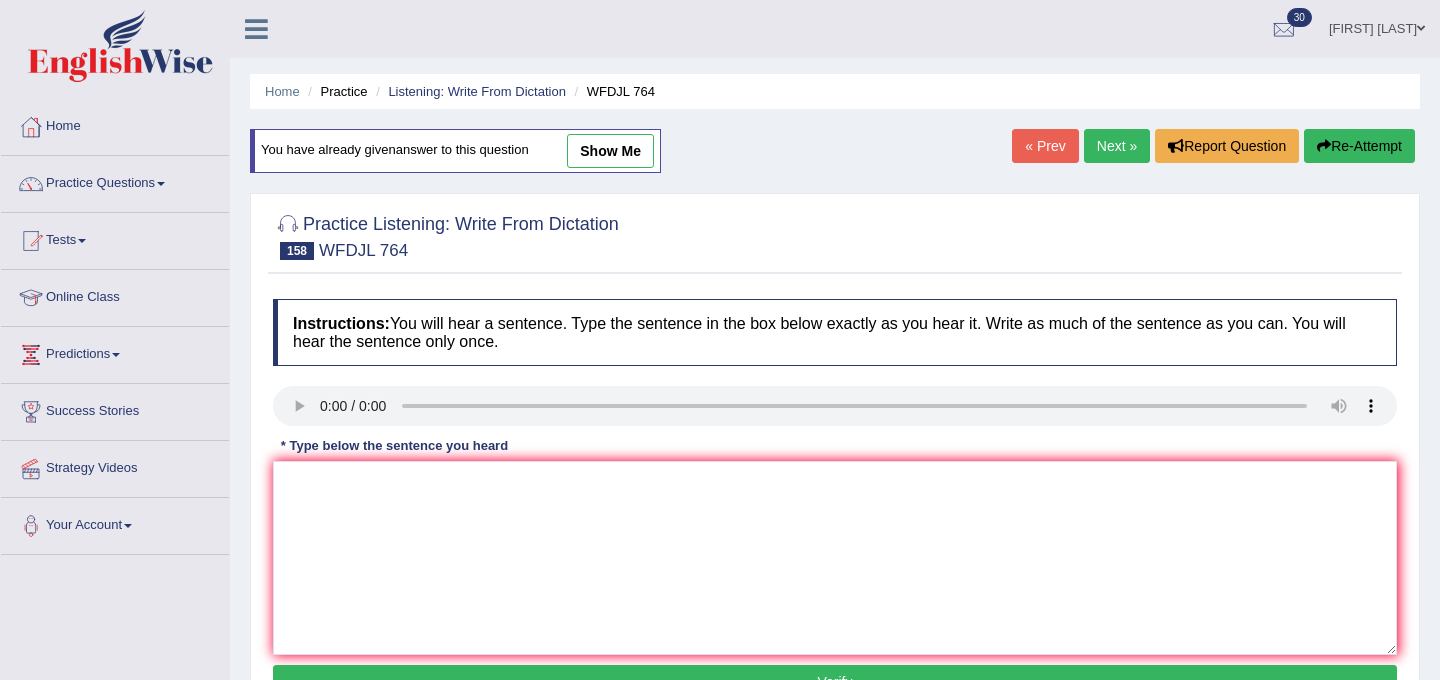 scroll, scrollTop: 0, scrollLeft: 0, axis: both 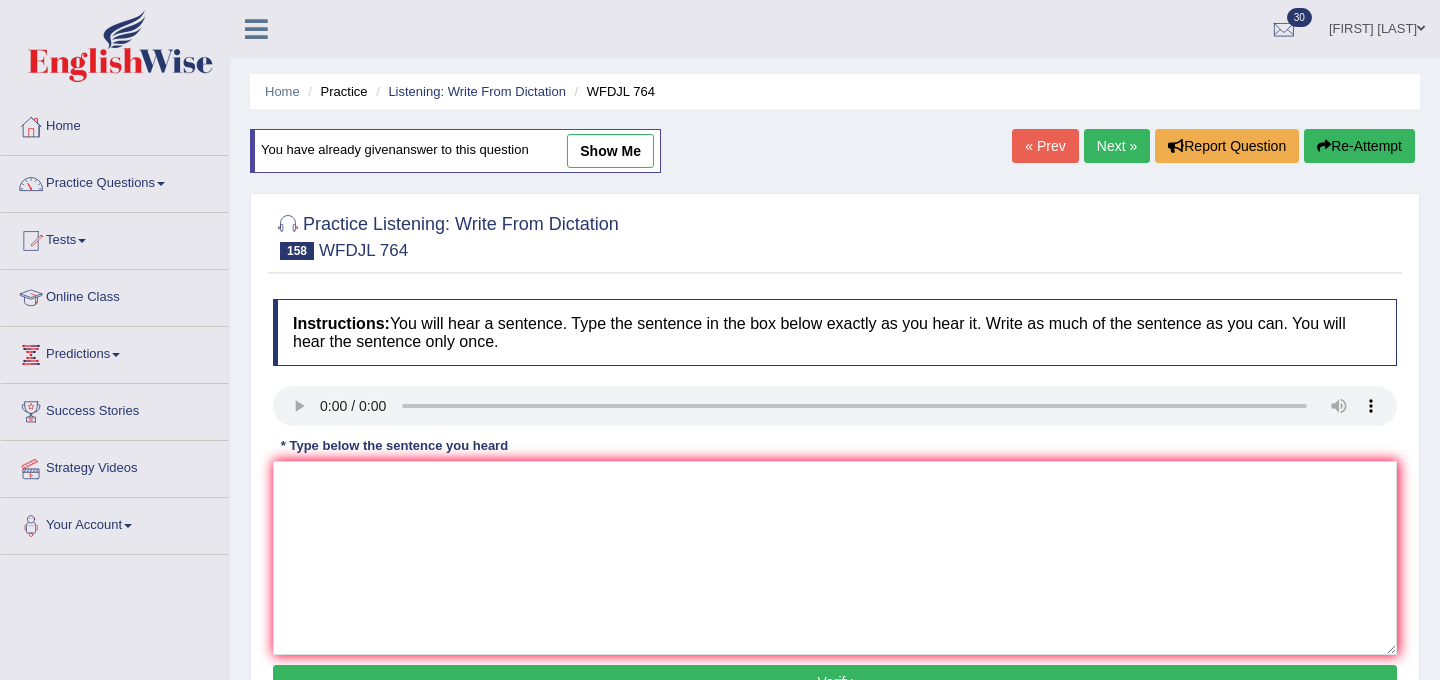 click on "Next »" at bounding box center [1117, 146] 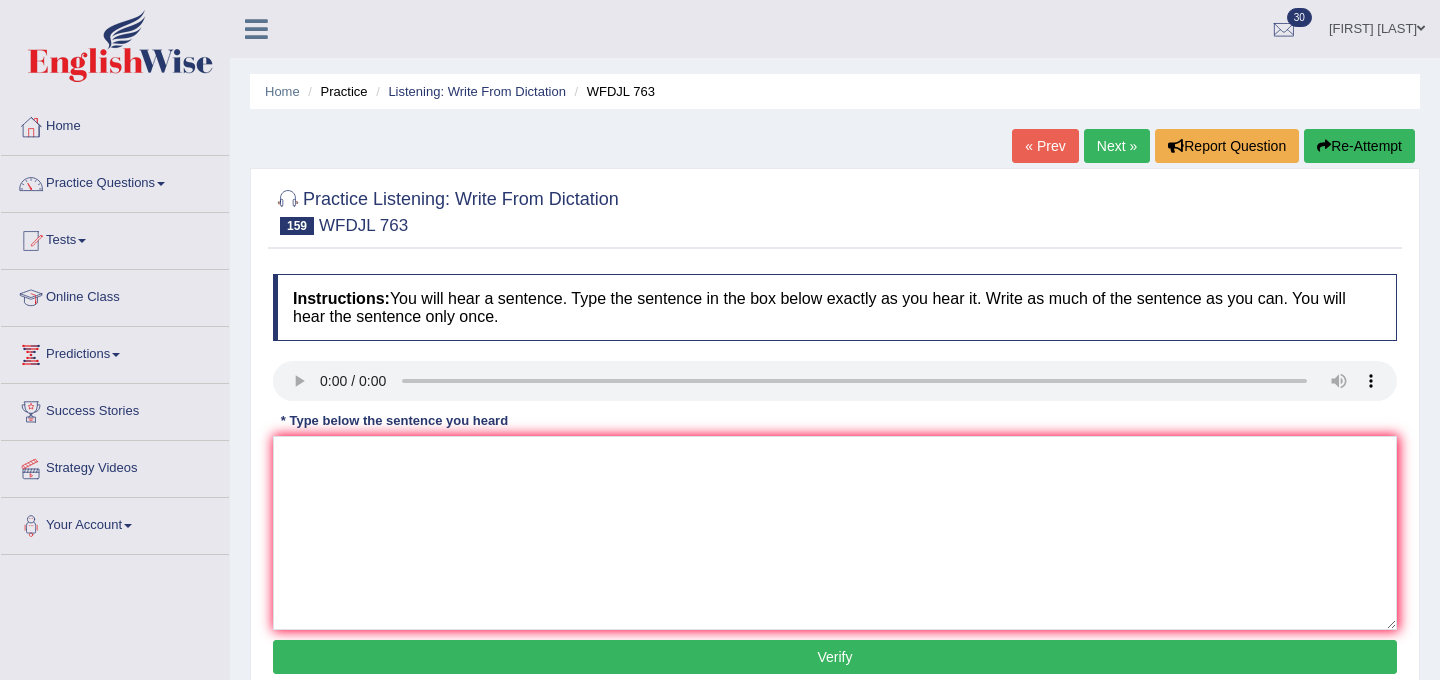 scroll, scrollTop: 0, scrollLeft: 0, axis: both 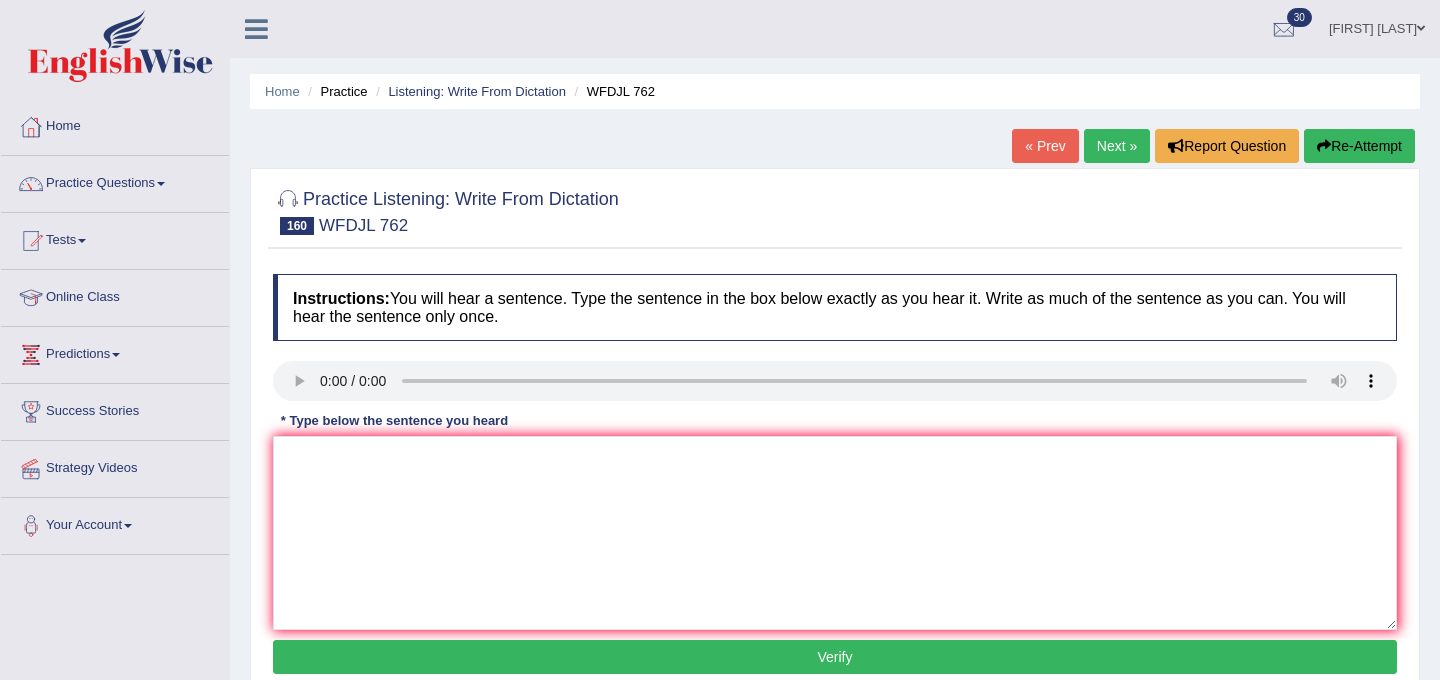 click on "Next »" at bounding box center [1117, 146] 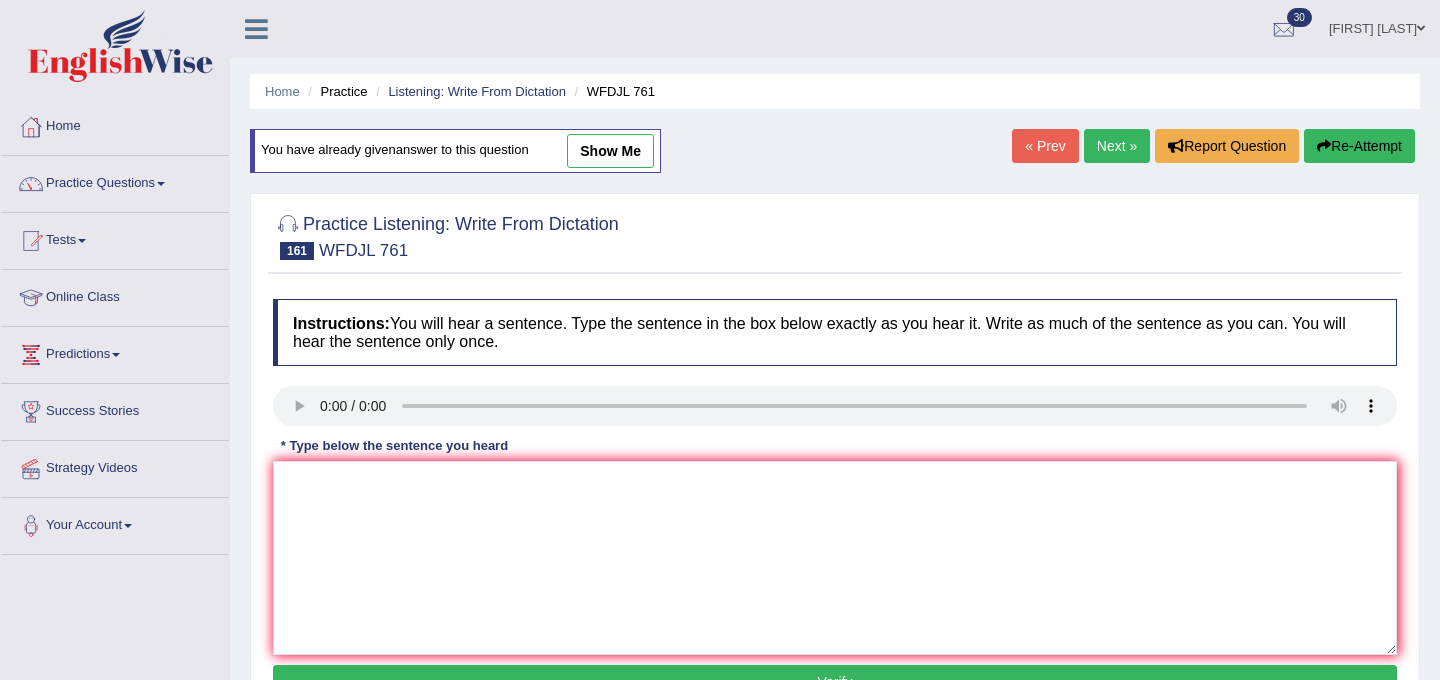 scroll, scrollTop: 0, scrollLeft: 0, axis: both 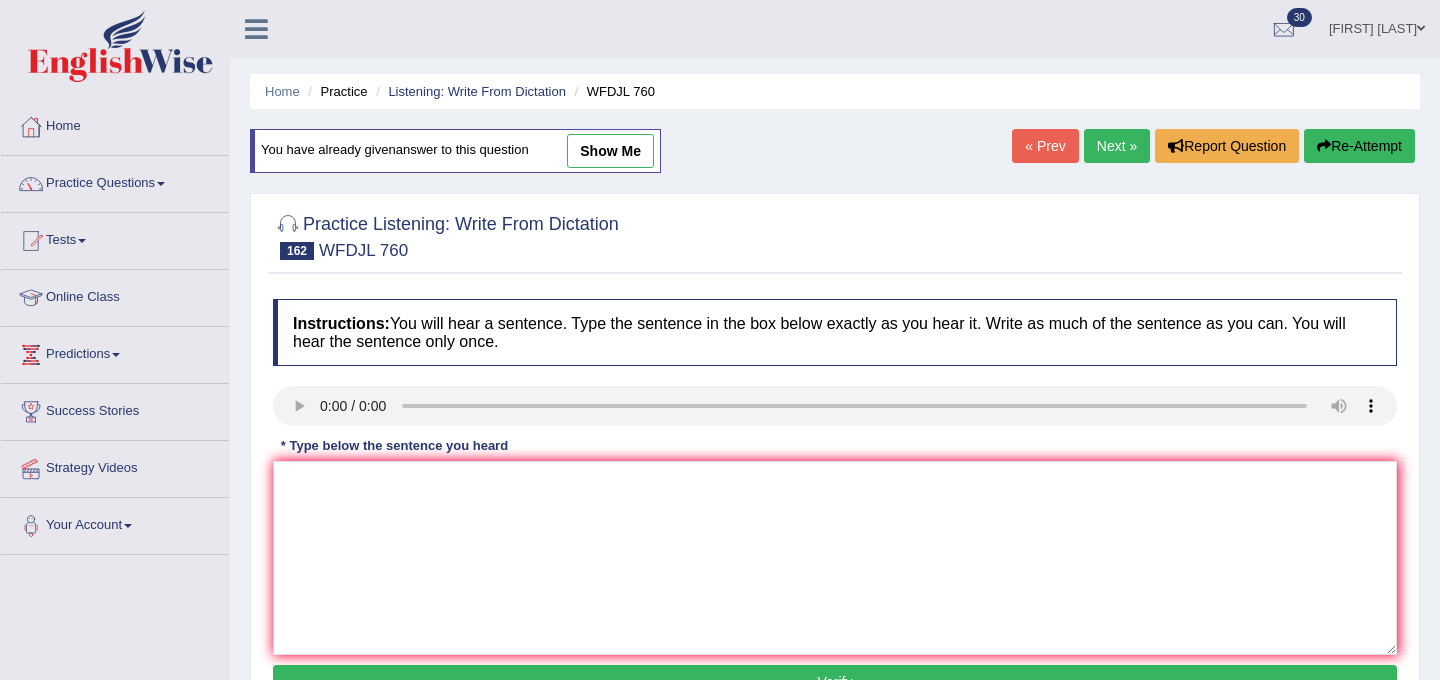 click on "Next »" at bounding box center (1117, 146) 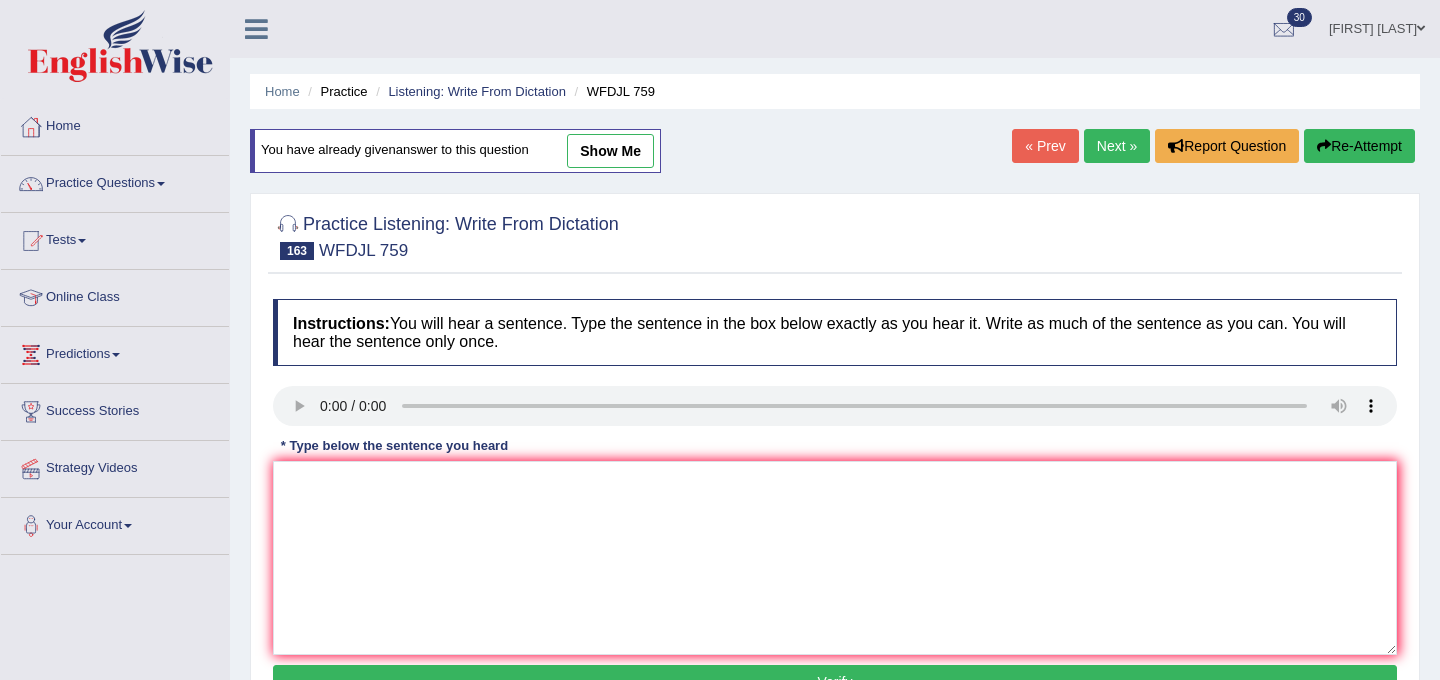 scroll, scrollTop: 0, scrollLeft: 0, axis: both 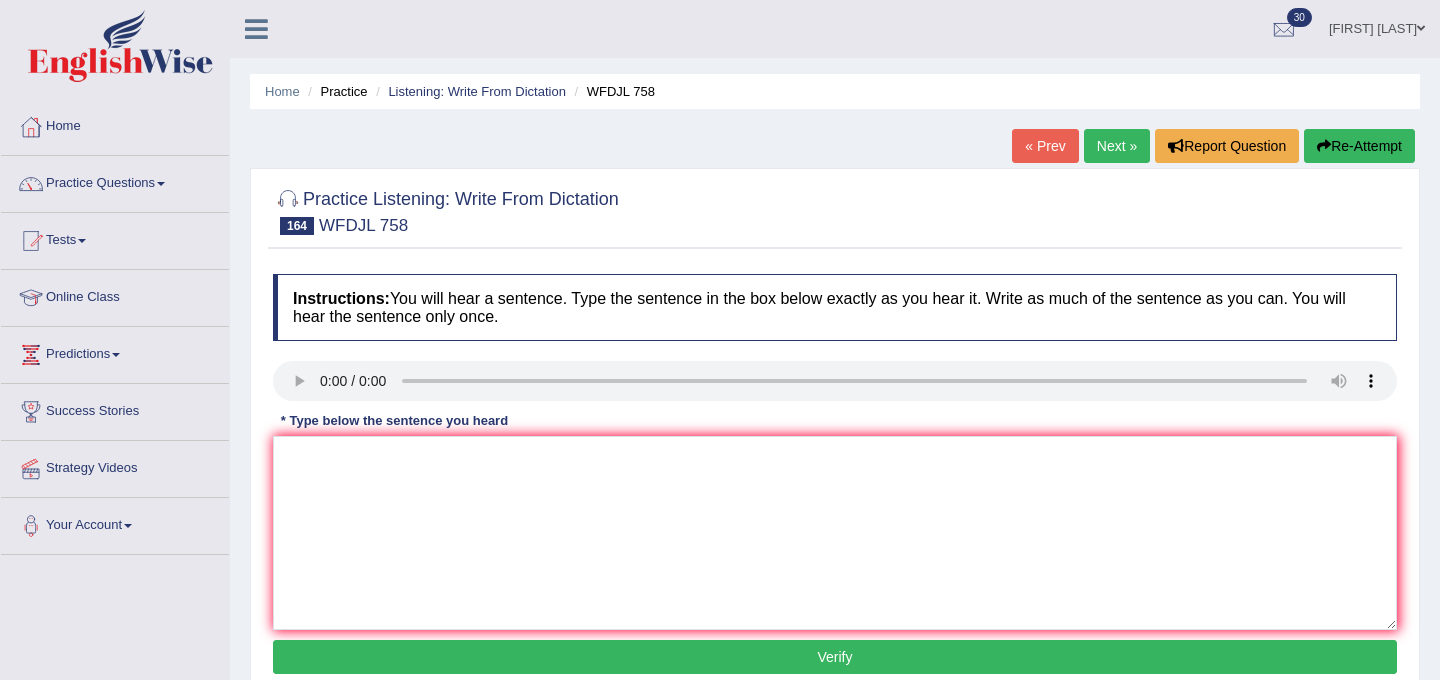 click on "Next »" at bounding box center [1117, 146] 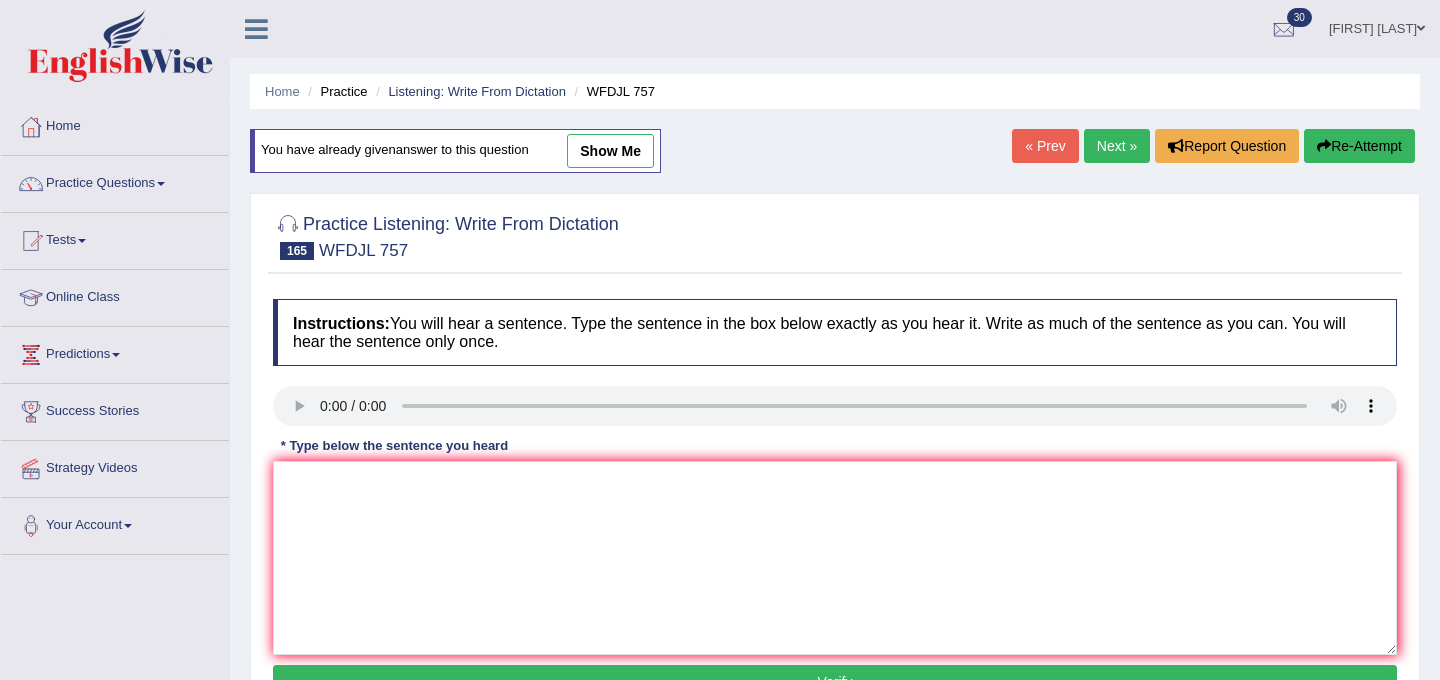 scroll, scrollTop: 0, scrollLeft: 0, axis: both 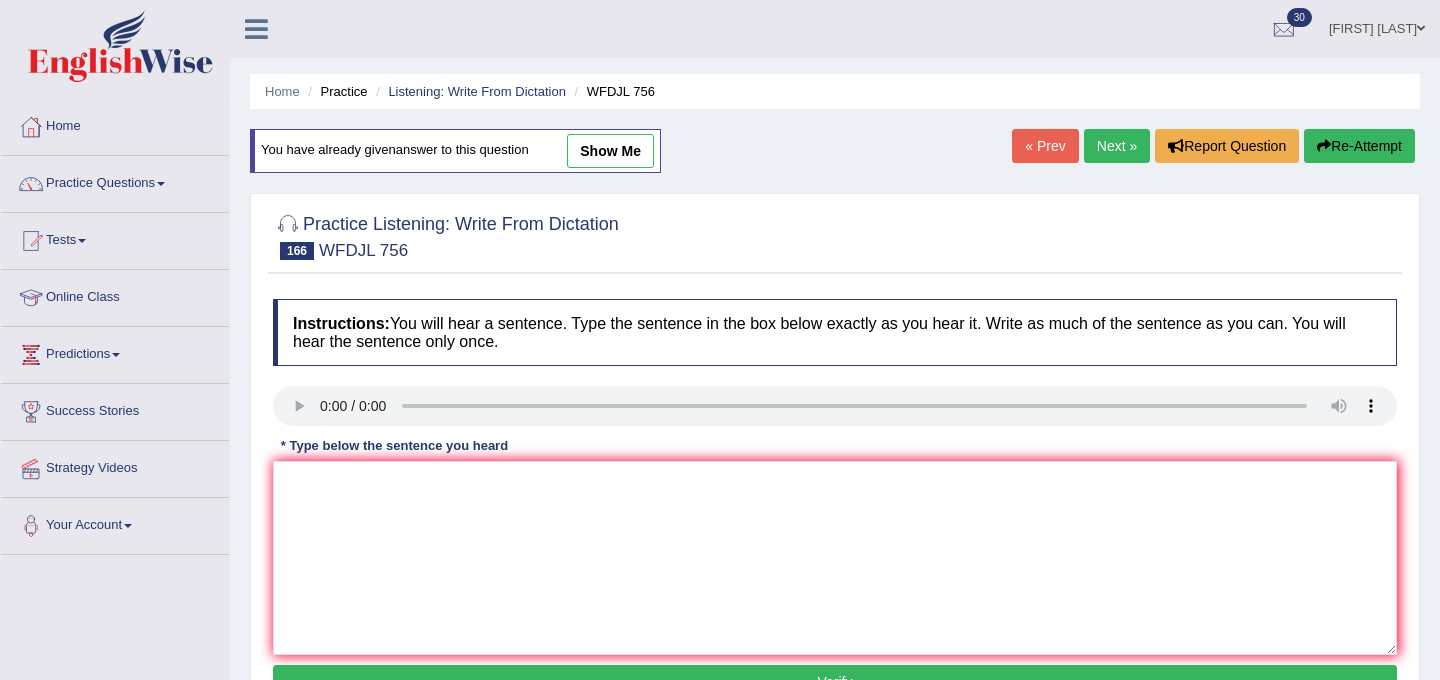 click on "Next »" at bounding box center [1117, 146] 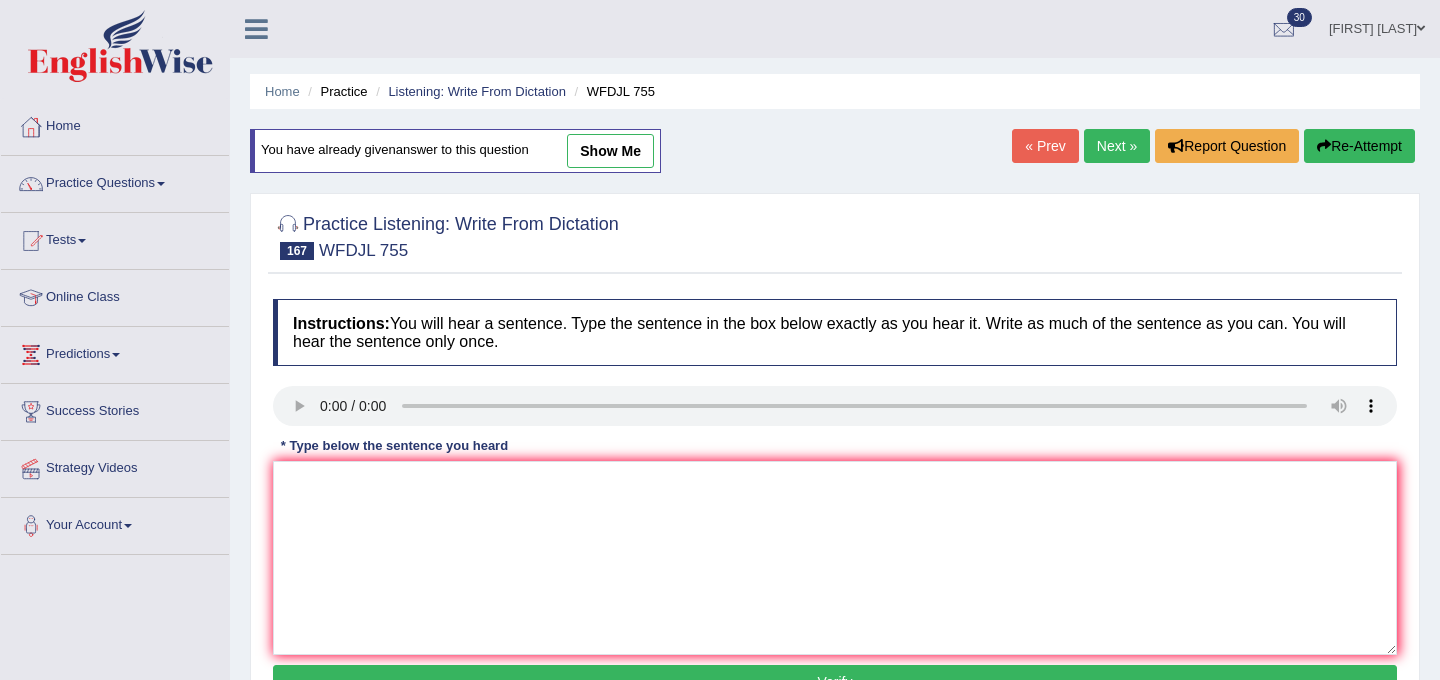 scroll, scrollTop: 0, scrollLeft: 0, axis: both 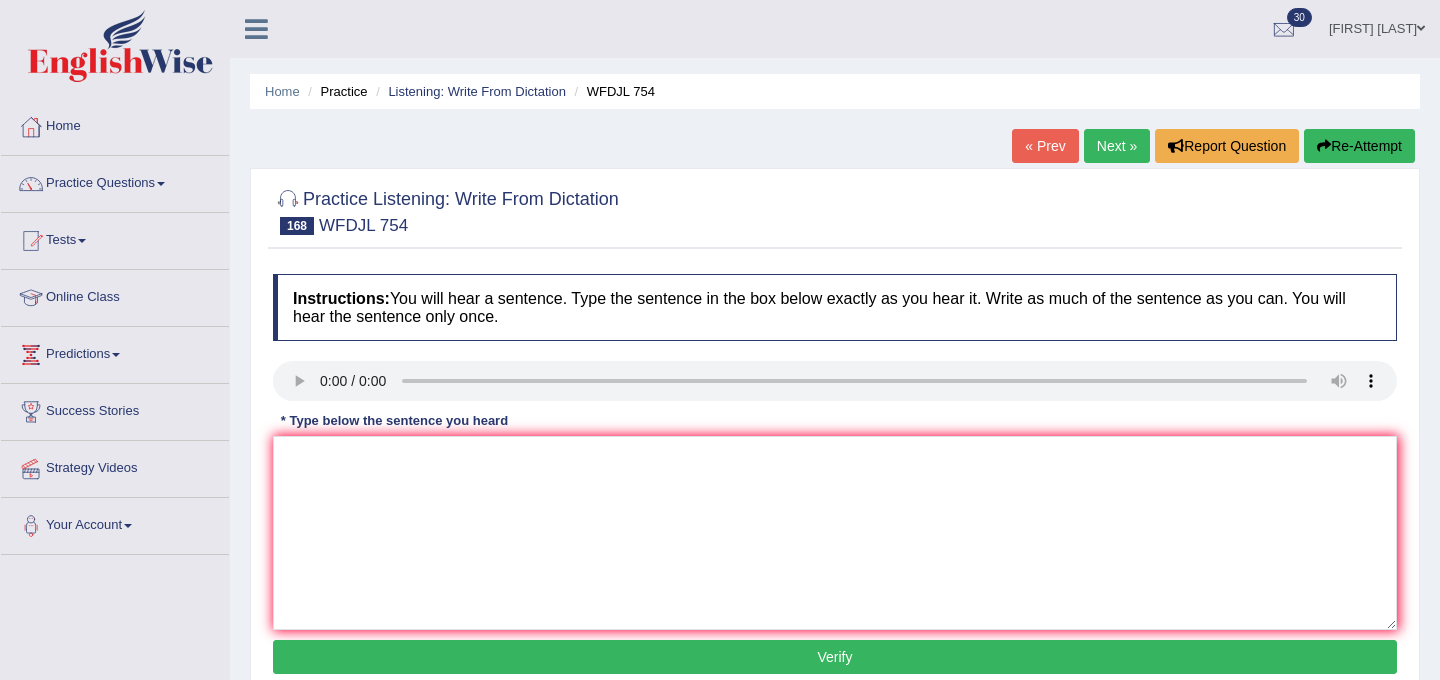 click on "Next »" at bounding box center (1117, 146) 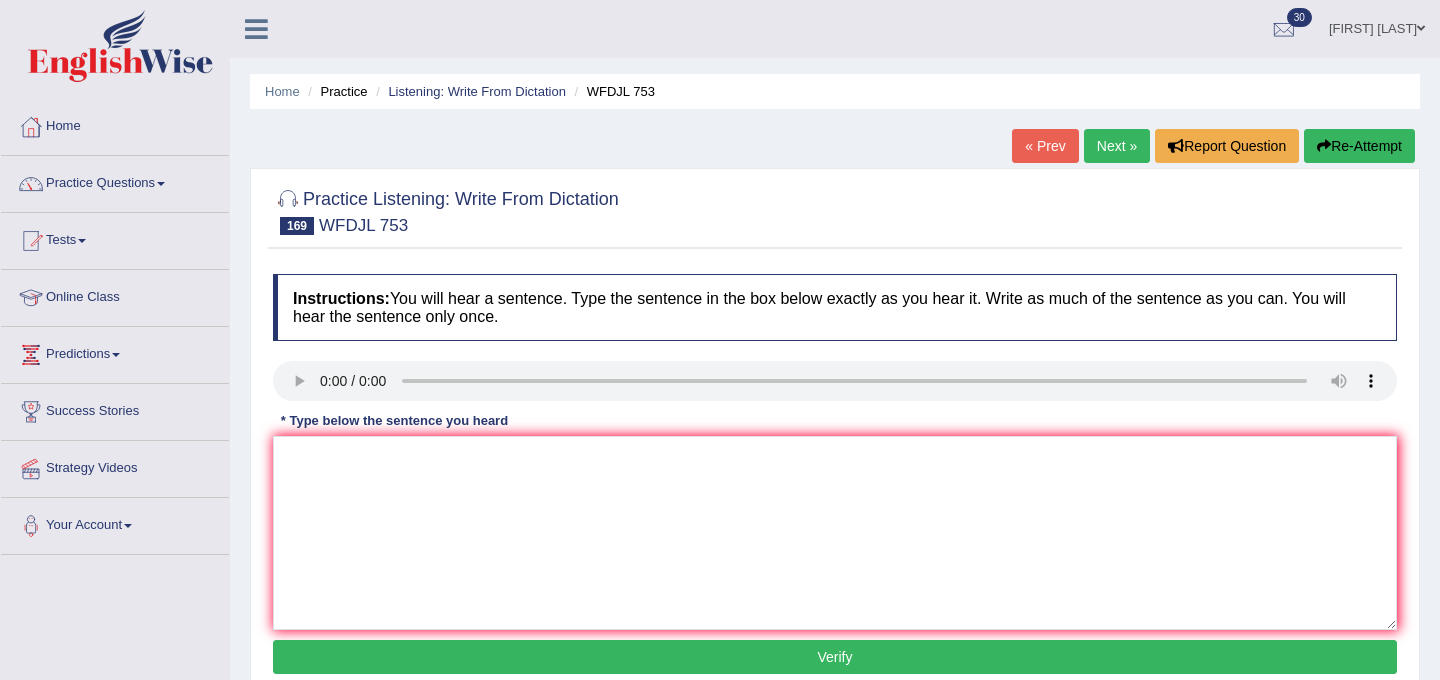 scroll, scrollTop: 0, scrollLeft: 0, axis: both 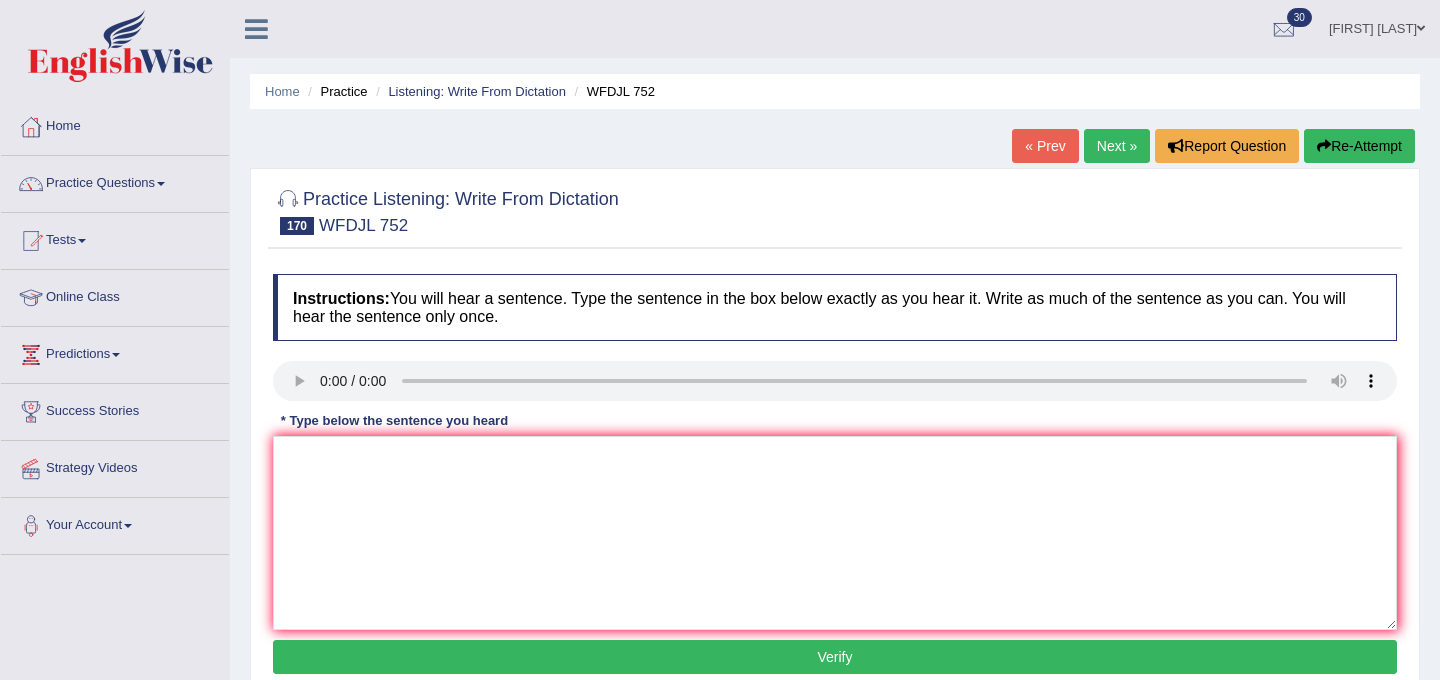 click on "Next »" at bounding box center [1117, 146] 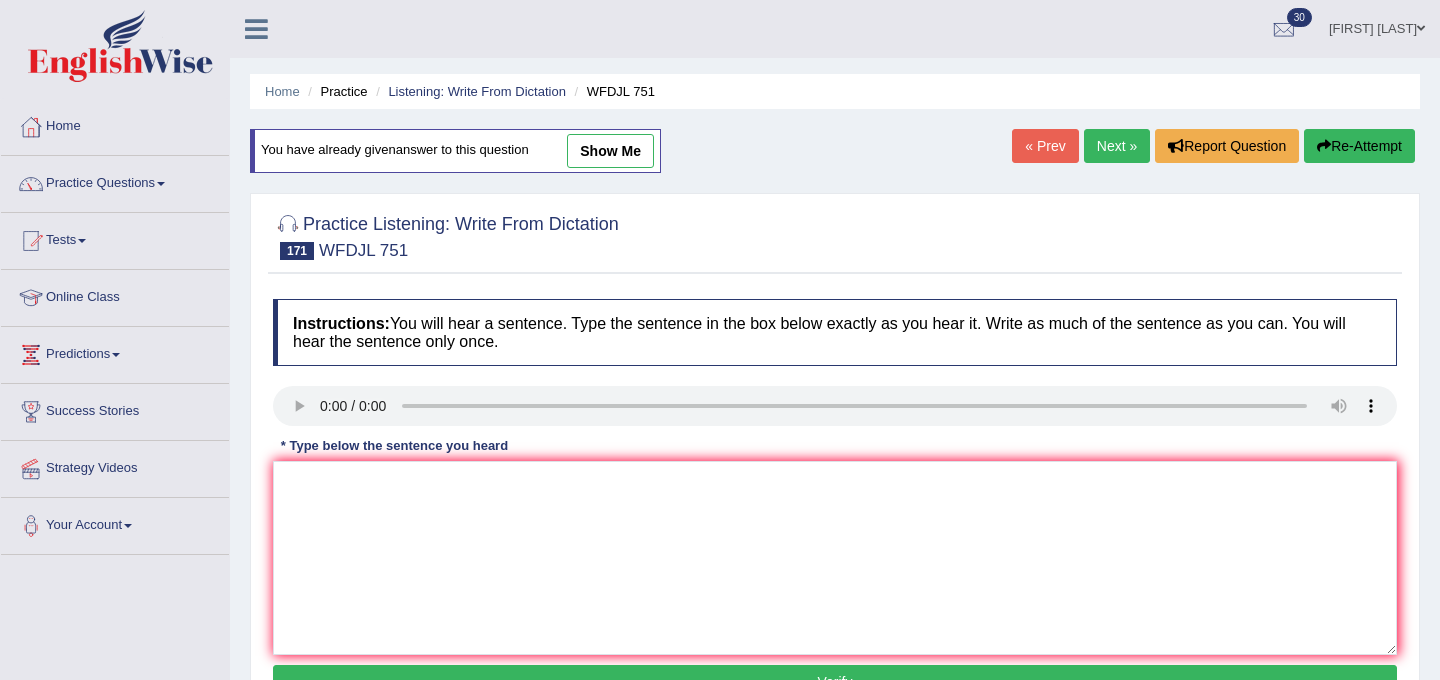 scroll, scrollTop: 0, scrollLeft: 0, axis: both 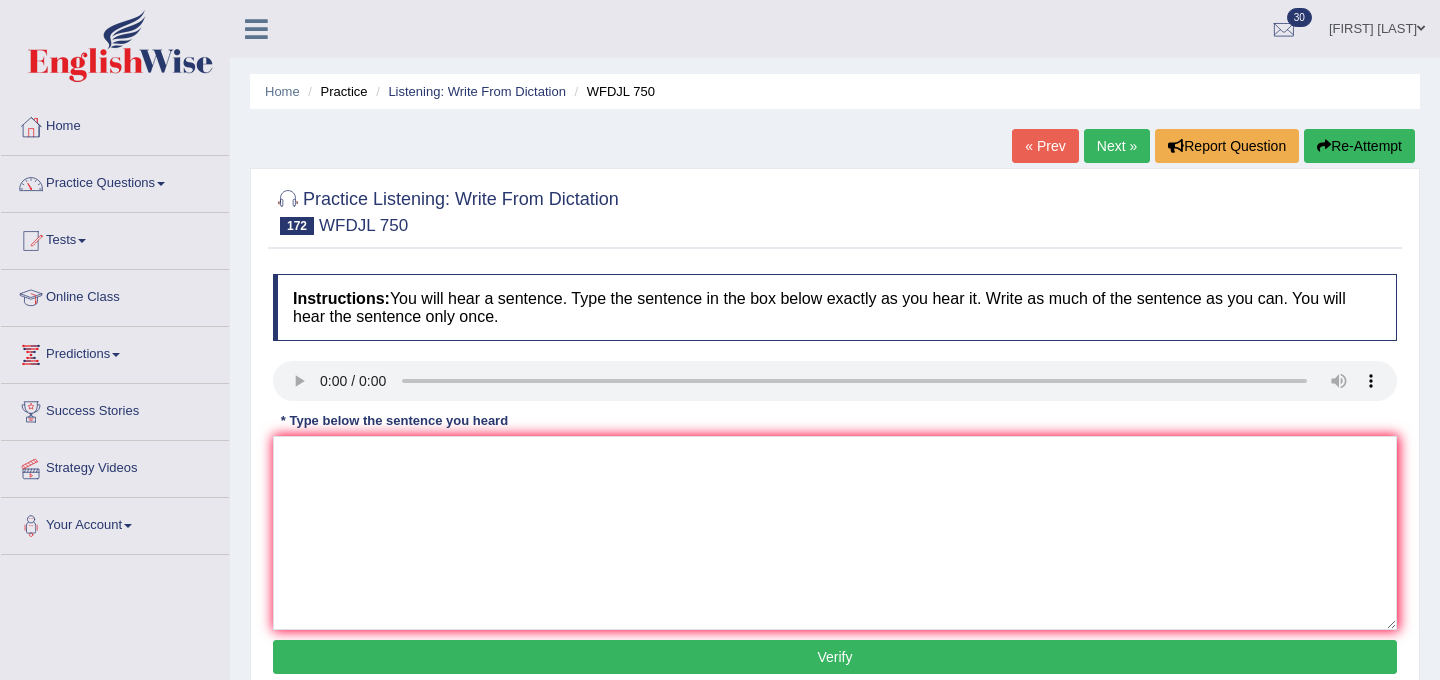 click on "Next »" at bounding box center [1117, 146] 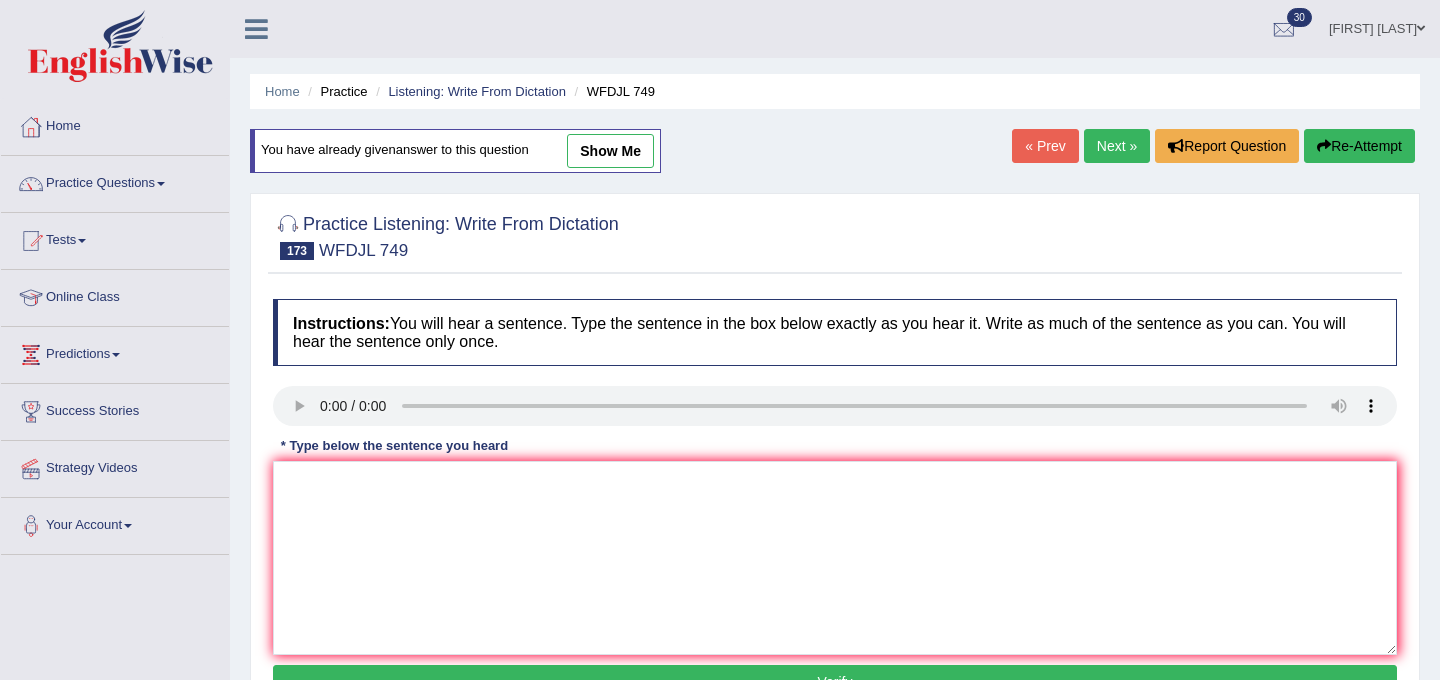scroll, scrollTop: 0, scrollLeft: 0, axis: both 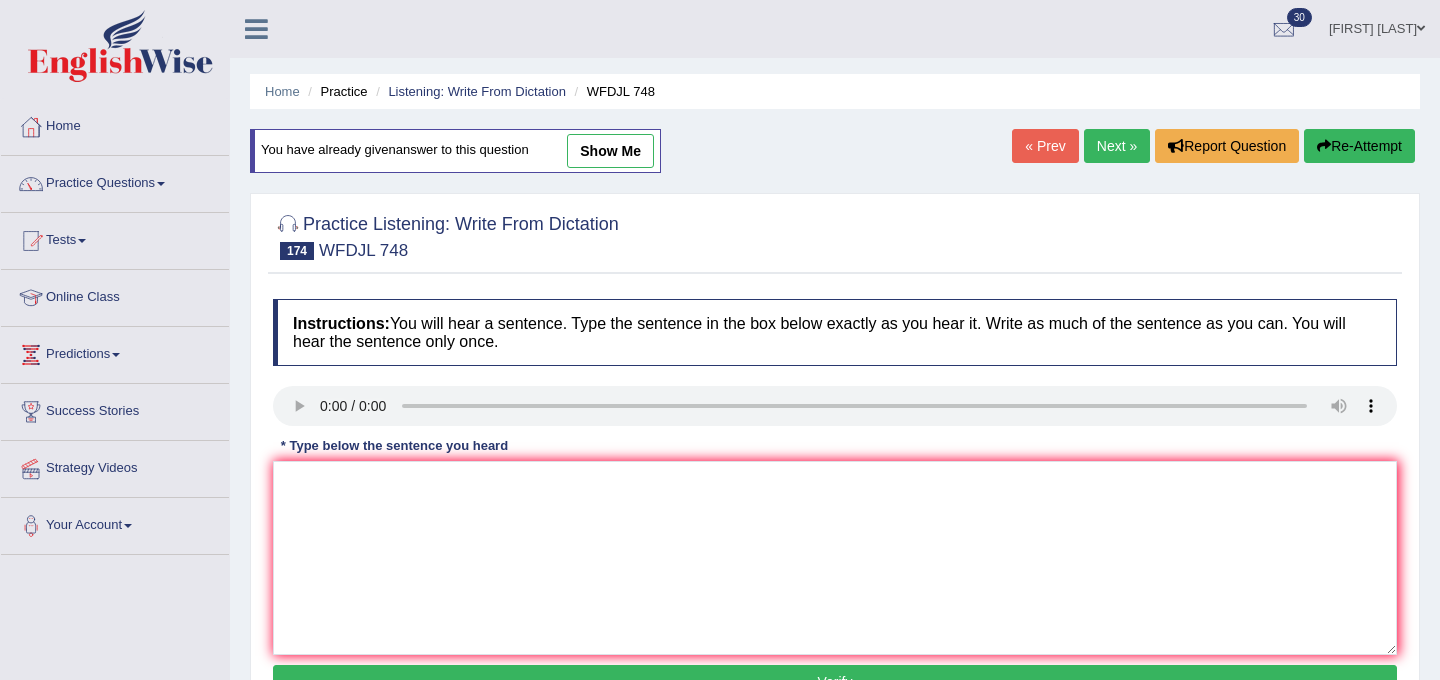 click on "Next »" at bounding box center (1117, 146) 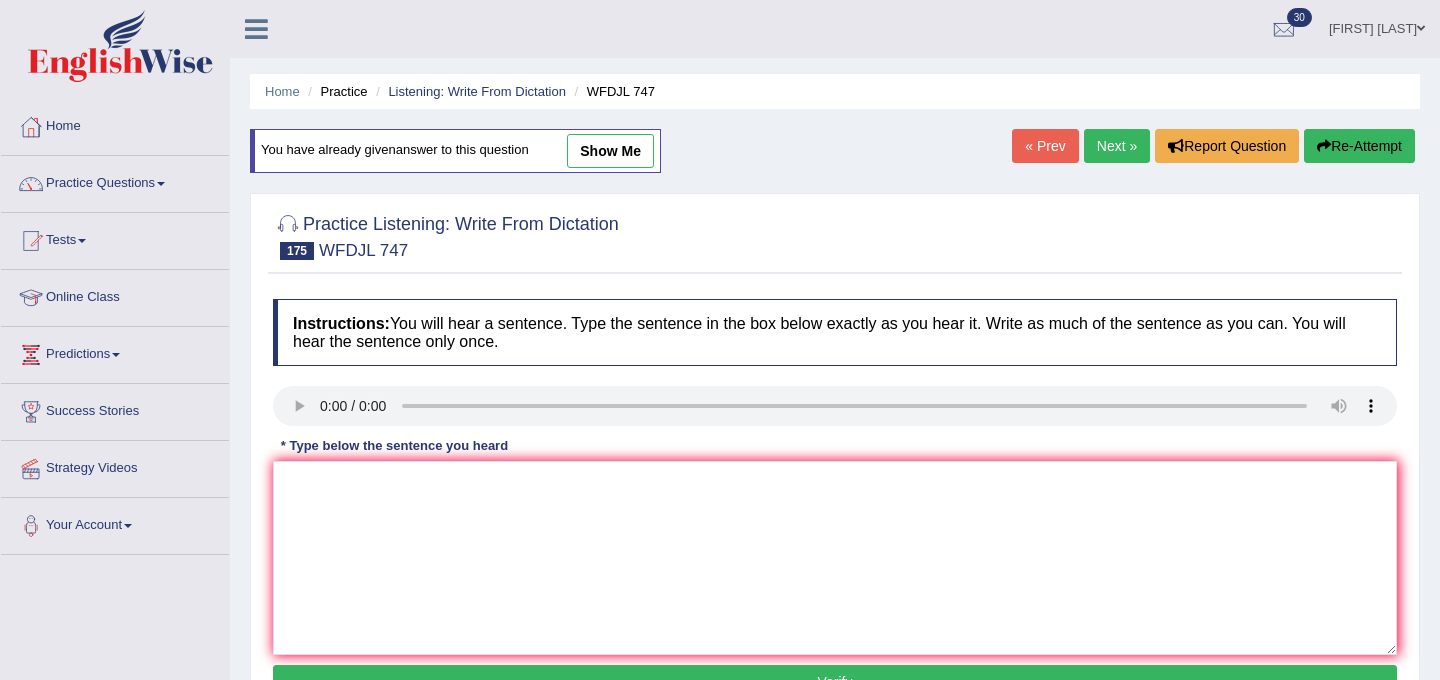 scroll, scrollTop: 0, scrollLeft: 0, axis: both 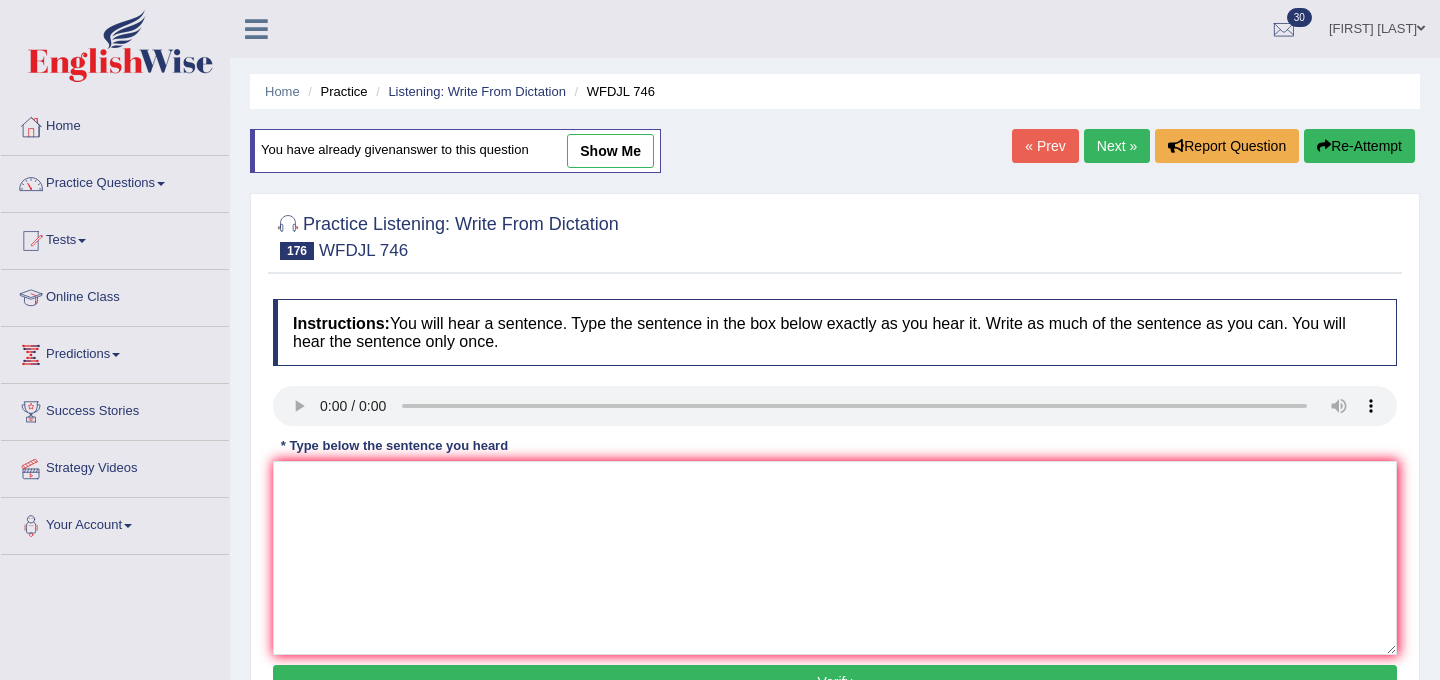 click on "Next »" at bounding box center (1117, 146) 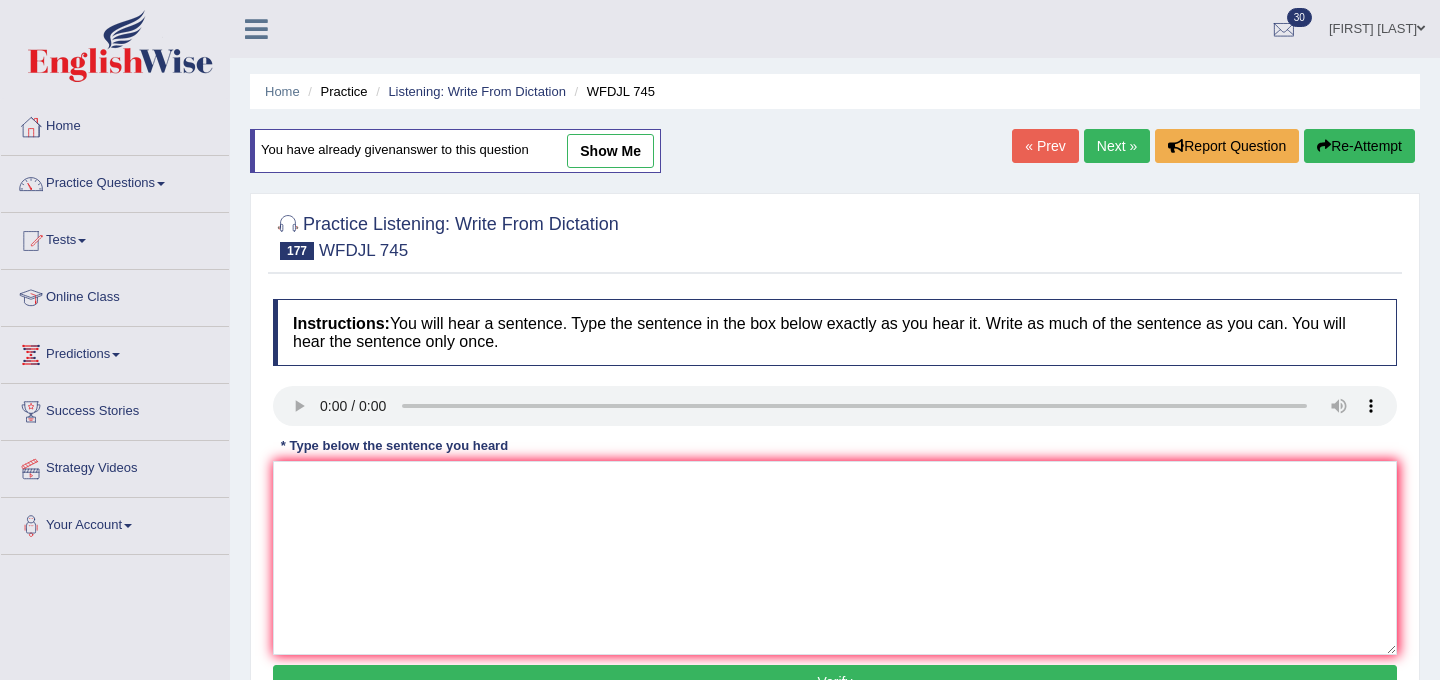 scroll, scrollTop: 0, scrollLeft: 0, axis: both 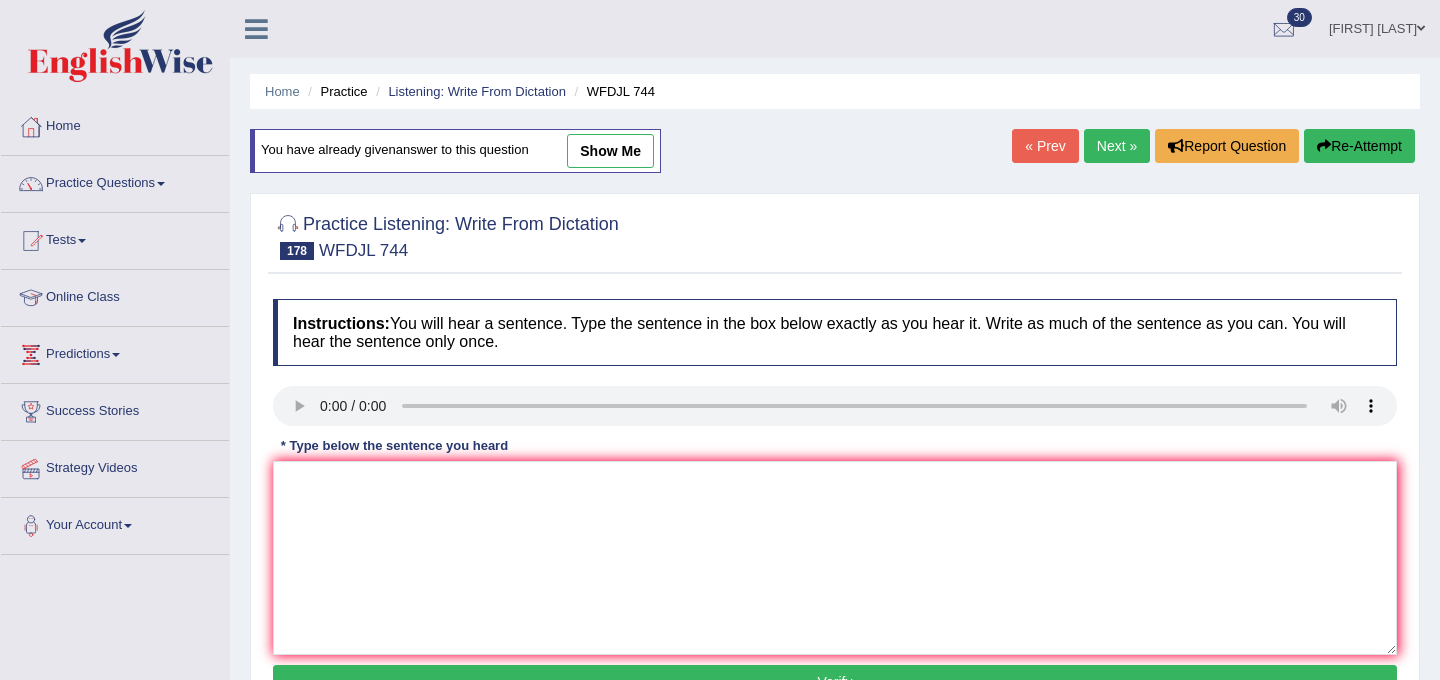 click on "Next »" at bounding box center [1117, 146] 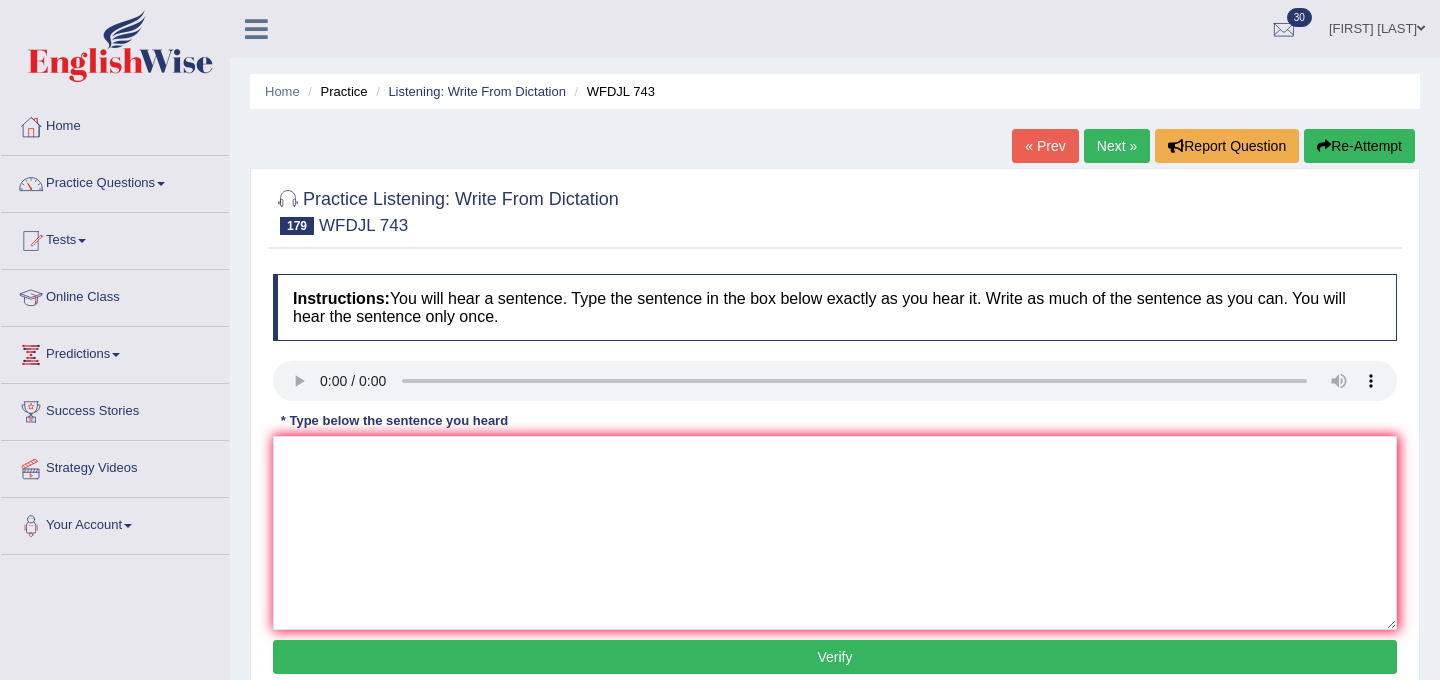 scroll, scrollTop: 0, scrollLeft: 0, axis: both 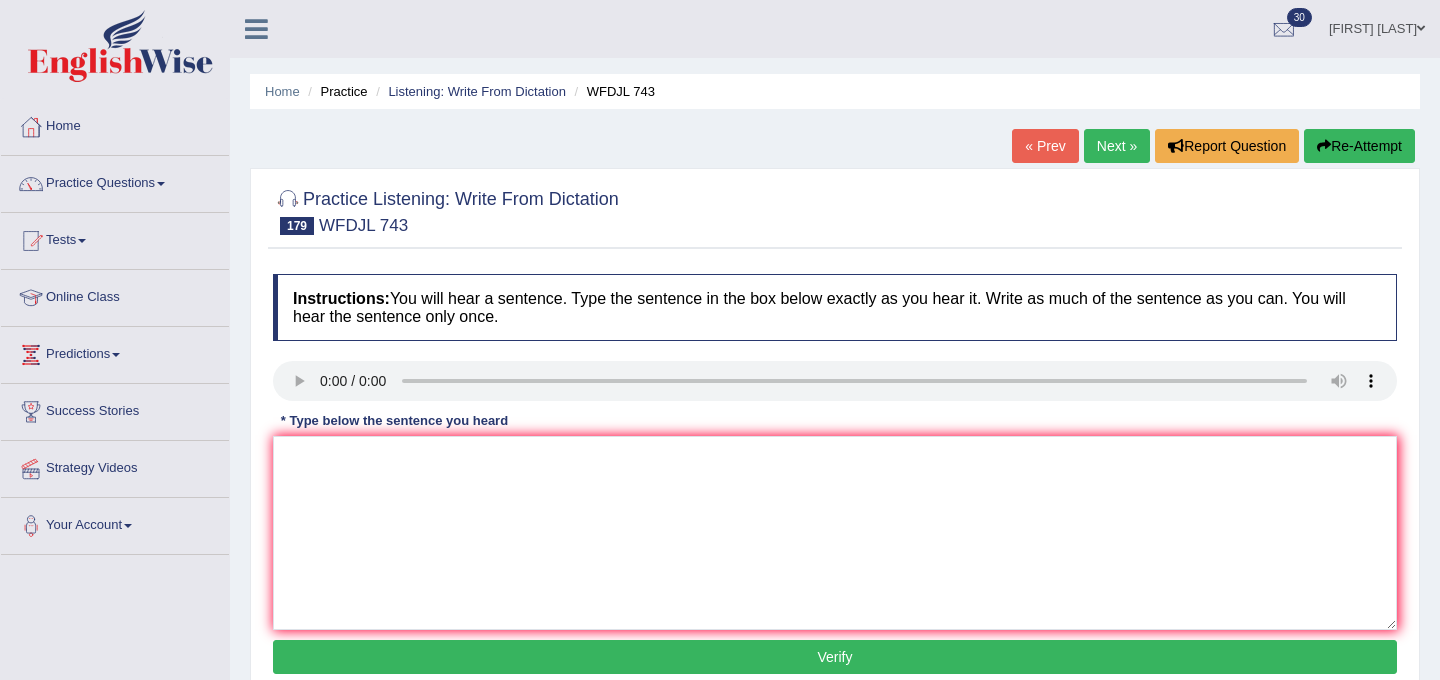 click on "Next »" at bounding box center (1117, 146) 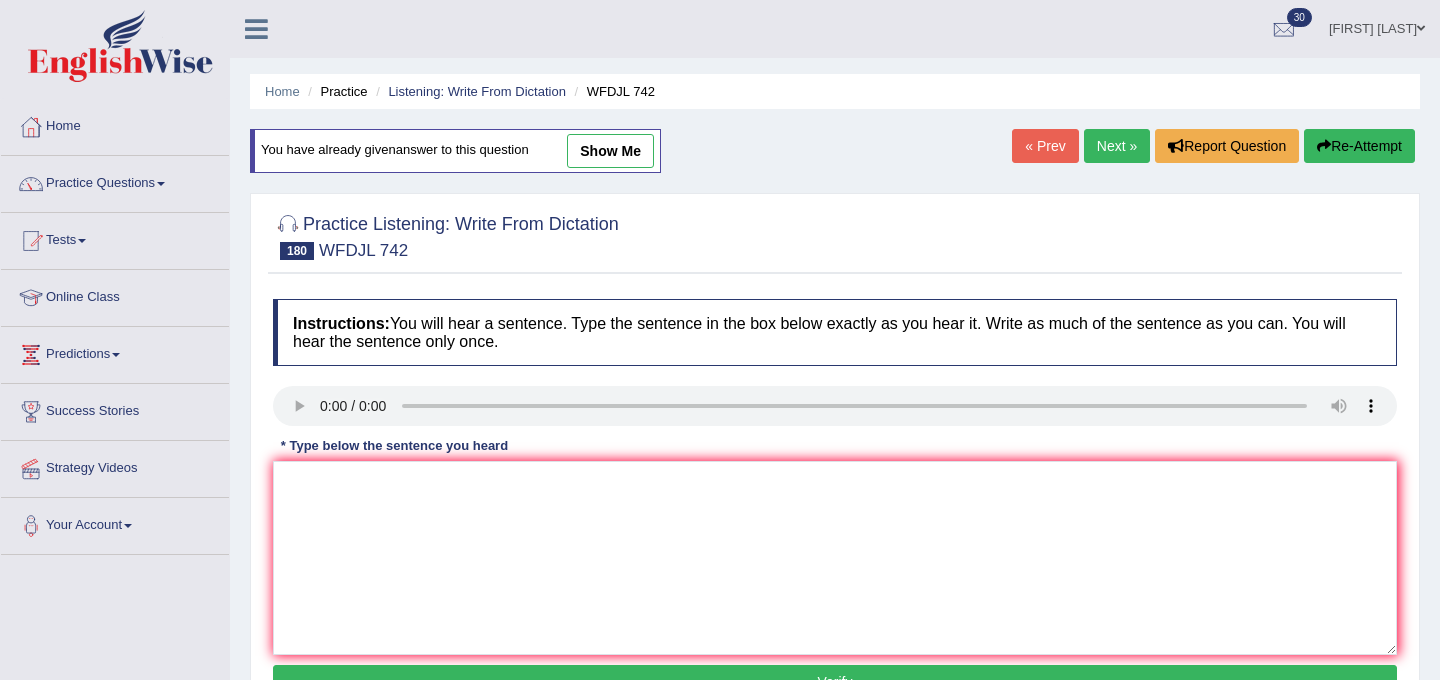 scroll, scrollTop: 0, scrollLeft: 0, axis: both 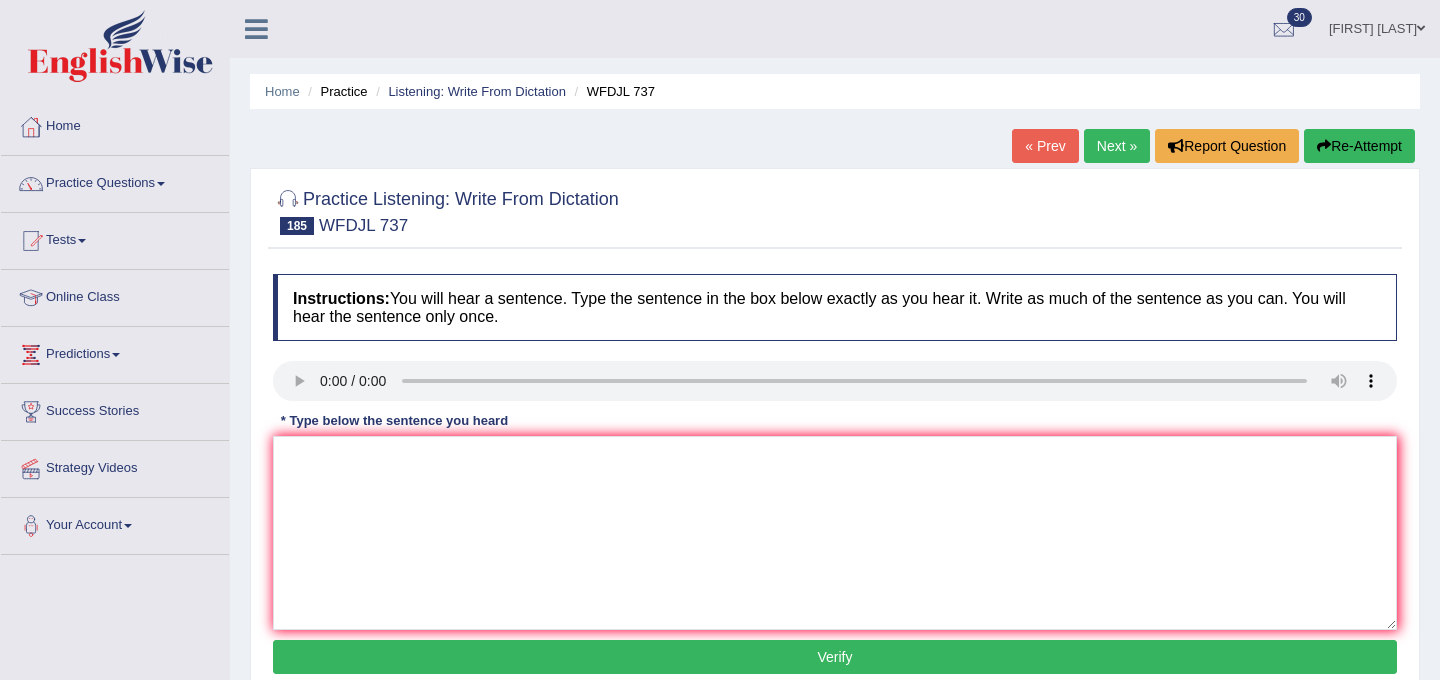 click on "Next »" at bounding box center [1117, 146] 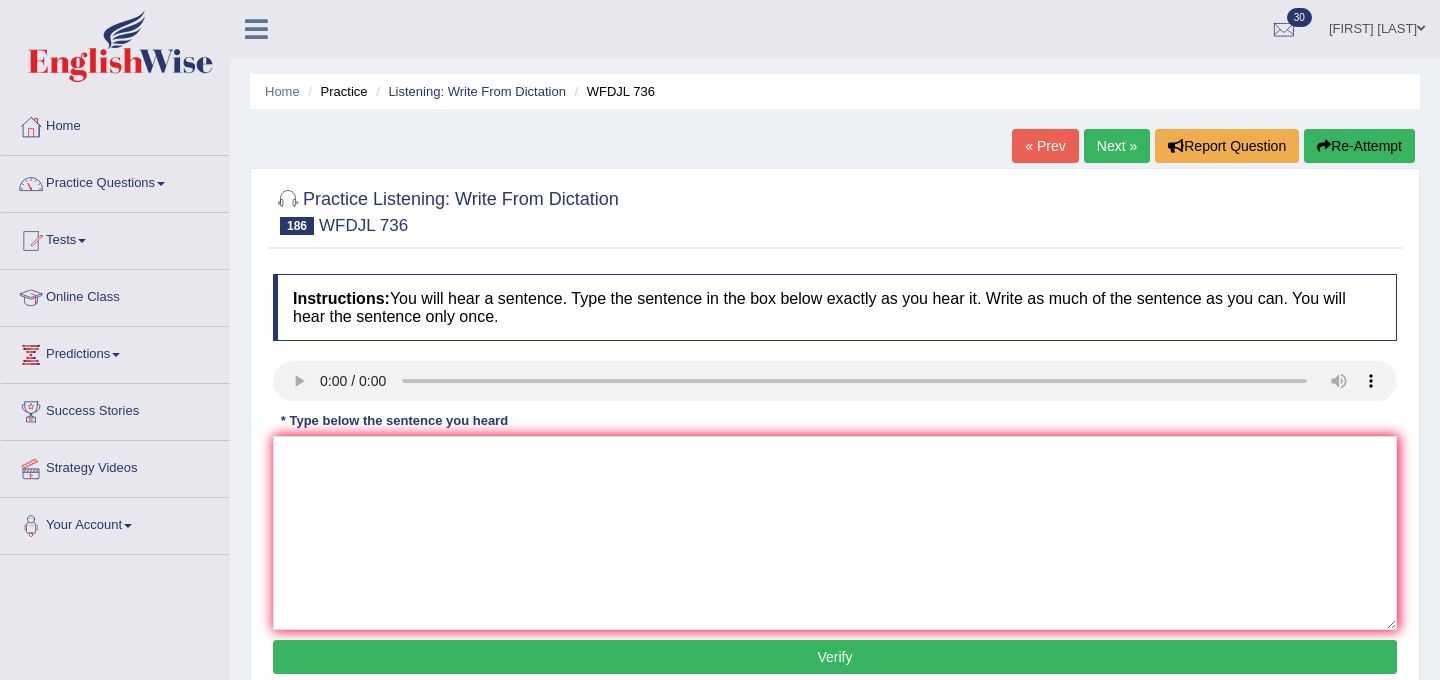scroll, scrollTop: 0, scrollLeft: 0, axis: both 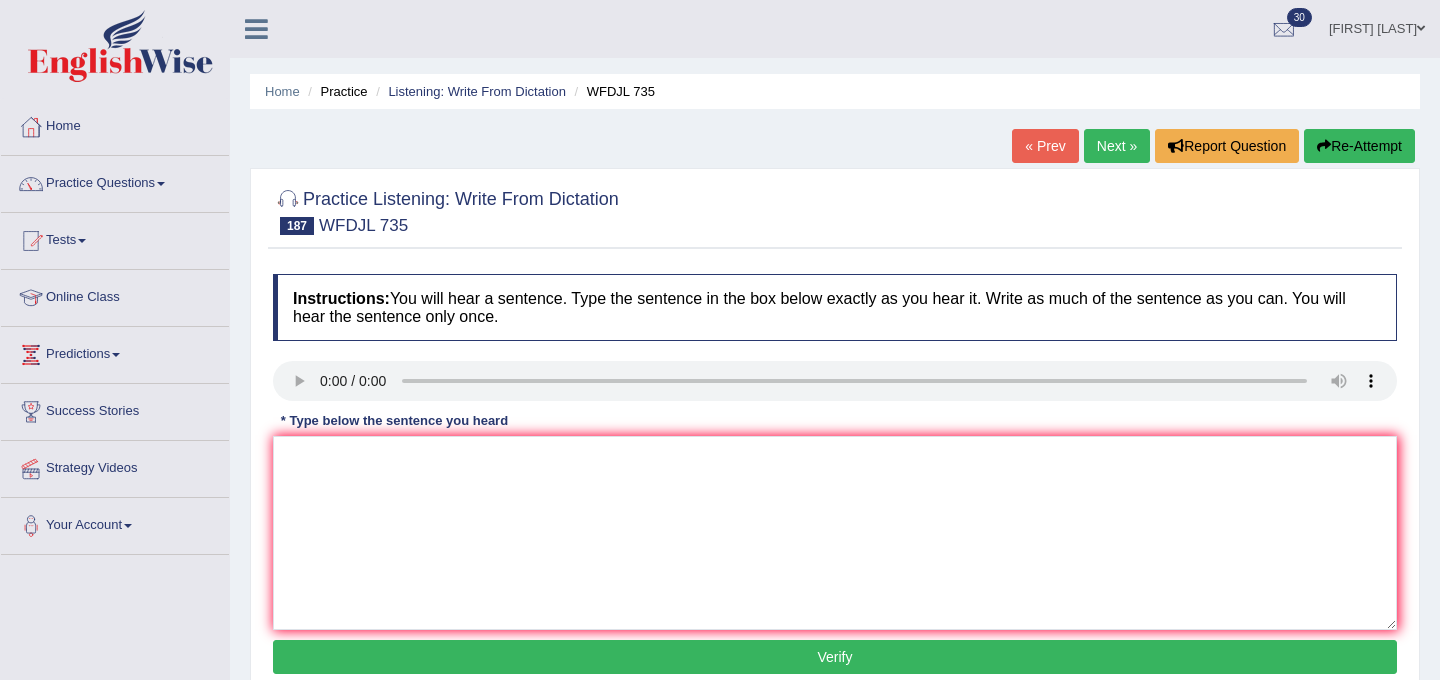 click on "Next »" at bounding box center [1117, 146] 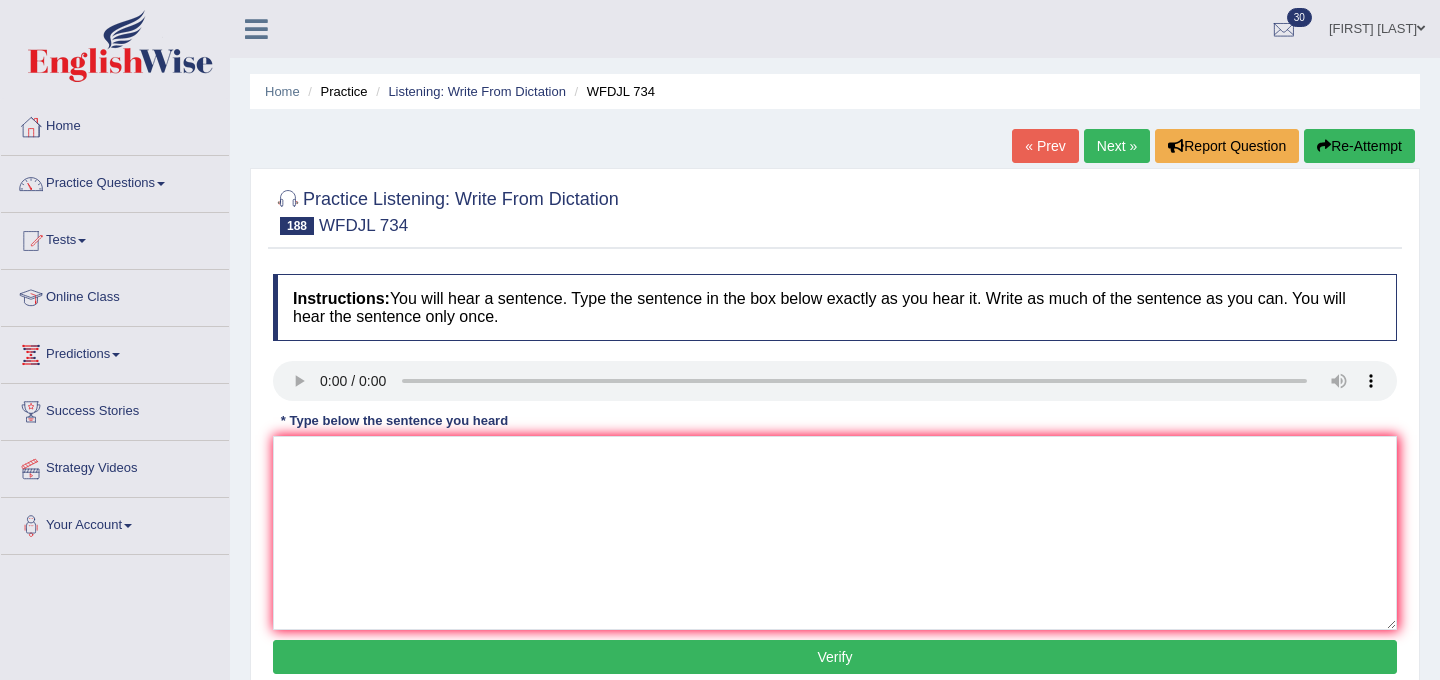 scroll, scrollTop: 0, scrollLeft: 0, axis: both 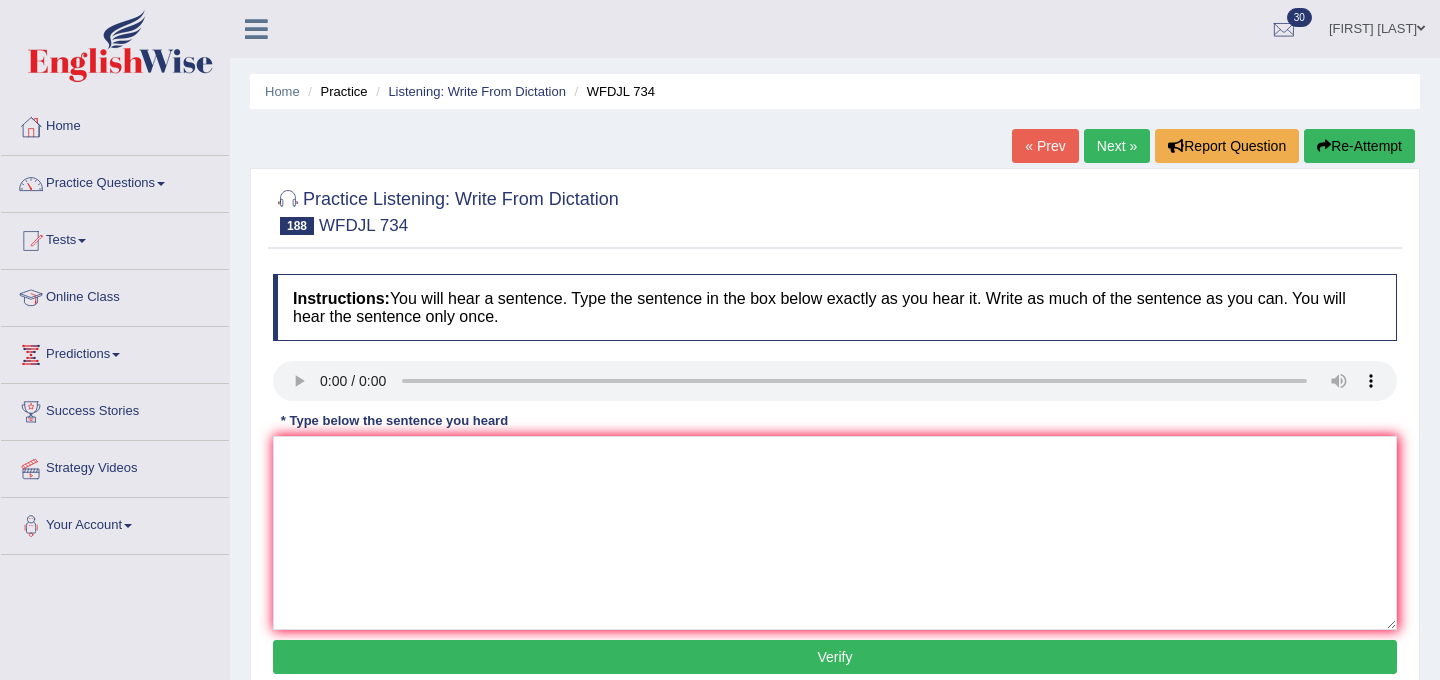 click on "Next »" at bounding box center (1117, 146) 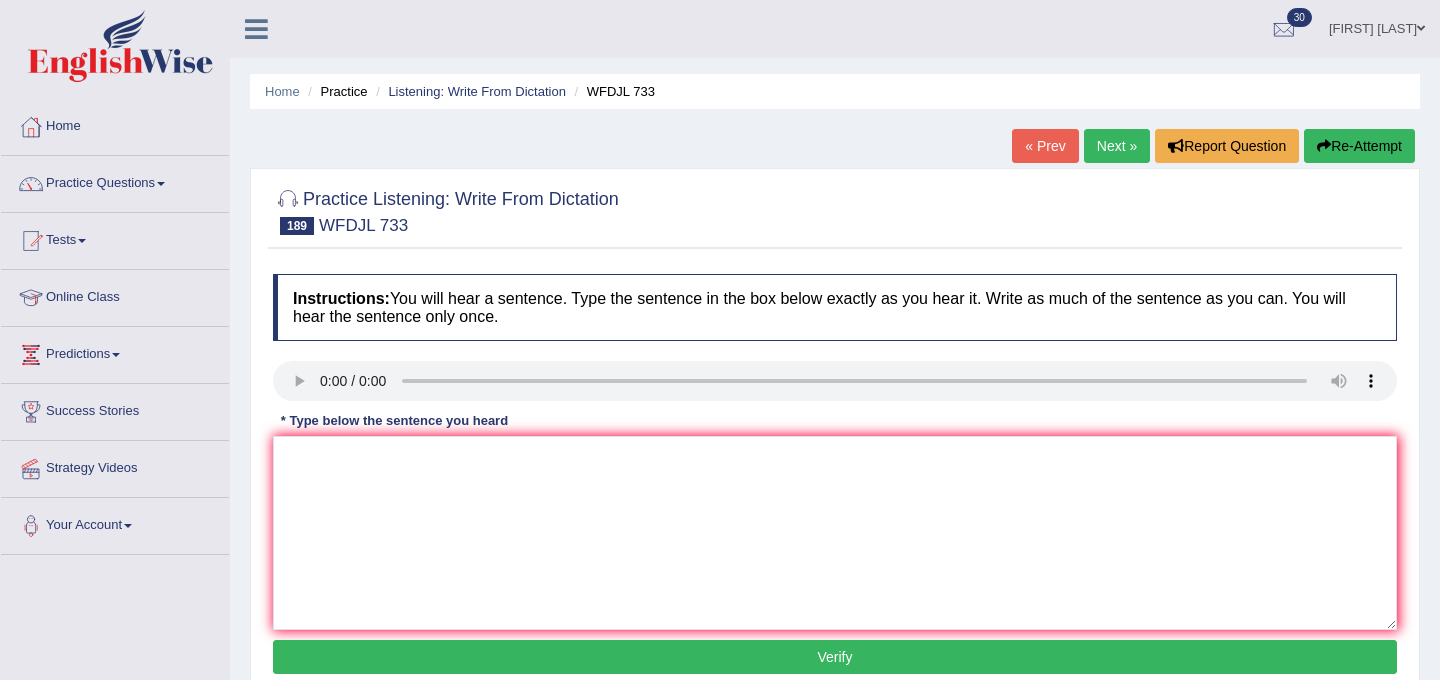 scroll, scrollTop: 0, scrollLeft: 0, axis: both 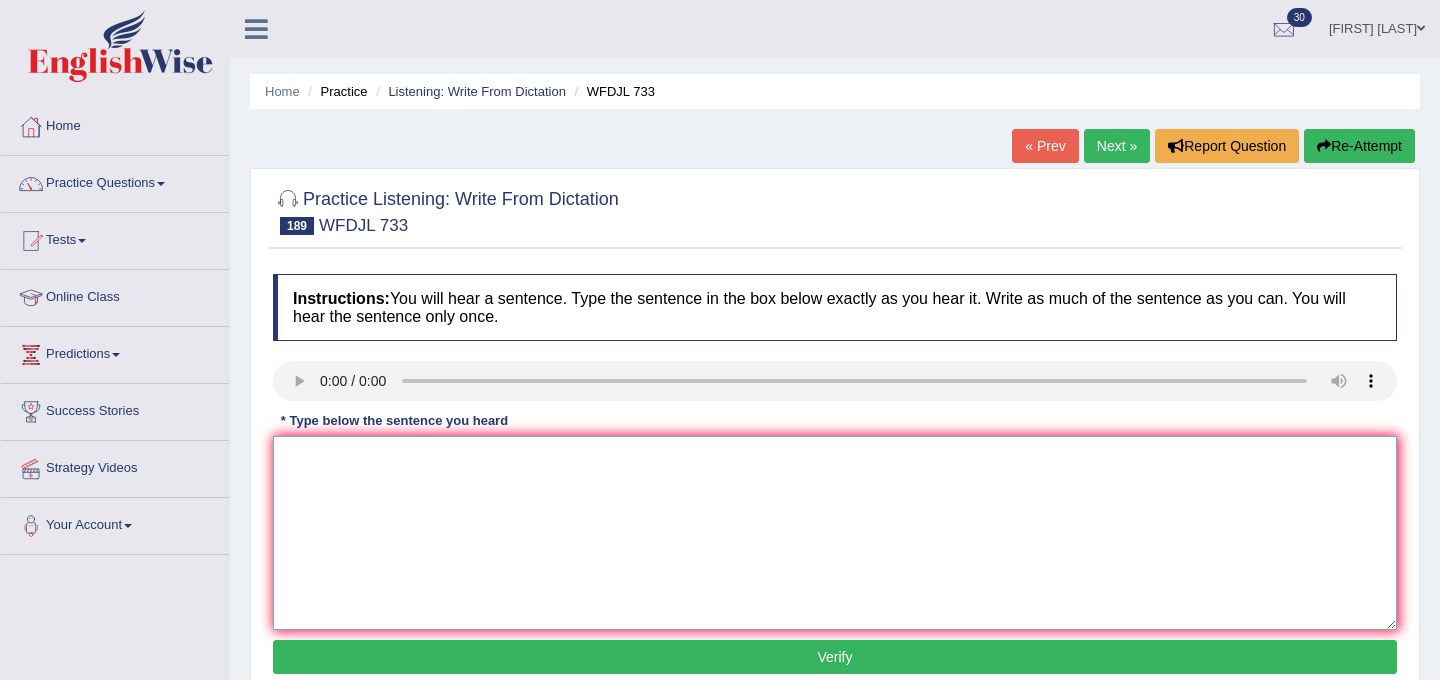 click at bounding box center [835, 533] 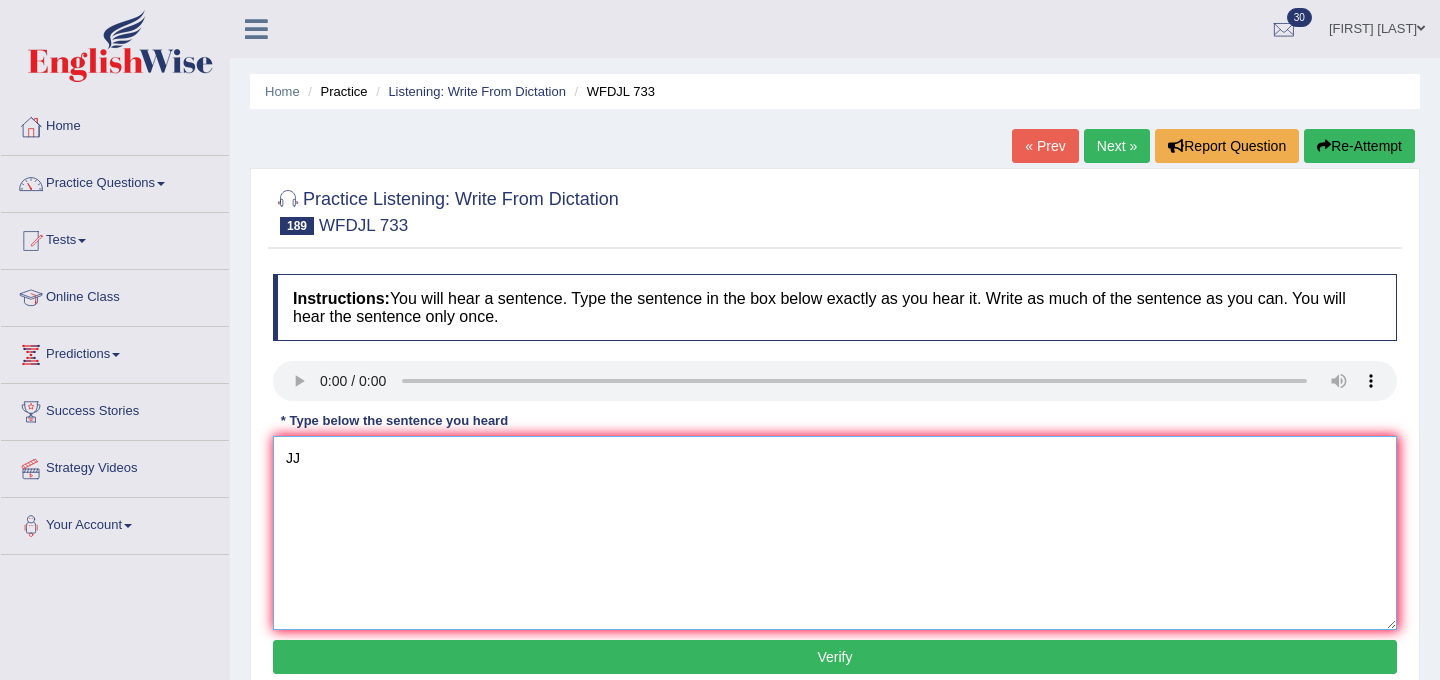 type on "JJ" 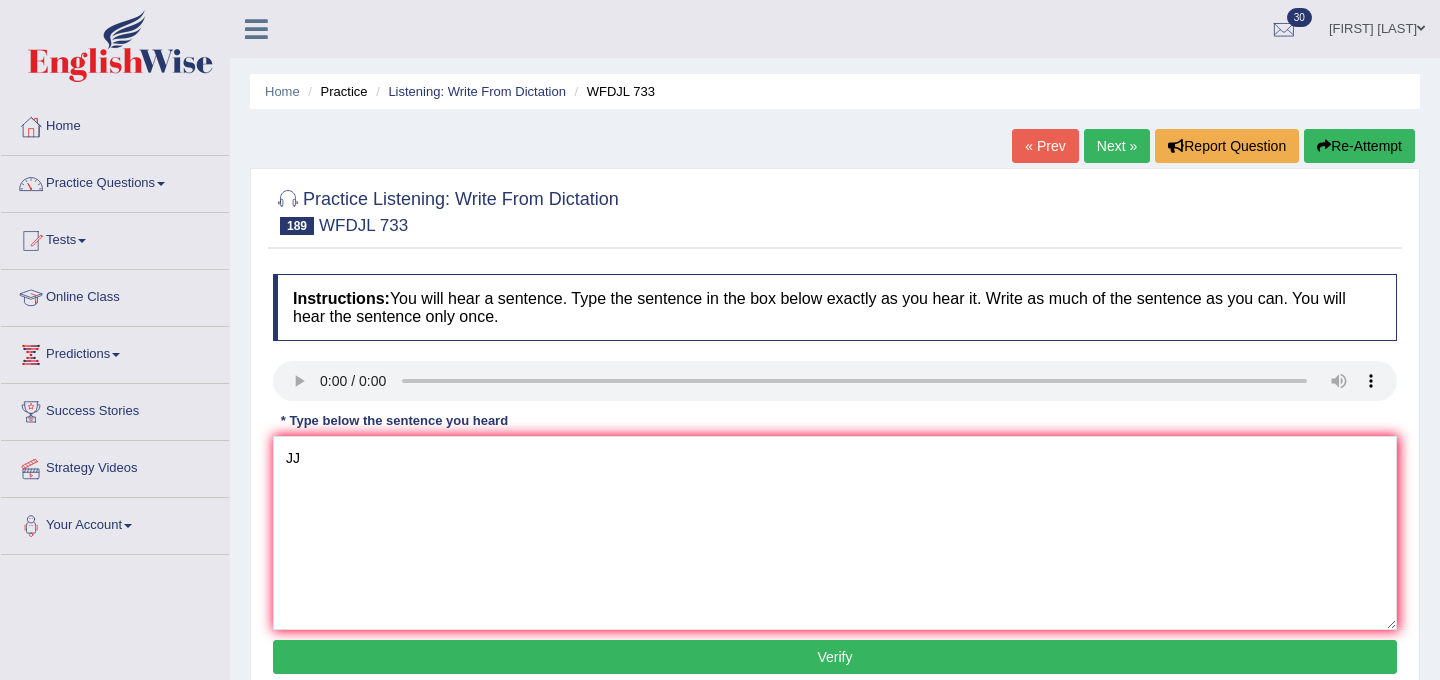click on "Verify" at bounding box center (835, 657) 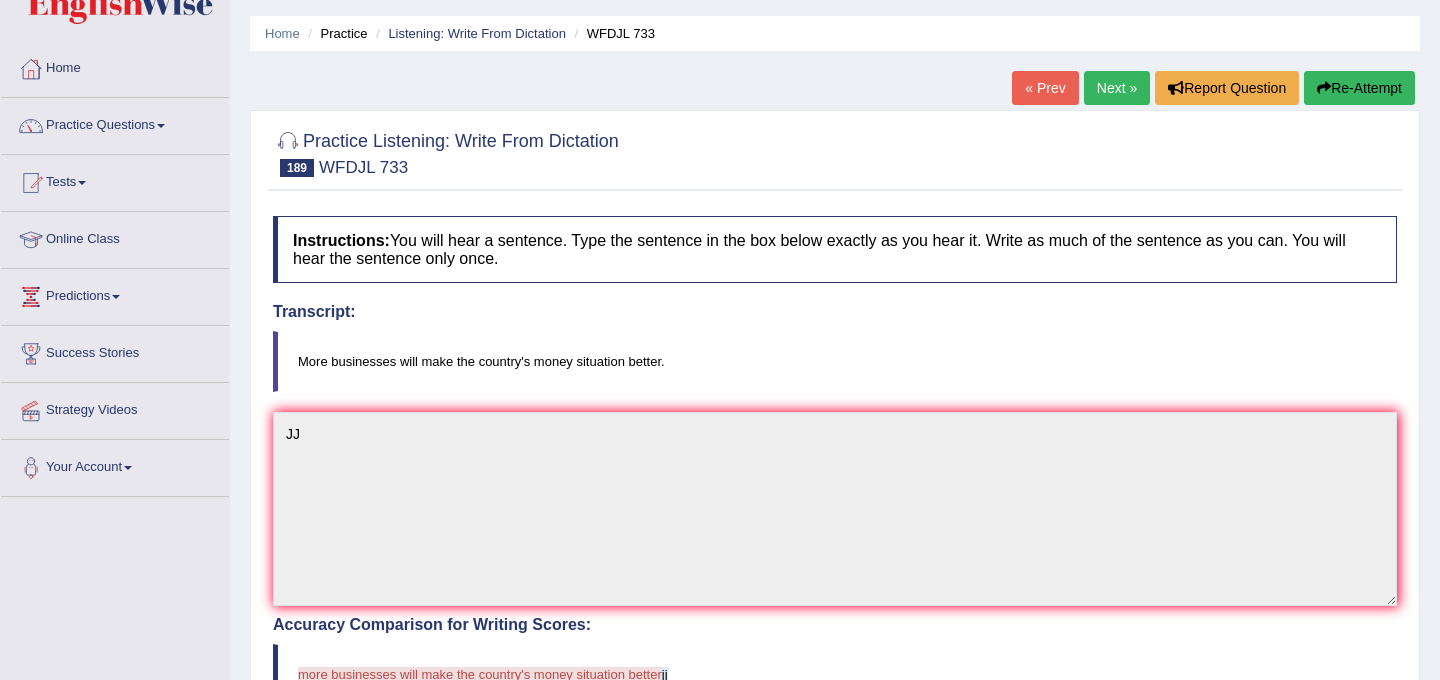 scroll, scrollTop: 50, scrollLeft: 0, axis: vertical 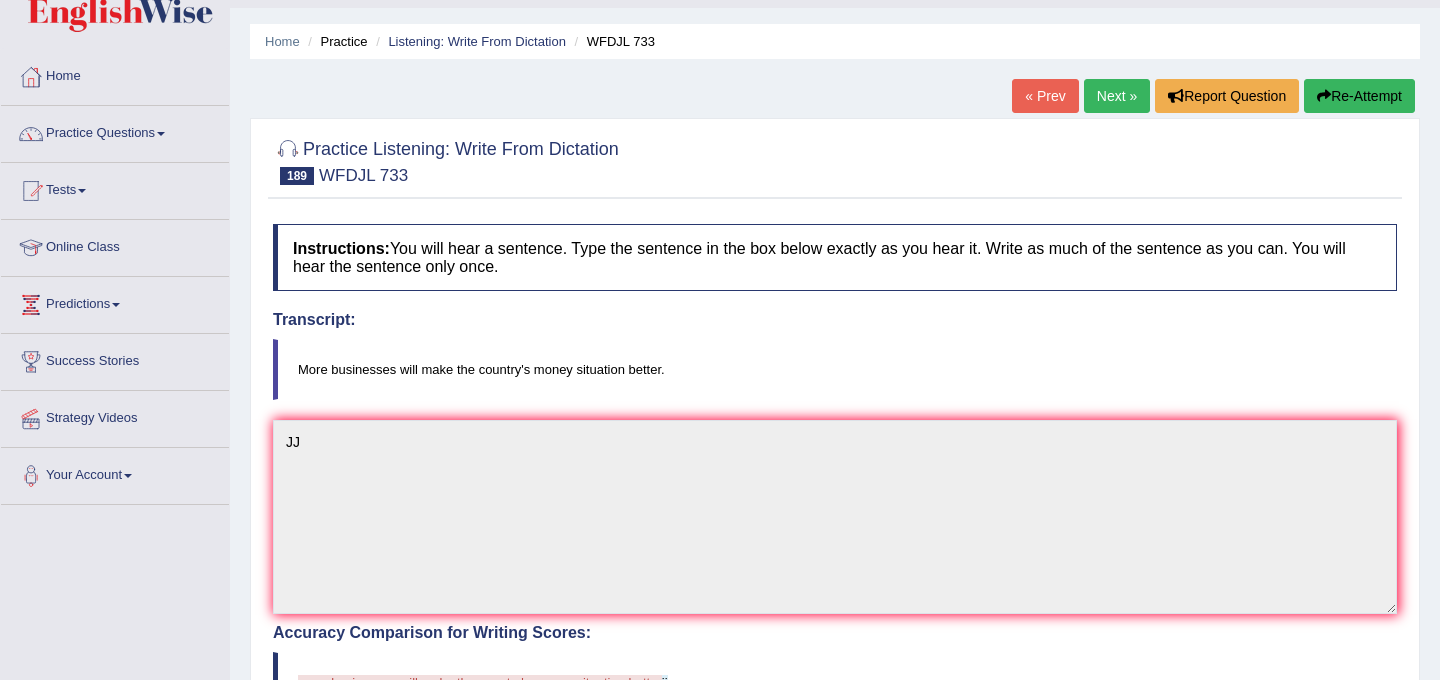 click on "Next »" at bounding box center (1117, 96) 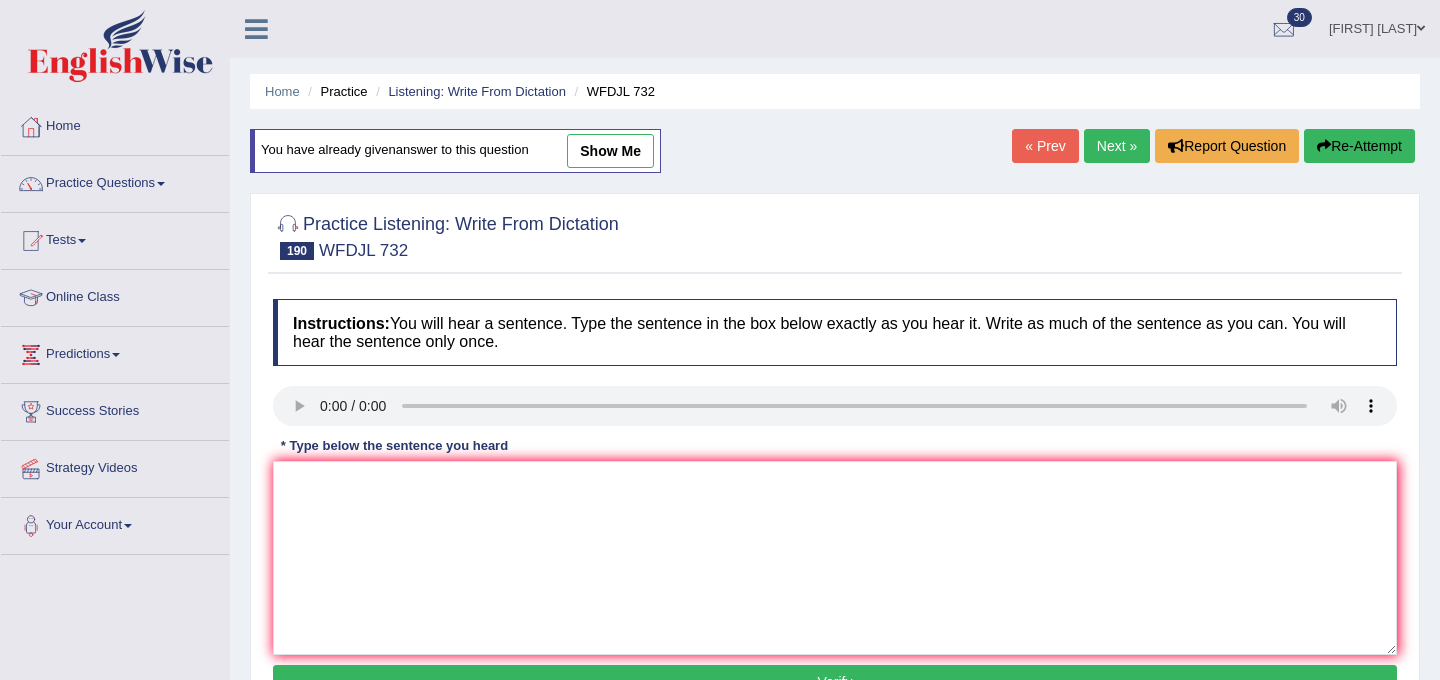 scroll, scrollTop: 0, scrollLeft: 0, axis: both 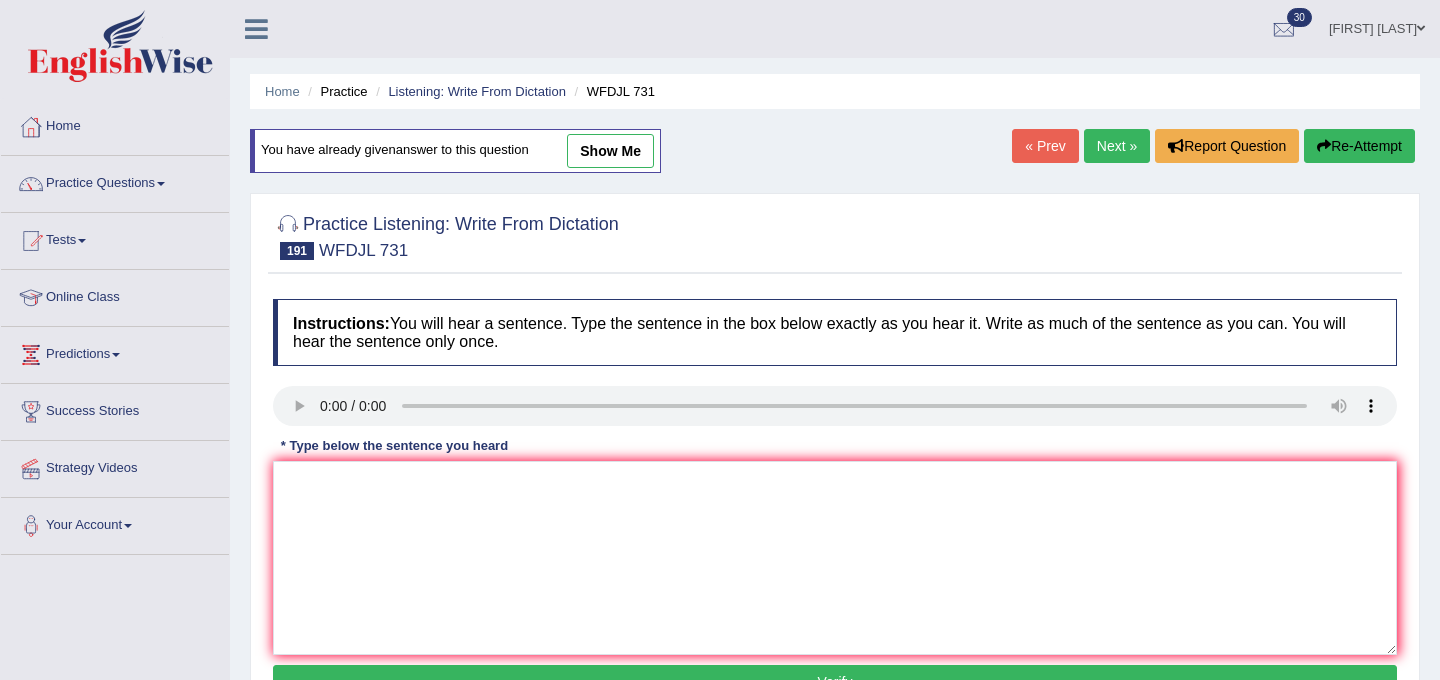click on "Next »" at bounding box center [1117, 146] 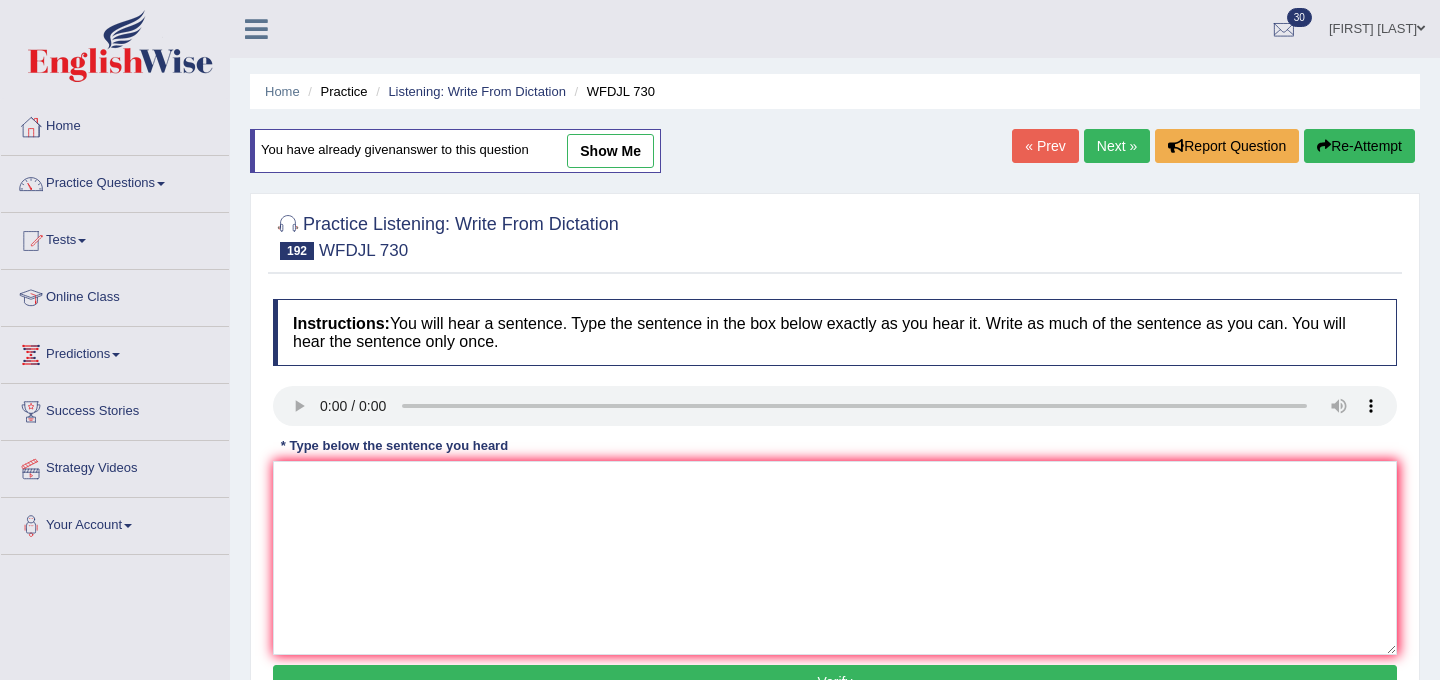 scroll, scrollTop: 0, scrollLeft: 0, axis: both 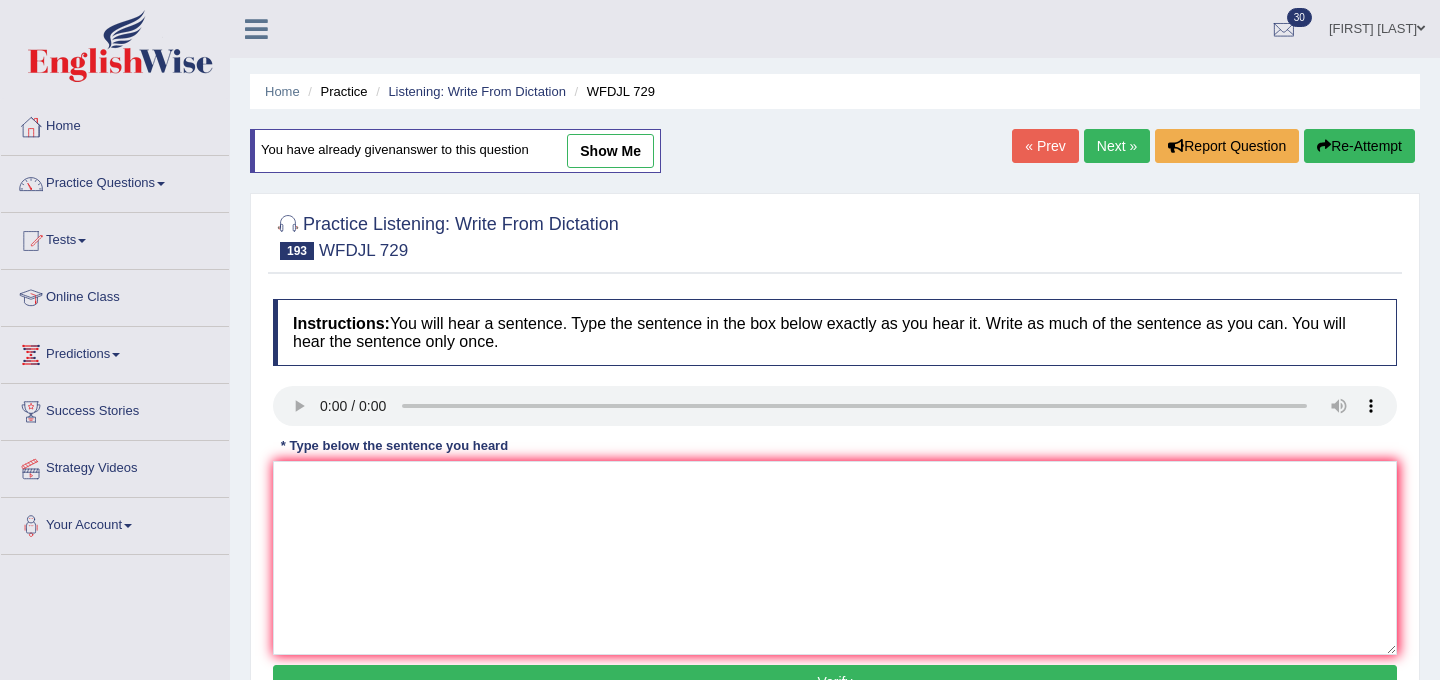 click on "Next »" at bounding box center (1117, 146) 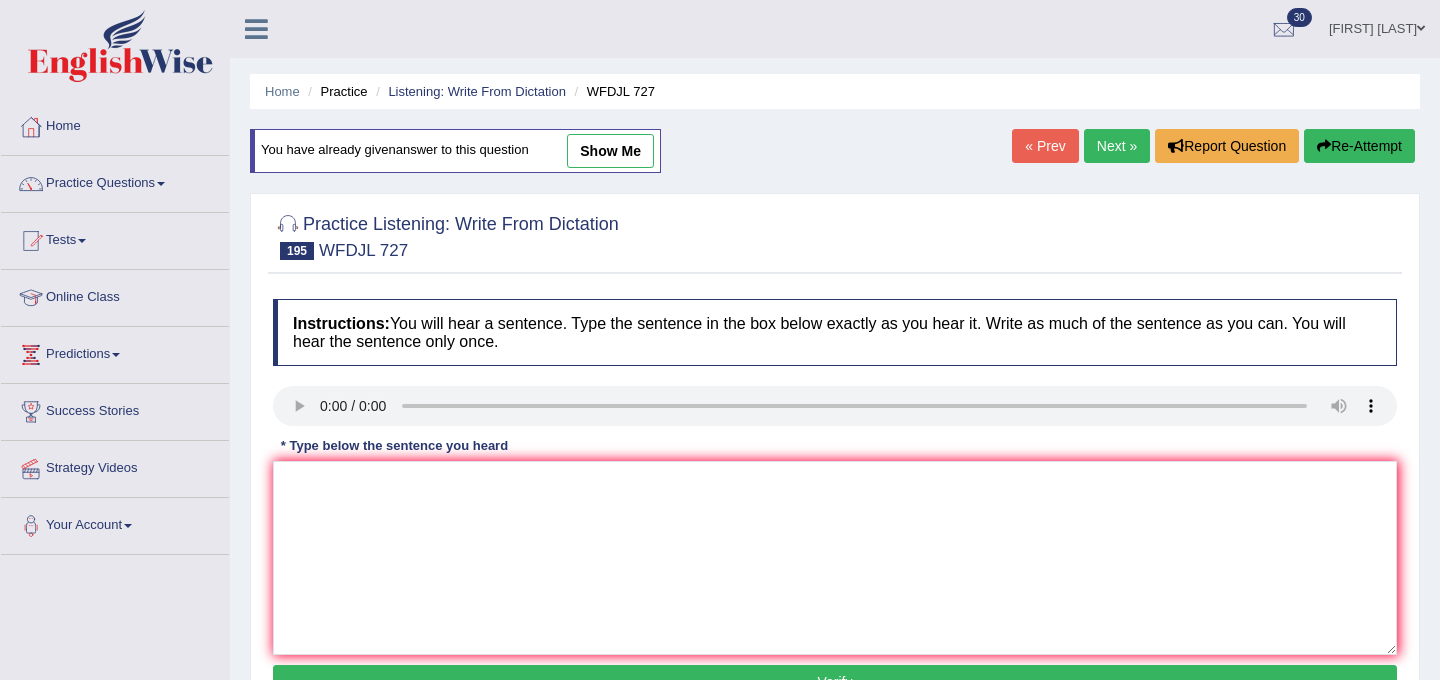 scroll, scrollTop: 0, scrollLeft: 0, axis: both 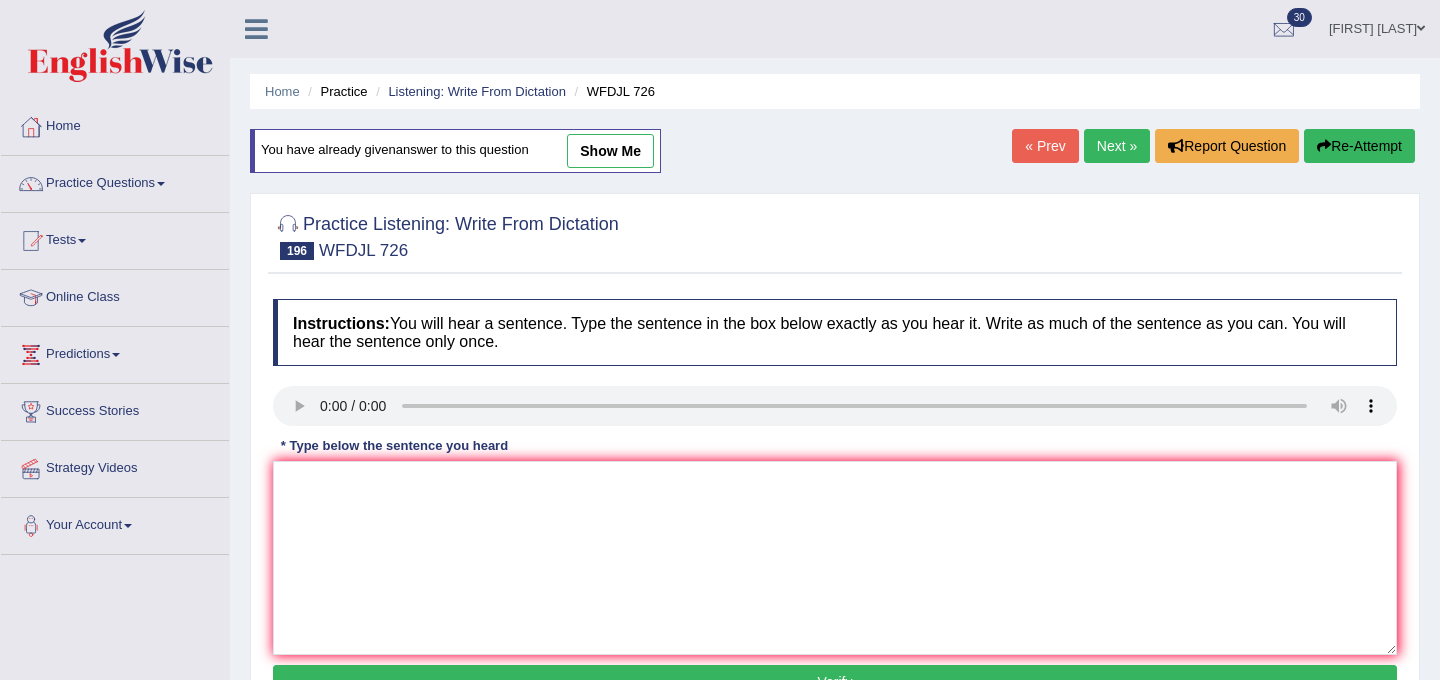 click on "Next »" at bounding box center (1117, 146) 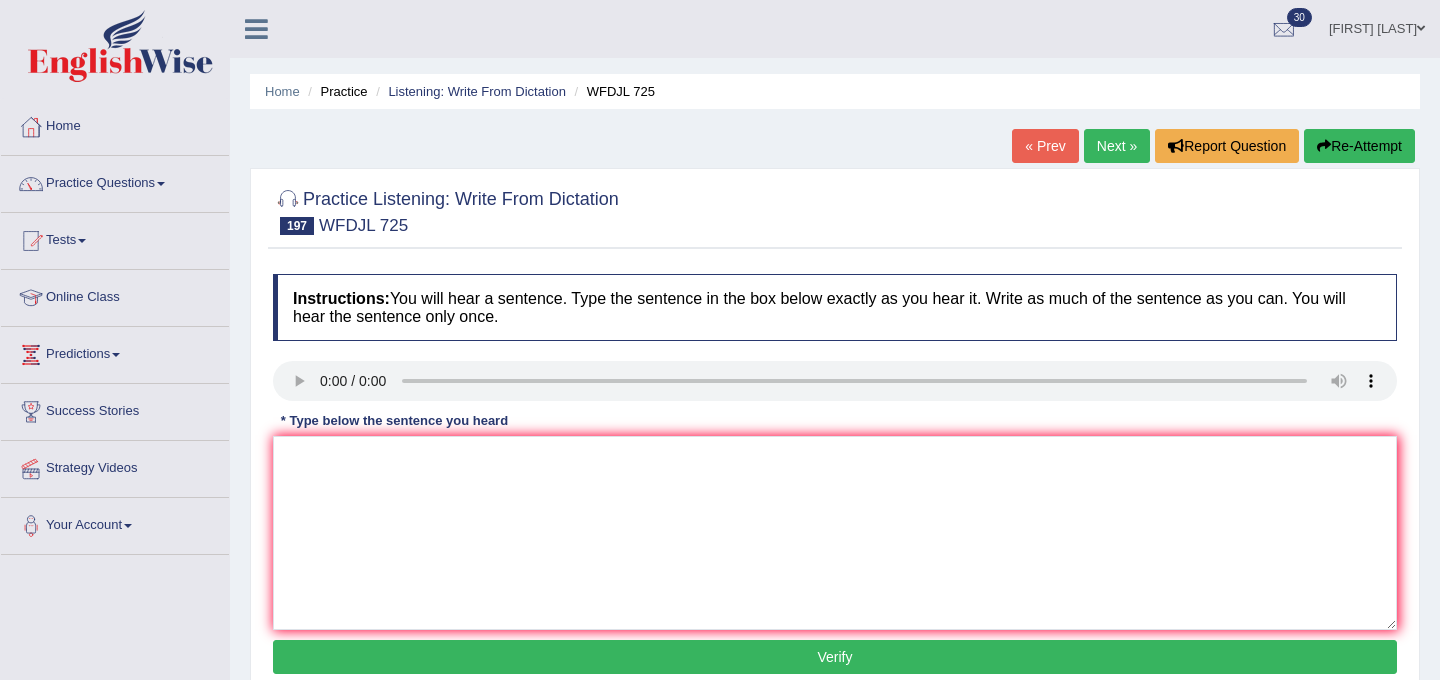 scroll, scrollTop: 0, scrollLeft: 0, axis: both 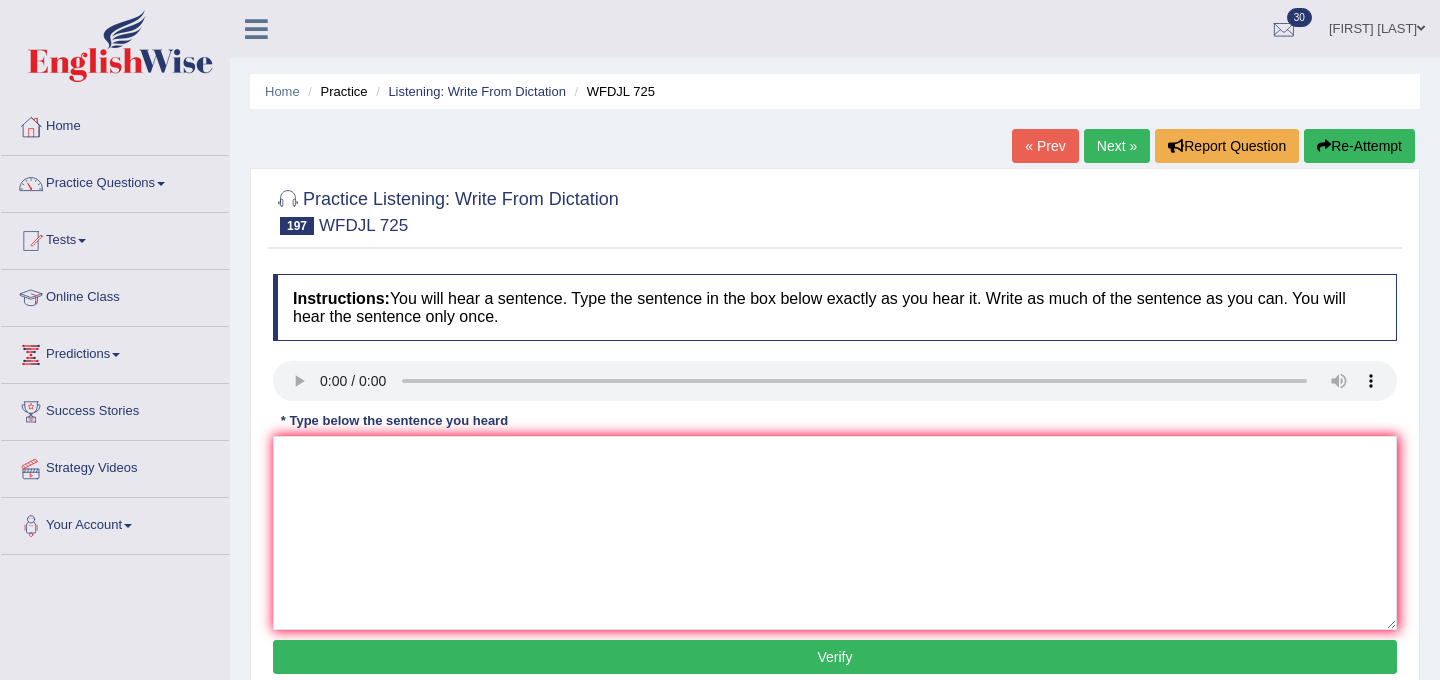 click on "Home
Practice
Listening: Write From Dictation
WFDJL 725
« Prev Next »  Report Question  Re-Attempt
Practice Listening: Write From Dictation
197
WFDJL 725
Instructions:  You will hear a sentence. Type the sentence in the box below exactly as you hear it. Write as much of the sentence as you can. You will hear the sentence only once.
Transcript: It's important to use your study time in a smart way. * Type below the sentence you heard Accuracy Comparison for Writing Scores:
Red:  Missed Words
Green:  Correct Words
Blue:  Added/Mistyped Words
Accuracy:   Punctuation at the end  You wrote first capital letter A.I. Engine Result:  Processing... Verify" at bounding box center [835, 500] 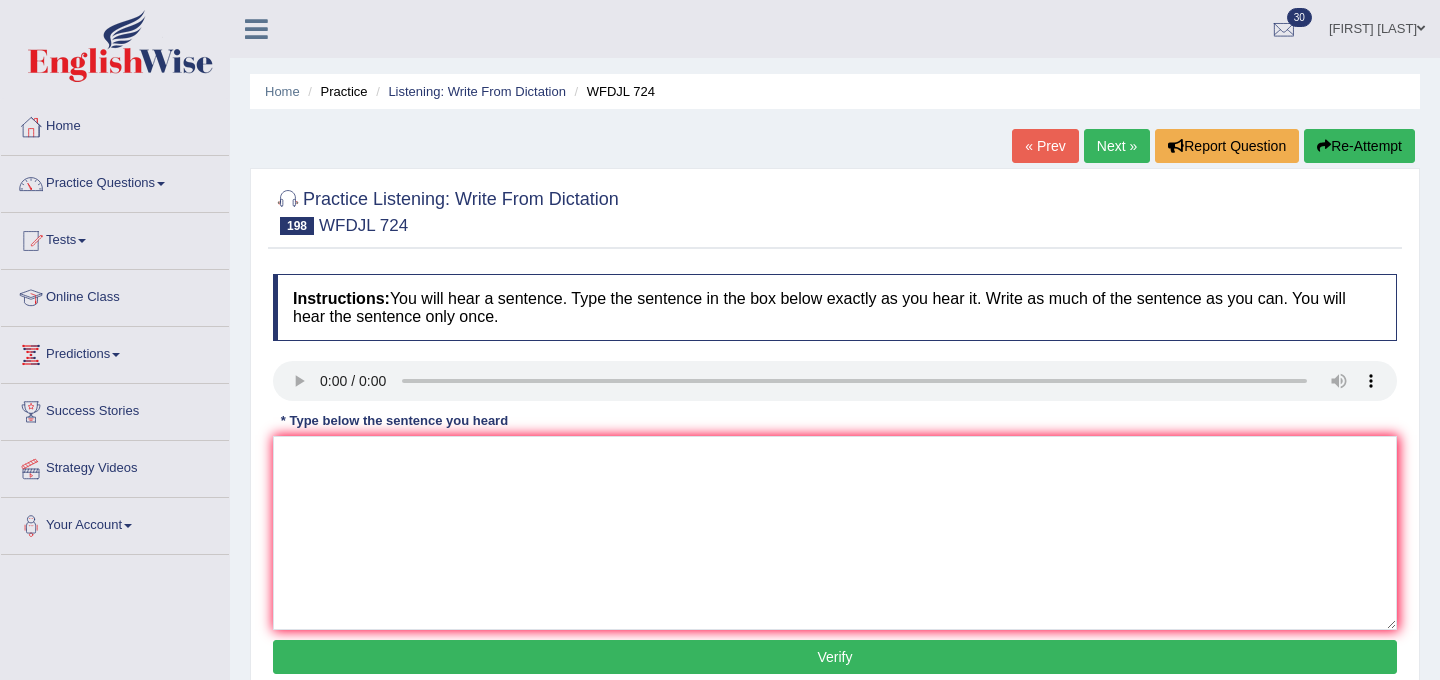 scroll, scrollTop: 0, scrollLeft: 0, axis: both 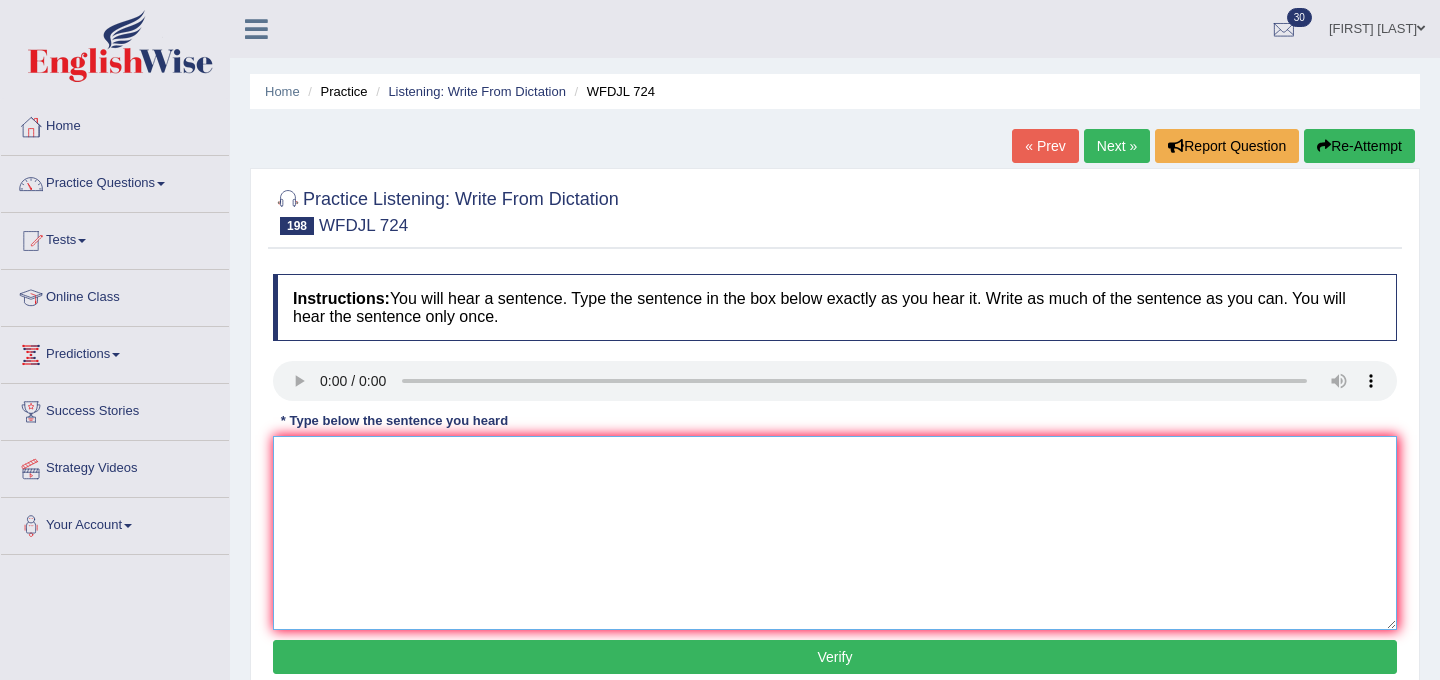click at bounding box center (835, 533) 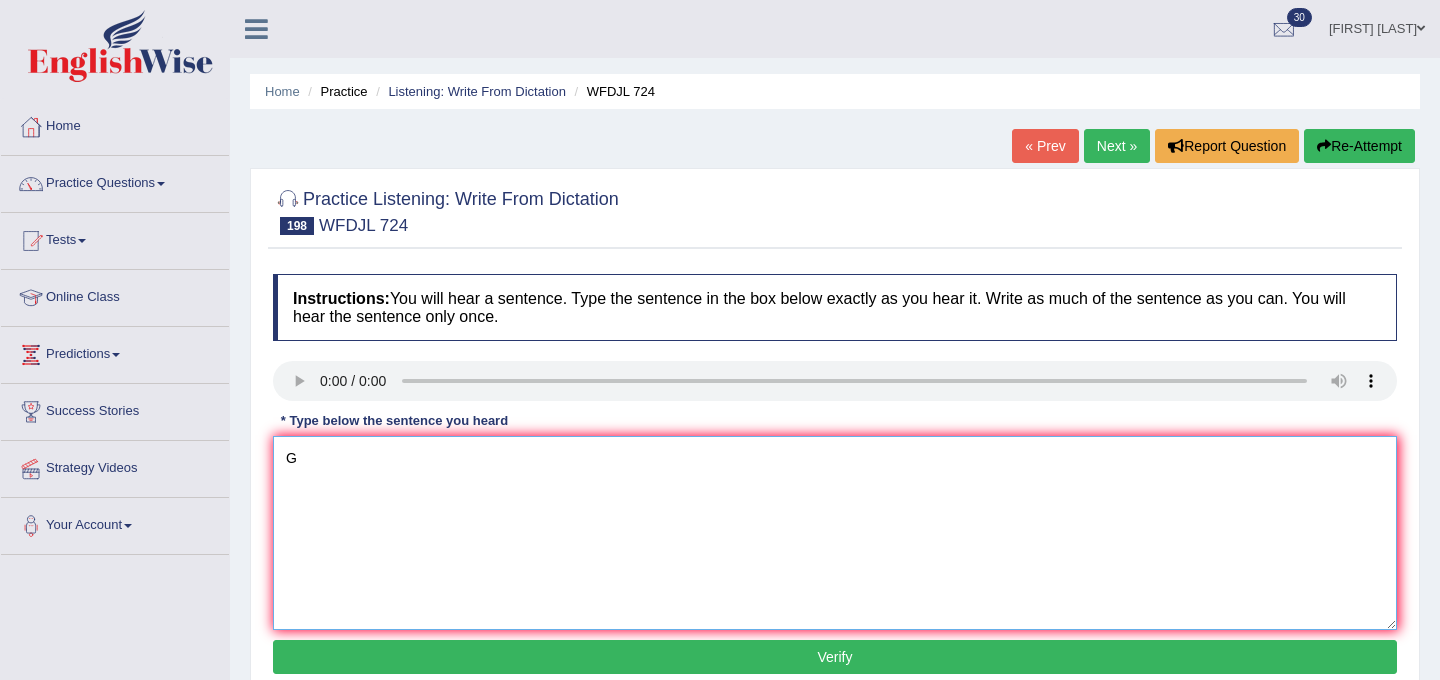 type on "G" 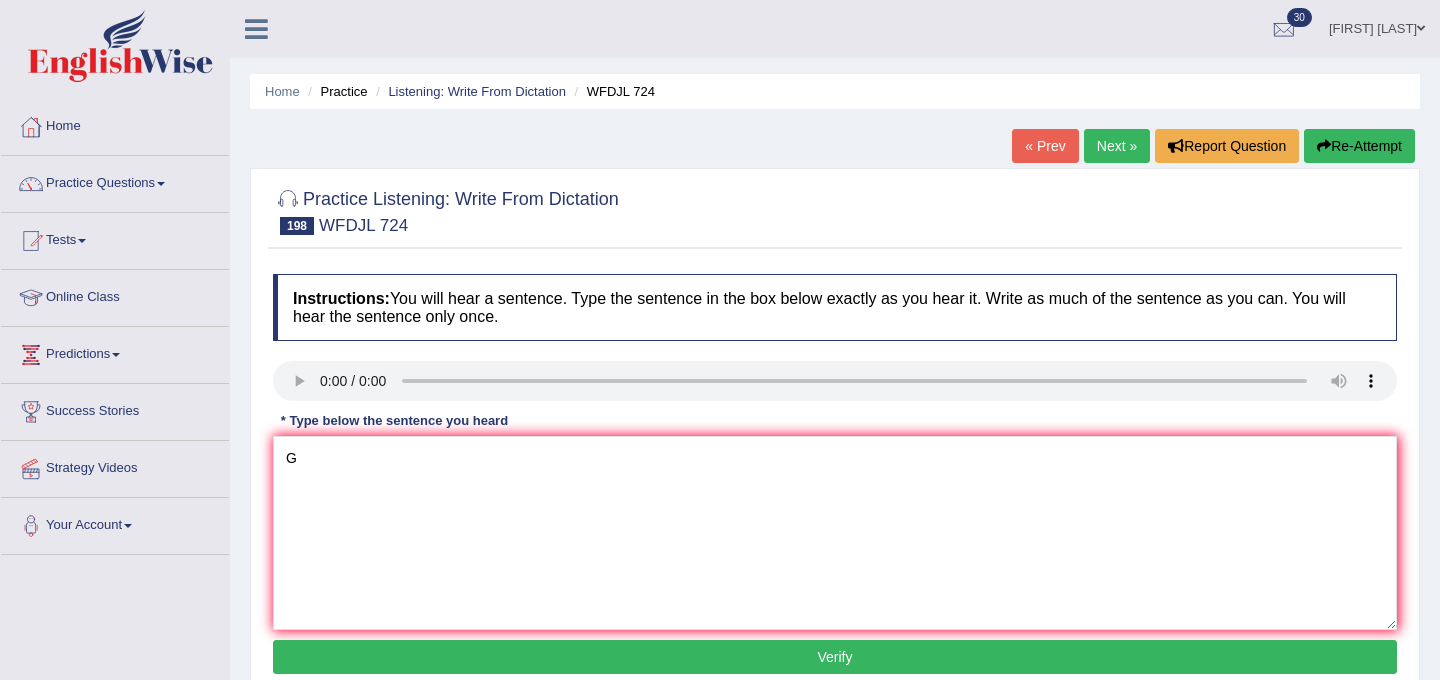 click on "Verify" at bounding box center [835, 657] 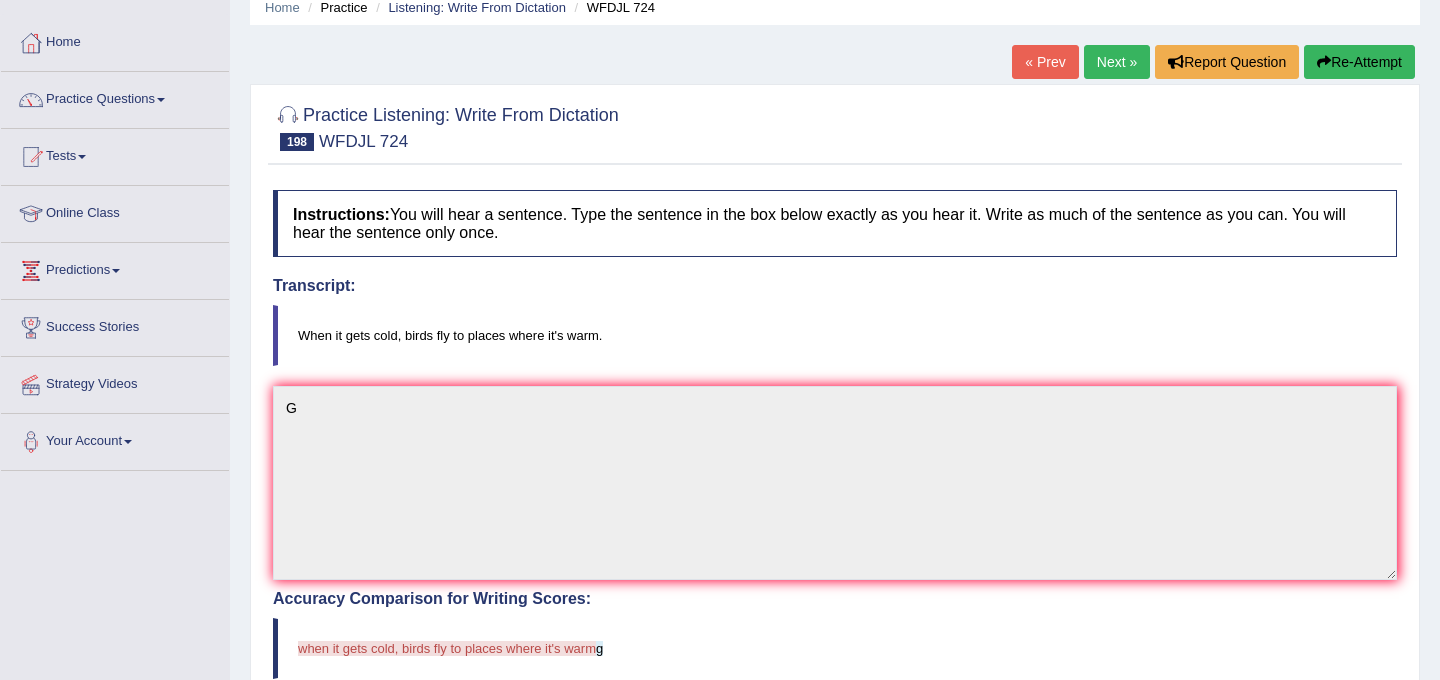 scroll, scrollTop: 82, scrollLeft: 0, axis: vertical 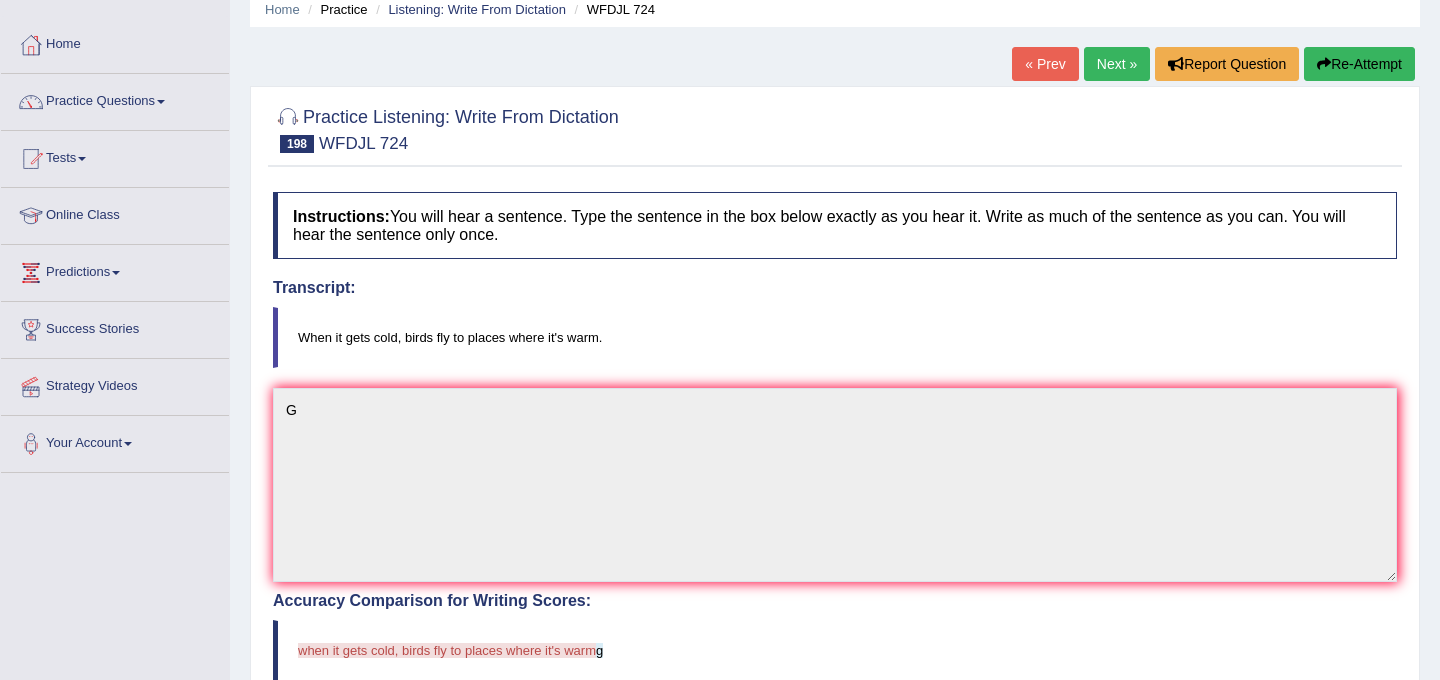 click on "Next »" at bounding box center (1117, 64) 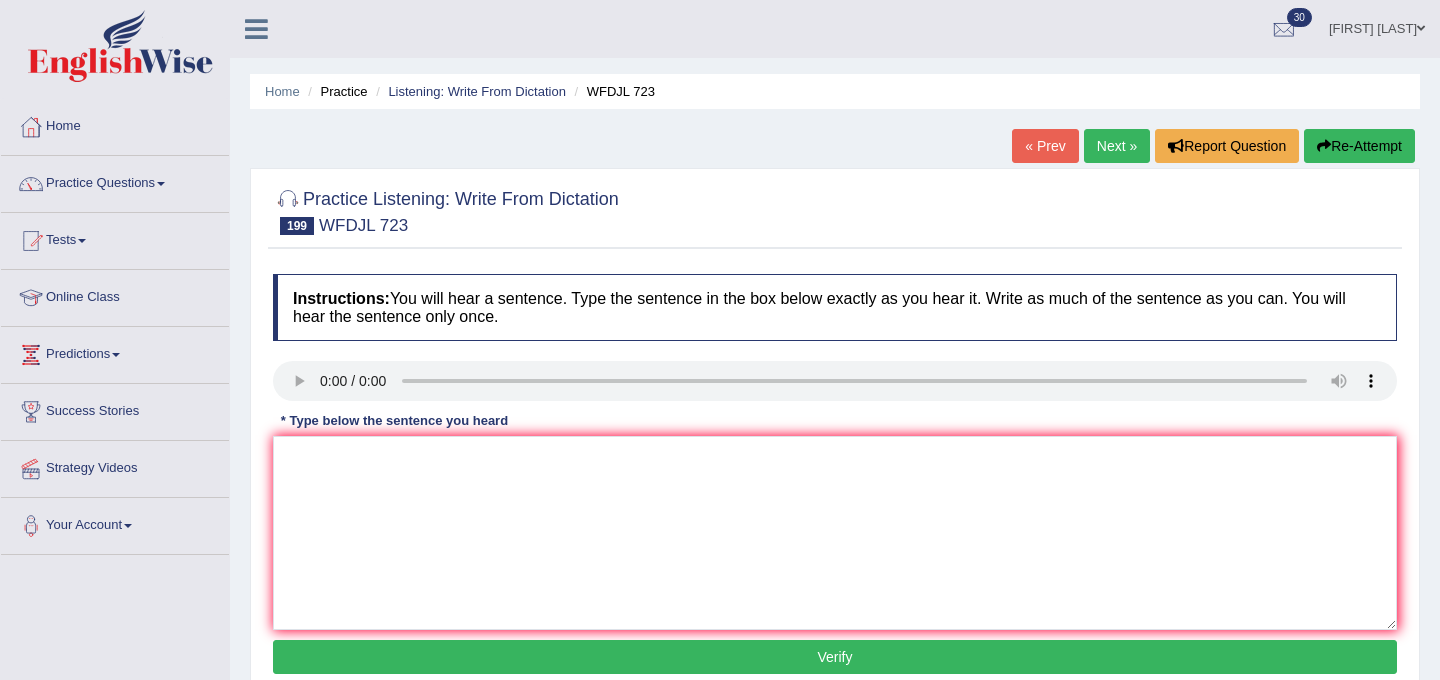 scroll, scrollTop: 0, scrollLeft: 0, axis: both 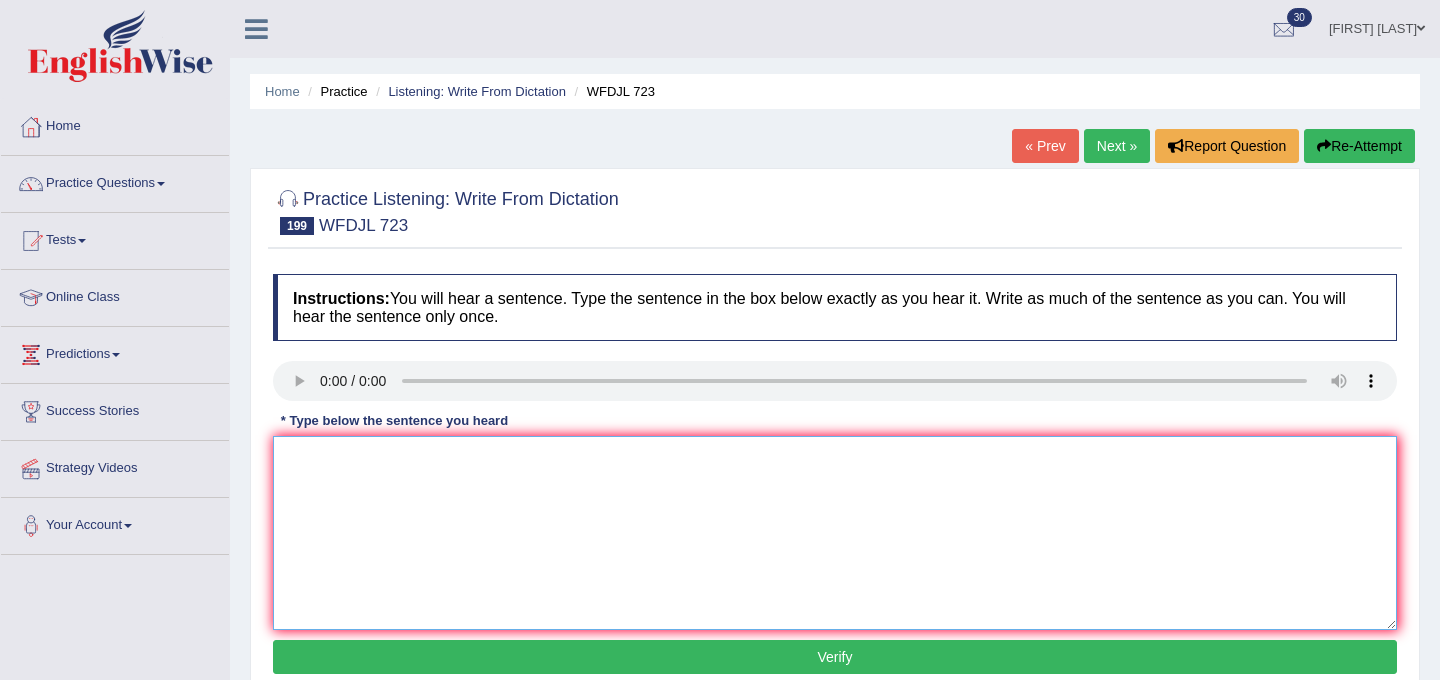 click at bounding box center [835, 533] 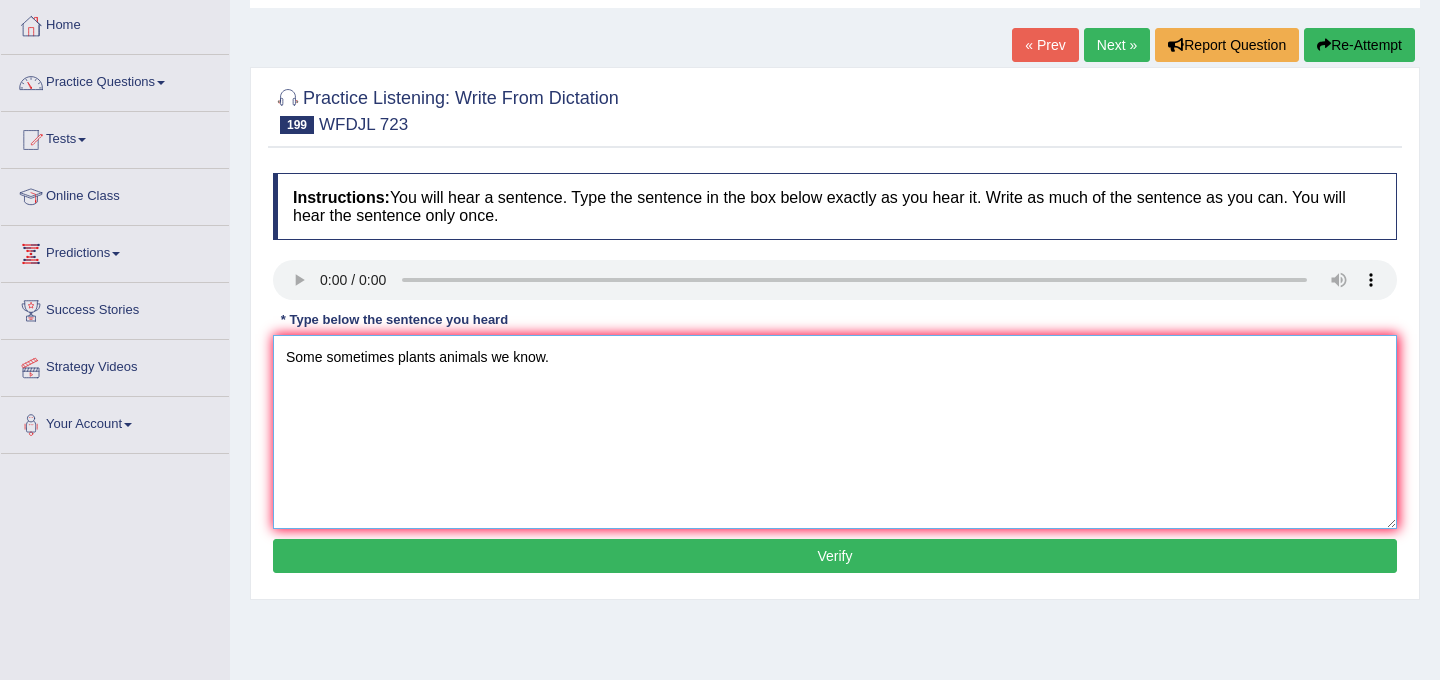 scroll, scrollTop: 103, scrollLeft: 0, axis: vertical 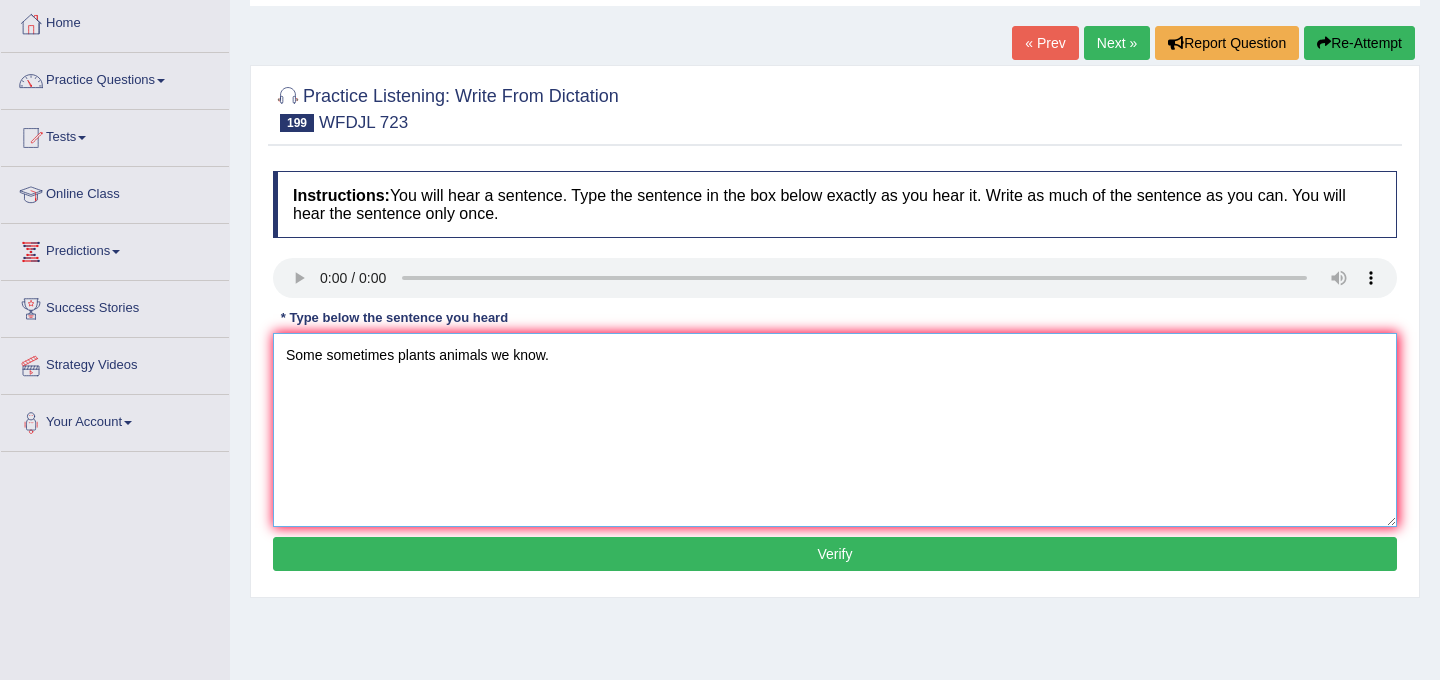 type on "Some sometimes plants animals we know." 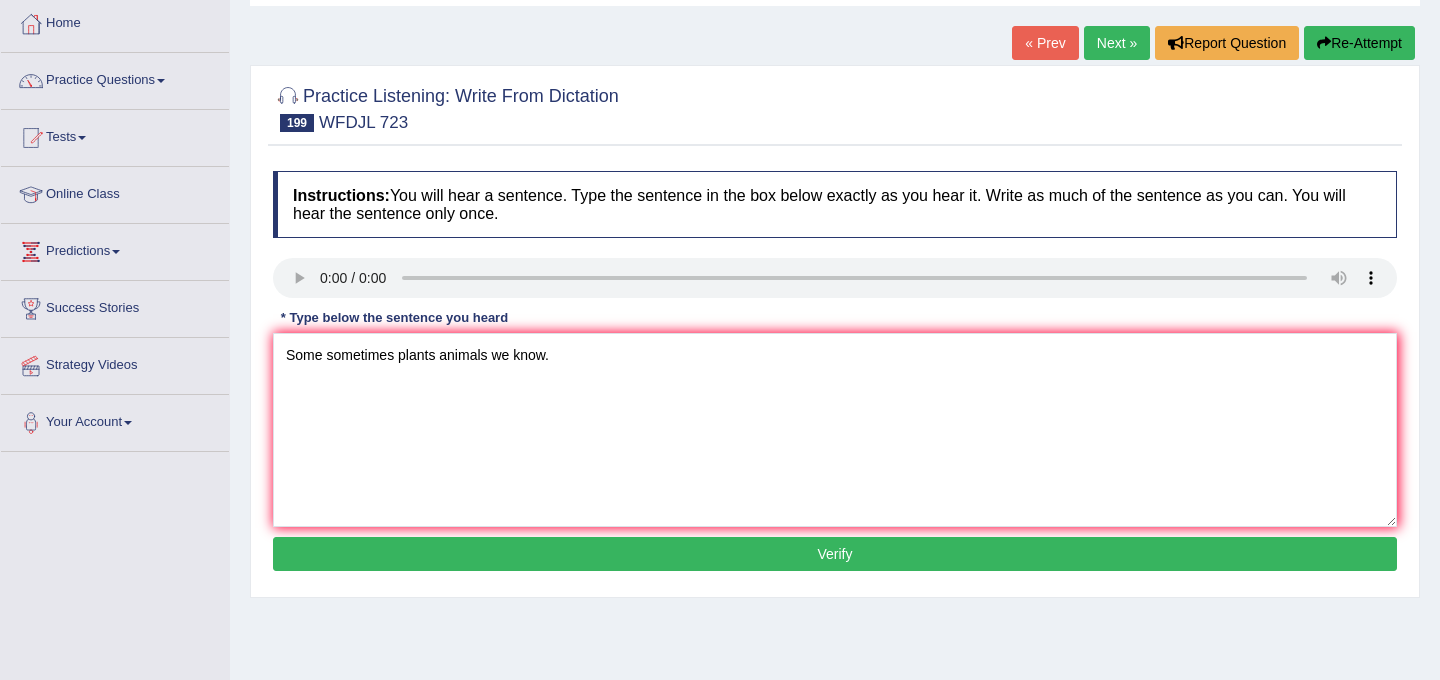 click on "Instructions:  You will hear a sentence. Type the sentence in the box below exactly as you hear it. Write as much of the sentence as you can. You will hear the sentence only once.
Transcript: Some bad stuff comes from plants and animals we know. * Type below the sentence you heard Some sometimes plants animals we know. Accuracy Comparison for Writing Scores:
Red:  Missed Words
Green:  Correct Words
Blue:  Added/Mistyped Words
Accuracy:   Punctuation at the end  You wrote first capital letter A.I. Engine Result:  Processing... Verify" at bounding box center [835, 374] 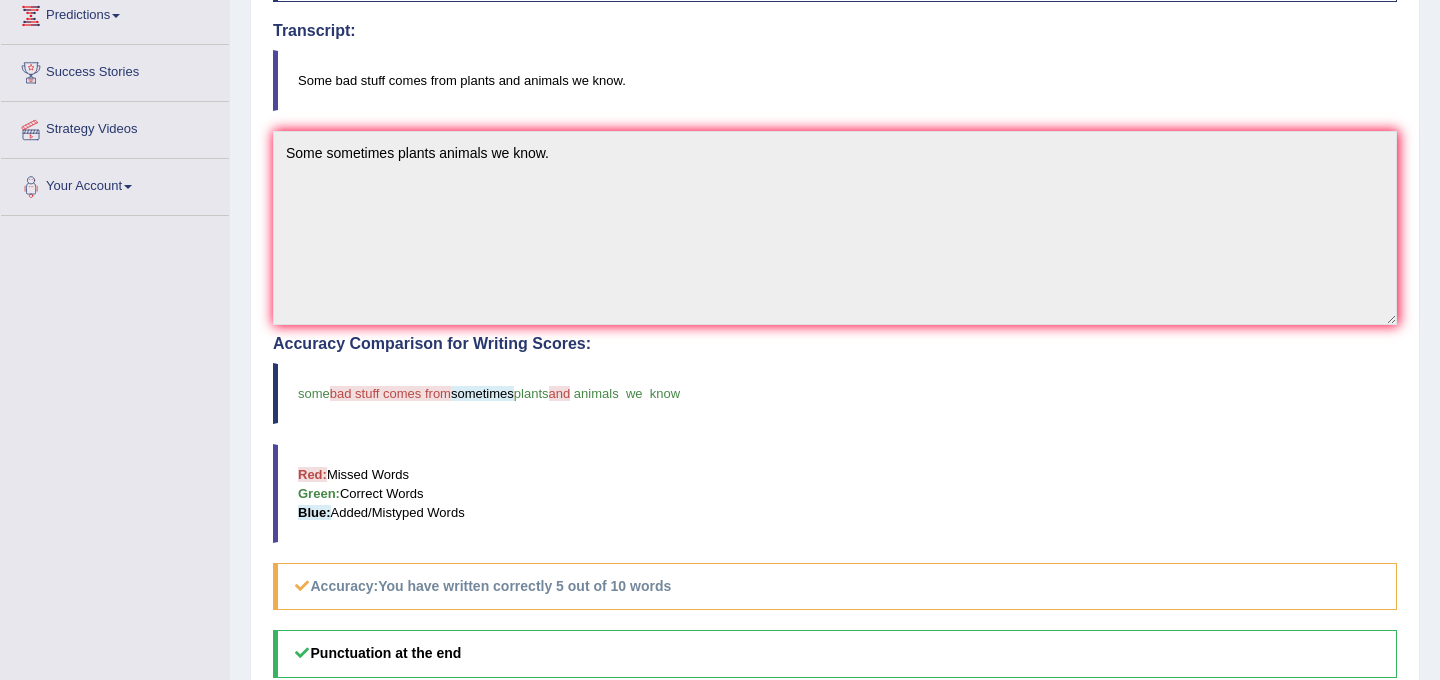 scroll, scrollTop: 0, scrollLeft: 0, axis: both 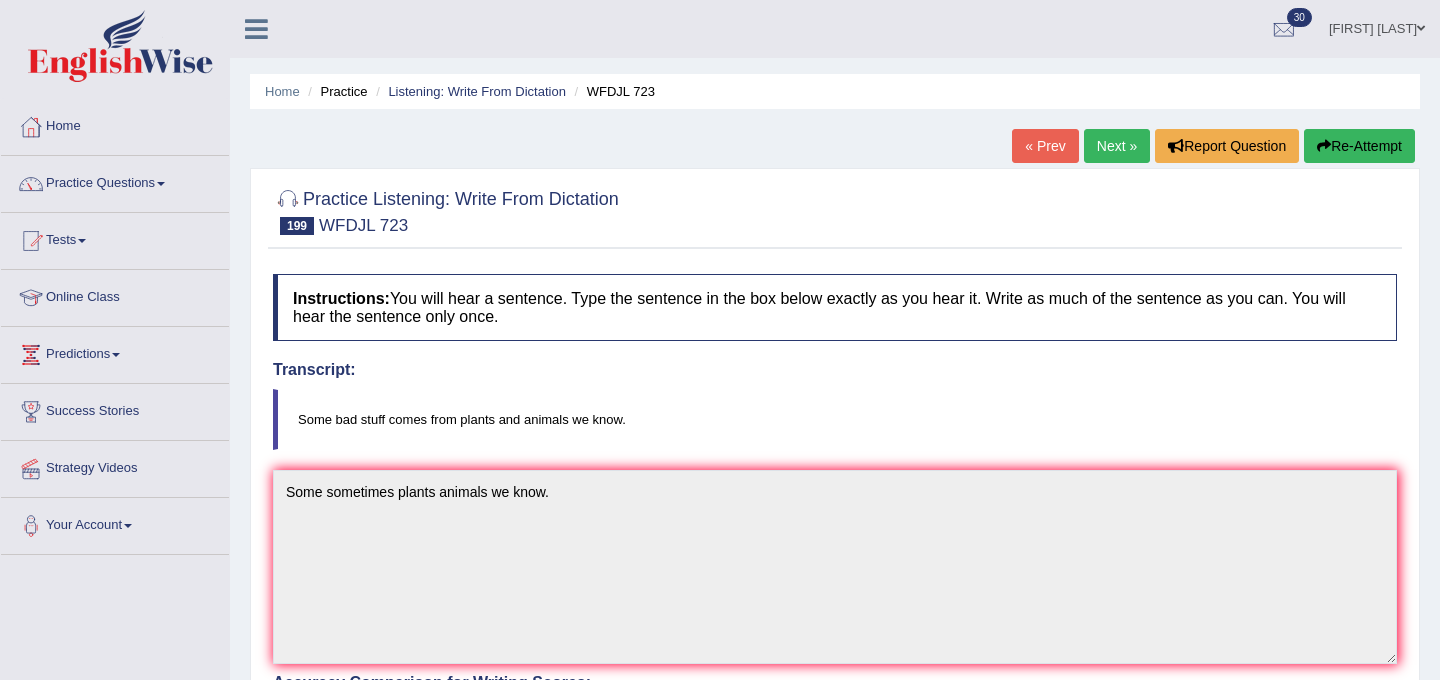 click on "Next »" at bounding box center [1117, 146] 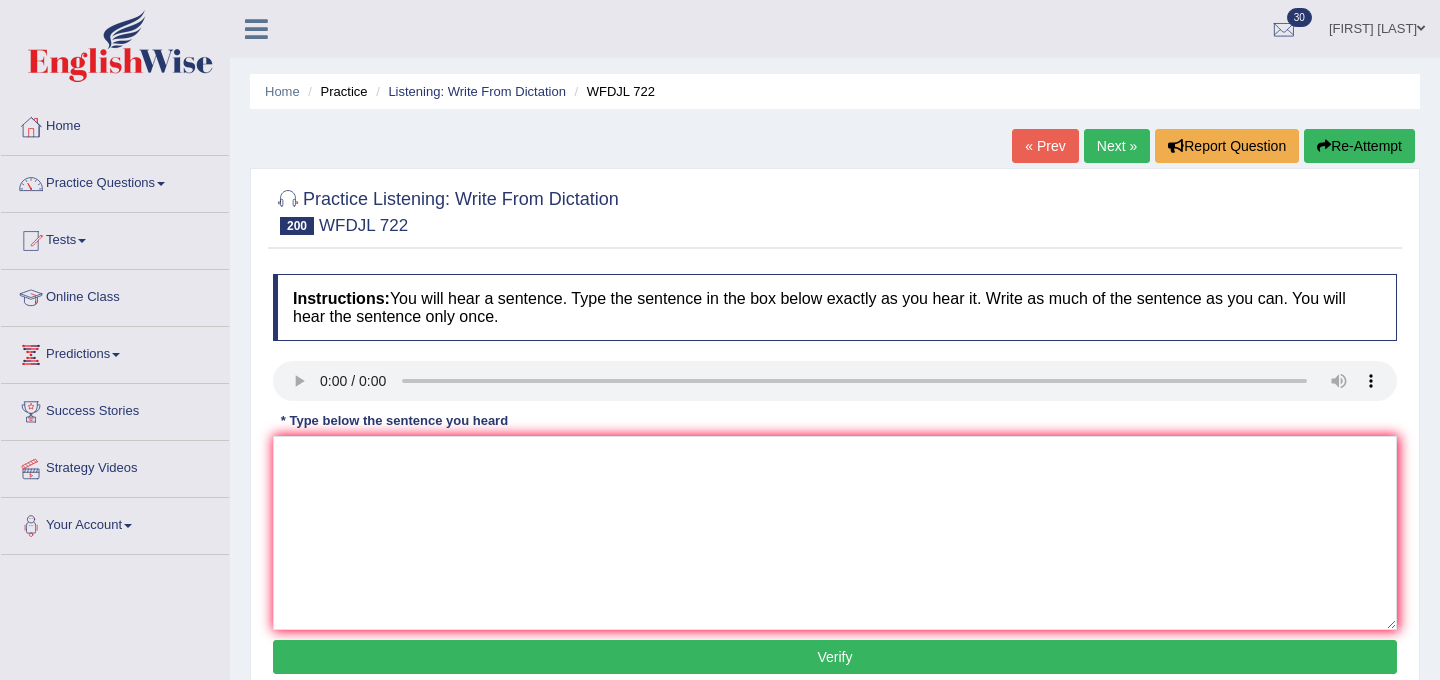 scroll, scrollTop: 0, scrollLeft: 0, axis: both 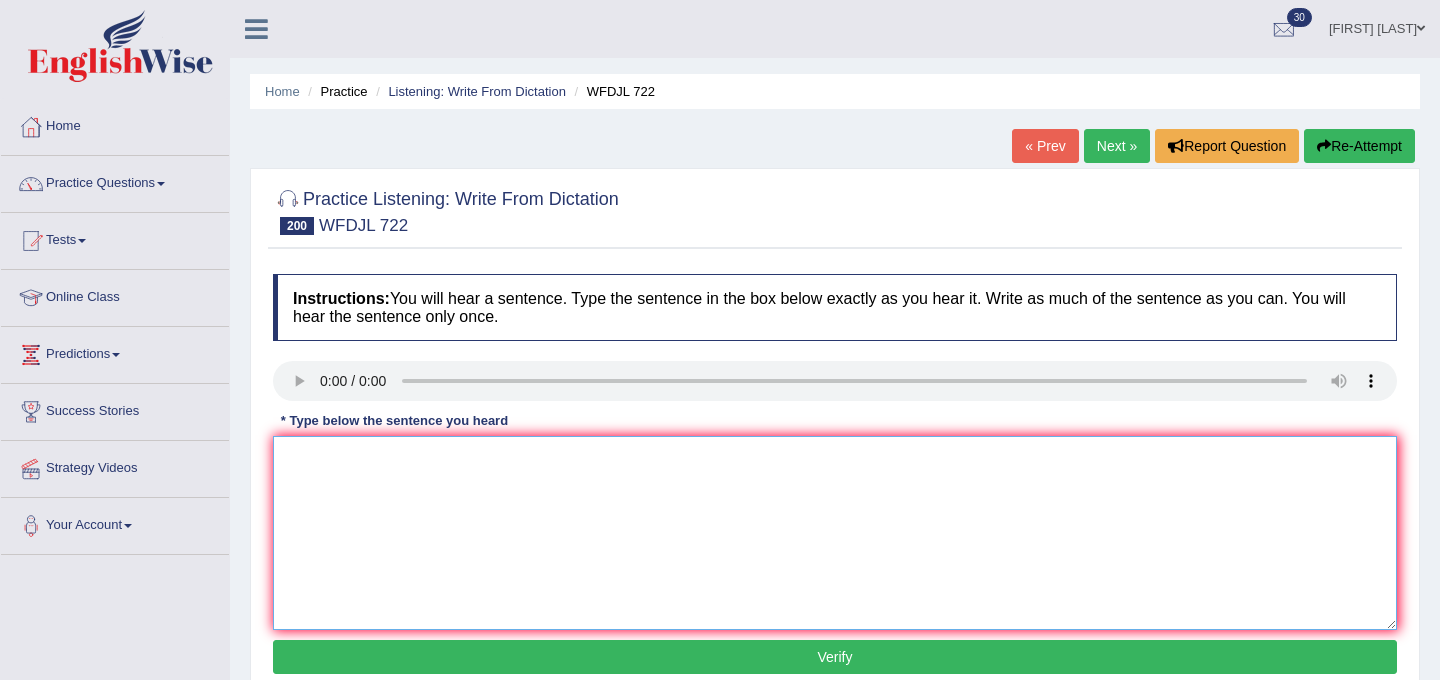 click at bounding box center (835, 533) 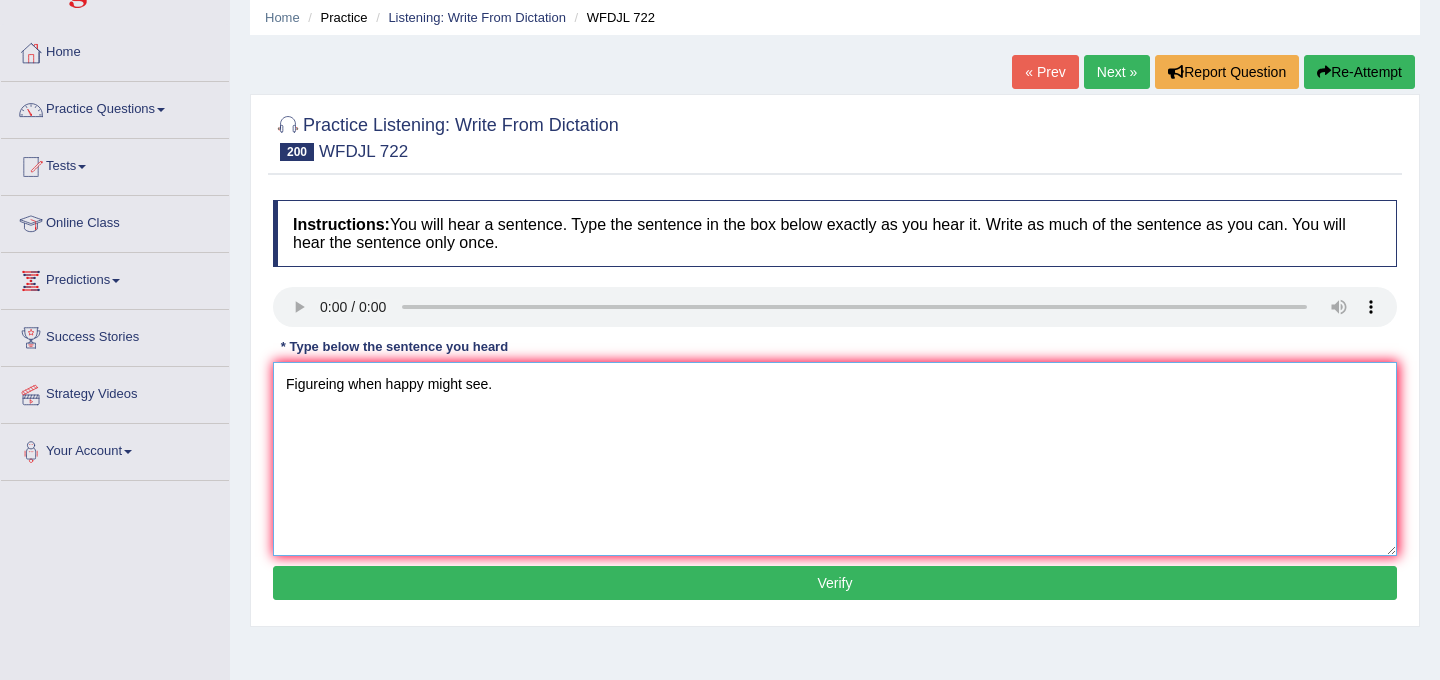 scroll, scrollTop: 88, scrollLeft: 0, axis: vertical 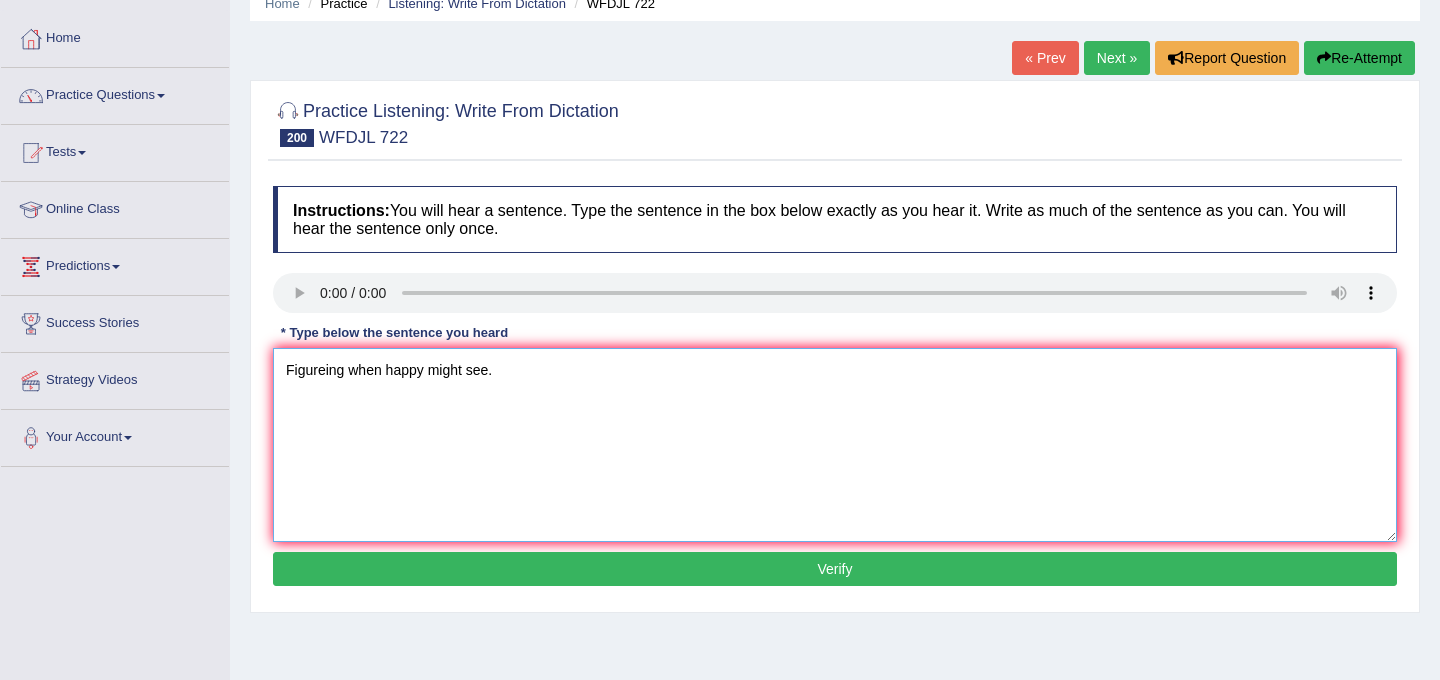 type on "Figureing when happy might see." 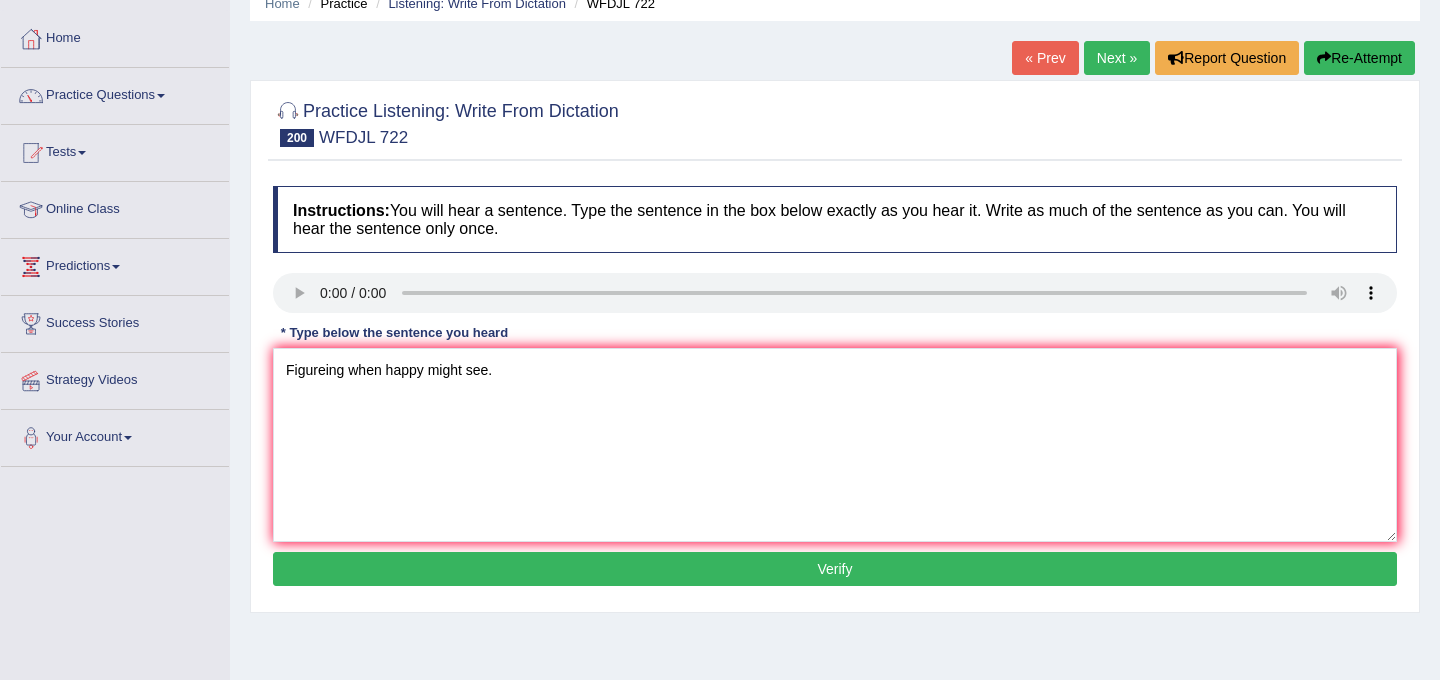 click on "Verify" at bounding box center [835, 569] 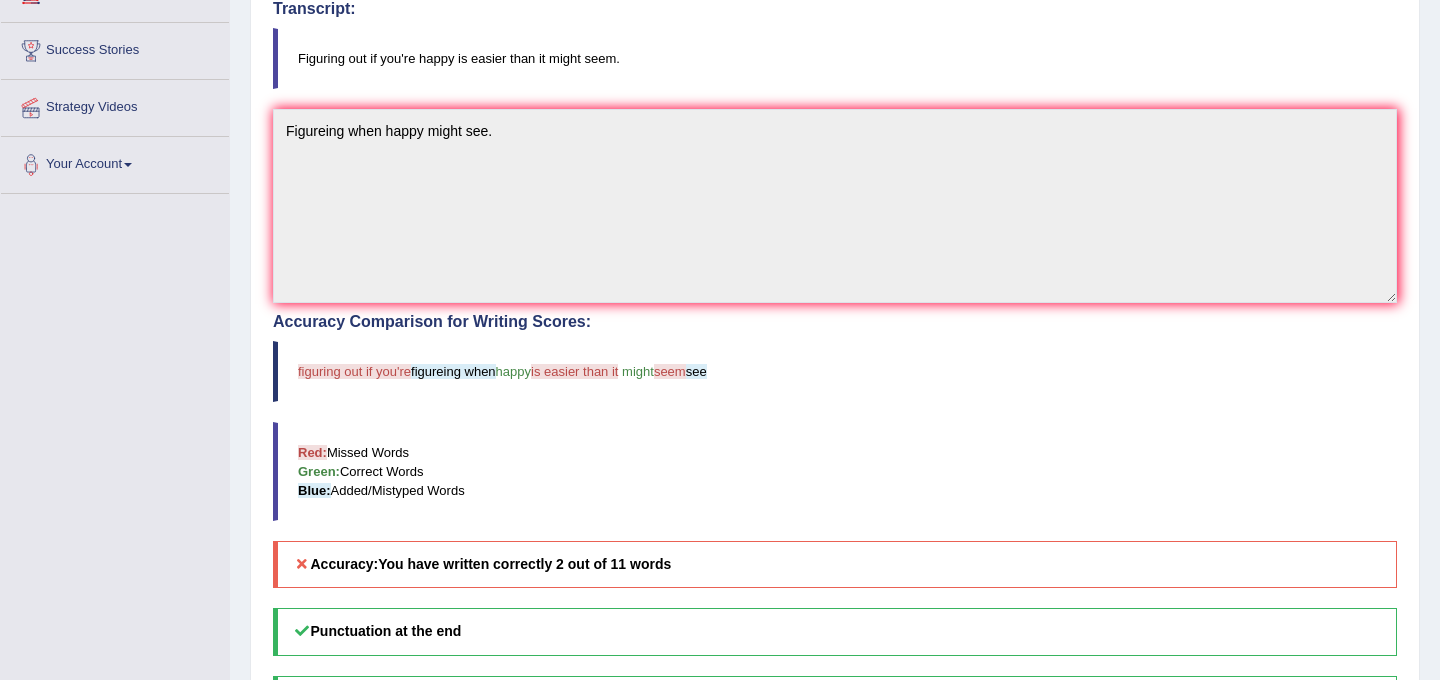 scroll, scrollTop: 322, scrollLeft: 0, axis: vertical 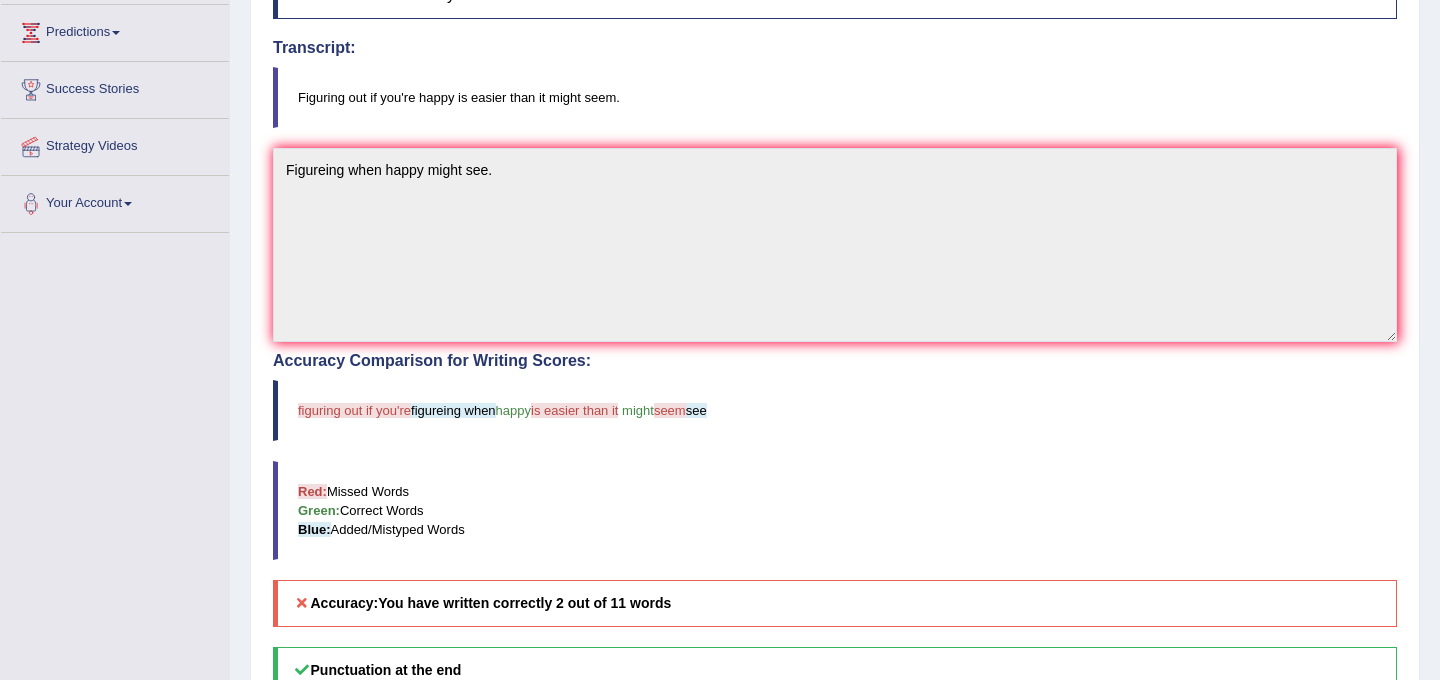 drag, startPoint x: 711, startPoint y: 364, endPoint x: 726, endPoint y: 409, distance: 47.434166 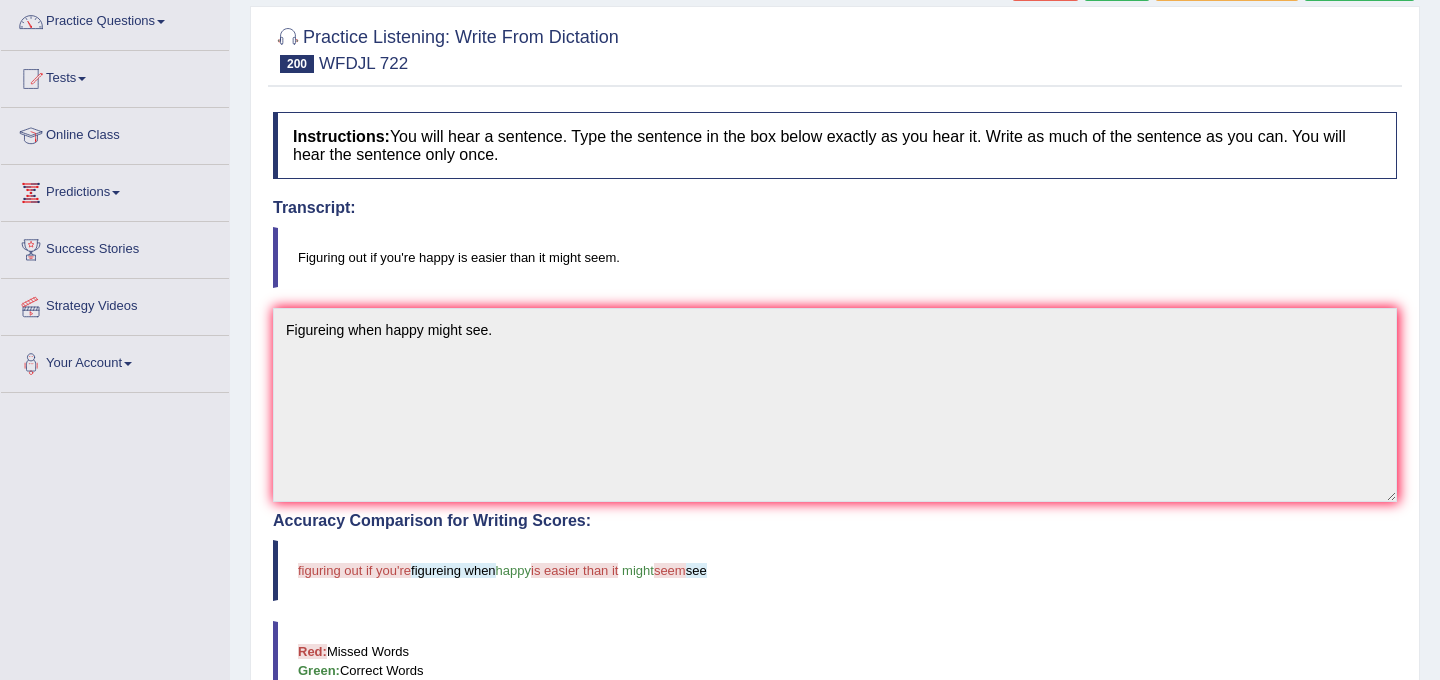scroll, scrollTop: 0, scrollLeft: 0, axis: both 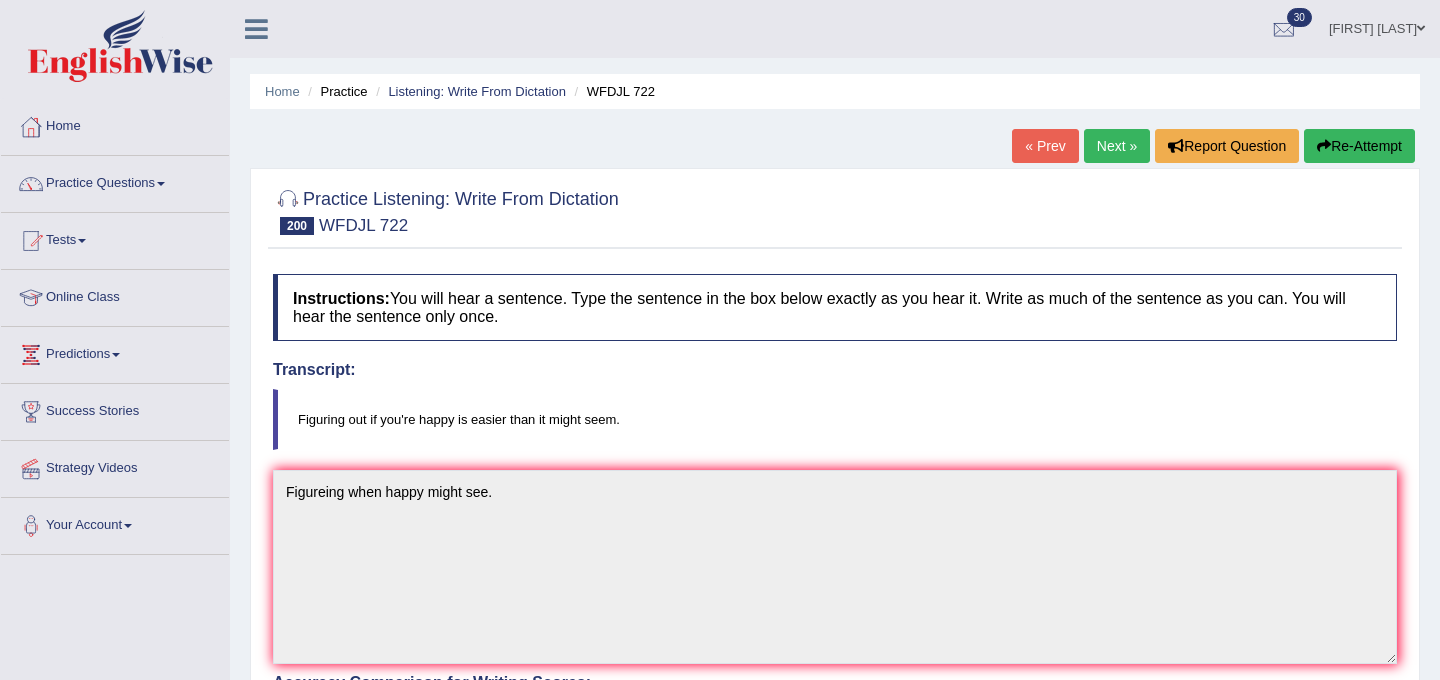 click on "Next »" at bounding box center (1117, 146) 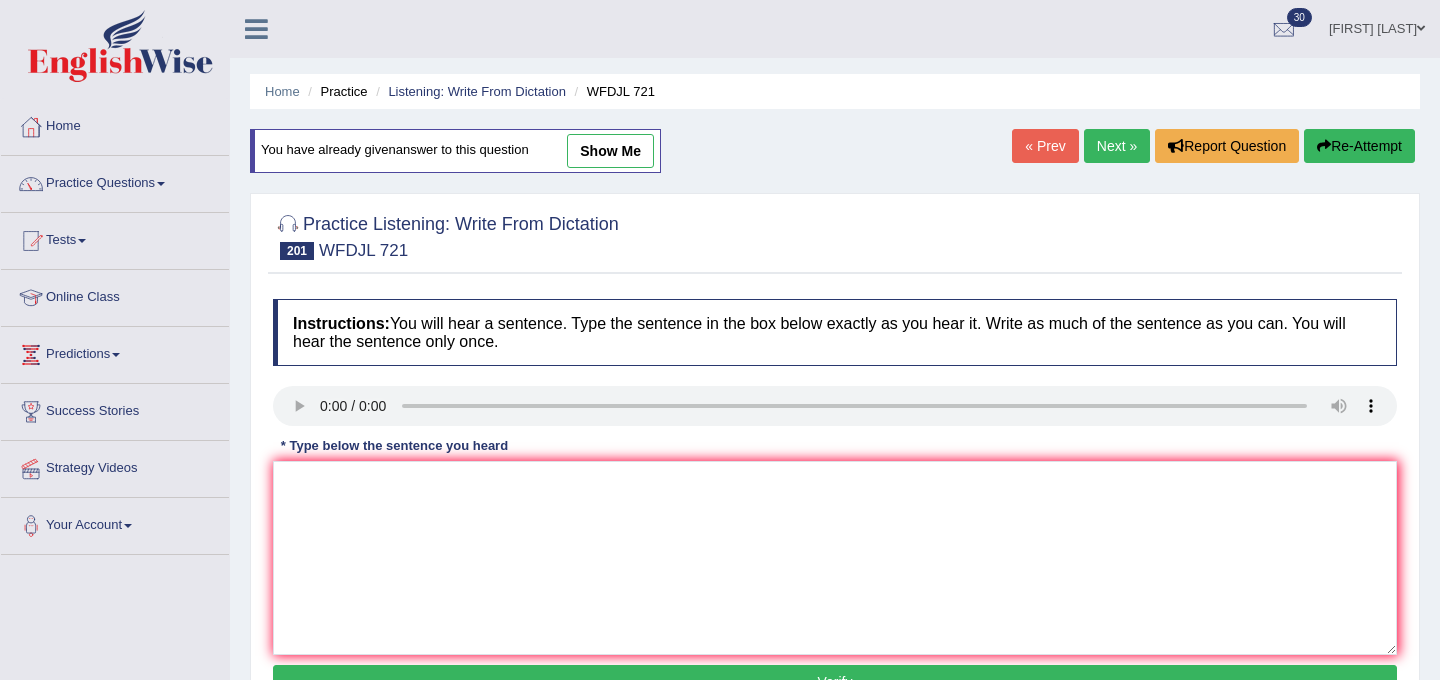 scroll, scrollTop: 0, scrollLeft: 0, axis: both 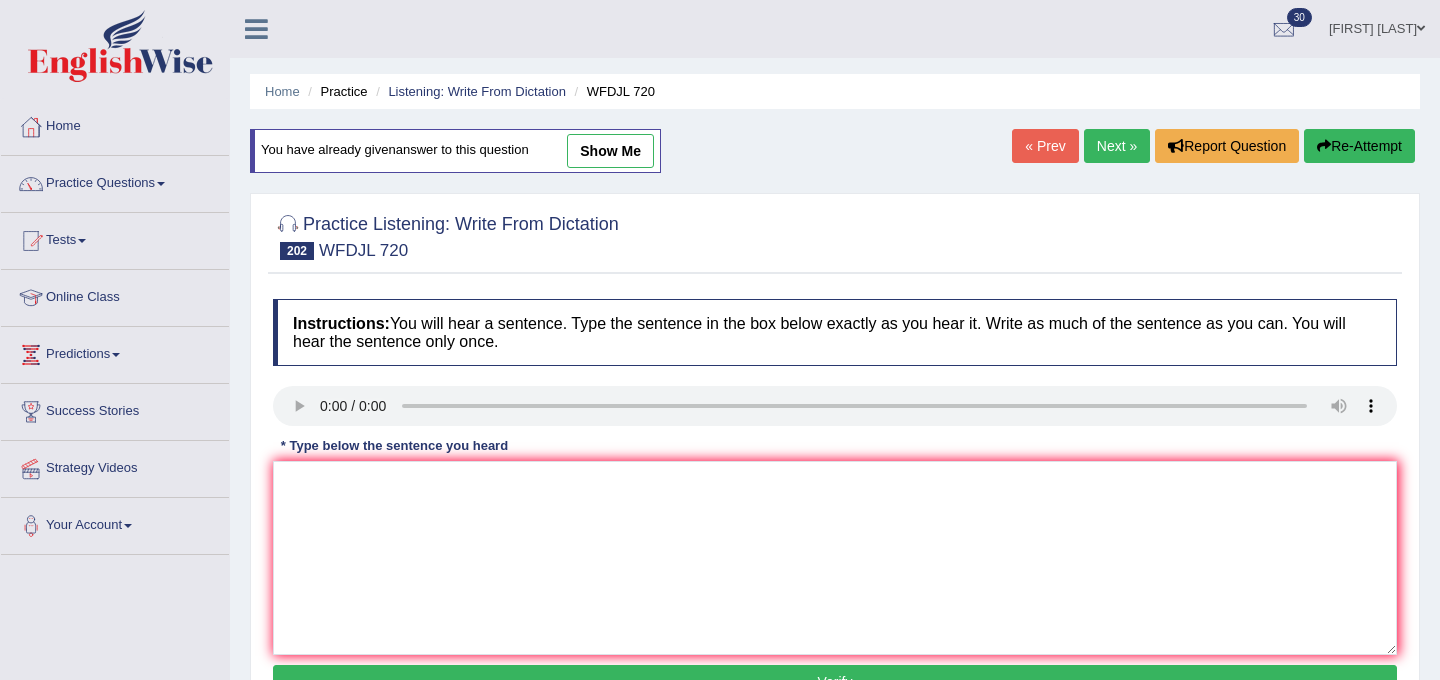 click on "Next »" at bounding box center (1117, 146) 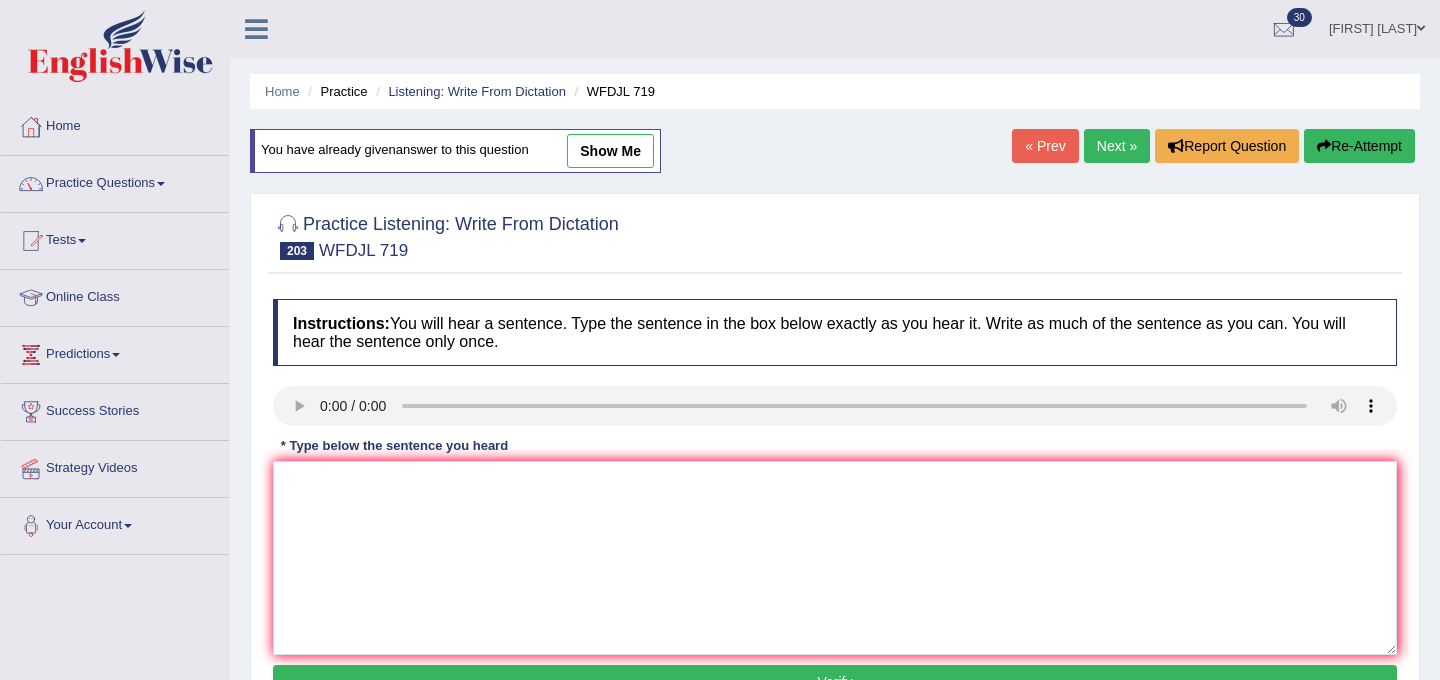 scroll, scrollTop: 0, scrollLeft: 0, axis: both 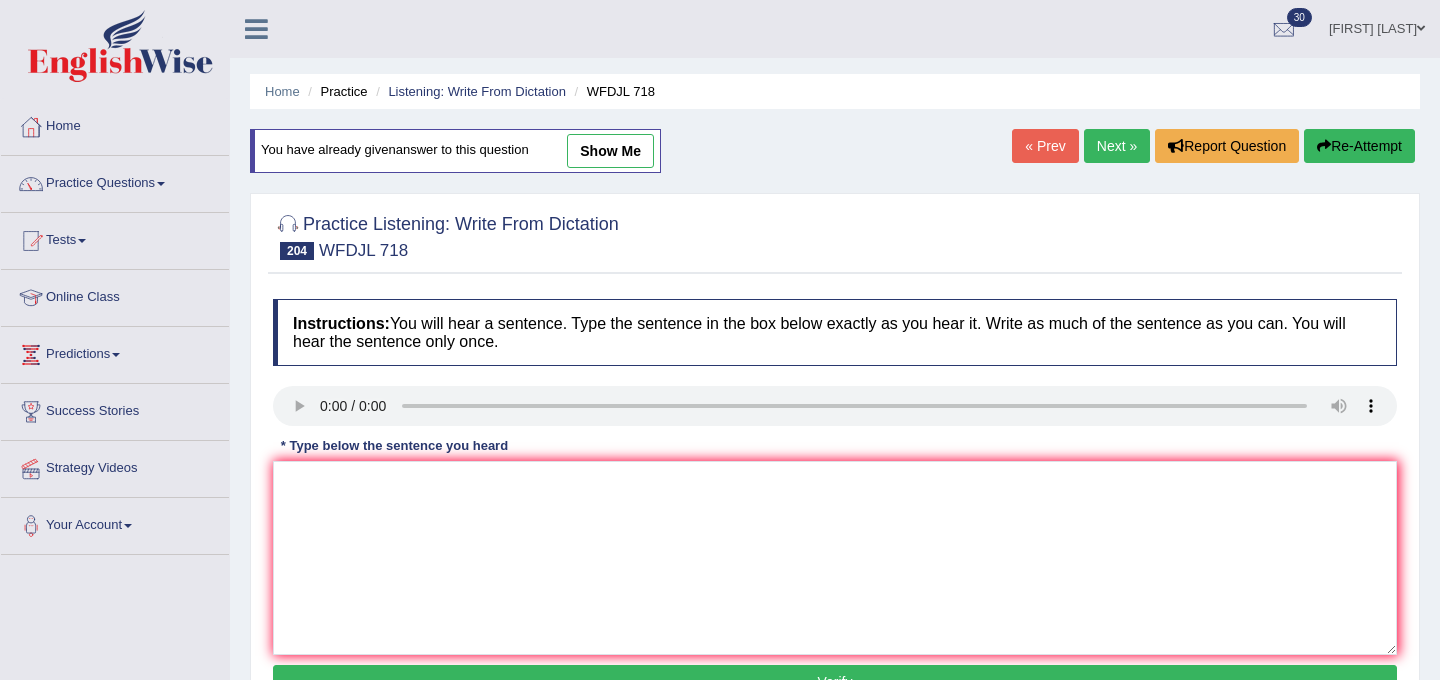 click on "Next »" at bounding box center [1117, 146] 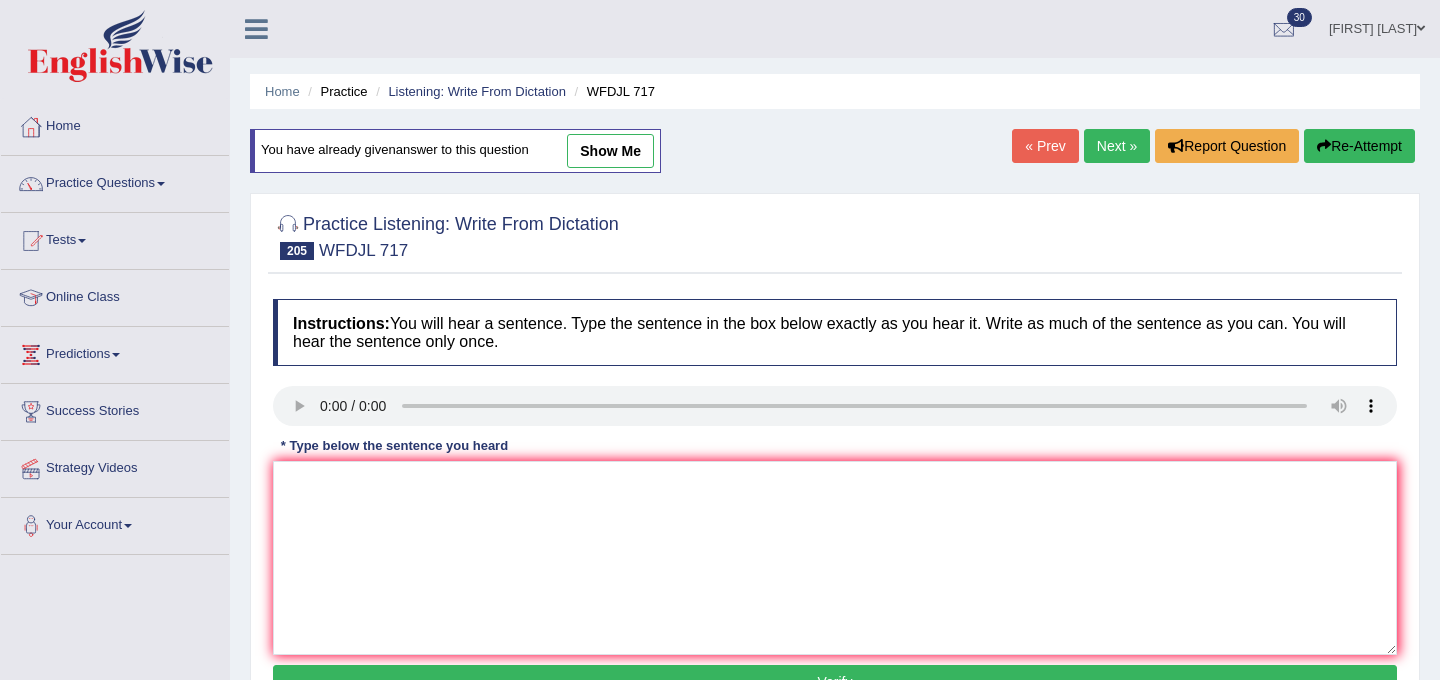 scroll, scrollTop: 0, scrollLeft: 0, axis: both 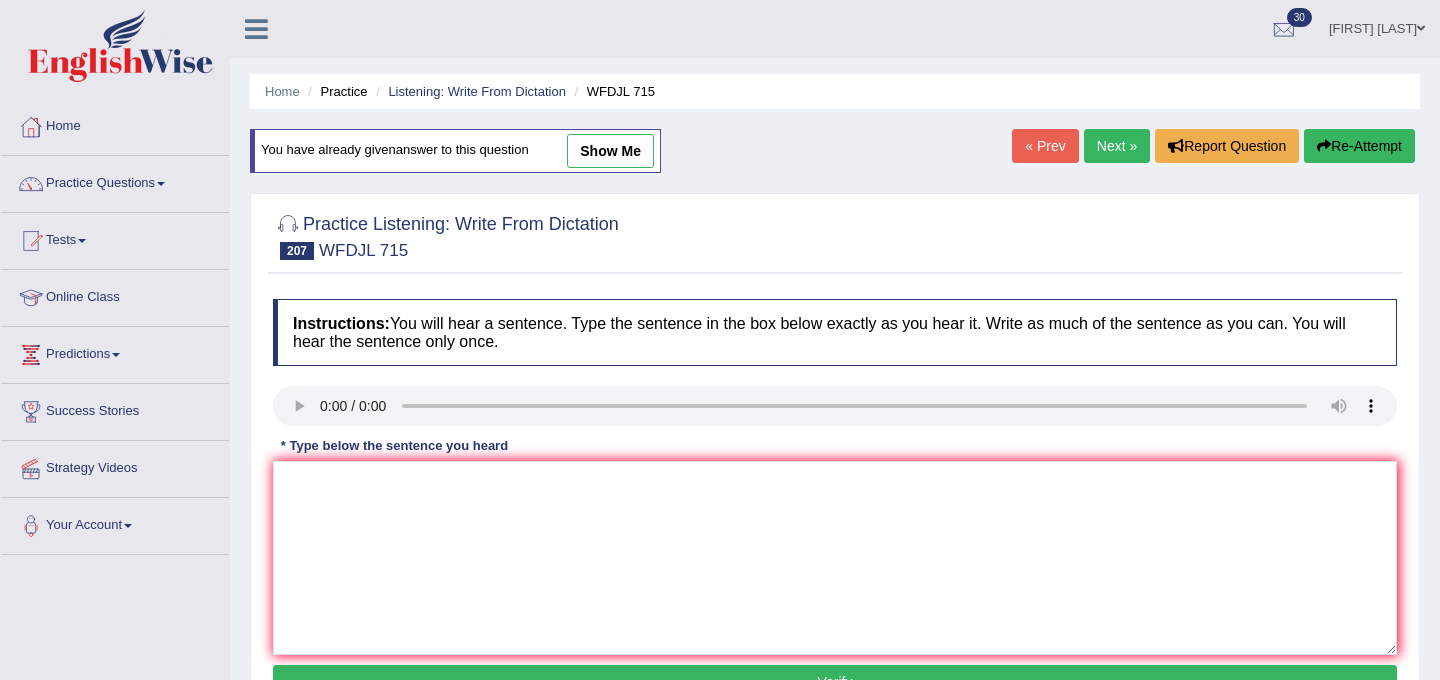 click on "Next »" at bounding box center (1117, 146) 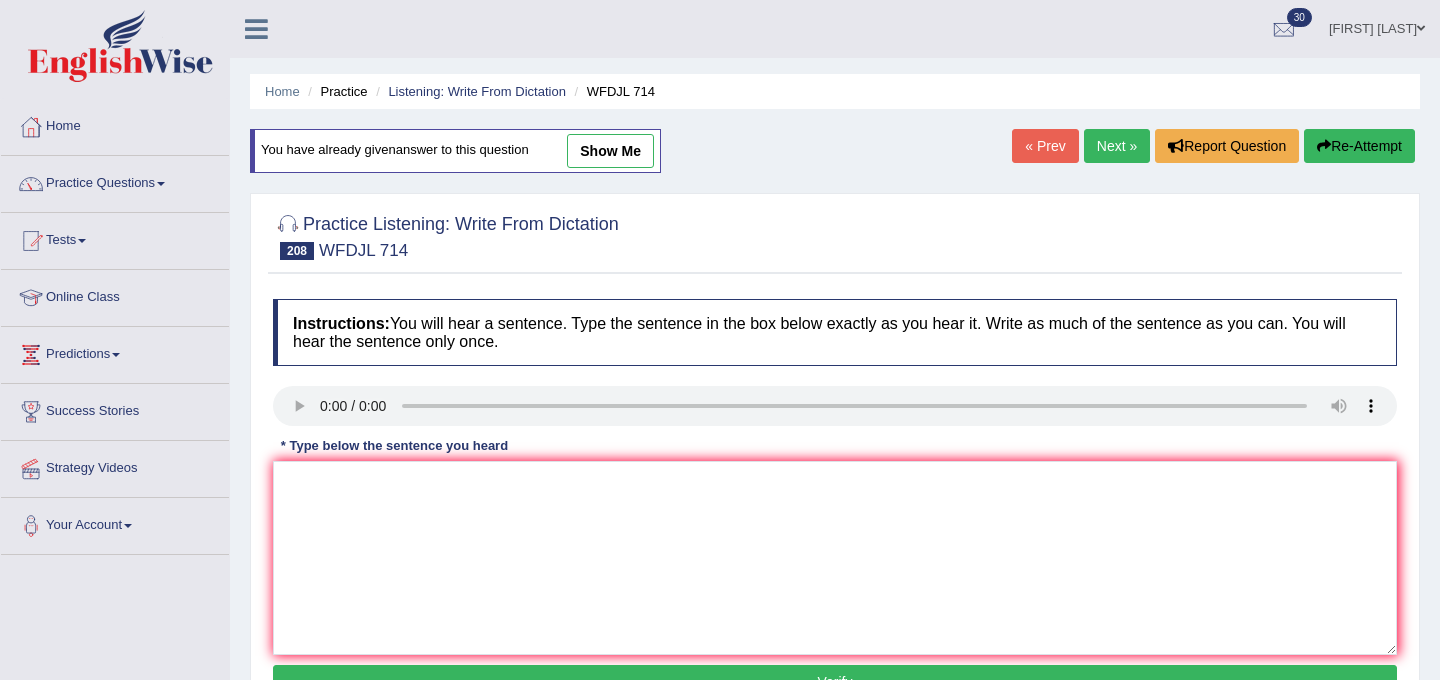 scroll, scrollTop: 0, scrollLeft: 0, axis: both 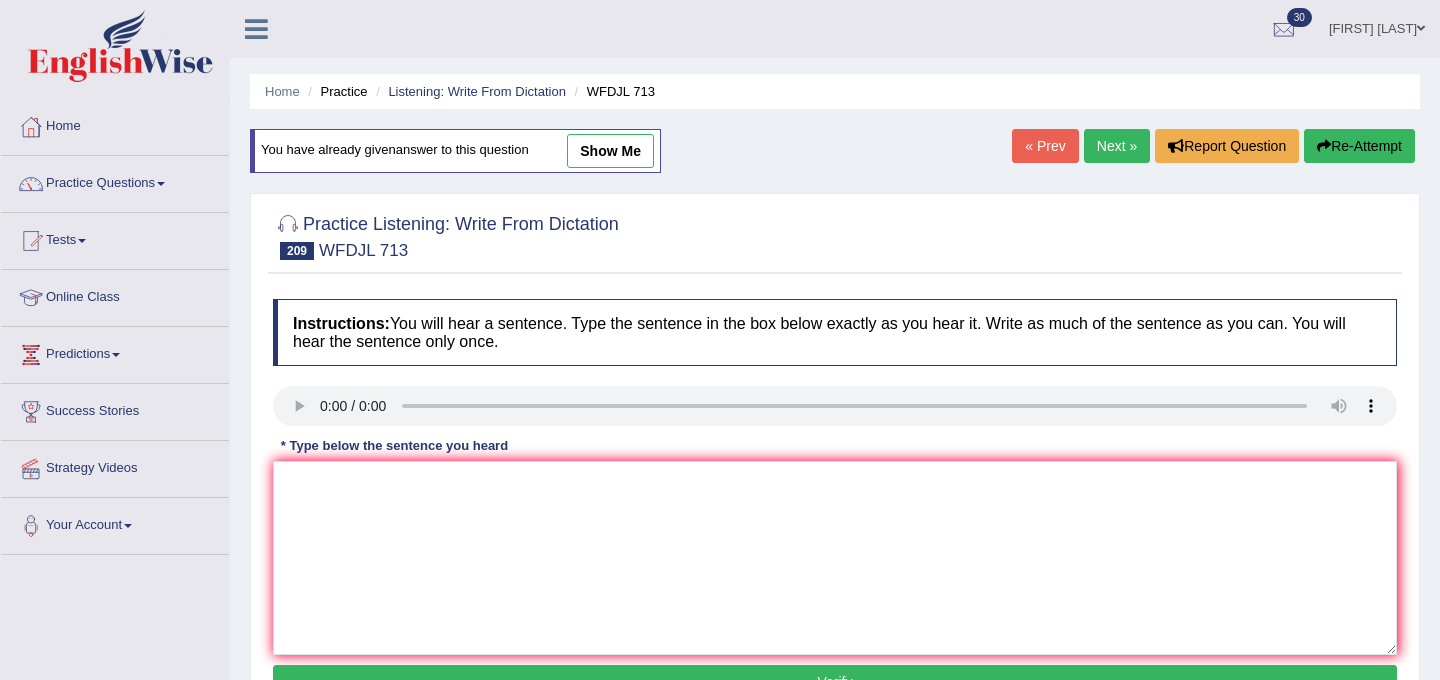 click on "Next »" at bounding box center [1117, 146] 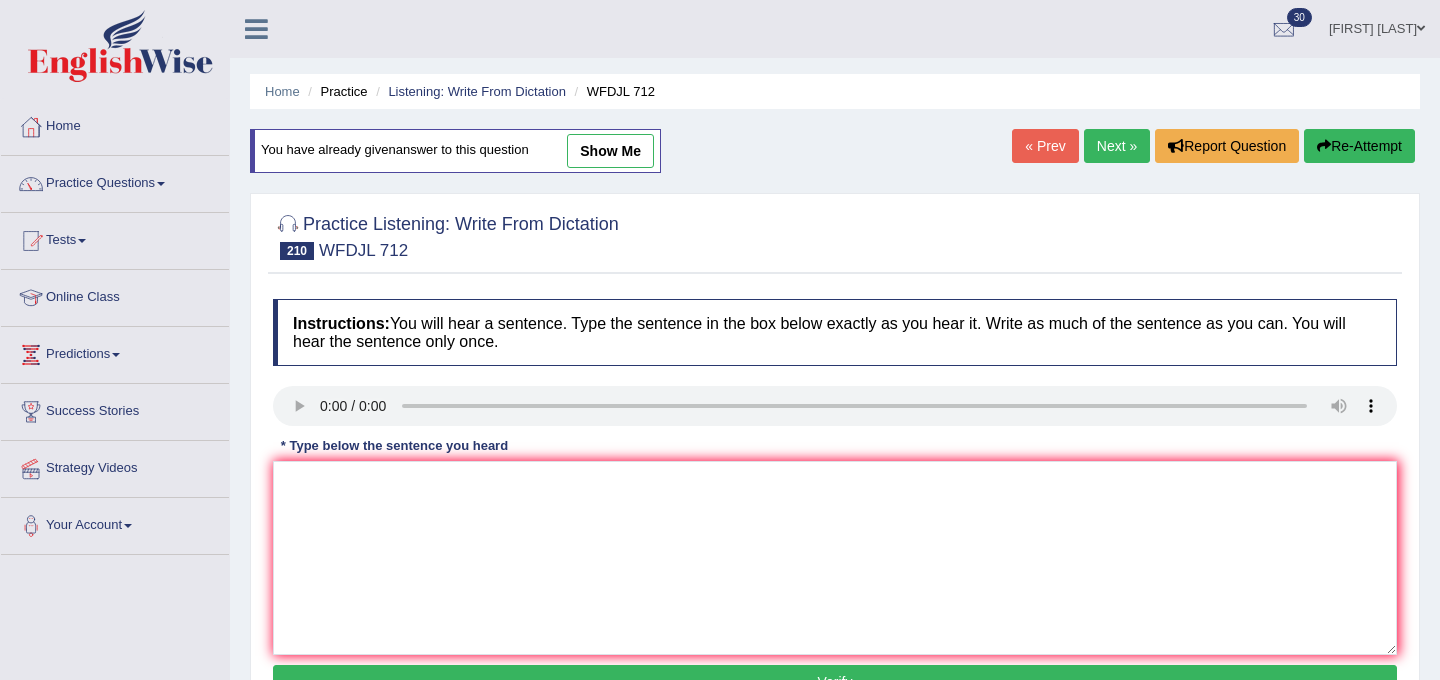 scroll, scrollTop: 0, scrollLeft: 0, axis: both 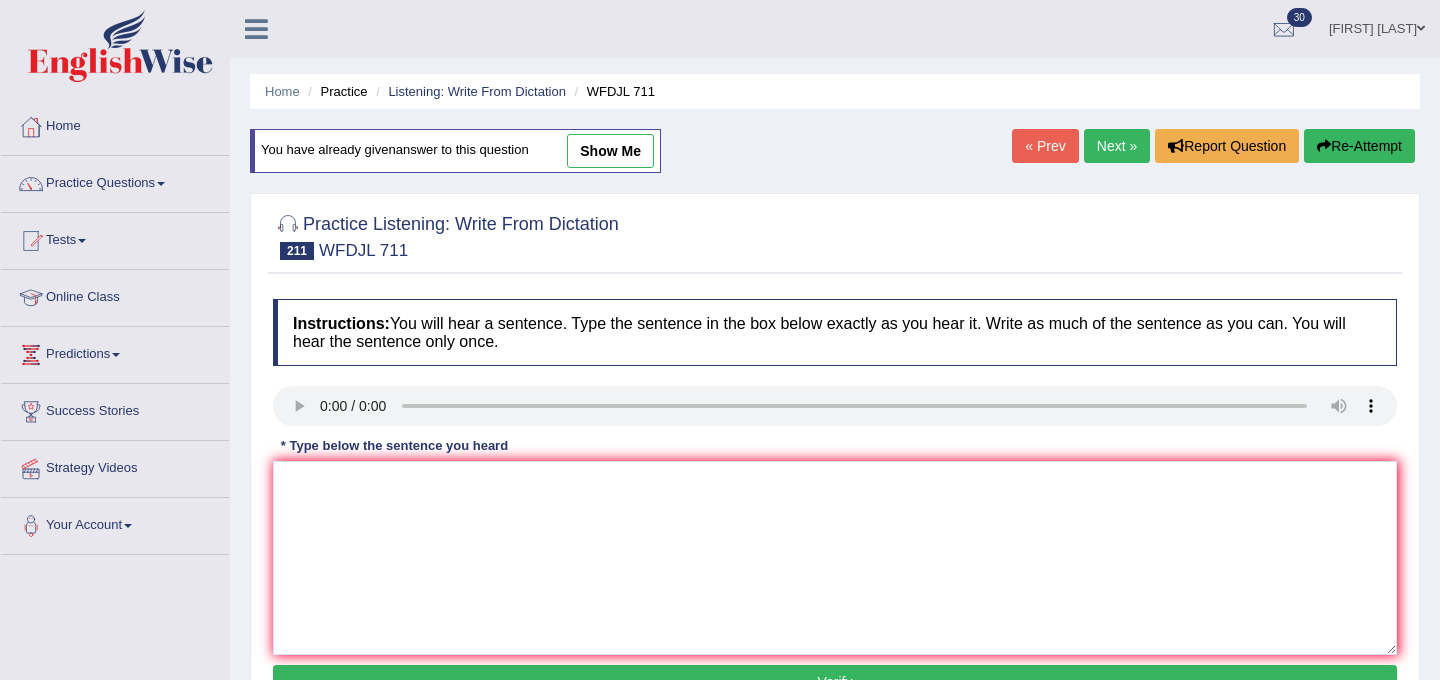click on "Next »" at bounding box center (1117, 146) 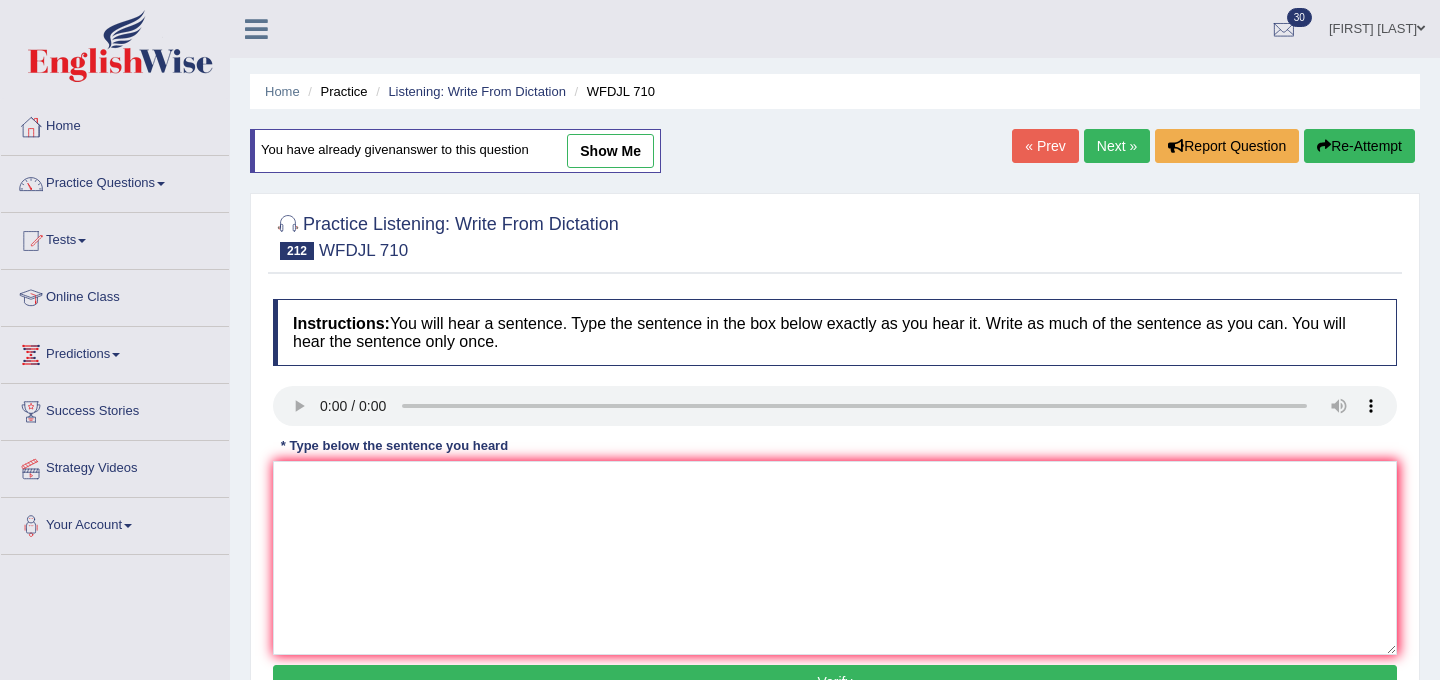 scroll, scrollTop: 0, scrollLeft: 0, axis: both 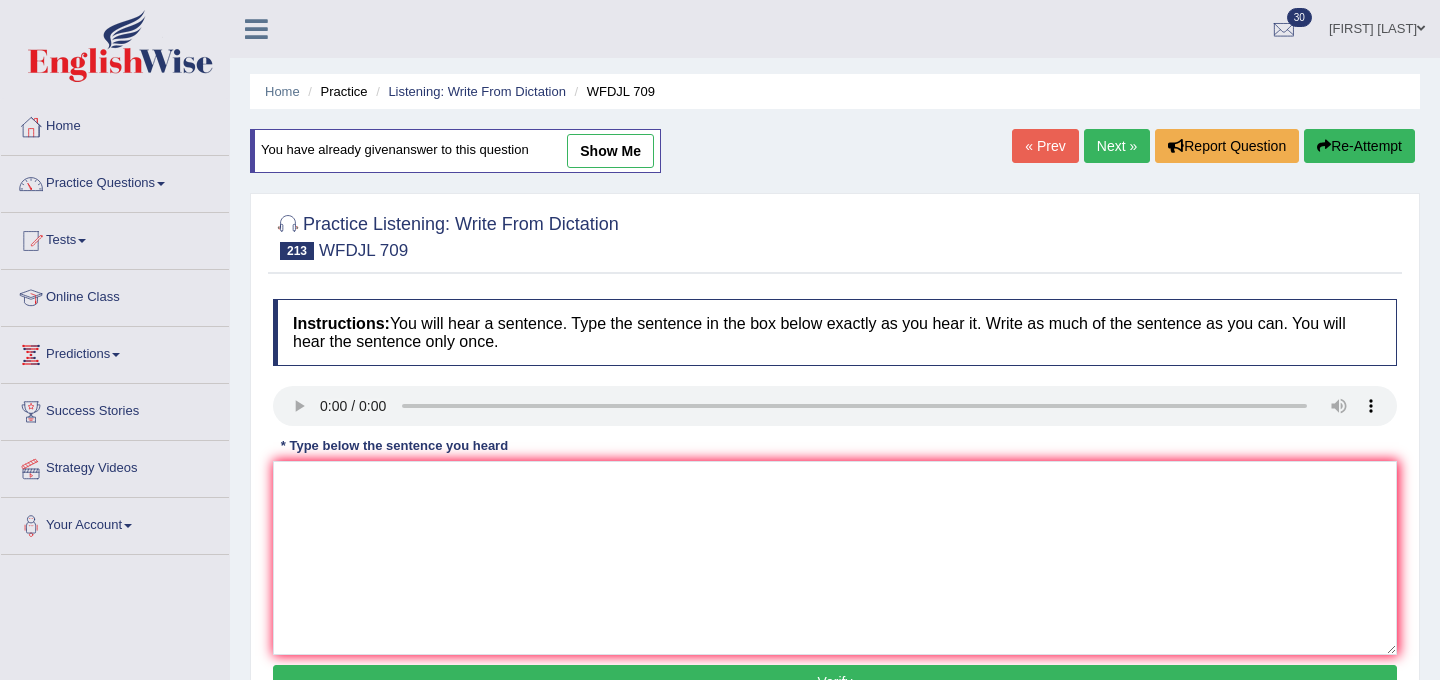 click on "Next »" at bounding box center [1117, 146] 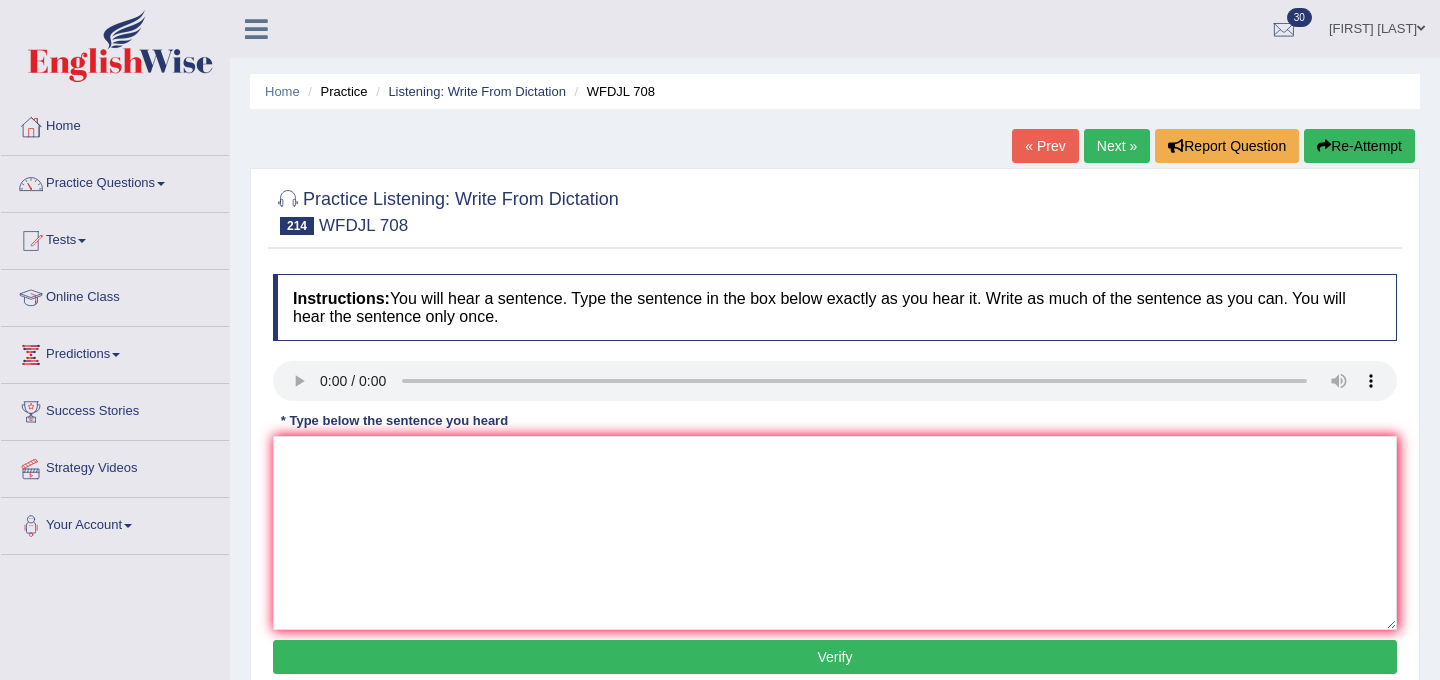 scroll, scrollTop: 0, scrollLeft: 0, axis: both 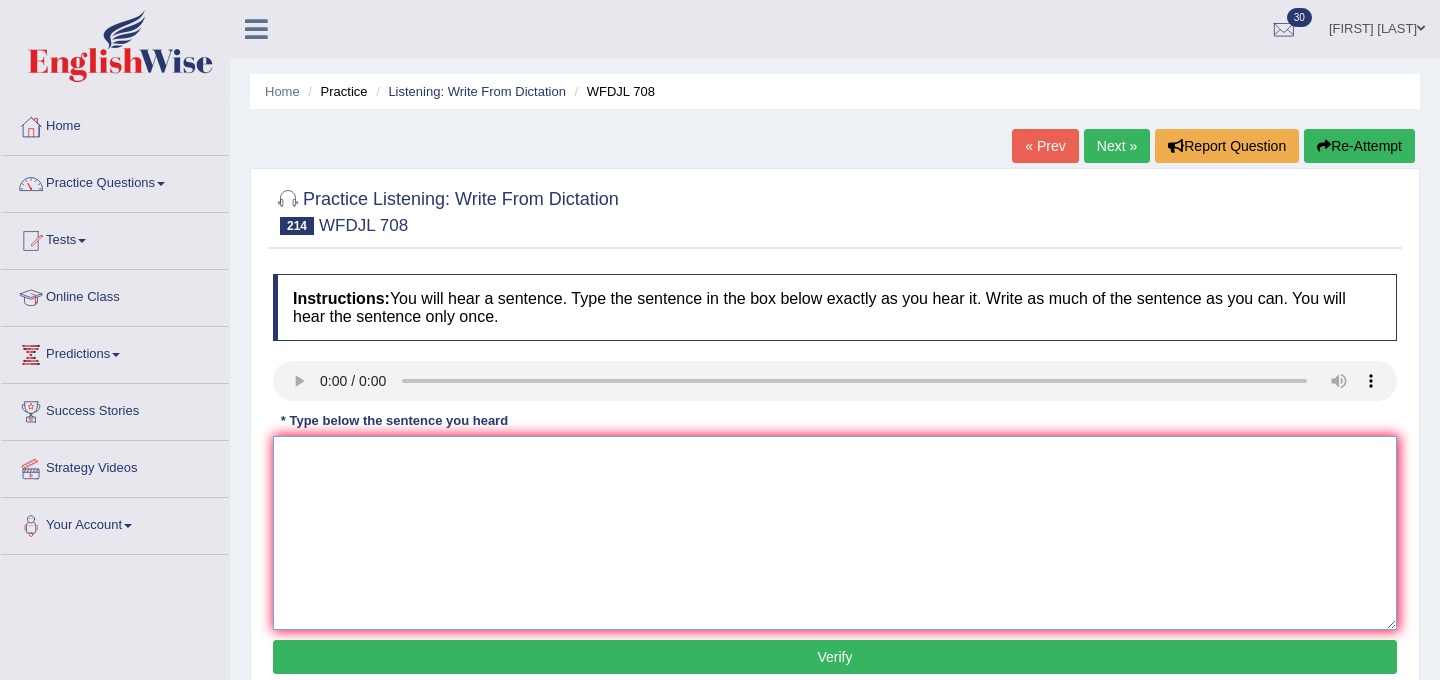 click at bounding box center [835, 533] 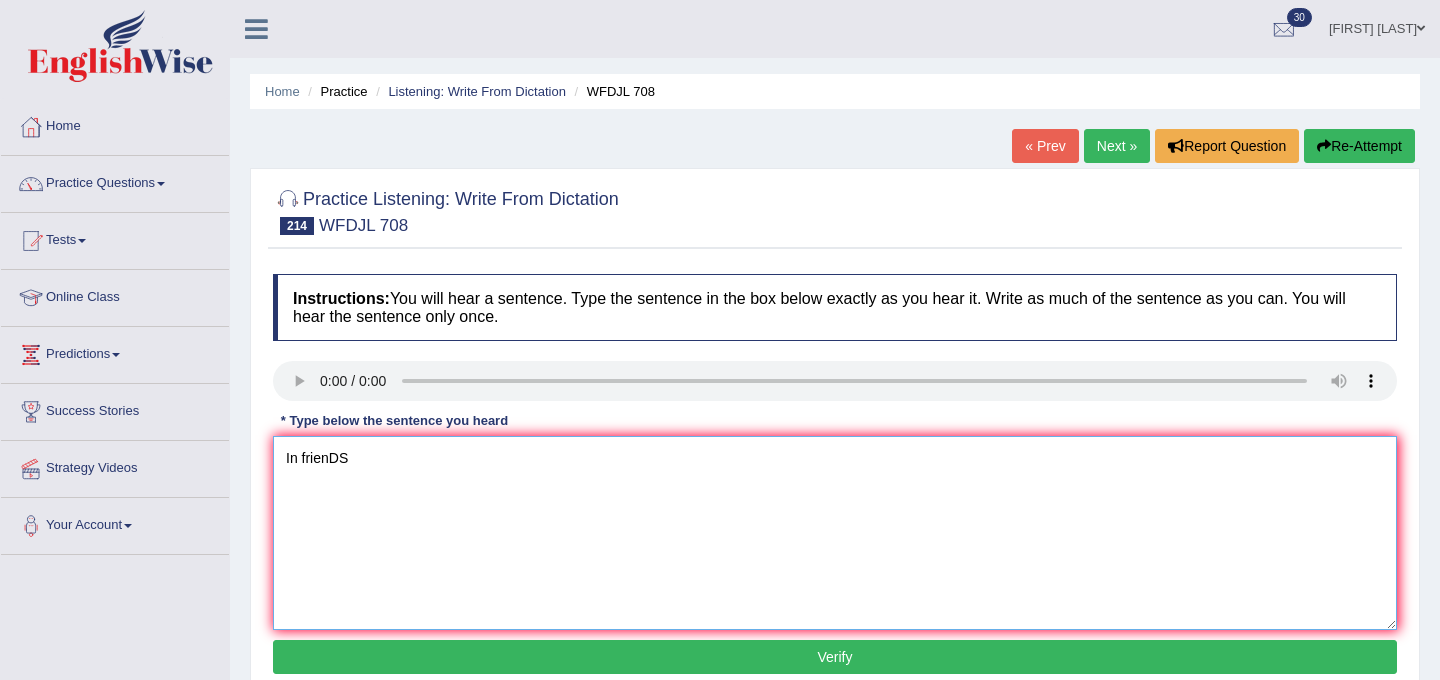 type on "In frienDS" 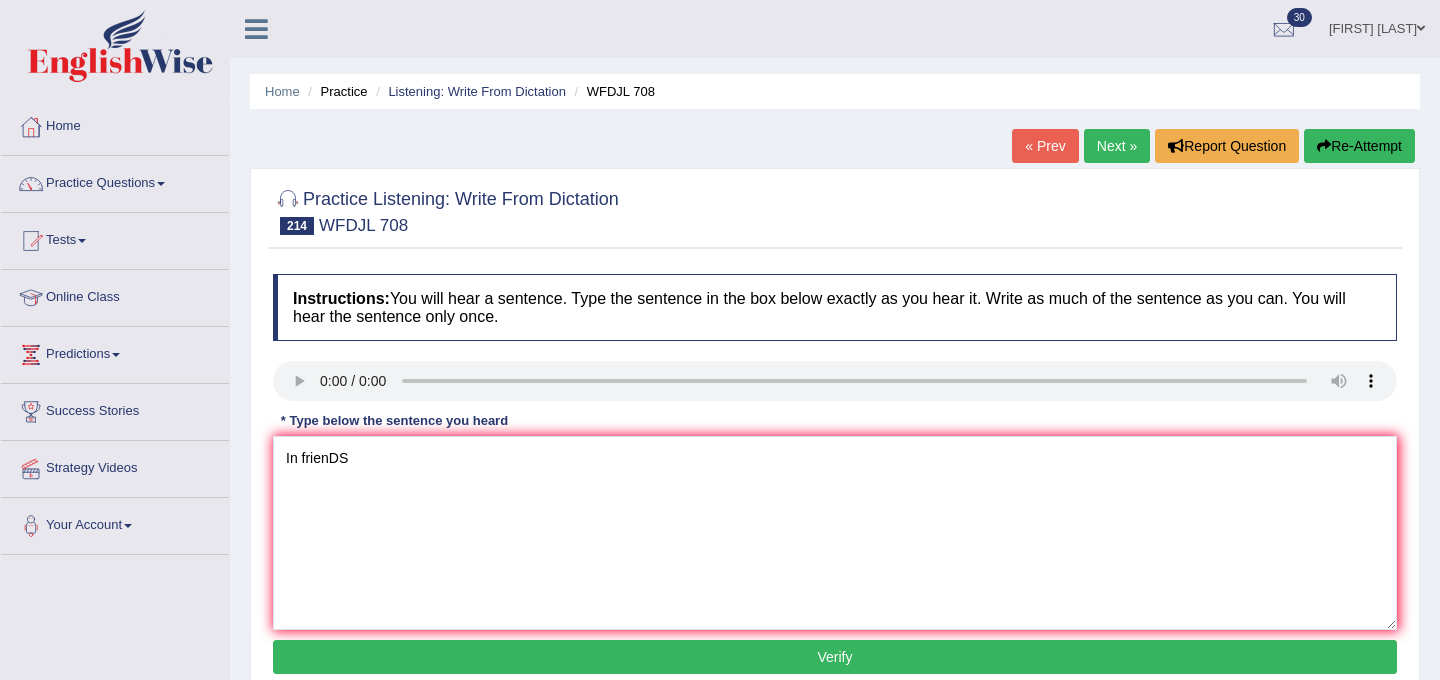 type 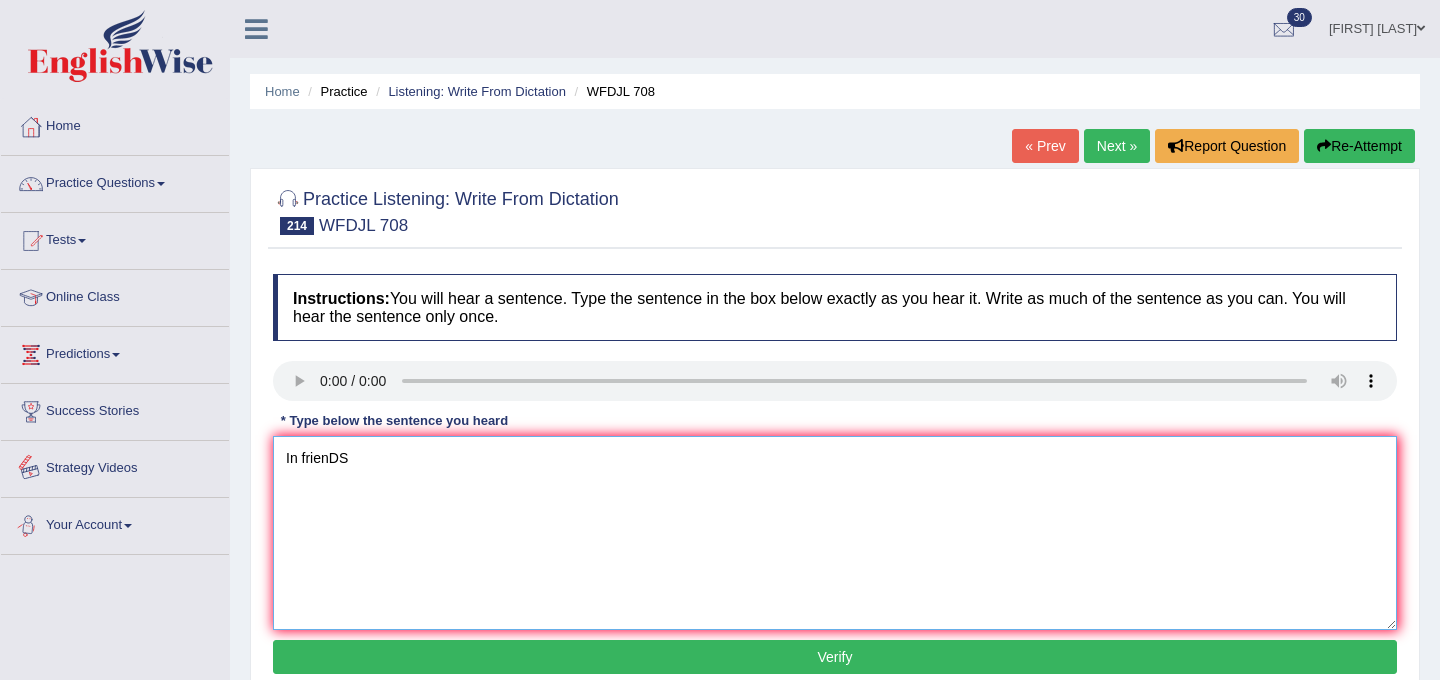 click on "In frienDS" at bounding box center [835, 533] 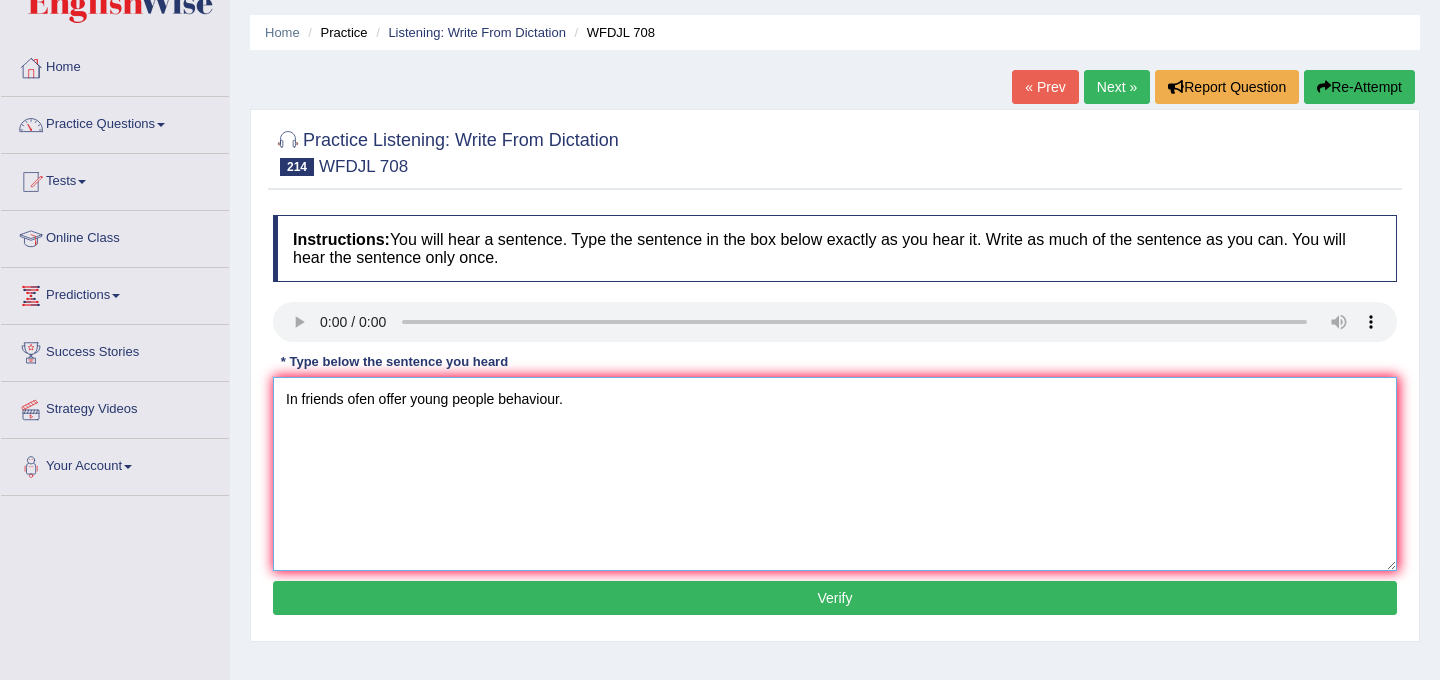 scroll, scrollTop: 81, scrollLeft: 0, axis: vertical 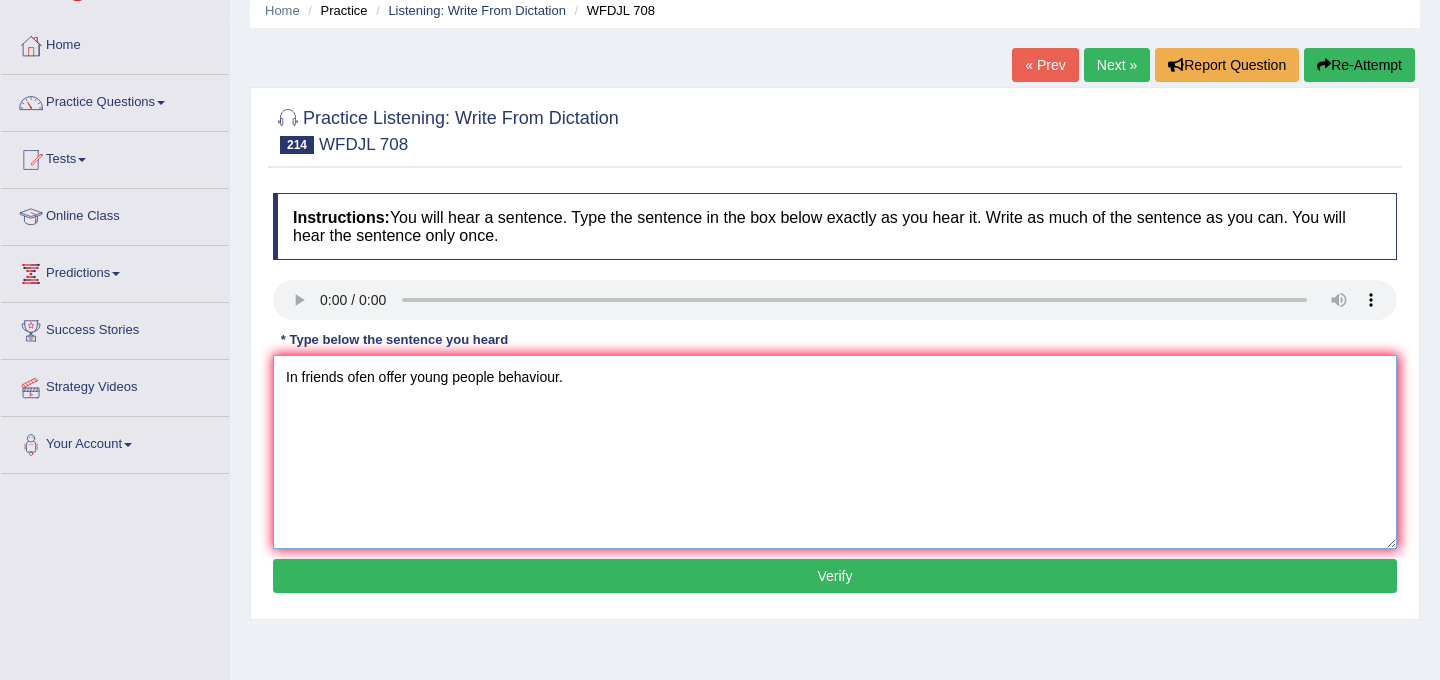 click on "In friends ofen offer young people behaviour." at bounding box center [835, 452] 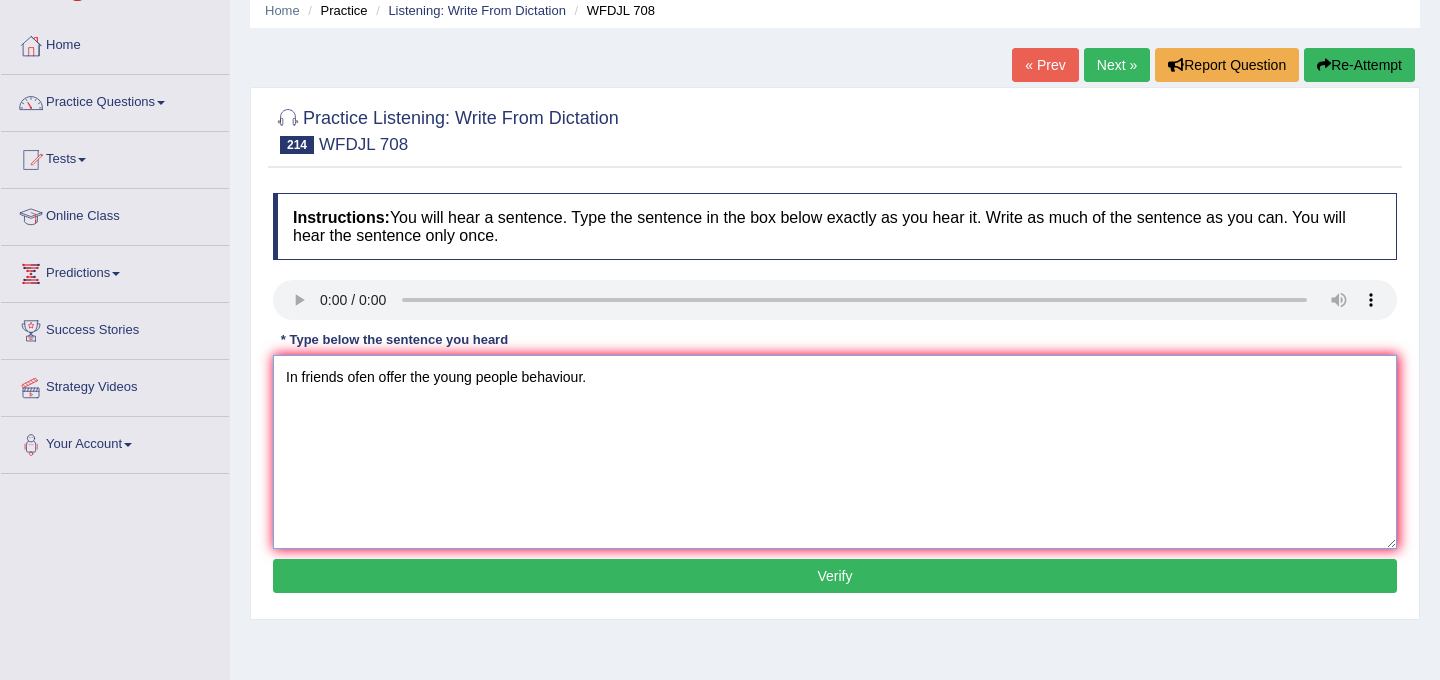 click on "In friends ofen offer the young people behaviour." at bounding box center (835, 452) 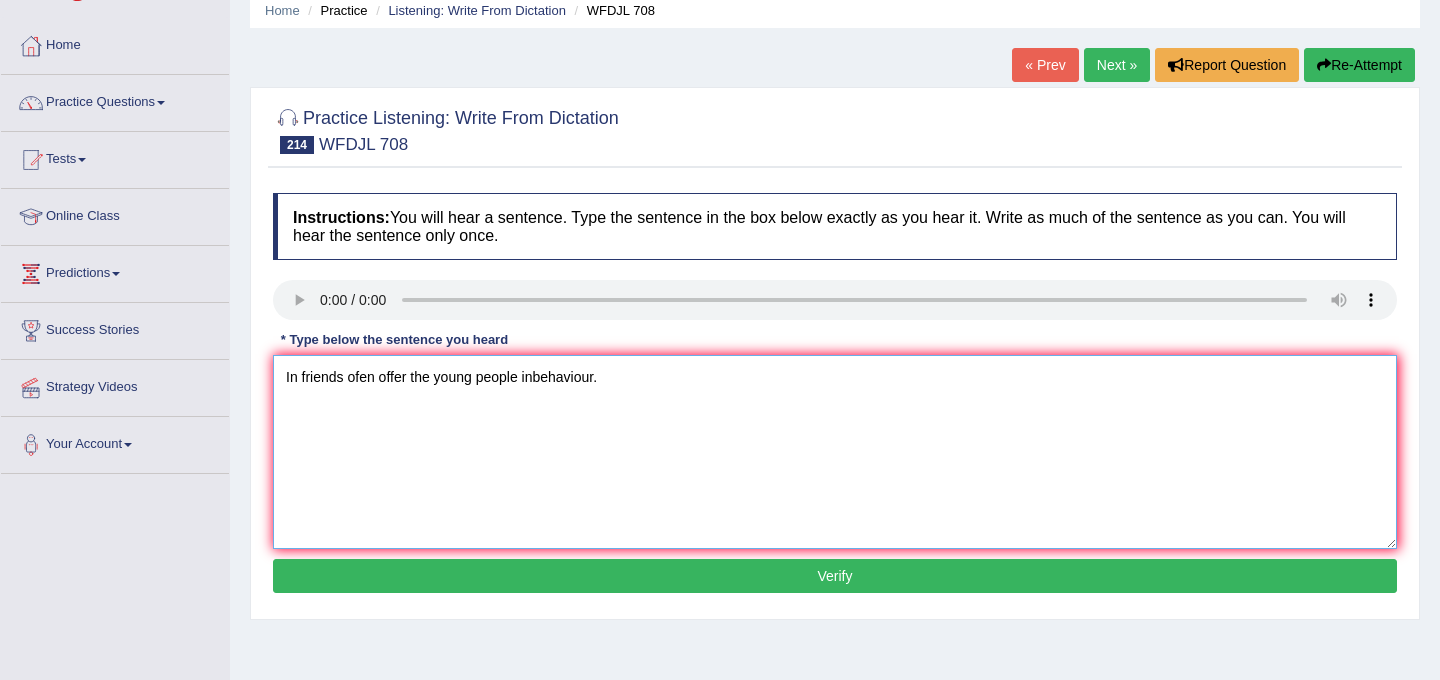 click on "In friends ofen offer the young people inbehaviour." at bounding box center [835, 452] 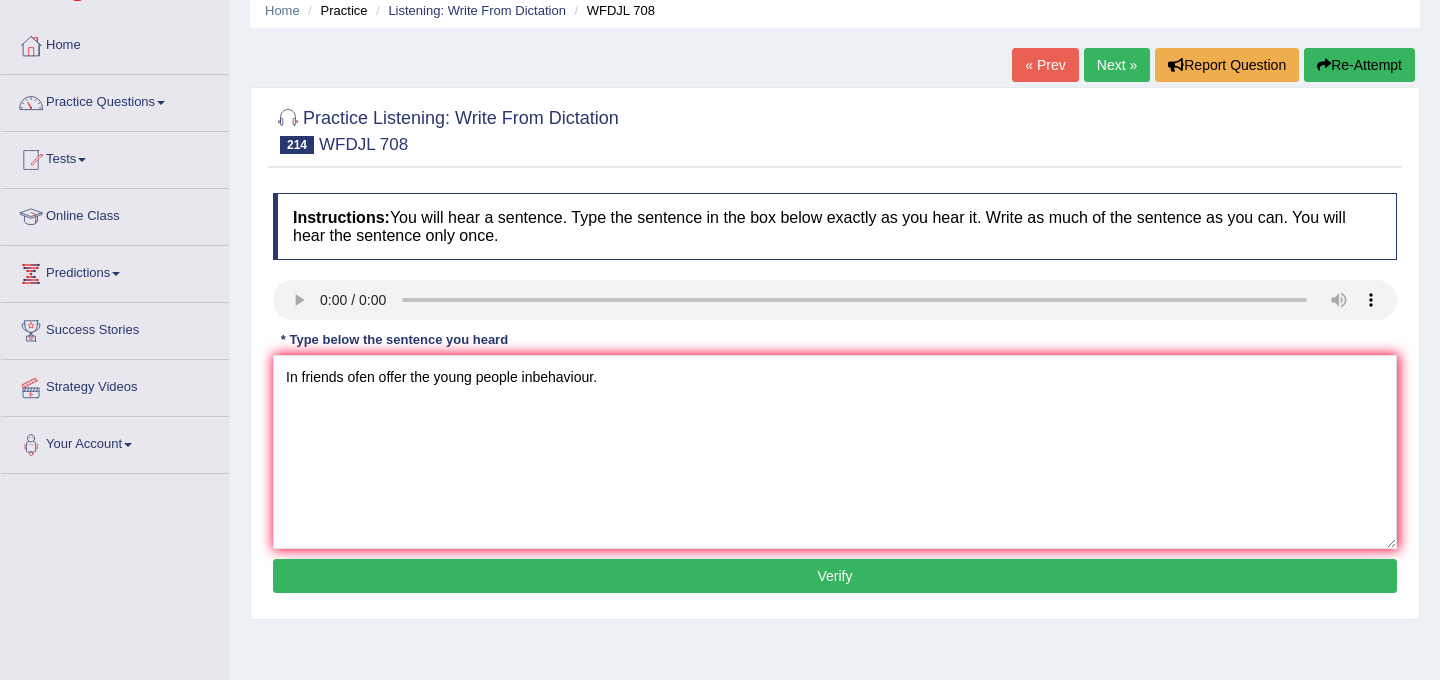 click on "Verify" at bounding box center [835, 576] 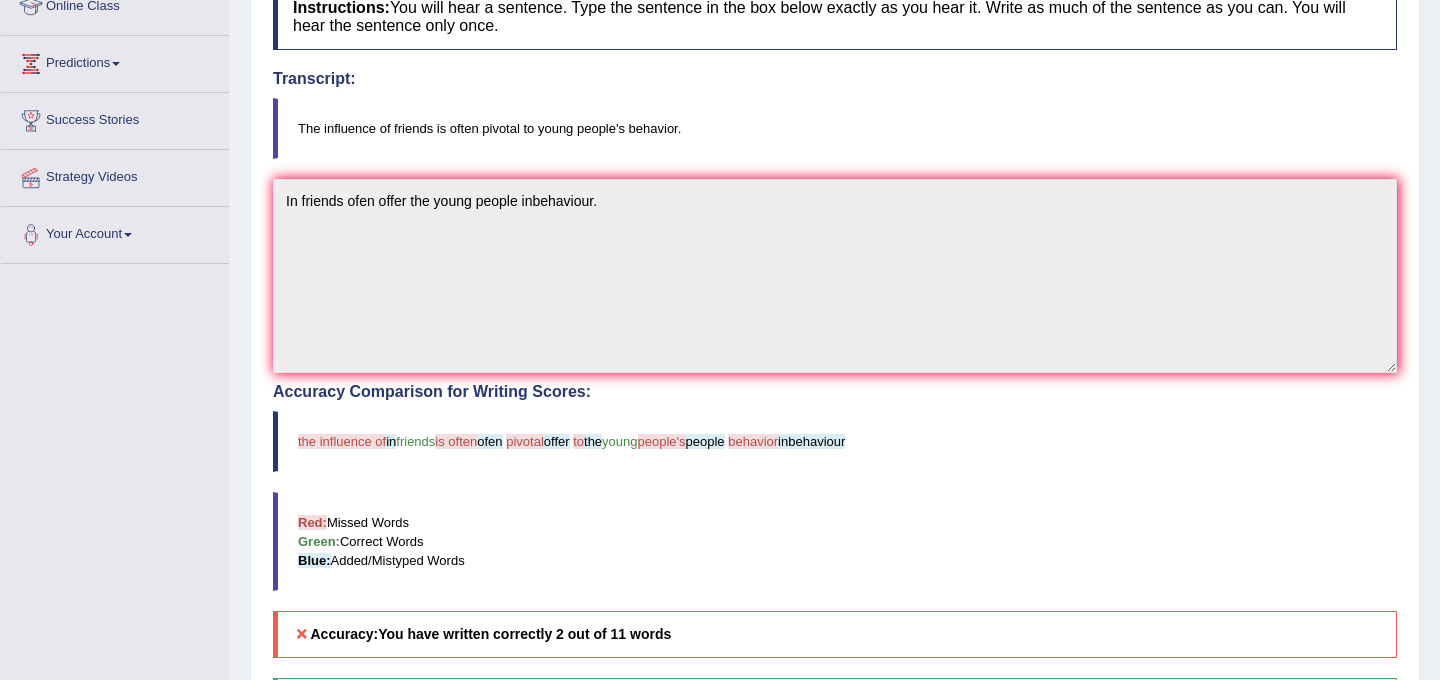 scroll, scrollTop: 0, scrollLeft: 0, axis: both 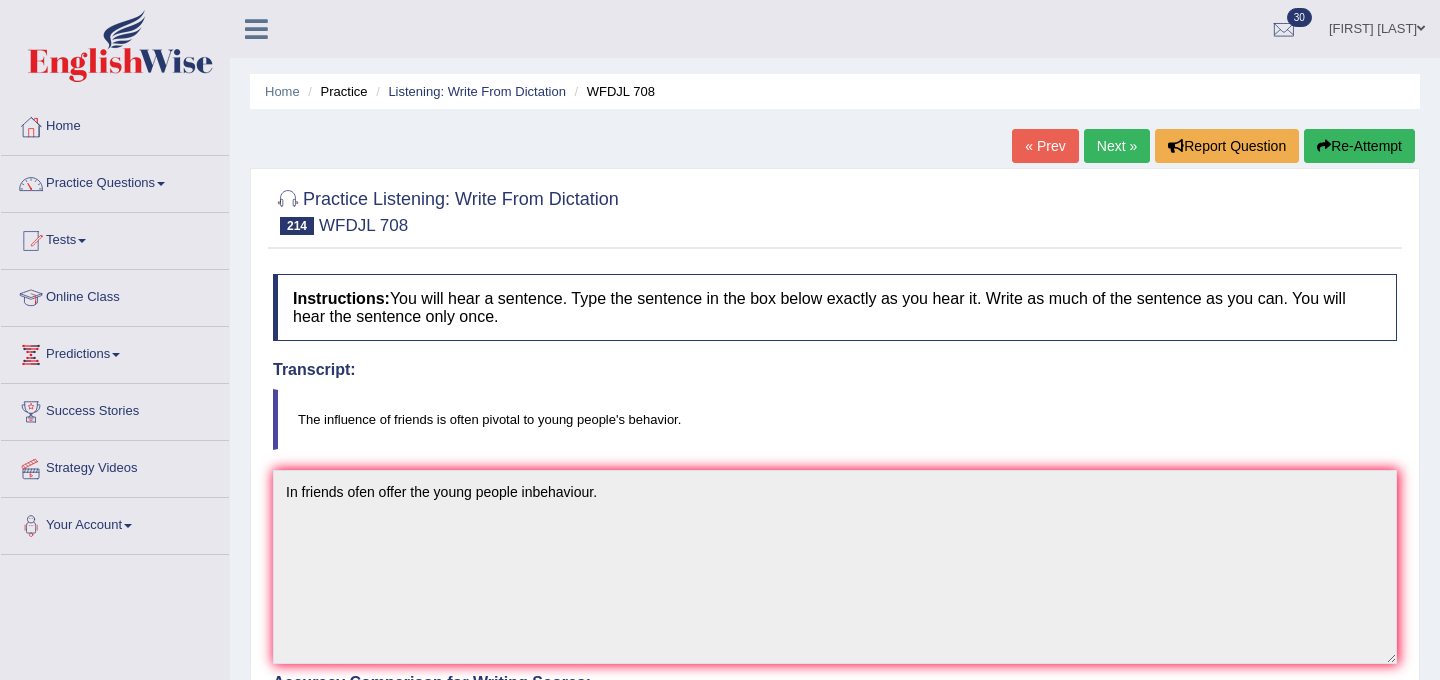 click on "Next »" at bounding box center (1117, 146) 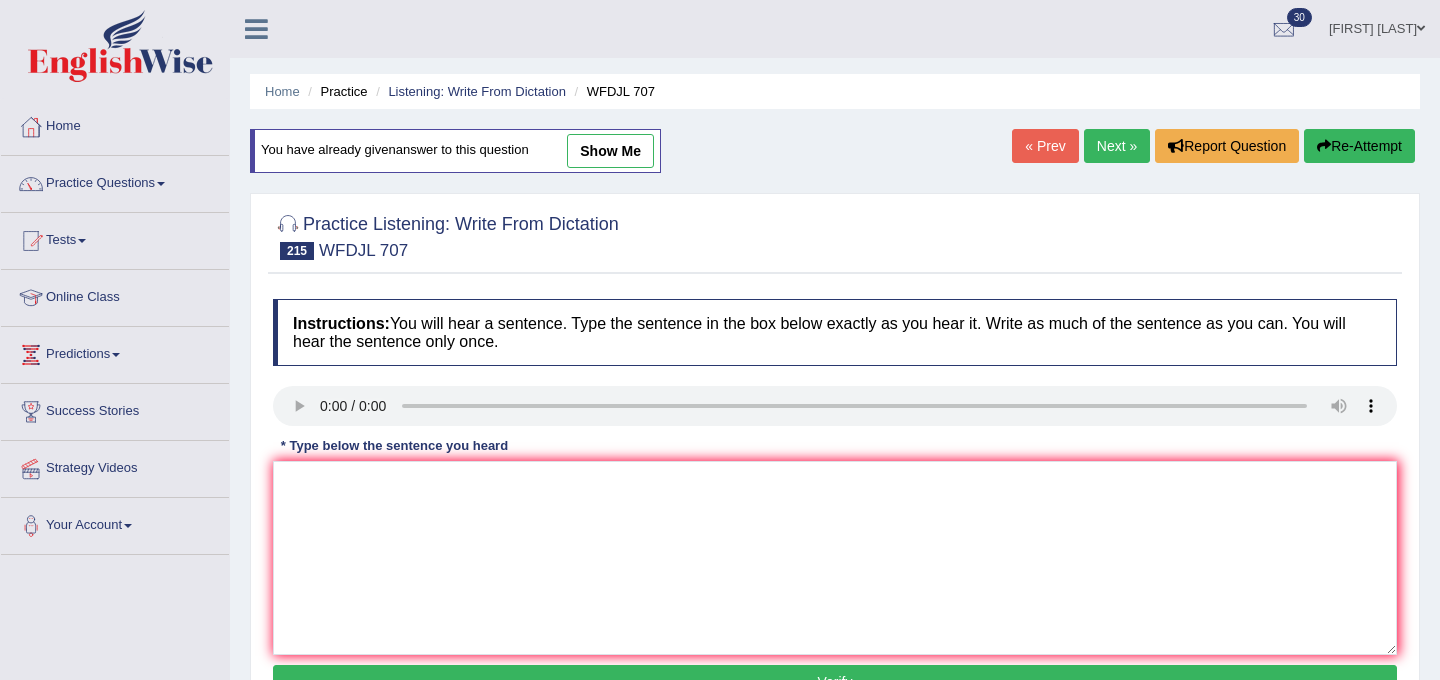 scroll, scrollTop: 0, scrollLeft: 0, axis: both 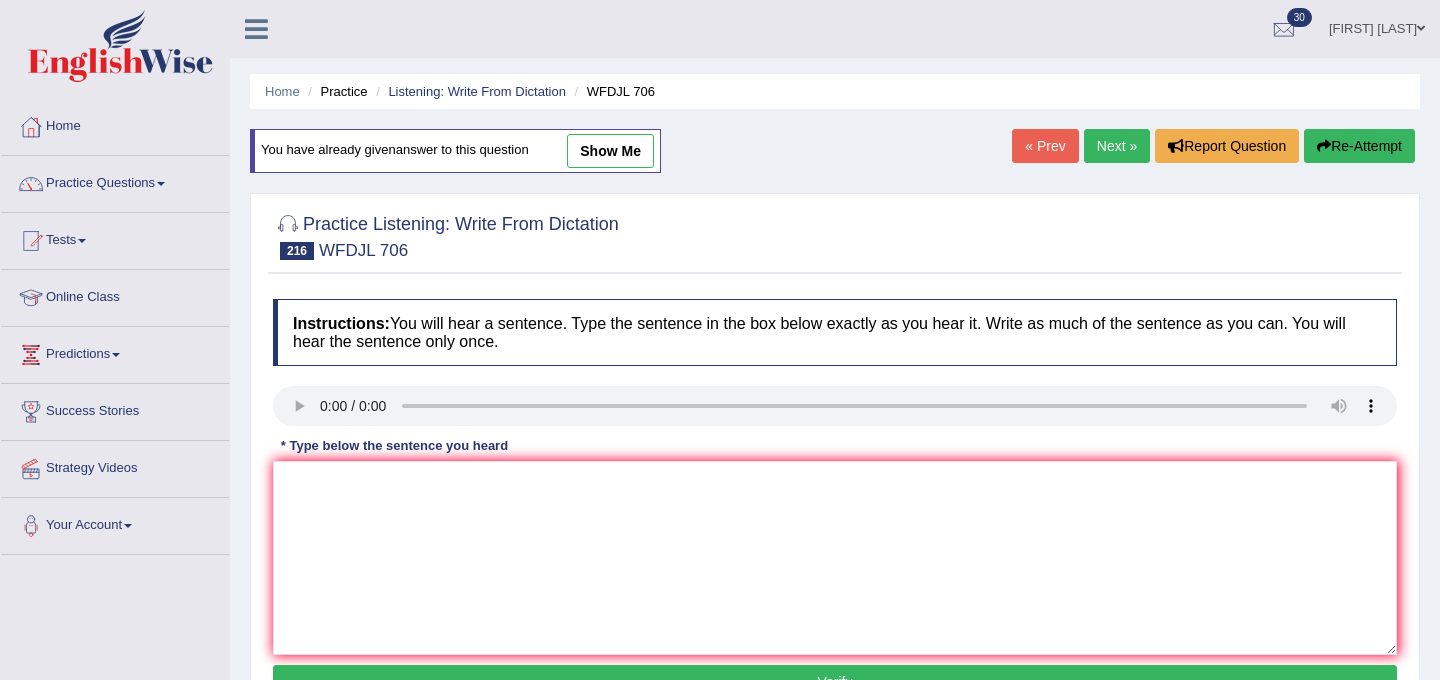 click on "Next »" at bounding box center (1117, 146) 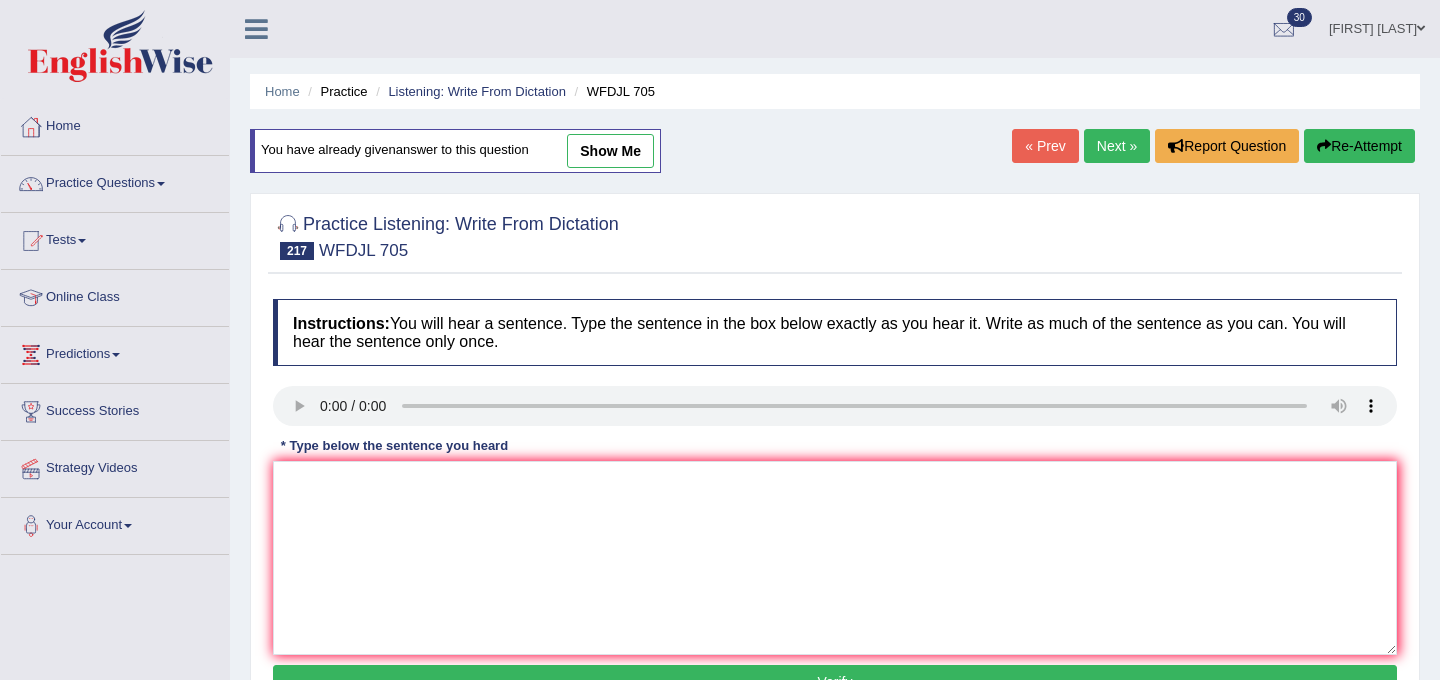 scroll, scrollTop: 0, scrollLeft: 0, axis: both 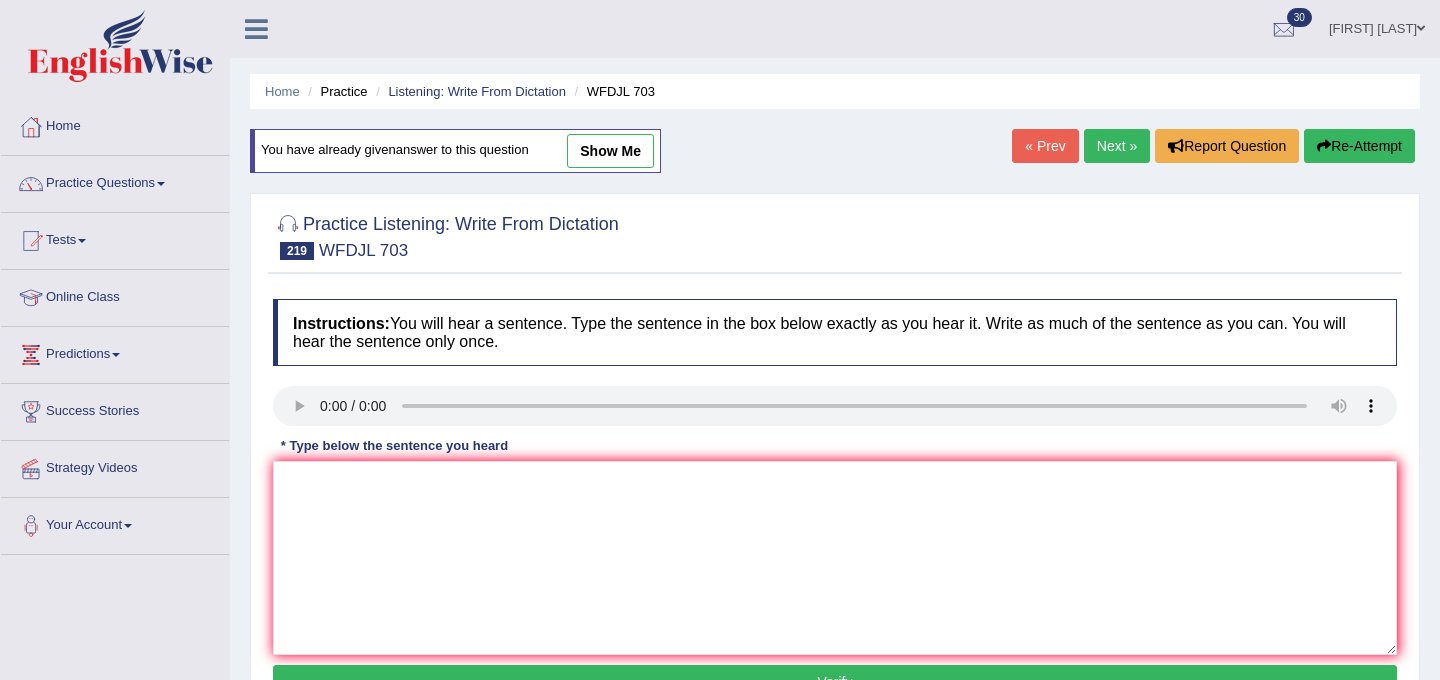 click on "Next »" at bounding box center [1117, 146] 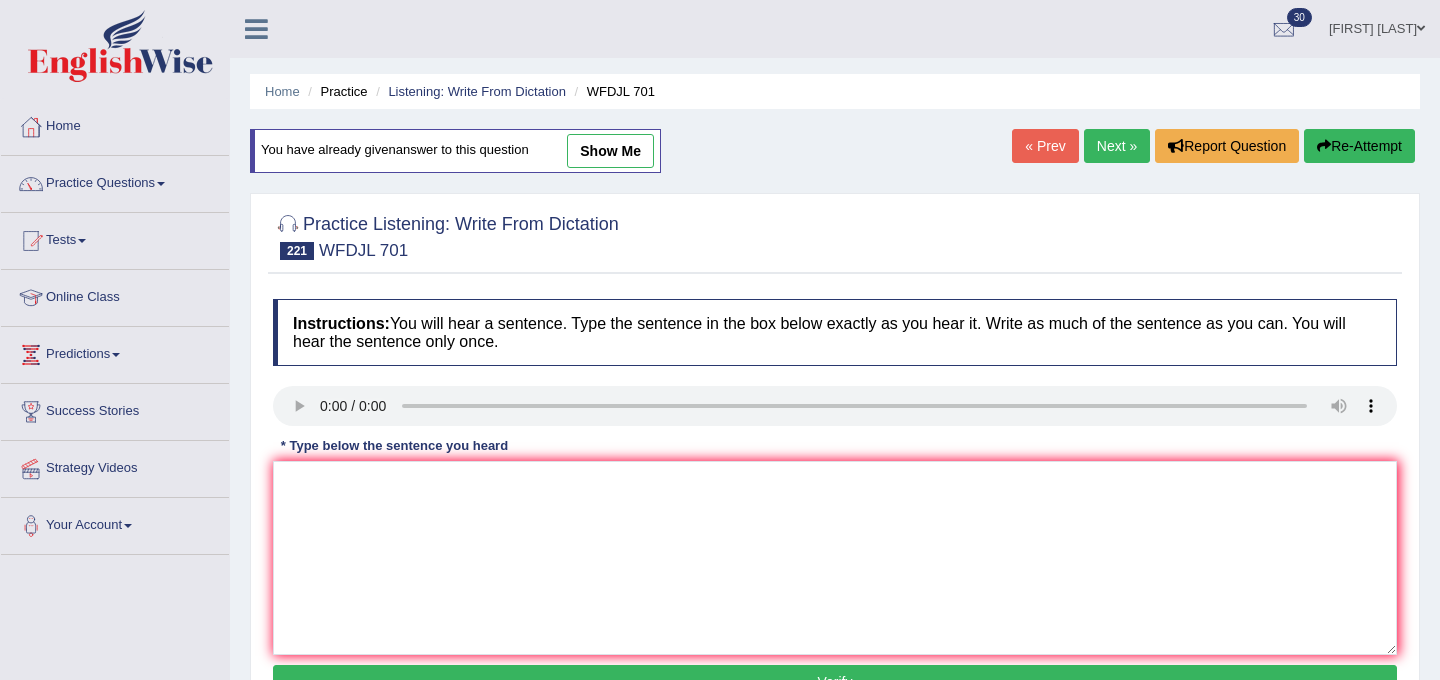 scroll, scrollTop: 0, scrollLeft: 0, axis: both 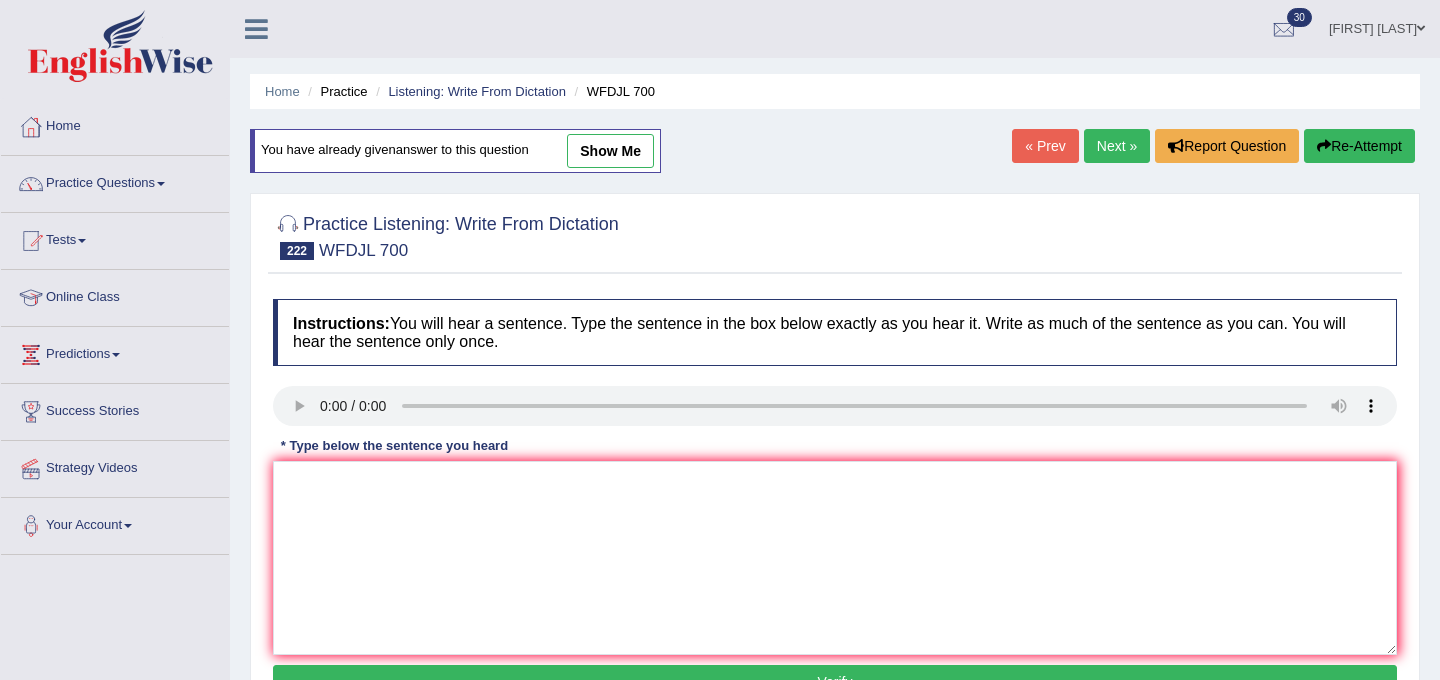 click on "Next »" at bounding box center (1117, 146) 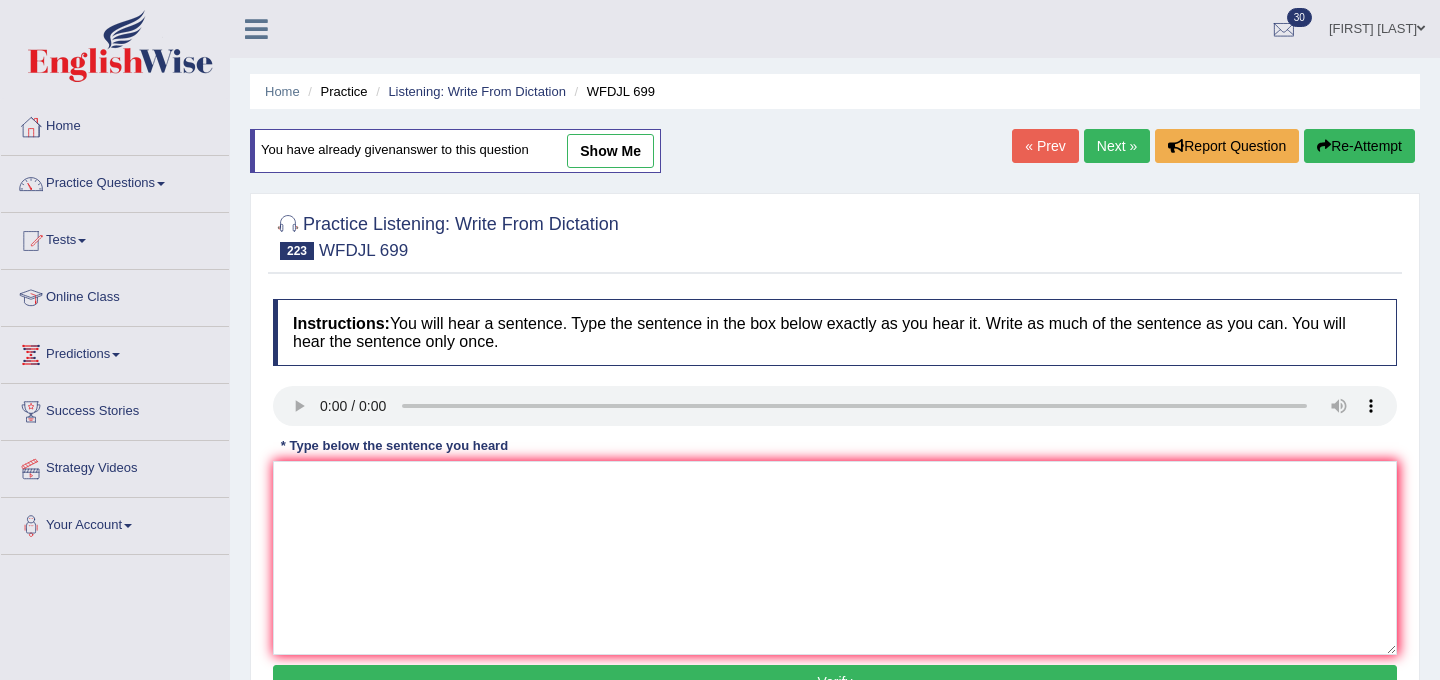 scroll, scrollTop: 0, scrollLeft: 0, axis: both 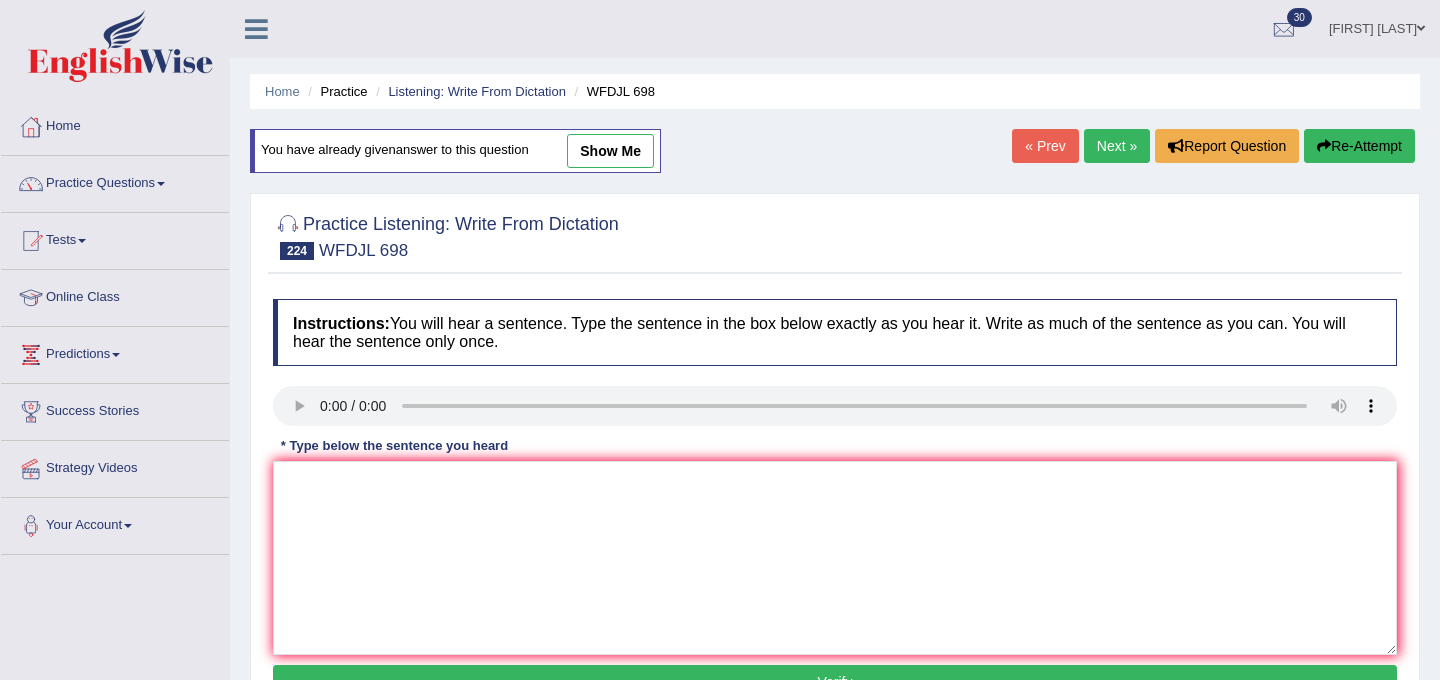 click on "Next »" at bounding box center [1117, 146] 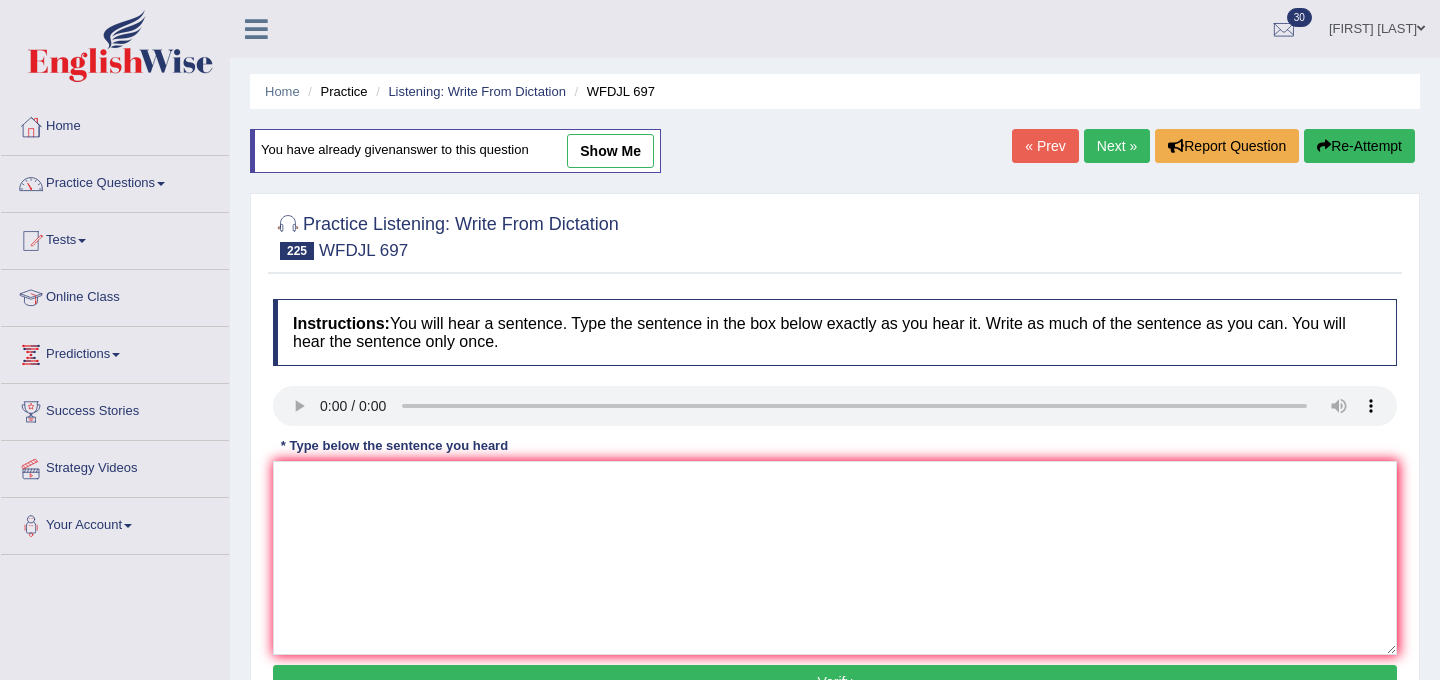 scroll, scrollTop: 0, scrollLeft: 0, axis: both 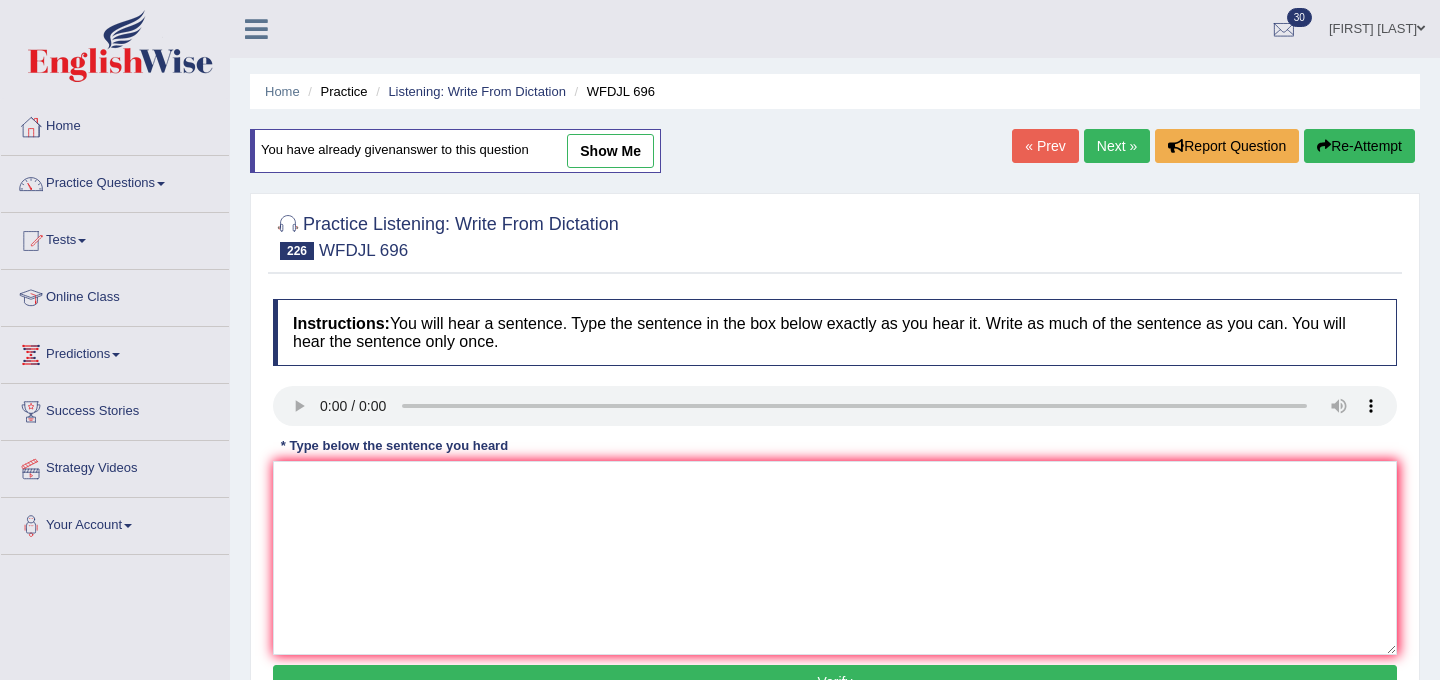click on "Next »" at bounding box center [1117, 146] 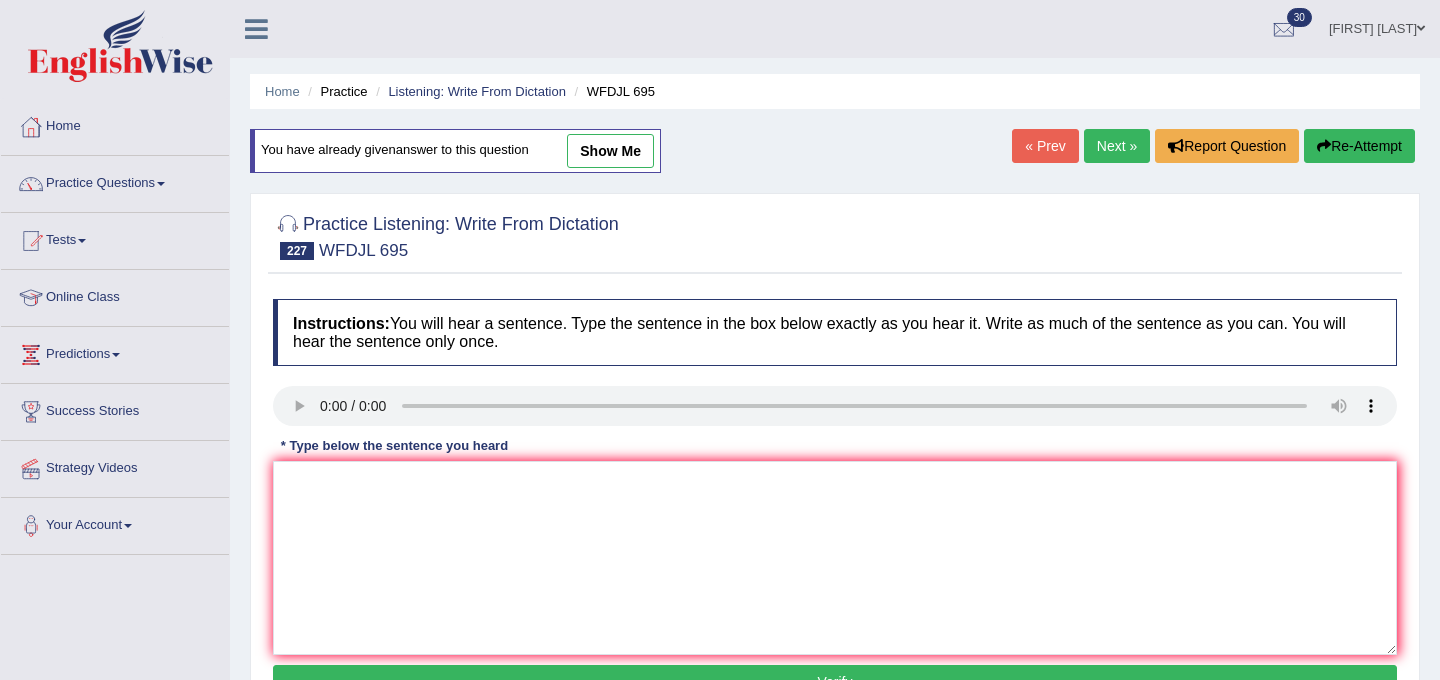 scroll, scrollTop: 0, scrollLeft: 0, axis: both 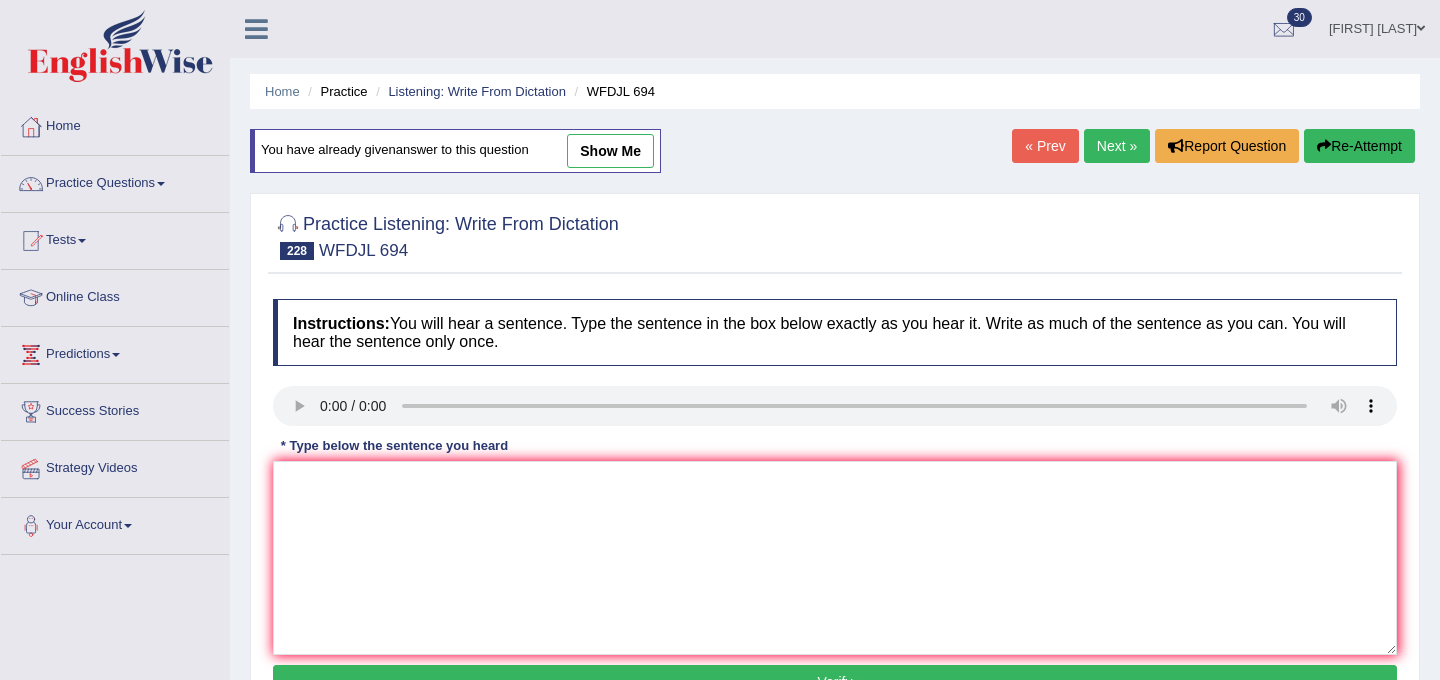 click on "Home
Practice
Listening: Write From Dictation
WFDJL 694
You have already given   answer to this question
show me
« Prev Next »  Report Question  Re-Attempt
Practice Listening: Write From Dictation
228
WFDJL 694
Instructions:  You will hear a sentence. Type the sentence in the box below exactly as you hear it. Write as much of the sentence as you can. You will hear the sentence only once.
Transcript: Chosen people will work together on big research projects. * Type below the sentence you heard Accuracy Comparison for Writing Scores:
Red:  Missed Words
Green:  Correct Words
Blue:  Added/Mistyped Words
Accuracy:   Punctuation at the end  You wrote first capital letter A.I. Engine Result:  Processing... Verify" at bounding box center (835, 500) 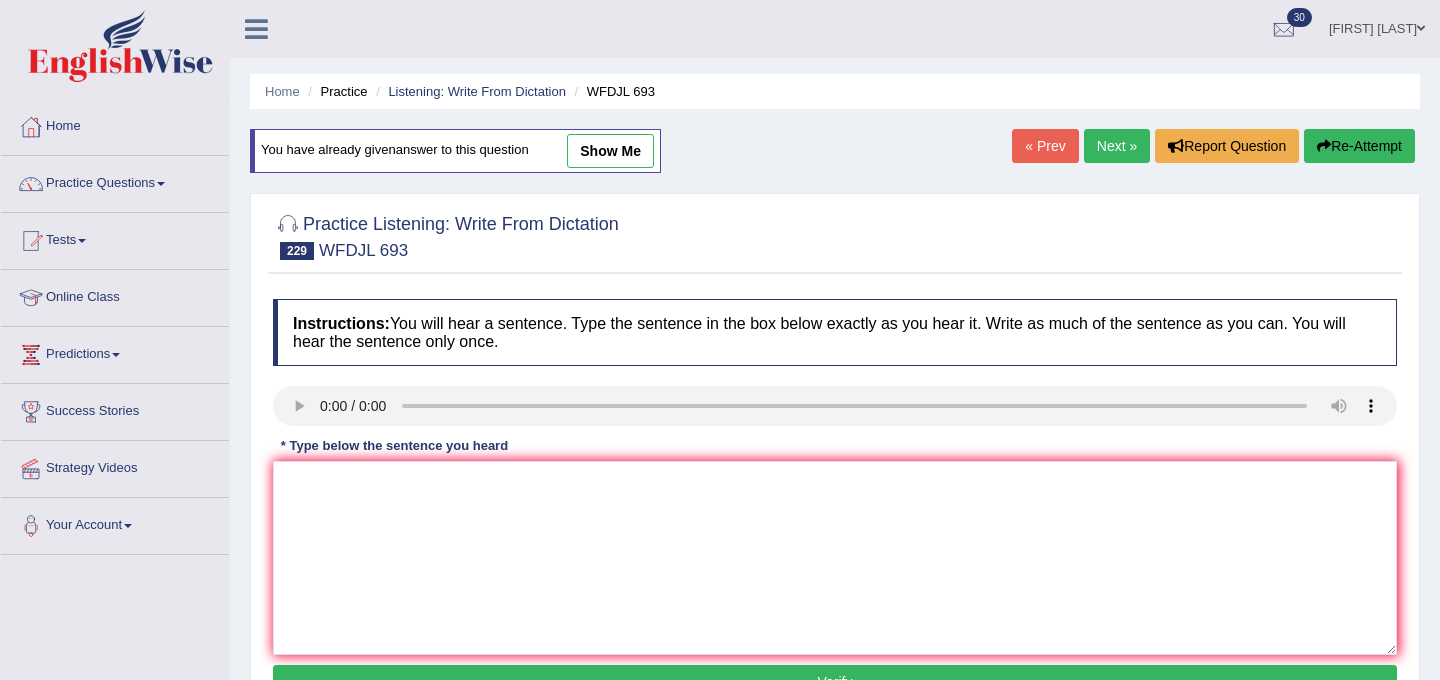 scroll, scrollTop: 0, scrollLeft: 0, axis: both 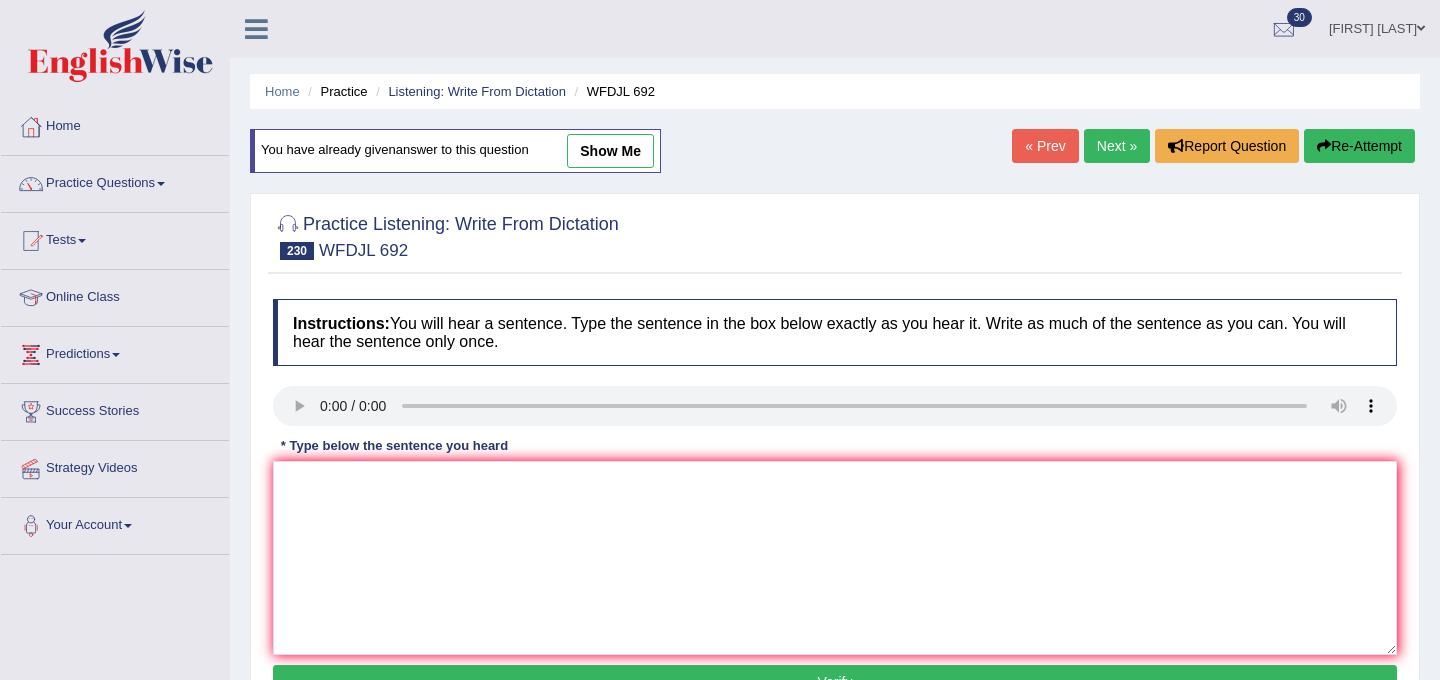 click on "Next »" at bounding box center [1117, 146] 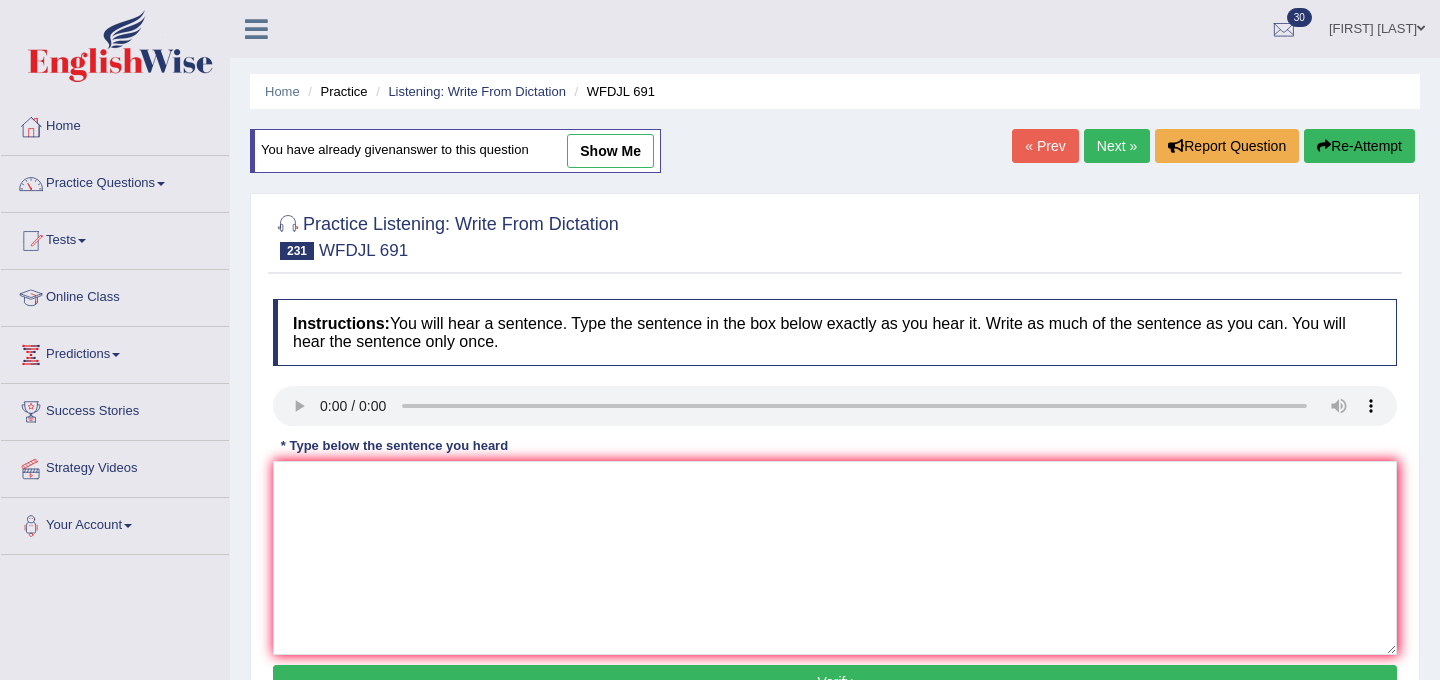scroll, scrollTop: 0, scrollLeft: 0, axis: both 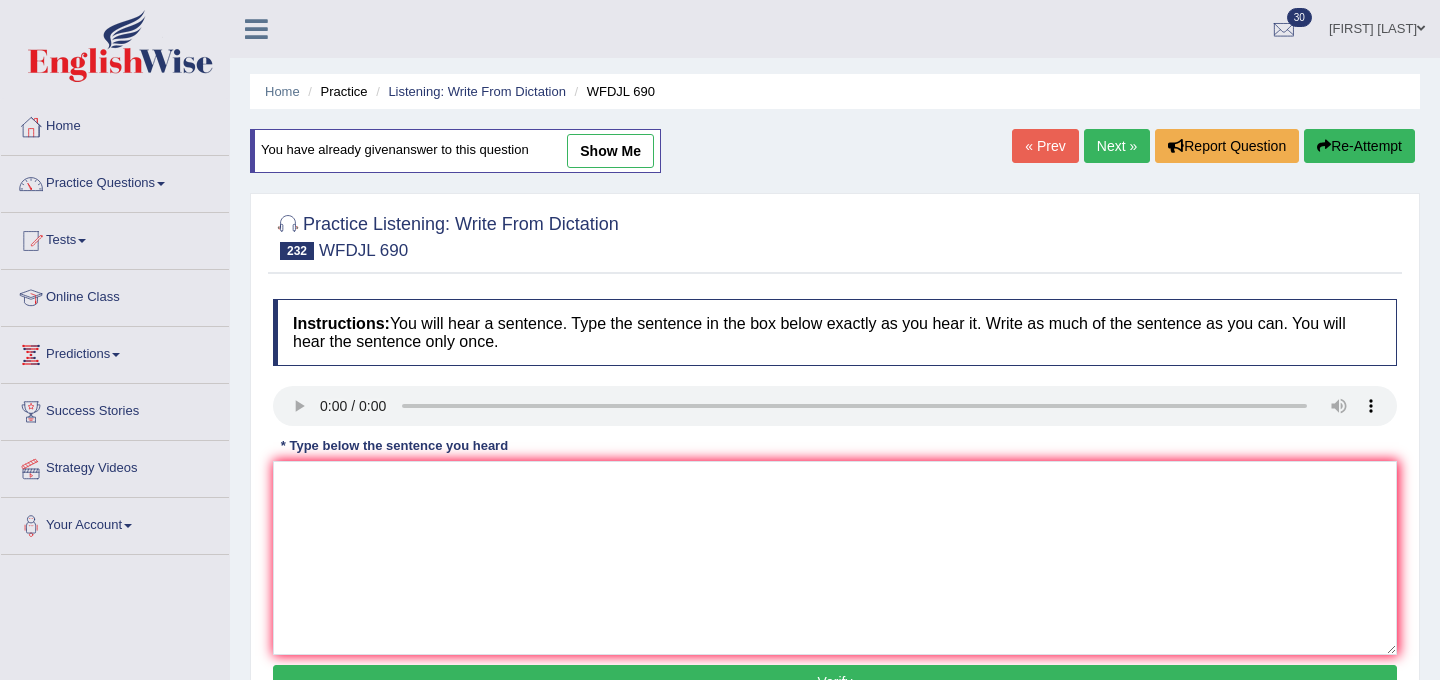 click on "Next »" at bounding box center (1117, 146) 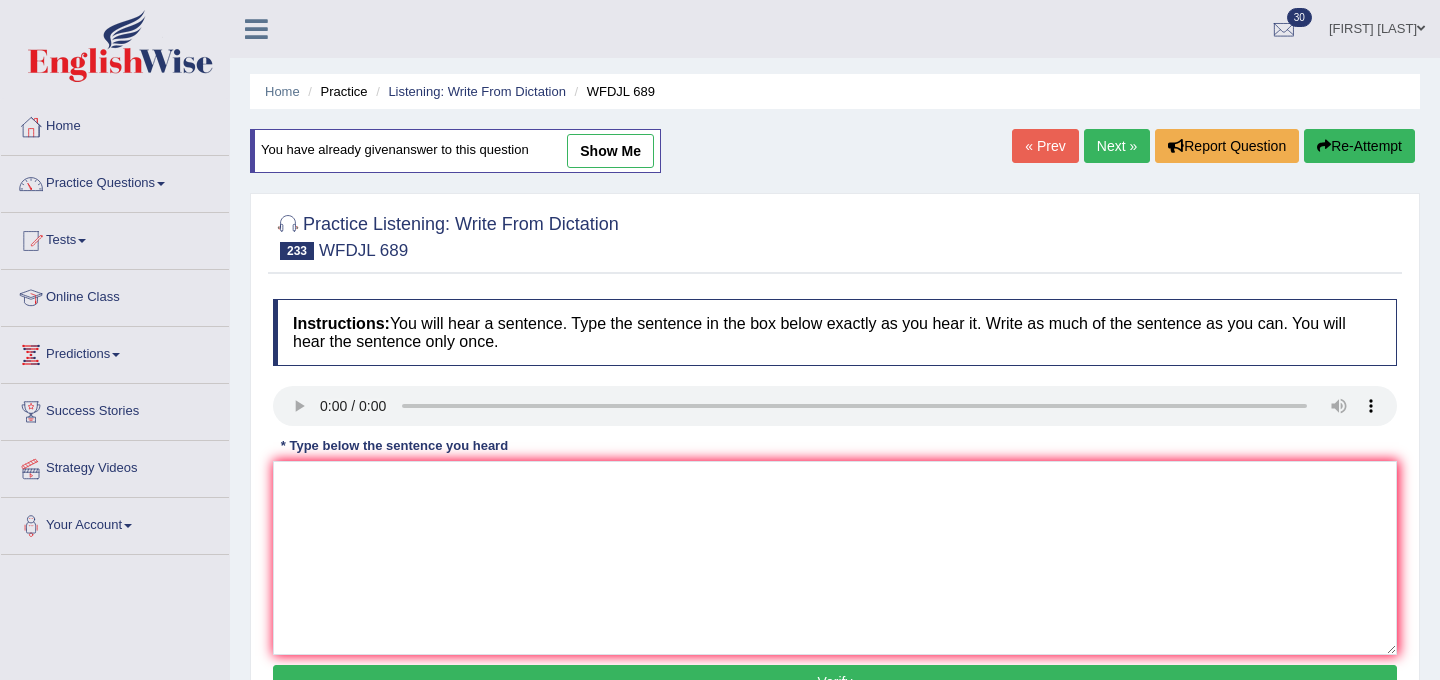 scroll, scrollTop: 0, scrollLeft: 0, axis: both 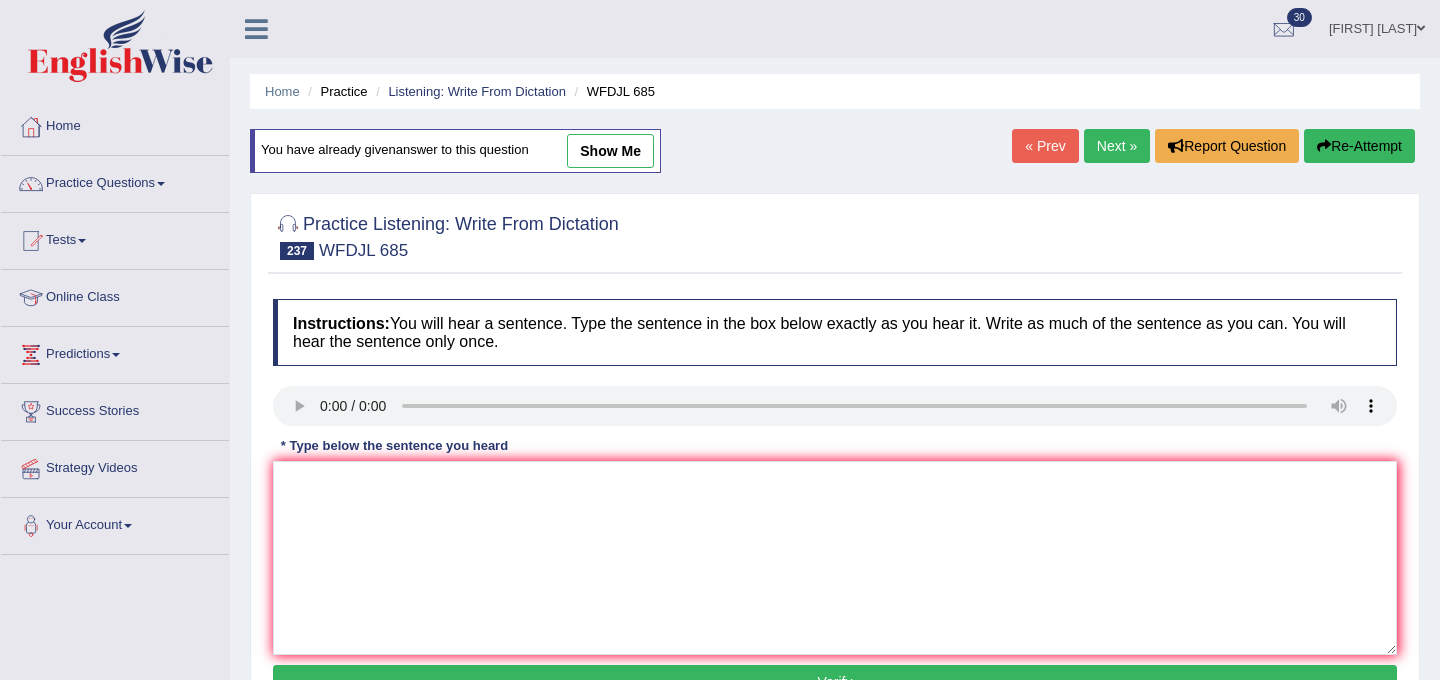 click on "Next »" at bounding box center (1117, 146) 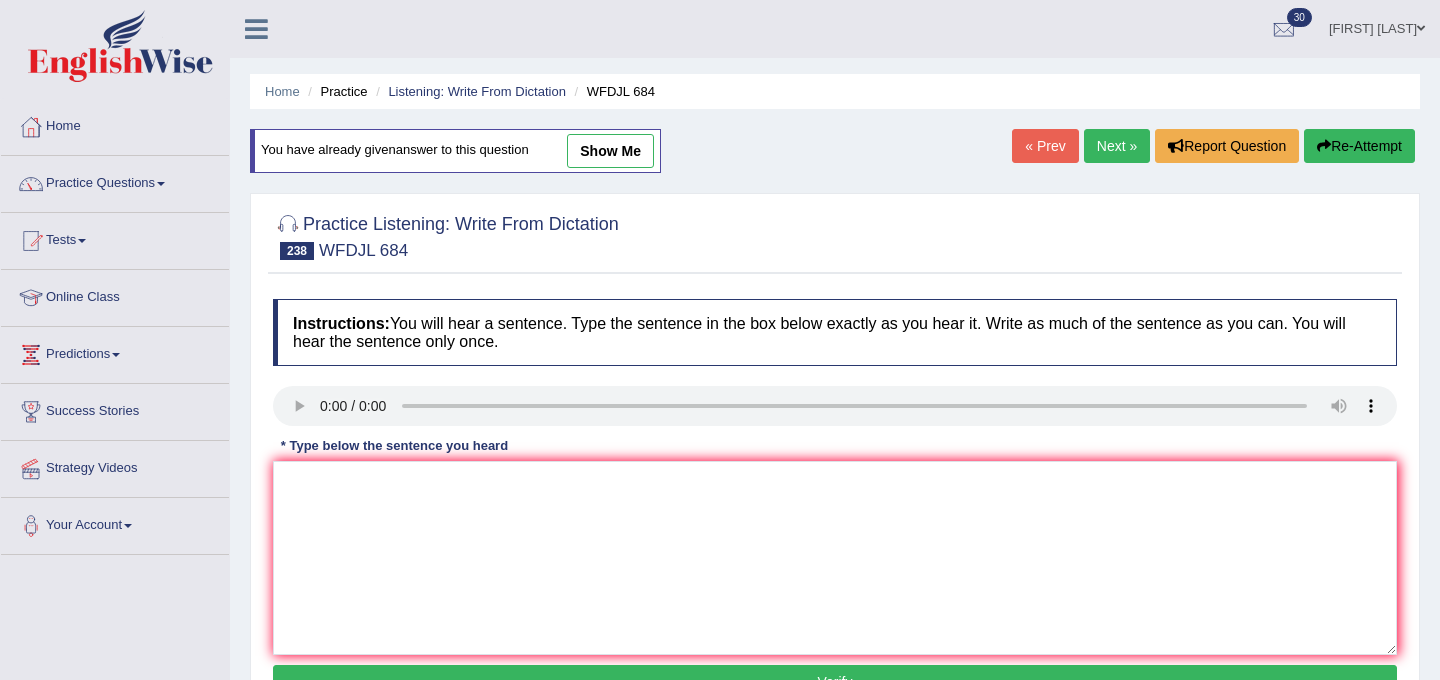 click on "Next »" at bounding box center [1117, 146] 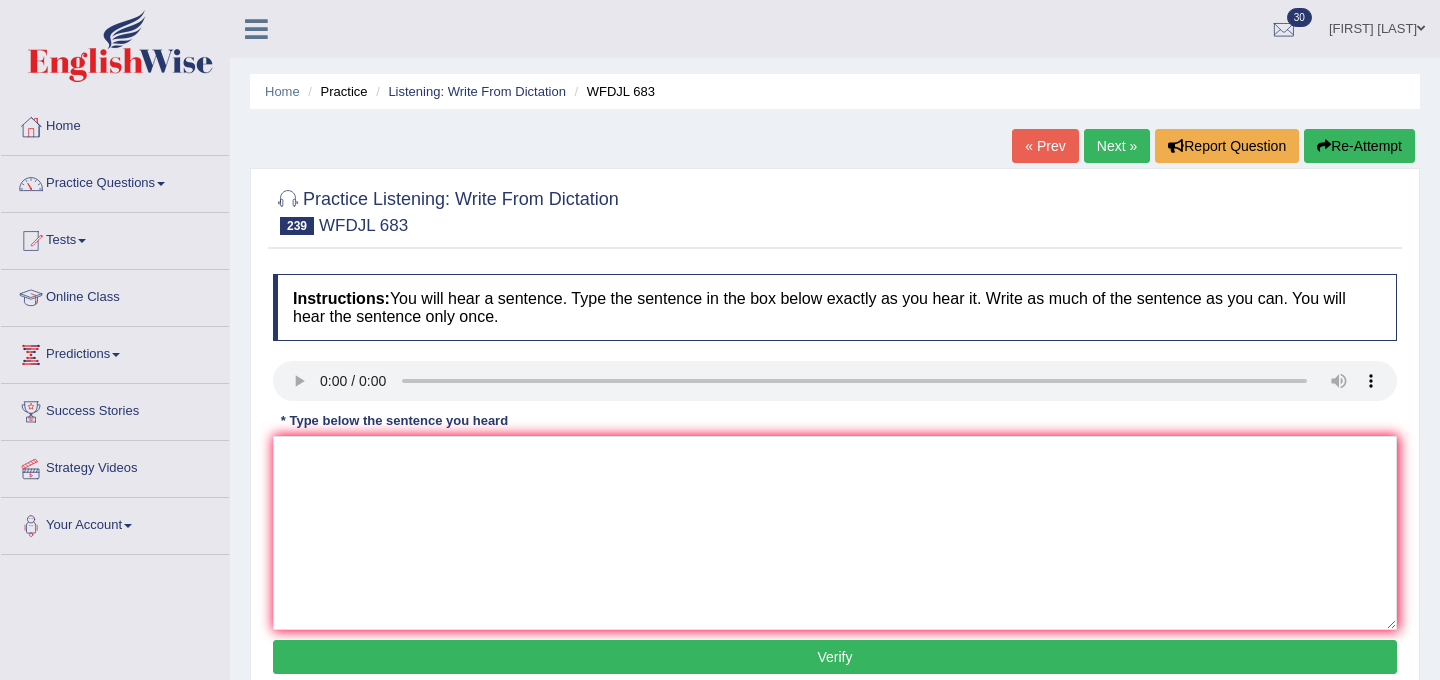 click on "Next »" at bounding box center (1117, 146) 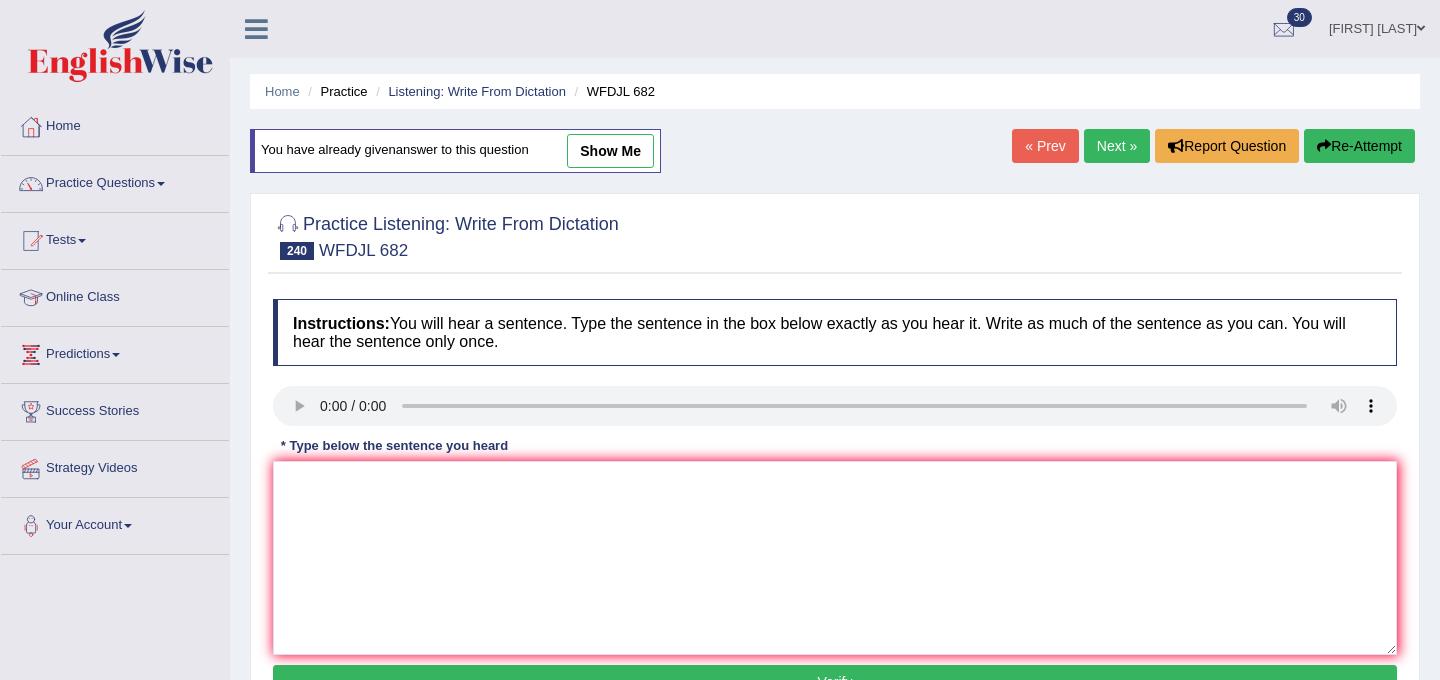 scroll, scrollTop: 0, scrollLeft: 0, axis: both 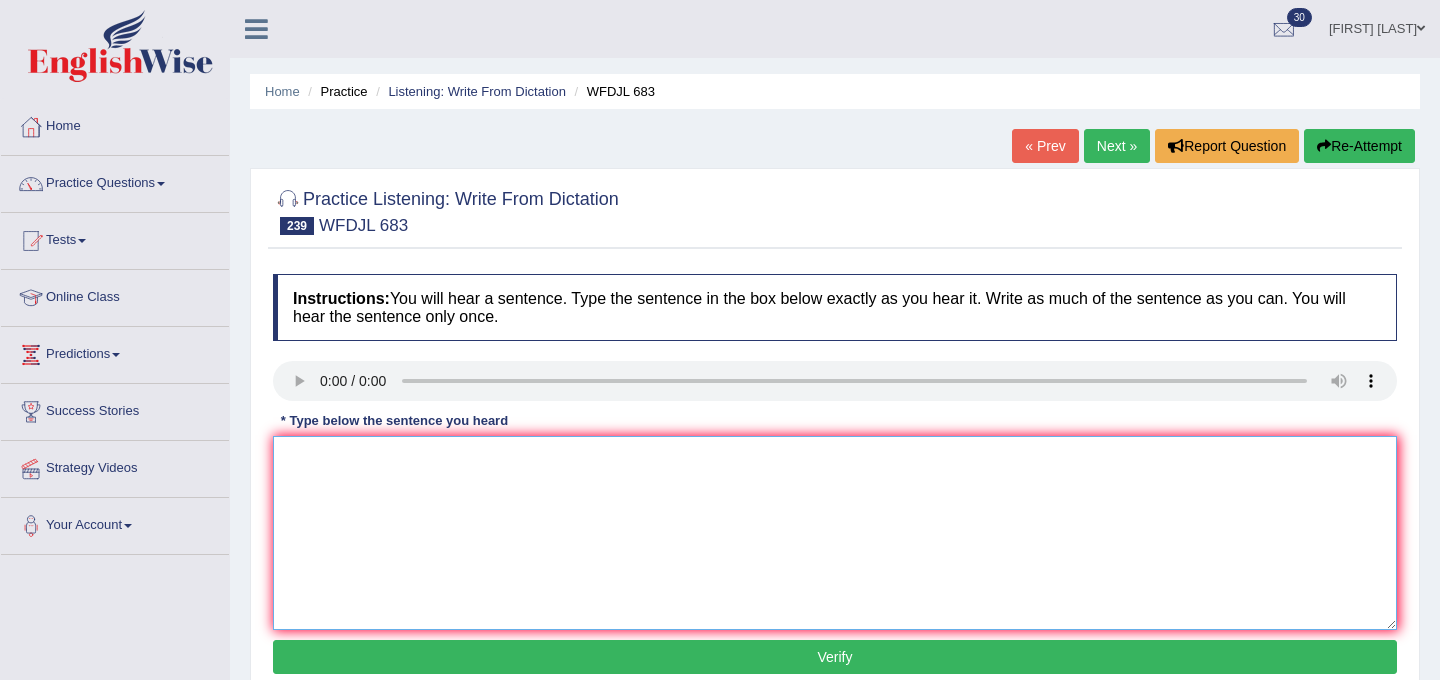 click at bounding box center [835, 533] 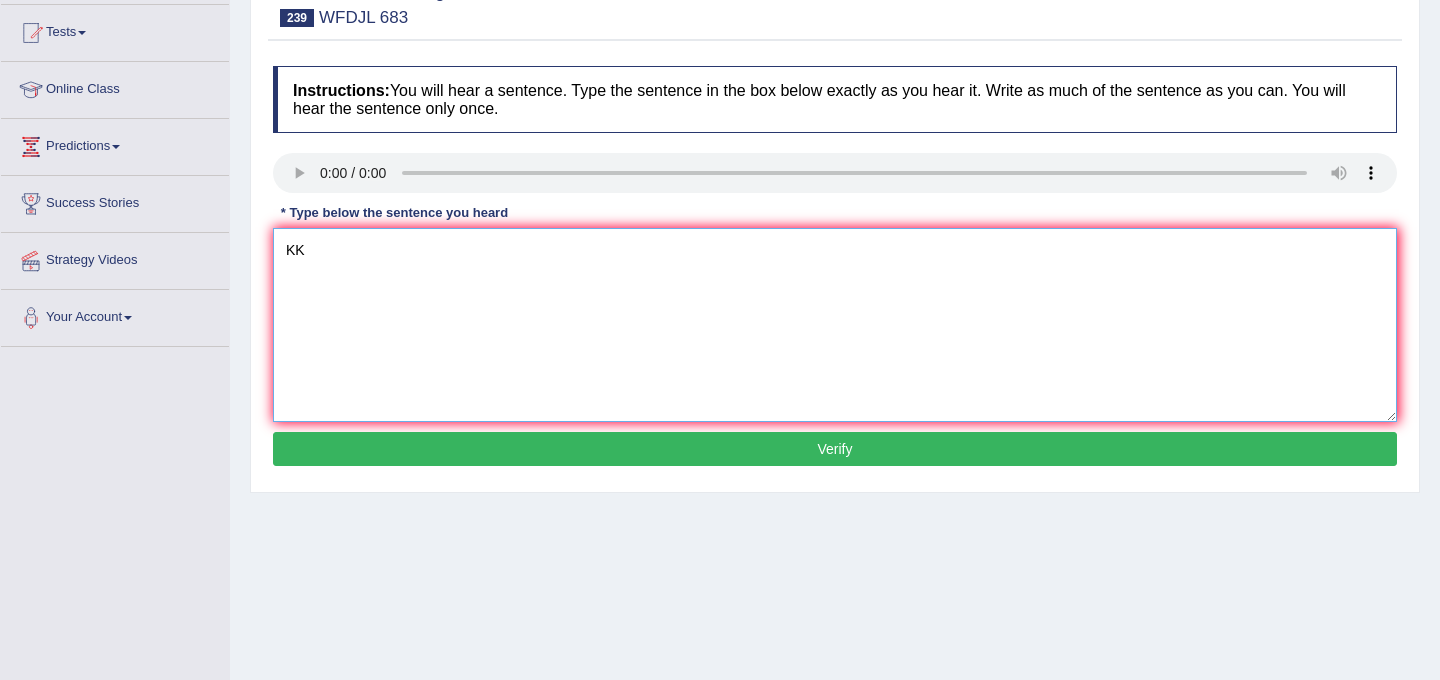 scroll, scrollTop: 227, scrollLeft: 0, axis: vertical 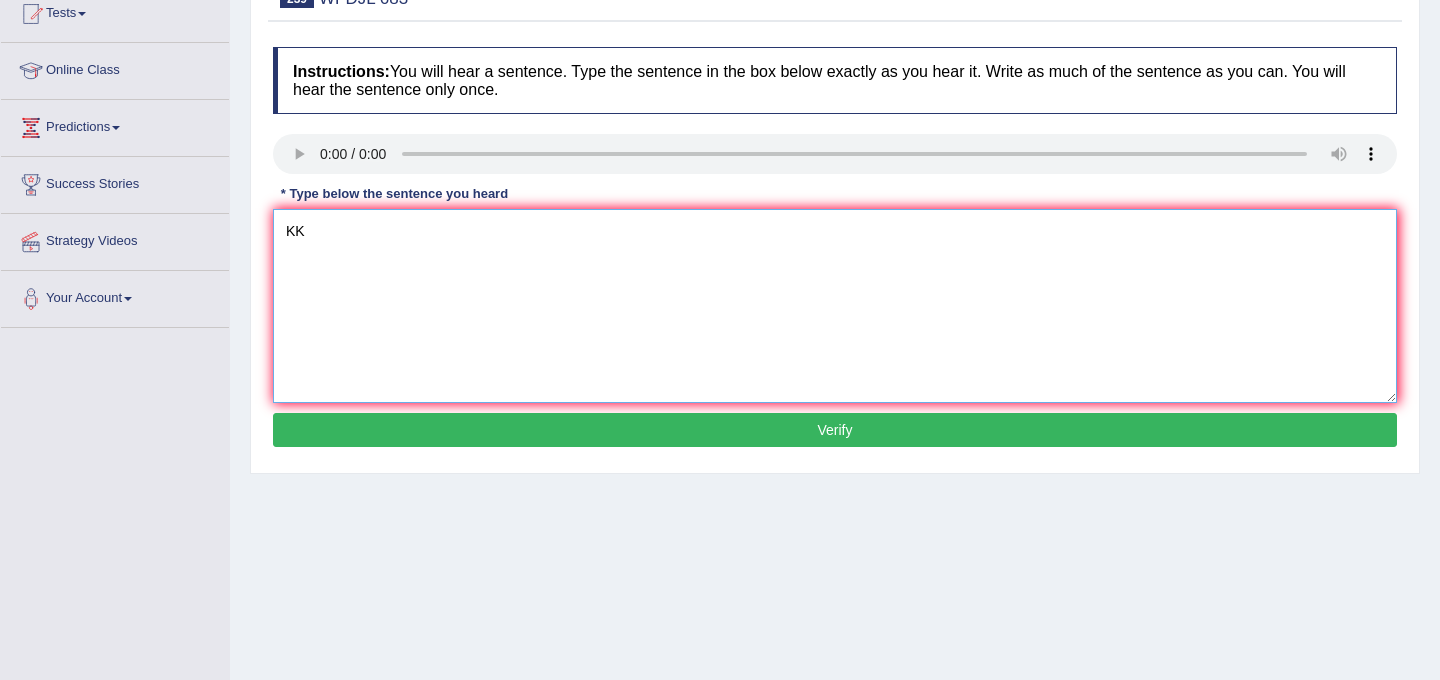type on "KK" 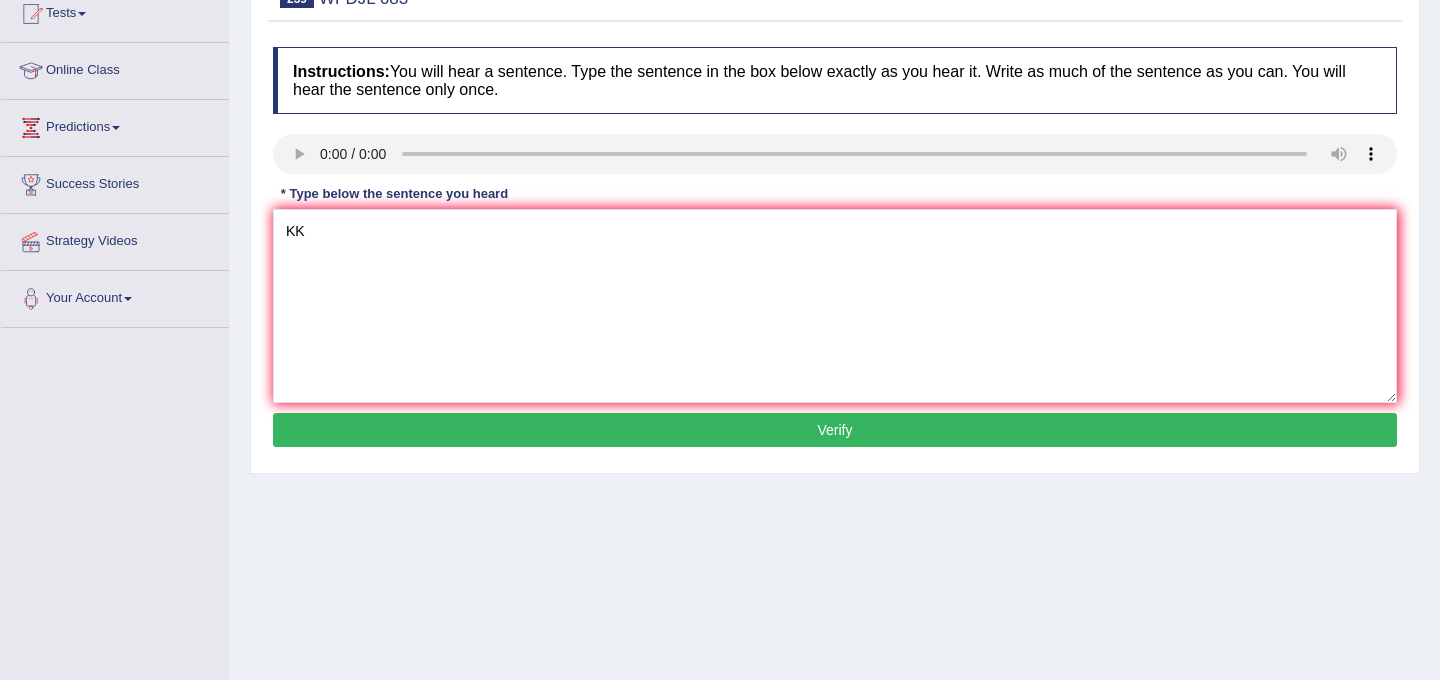click on "Verify" at bounding box center [835, 430] 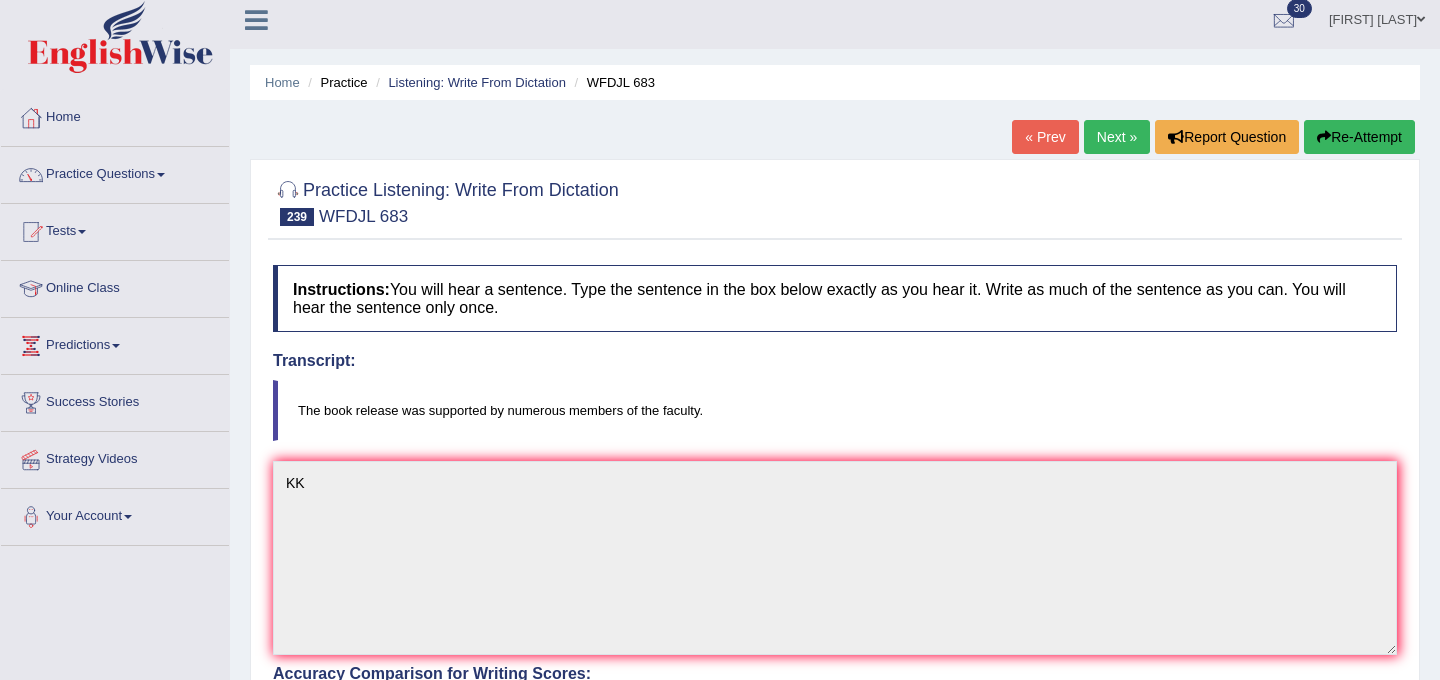 scroll, scrollTop: 0, scrollLeft: 0, axis: both 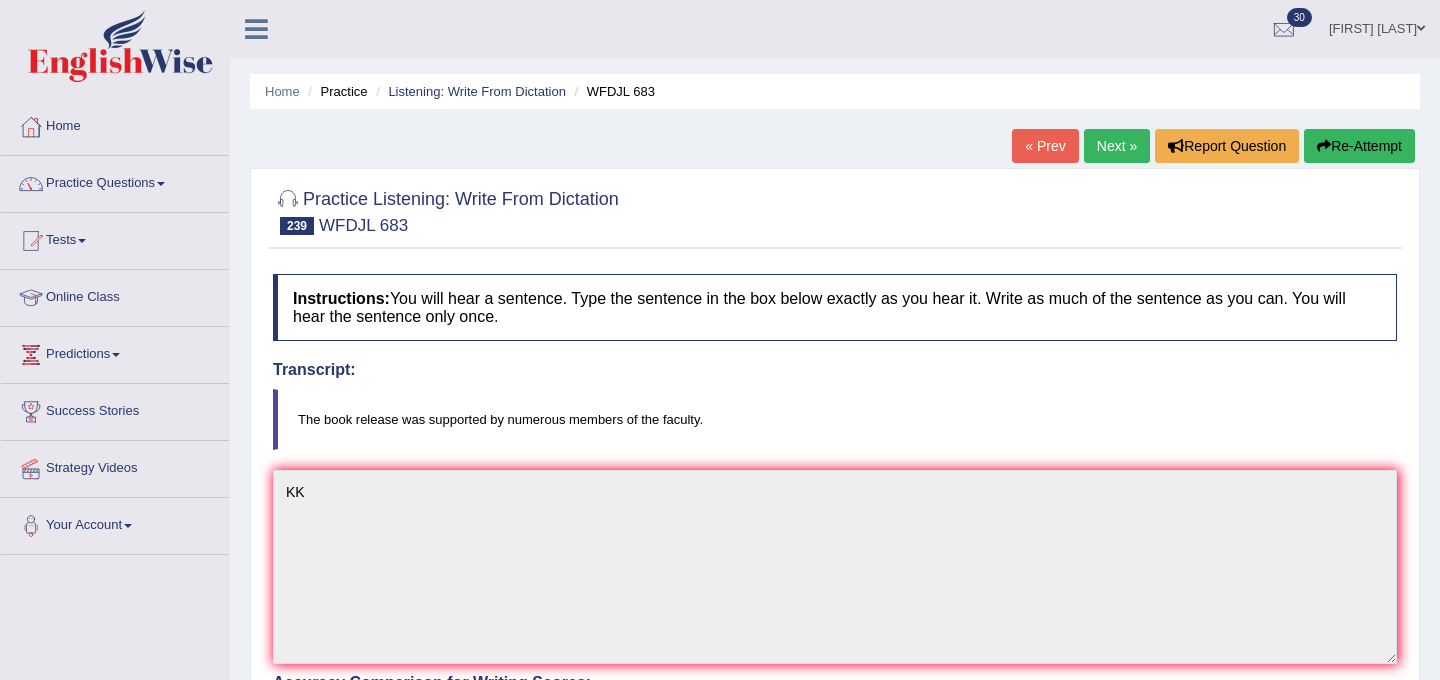 click on "Next »" at bounding box center (1117, 146) 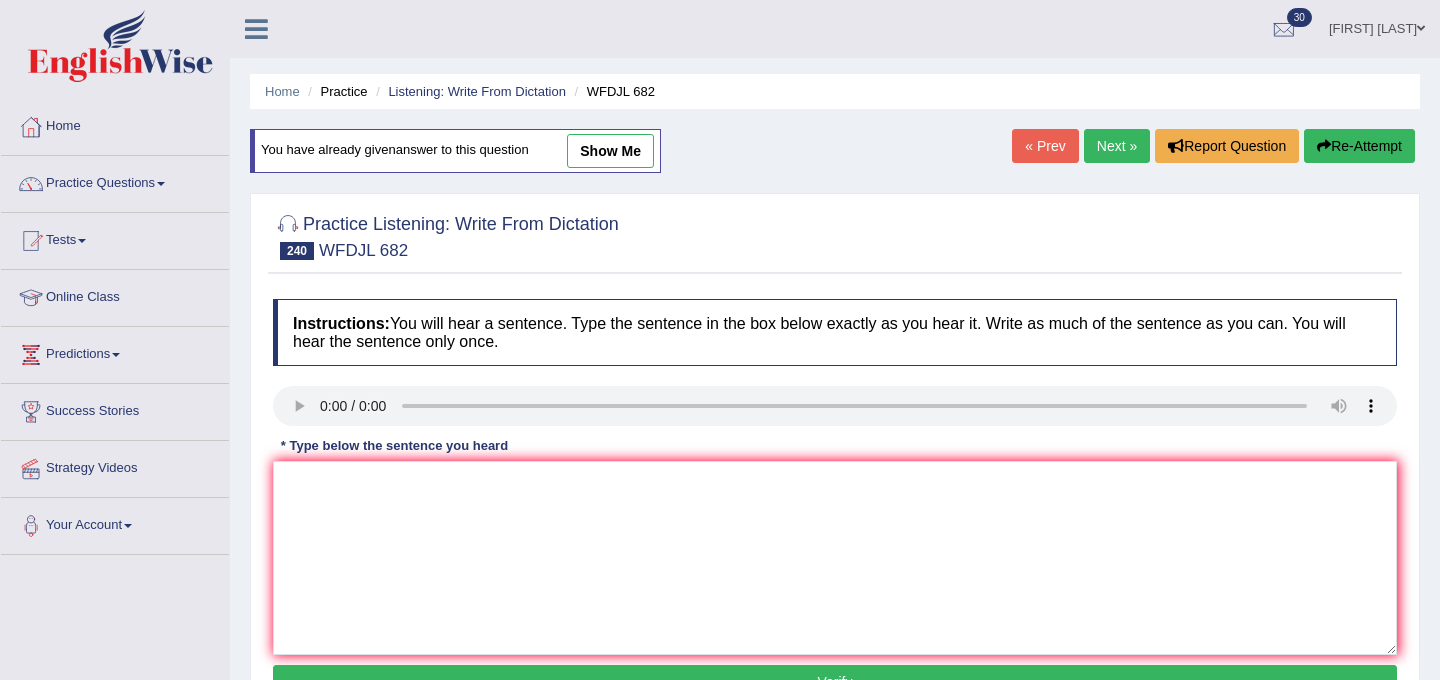 scroll, scrollTop: 0, scrollLeft: 0, axis: both 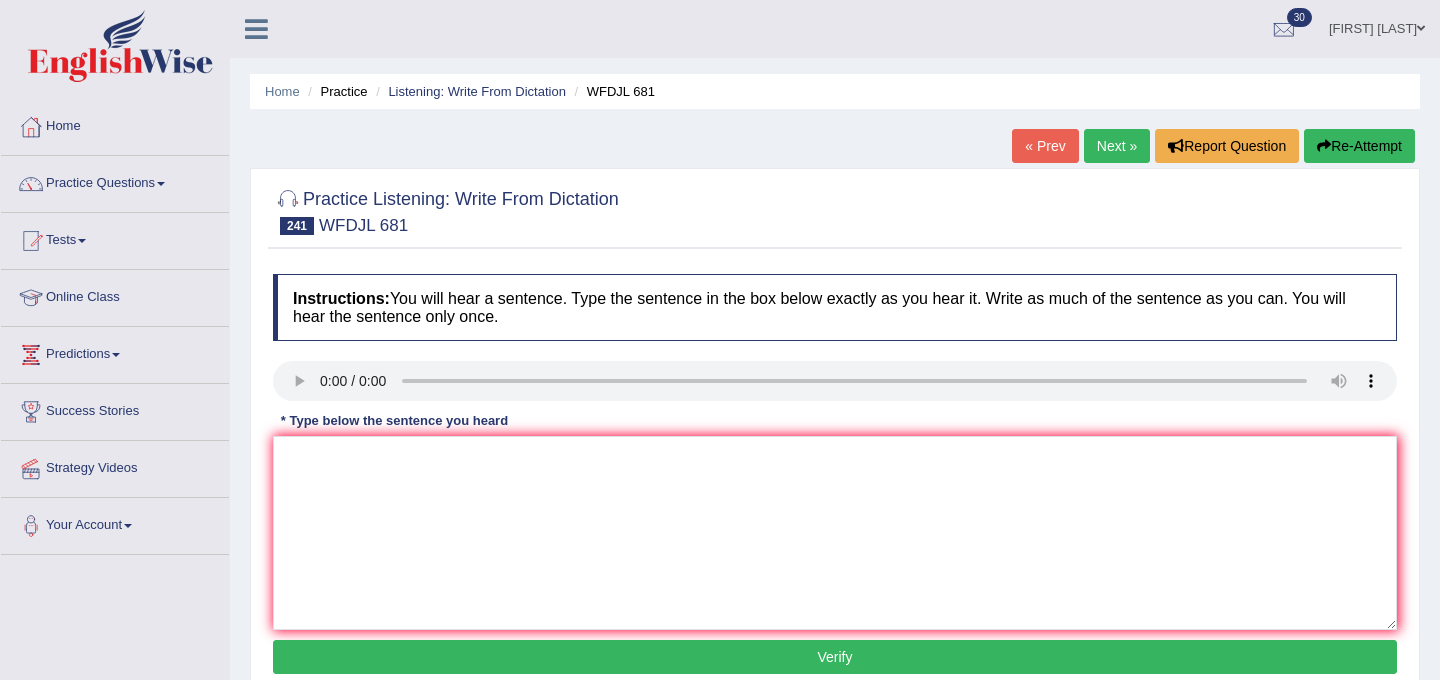 click on "Next »" at bounding box center (1117, 146) 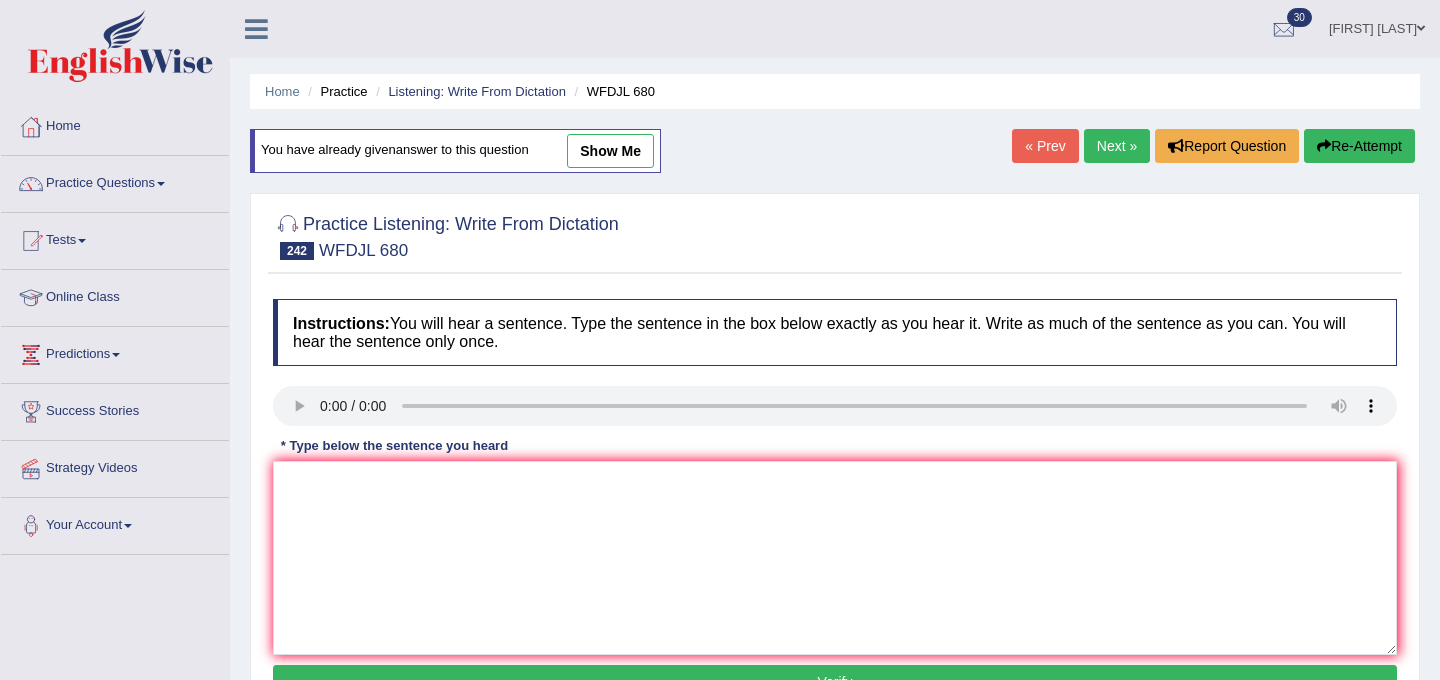 scroll, scrollTop: 0, scrollLeft: 0, axis: both 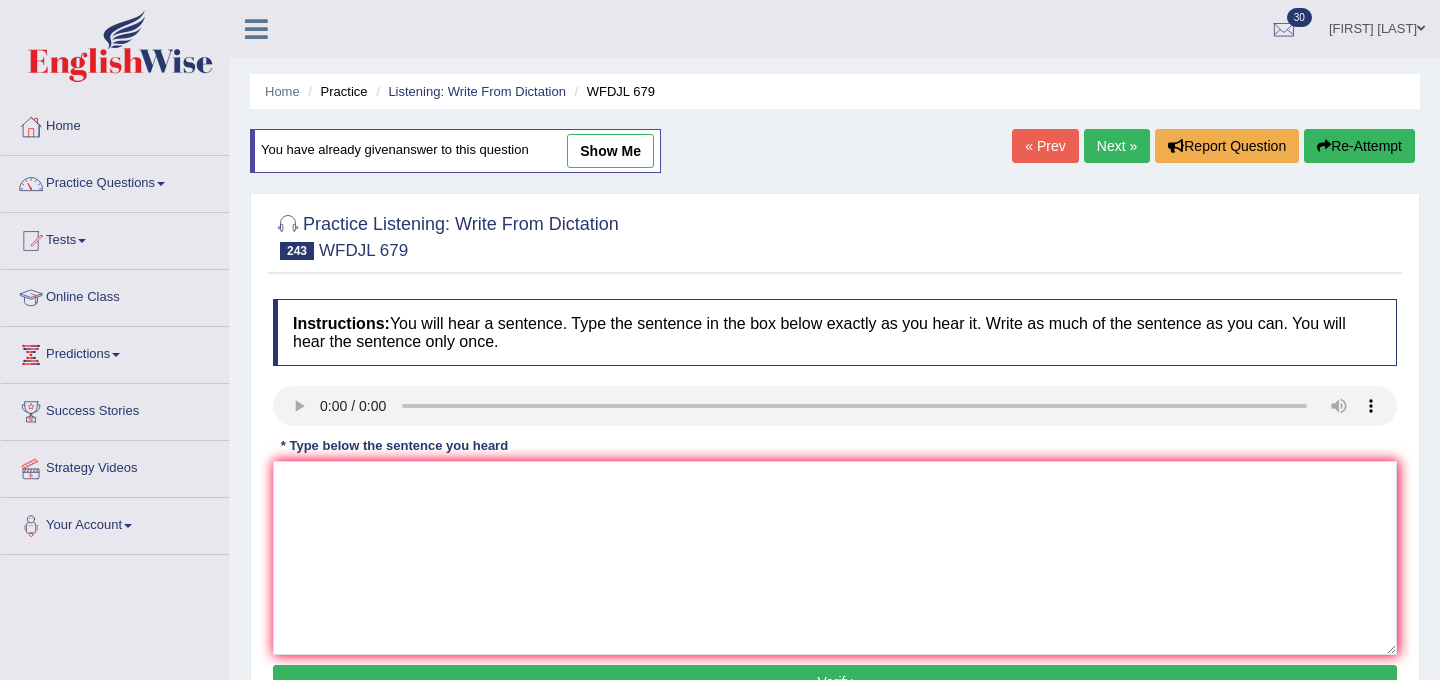 click on "Next »" at bounding box center (1117, 146) 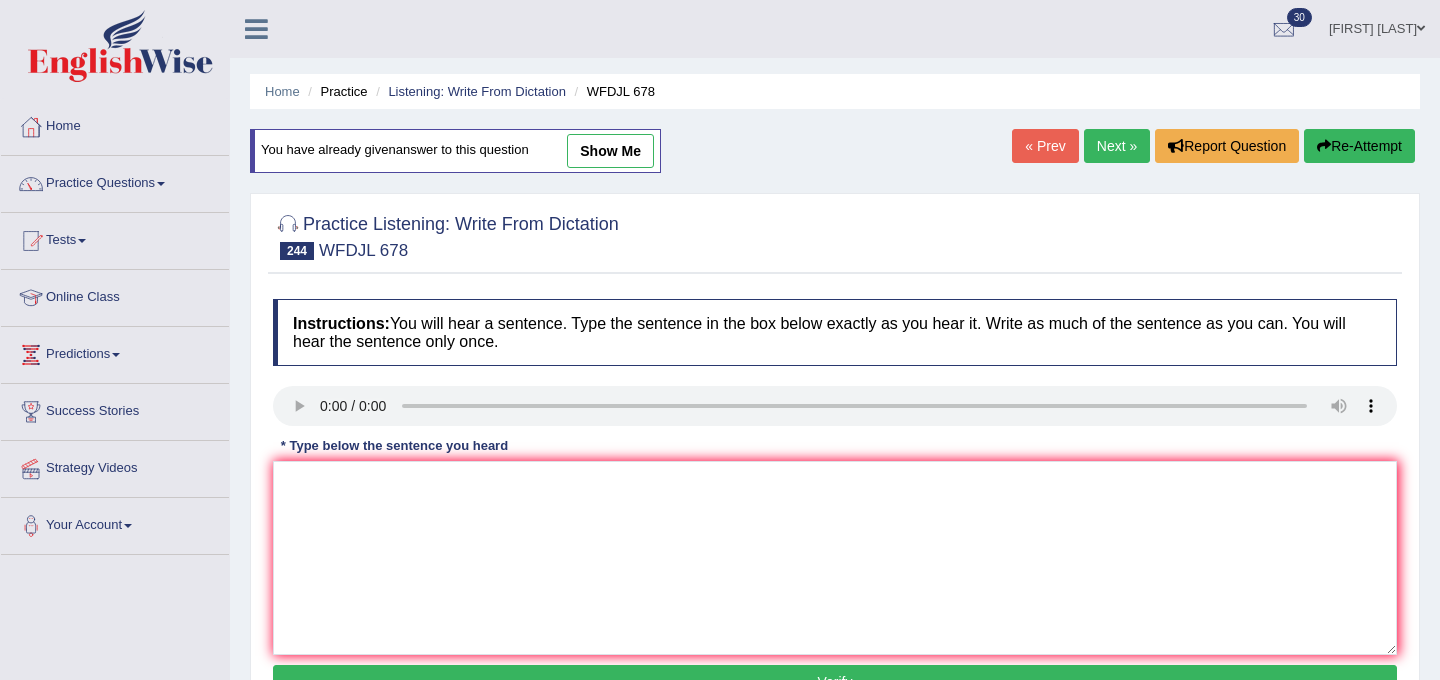 click on "Next »" at bounding box center (1117, 146) 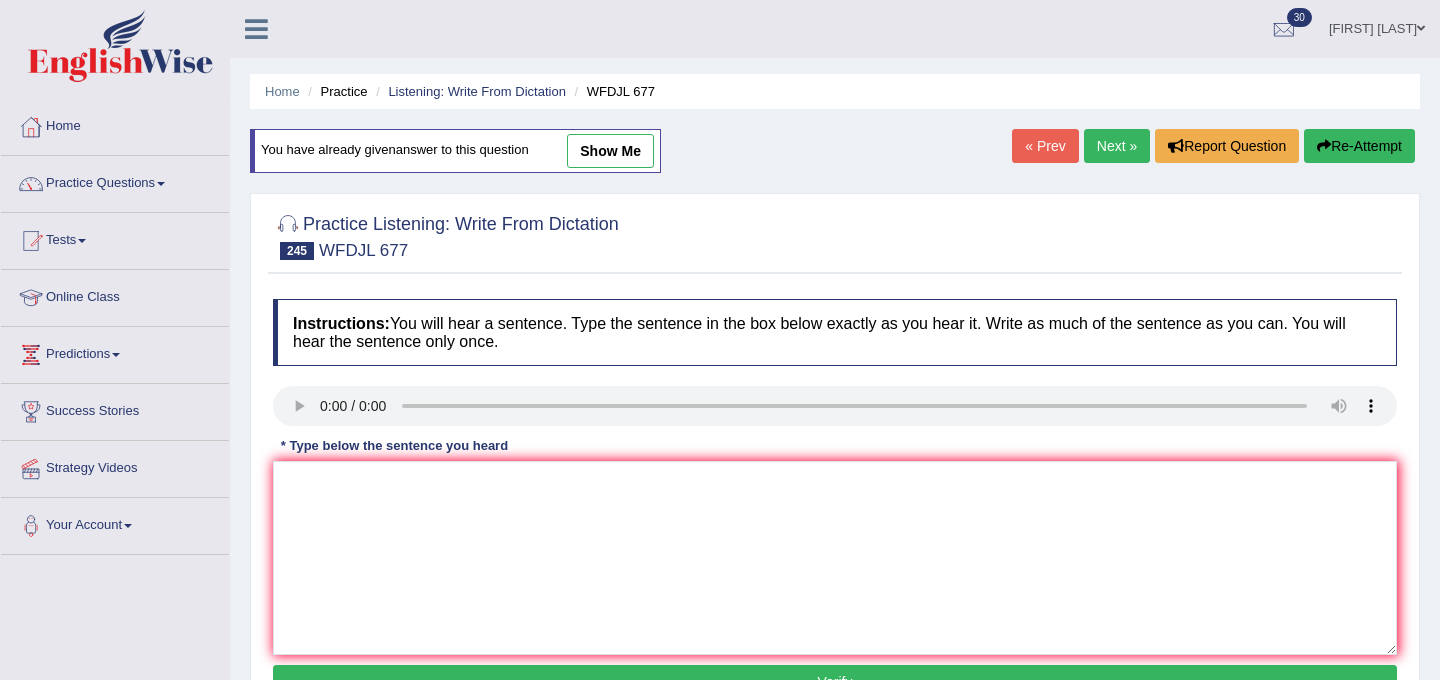 scroll, scrollTop: 0, scrollLeft: 0, axis: both 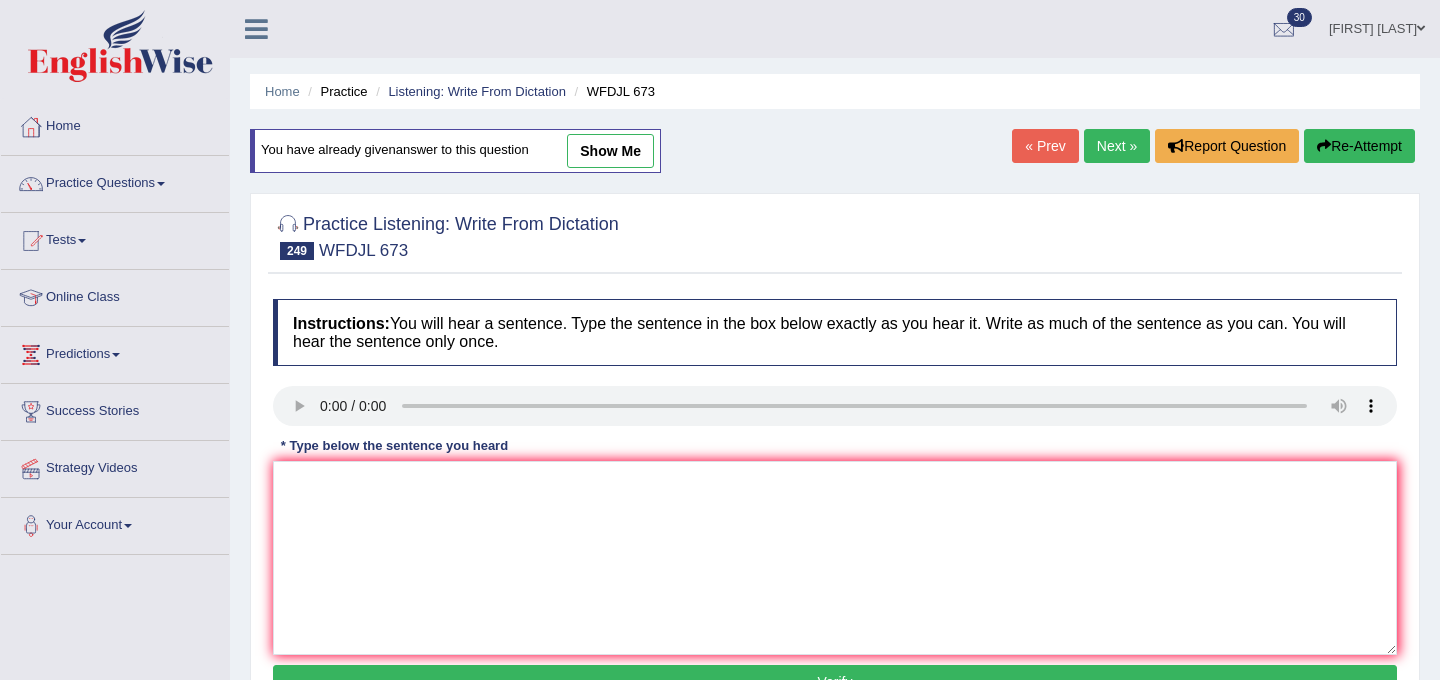 click on "Next »" at bounding box center [1117, 146] 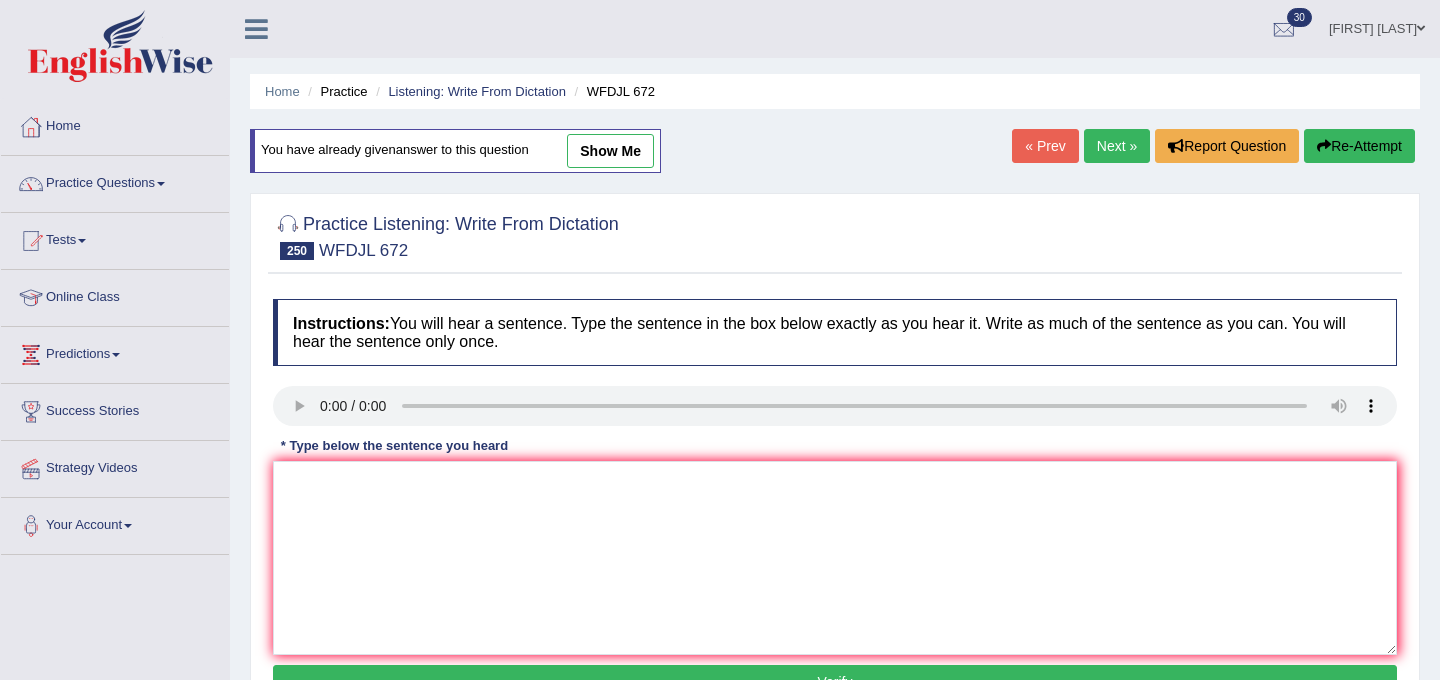 scroll, scrollTop: 0, scrollLeft: 0, axis: both 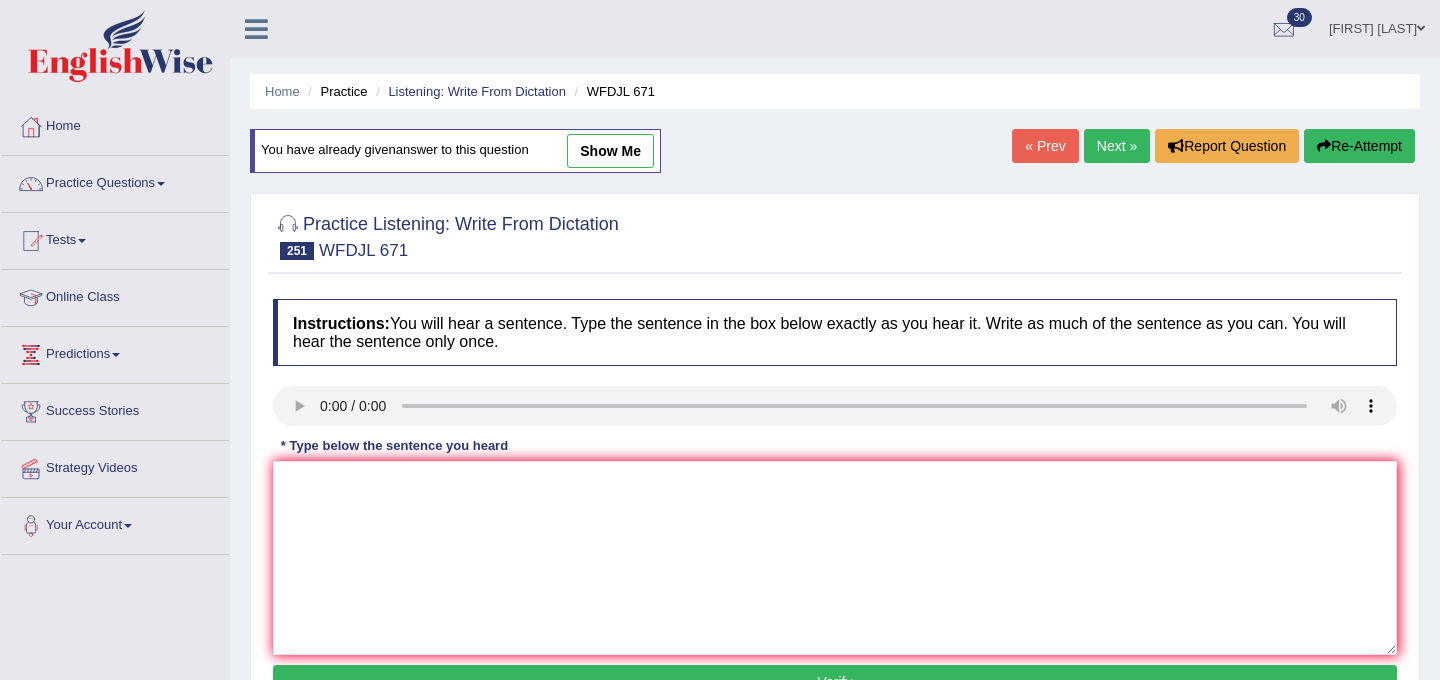 click on "Next »" at bounding box center (1117, 146) 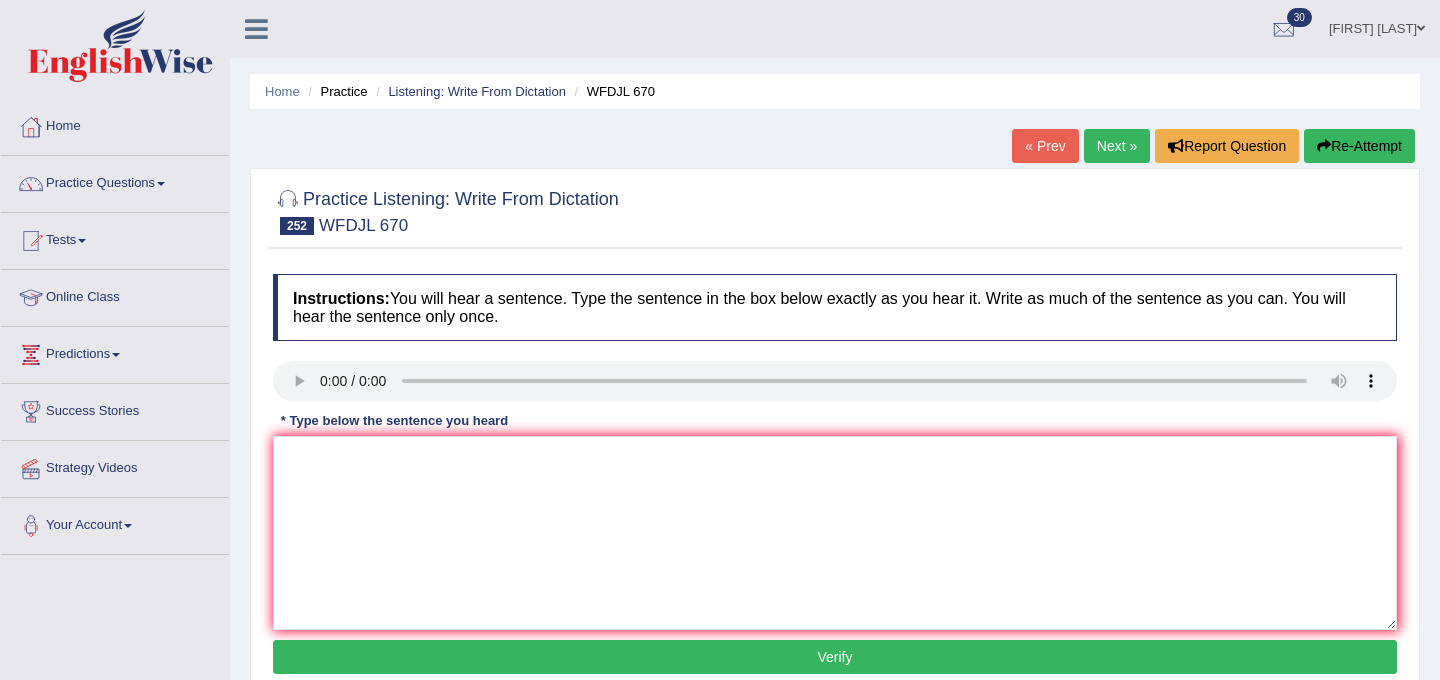 scroll, scrollTop: 0, scrollLeft: 0, axis: both 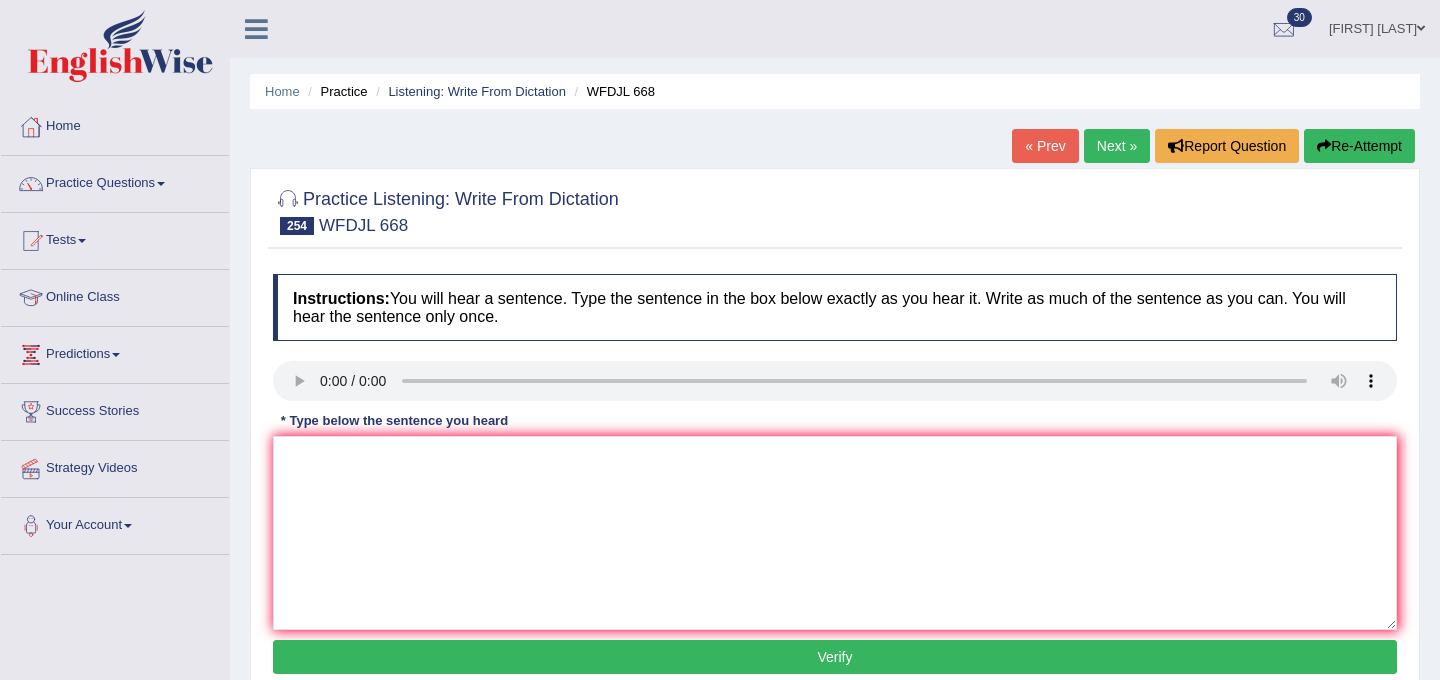 click on "Next »" at bounding box center (1117, 146) 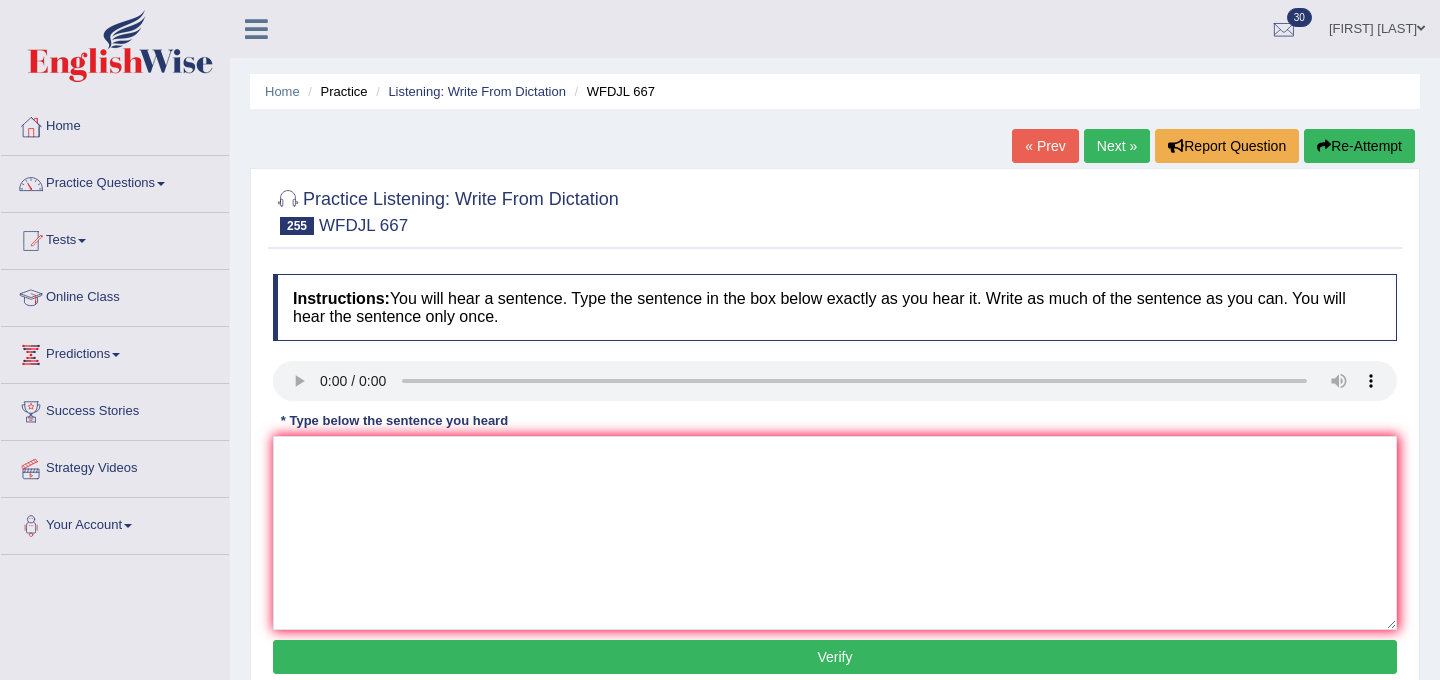 scroll, scrollTop: 0, scrollLeft: 0, axis: both 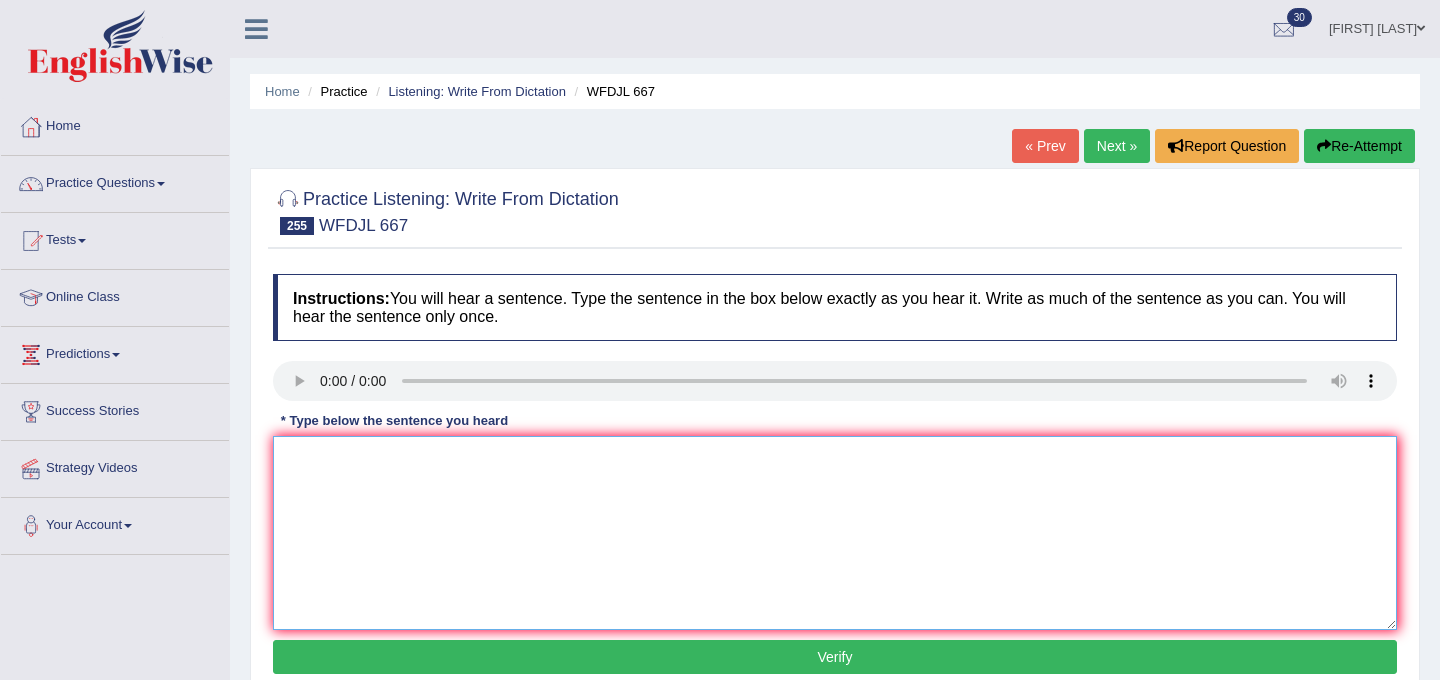 click at bounding box center (835, 533) 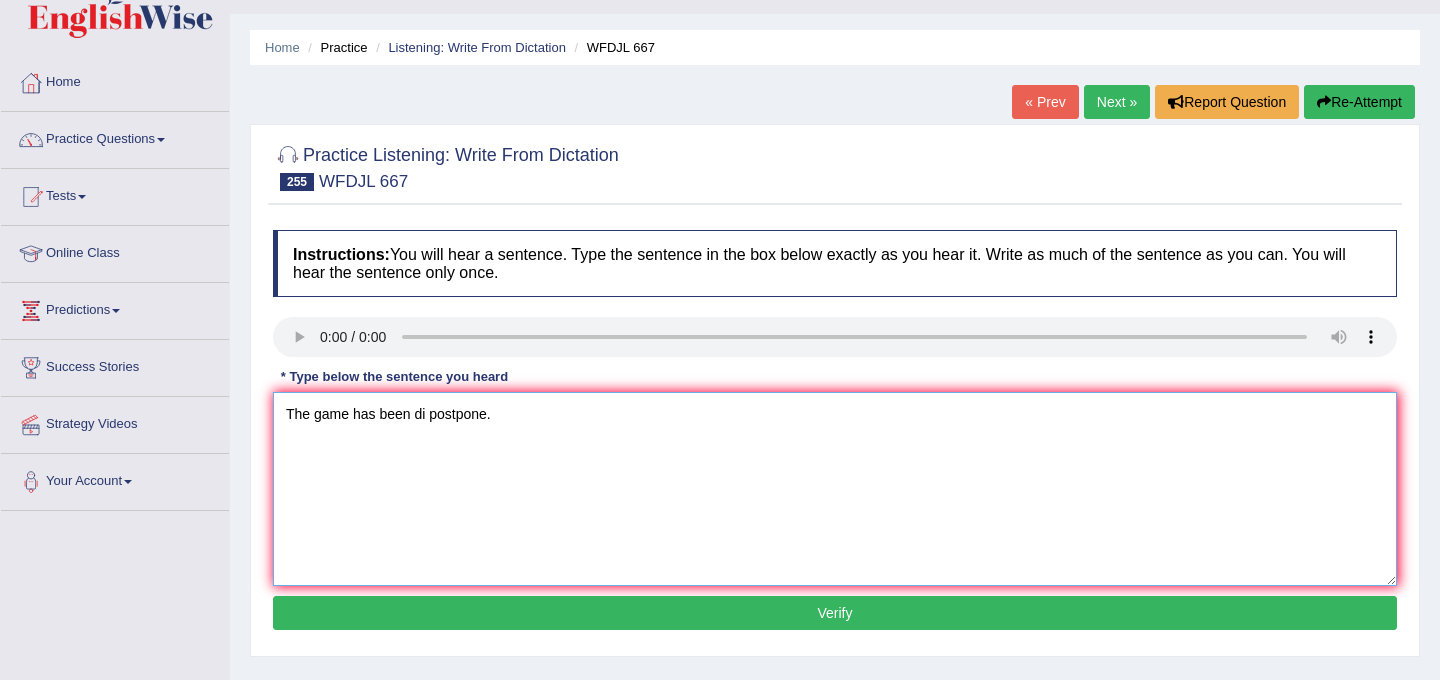 scroll, scrollTop: 41, scrollLeft: 0, axis: vertical 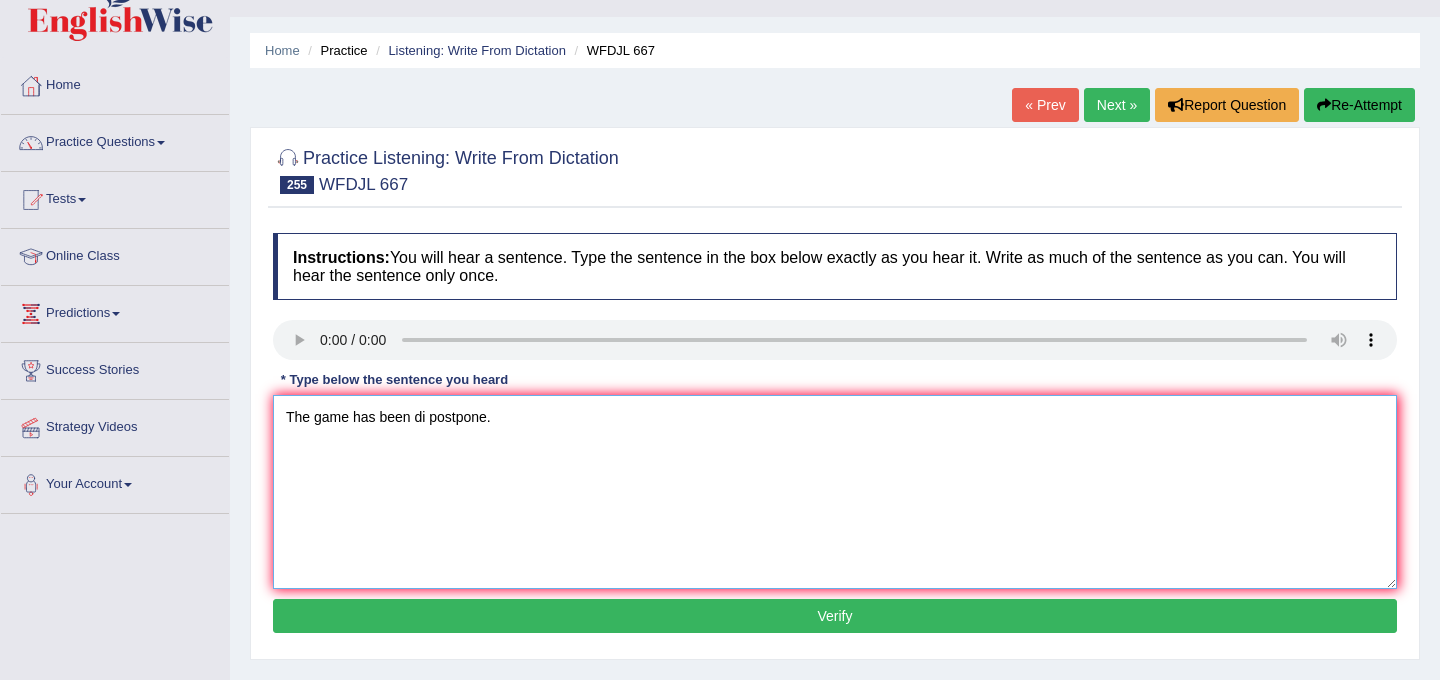 click on "The game has been di postpone." at bounding box center [835, 492] 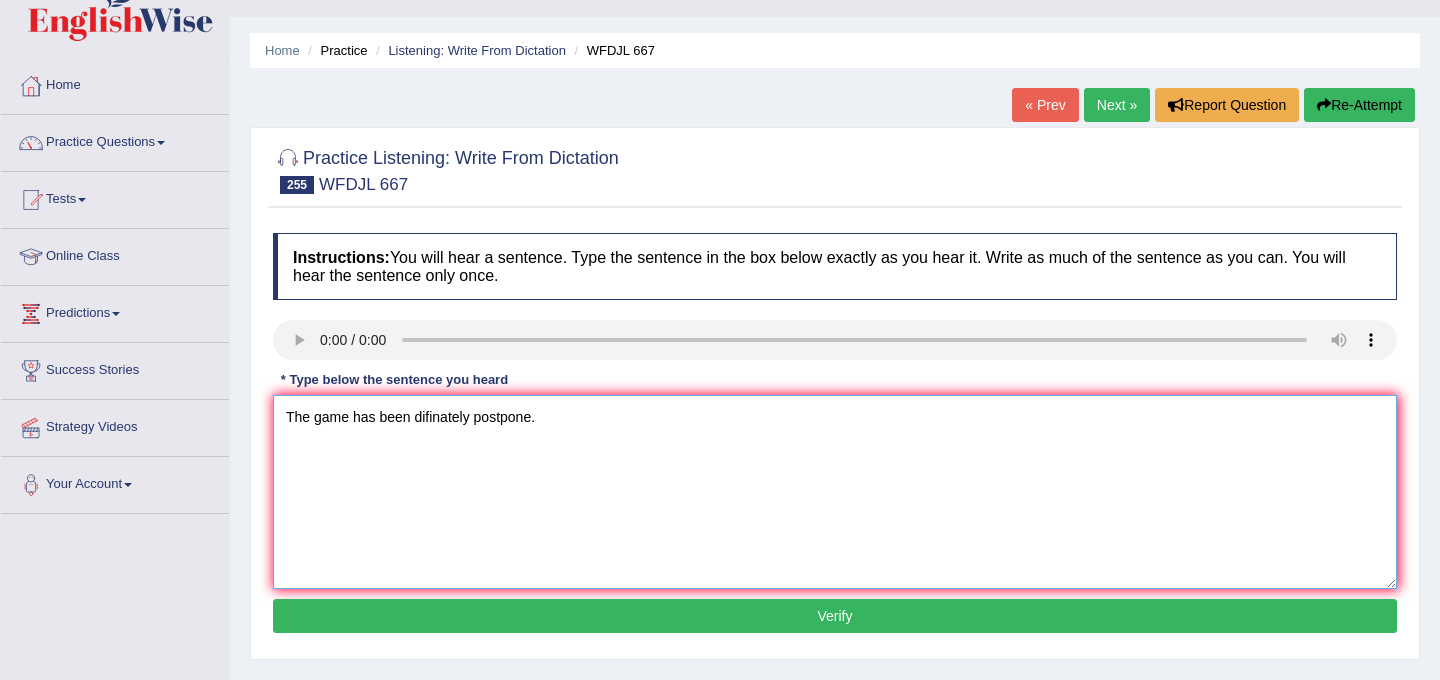 type on "The game has been difinately postpone." 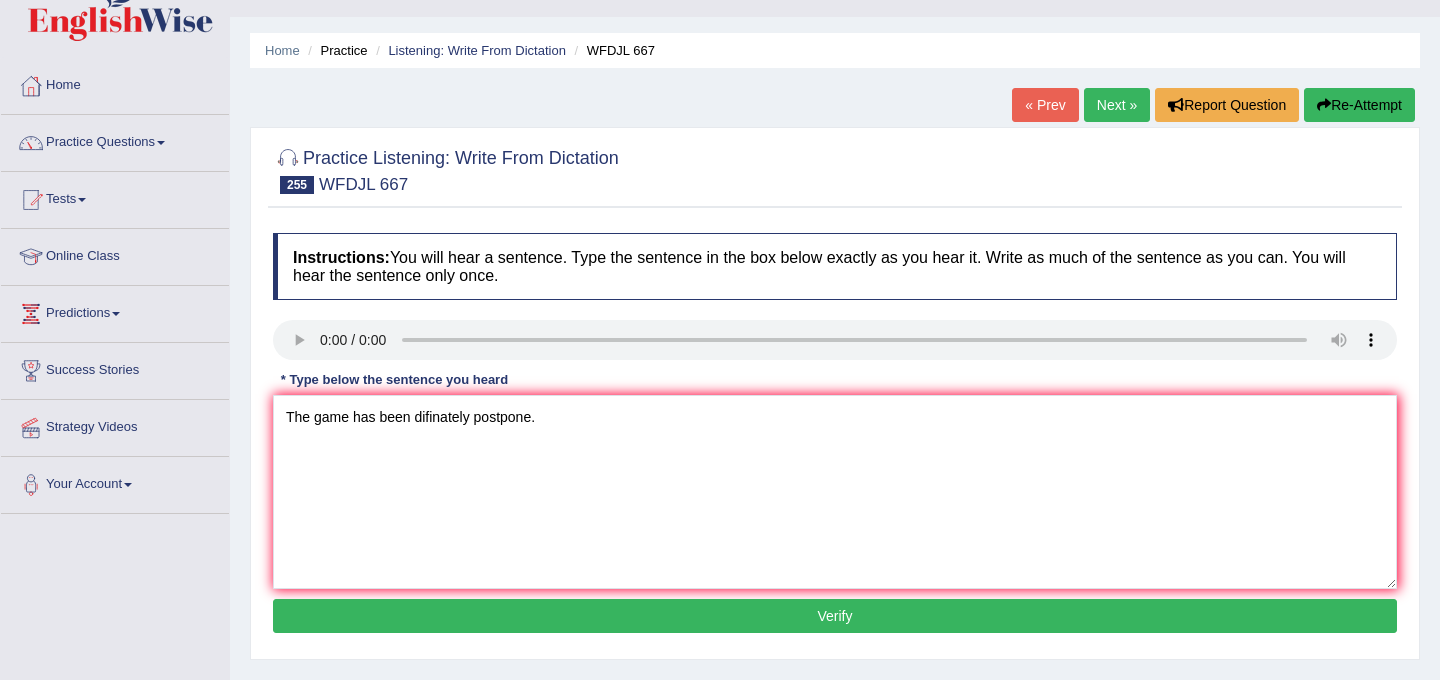 click on "Verify" at bounding box center [835, 616] 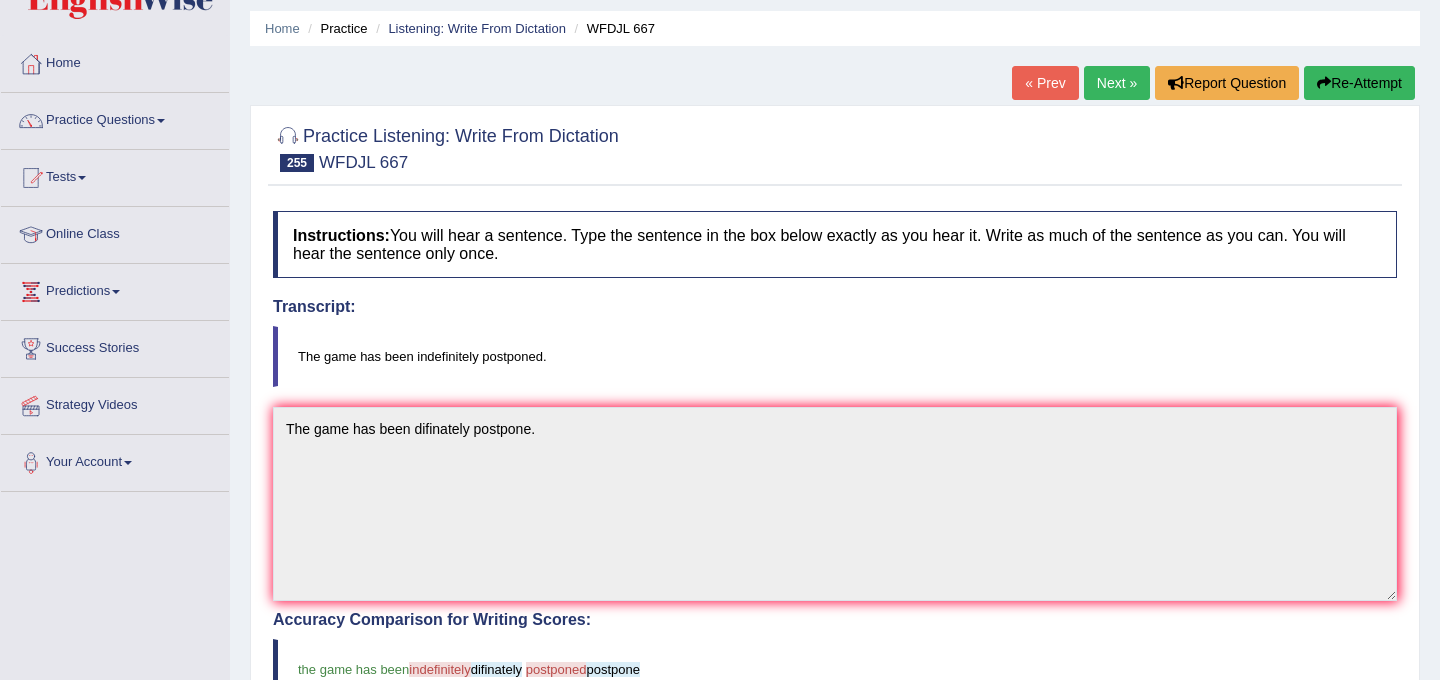 scroll, scrollTop: 0, scrollLeft: 0, axis: both 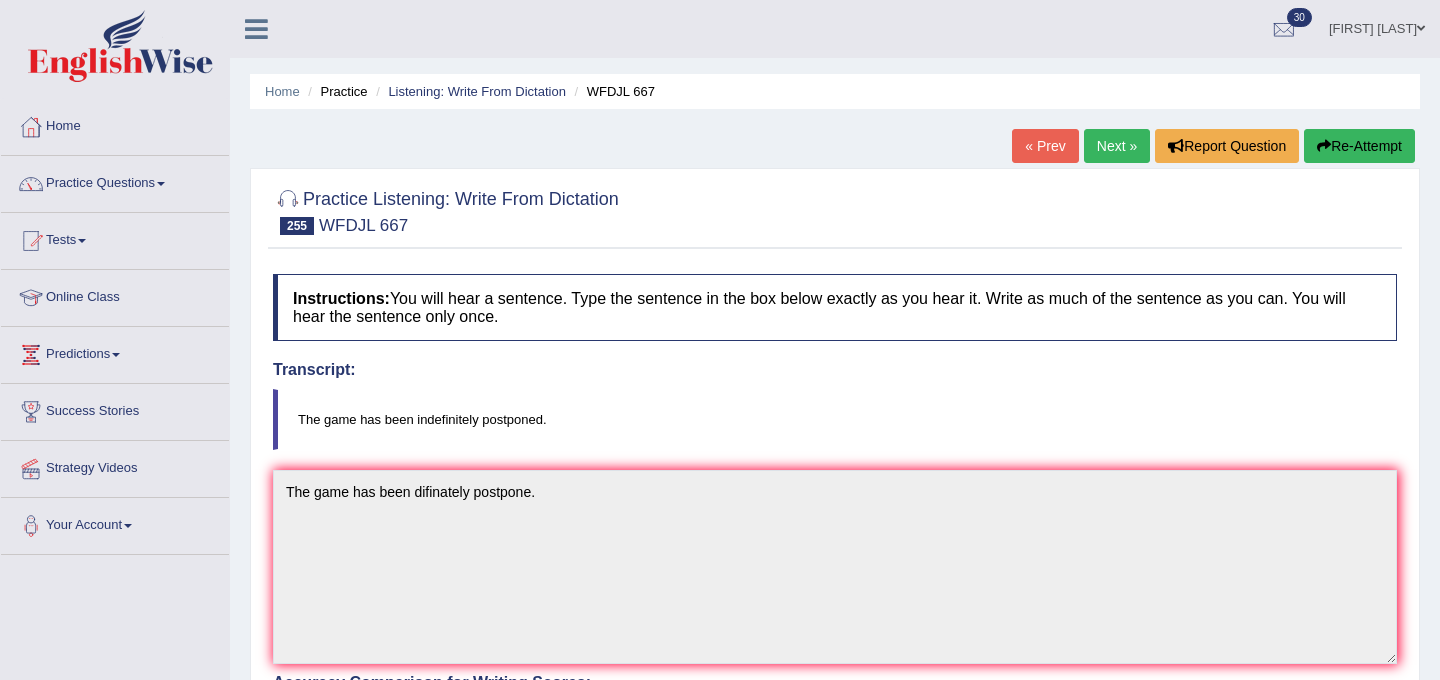 click on "Next »" at bounding box center (1117, 146) 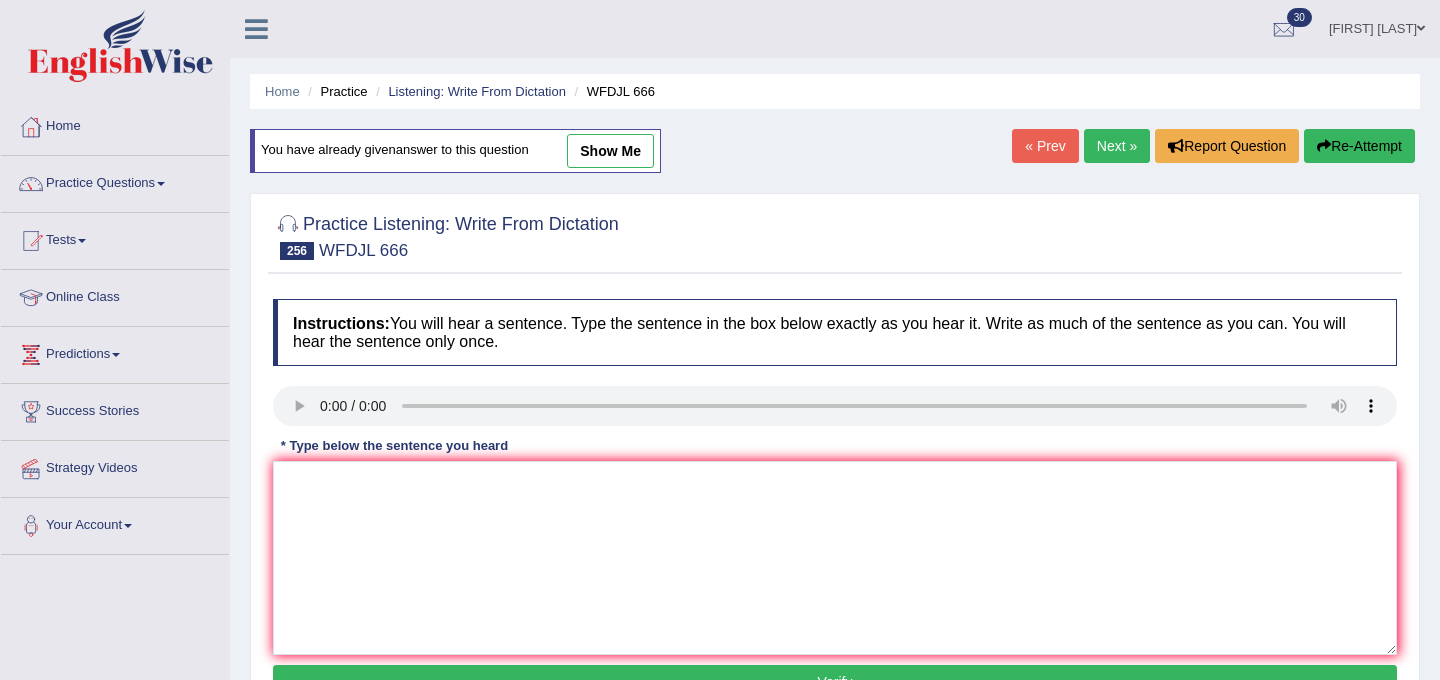 scroll, scrollTop: 0, scrollLeft: 0, axis: both 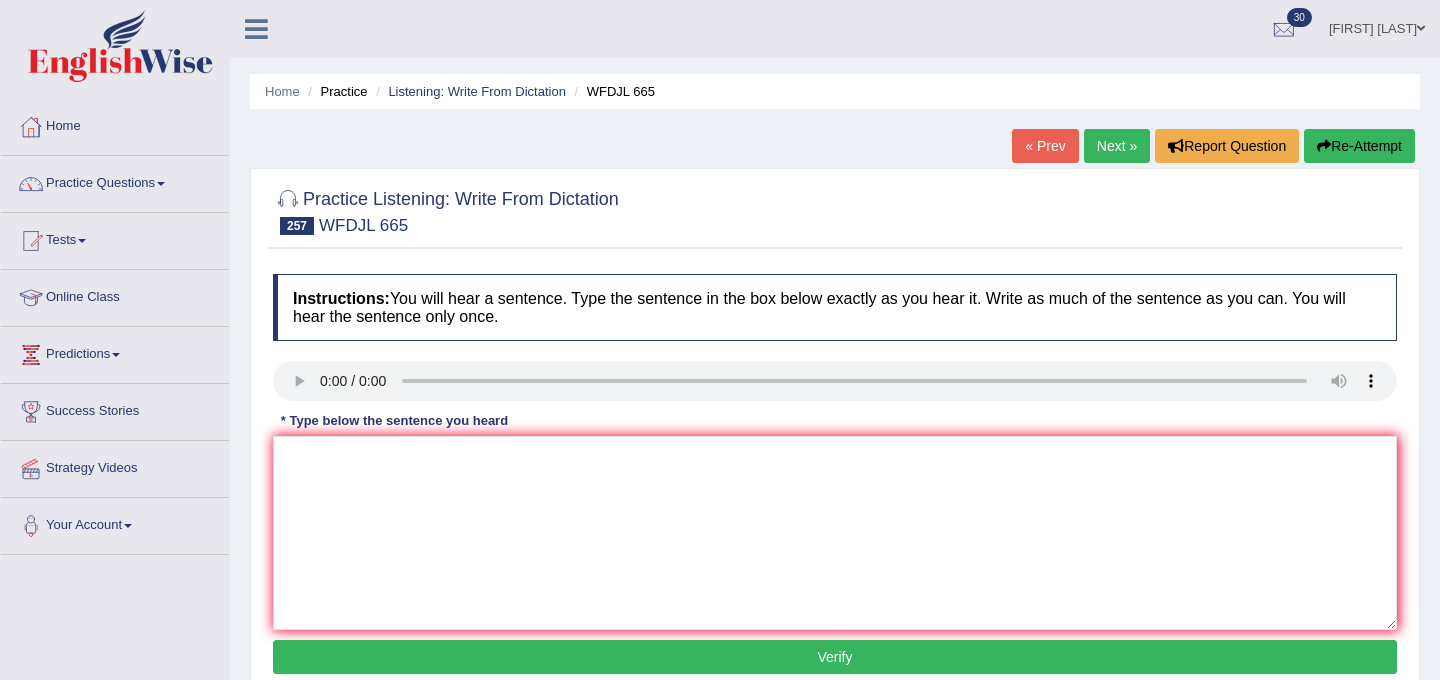 click on "Next »" at bounding box center (1117, 146) 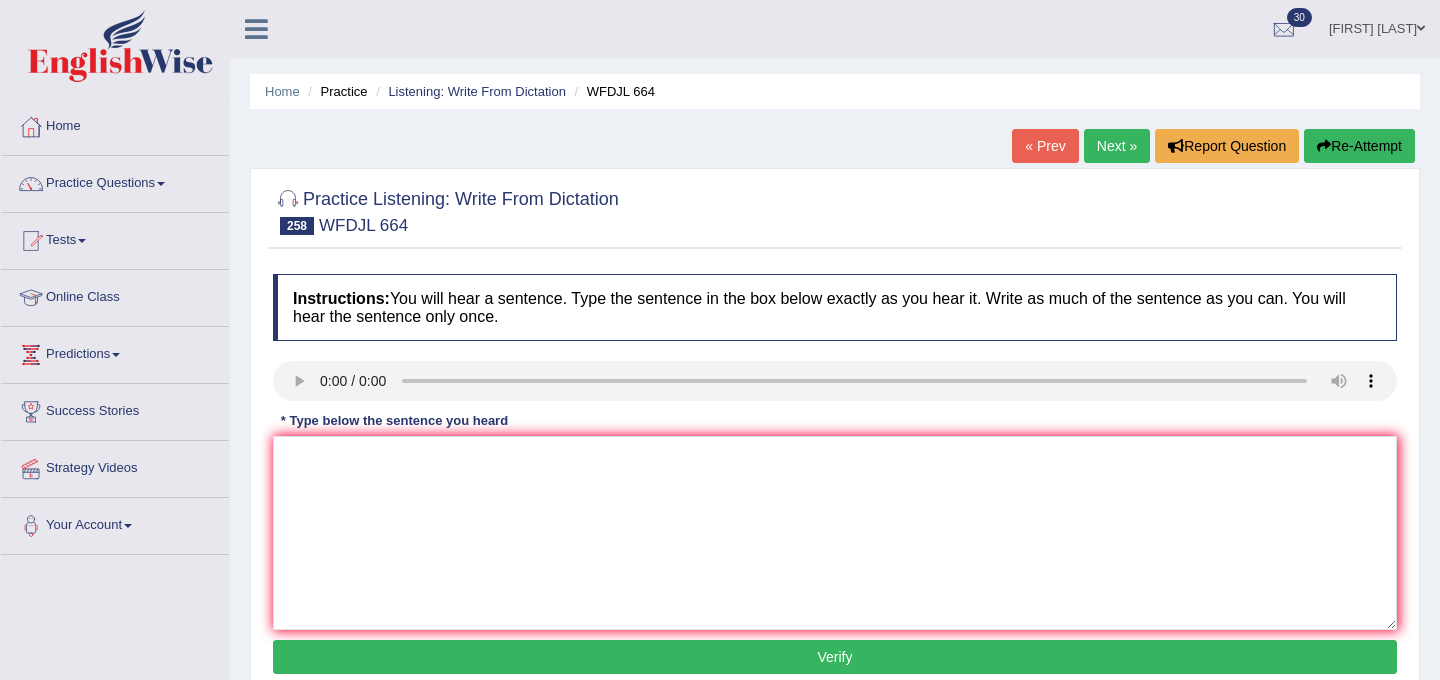 scroll, scrollTop: 0, scrollLeft: 0, axis: both 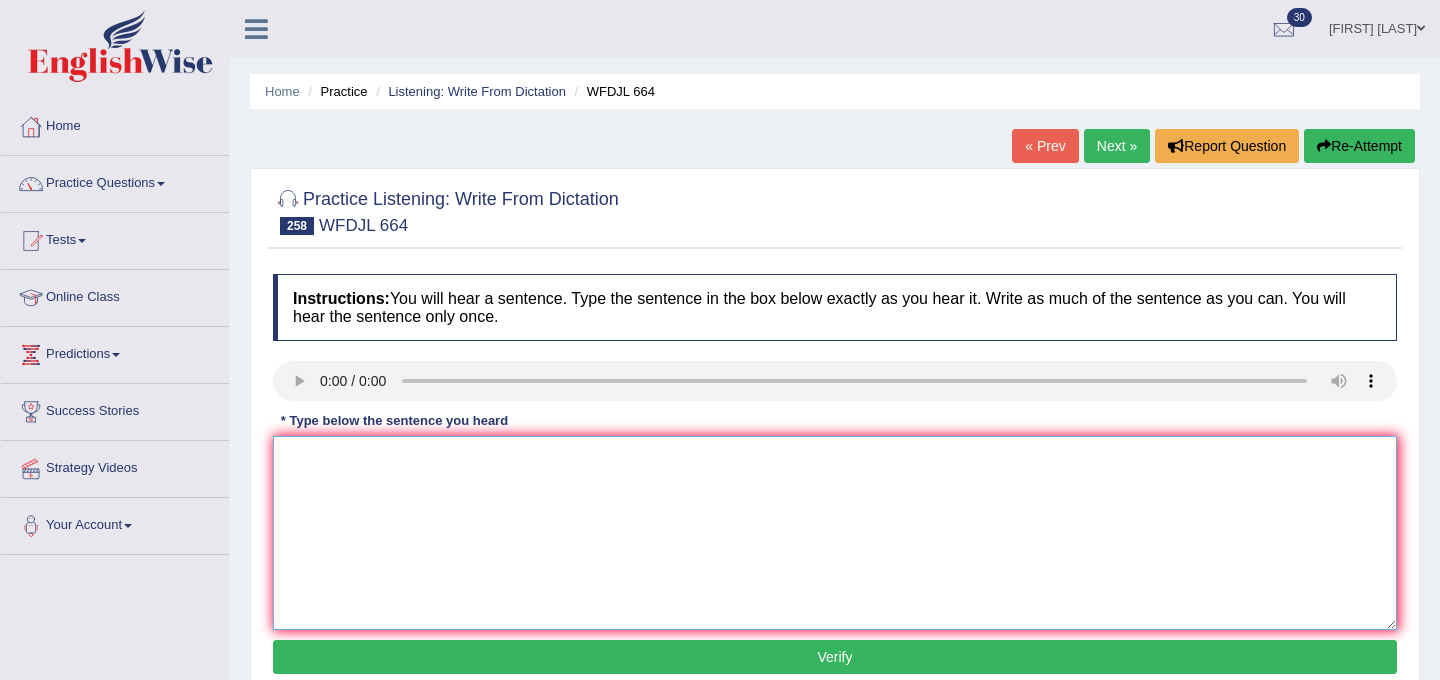 click at bounding box center (835, 533) 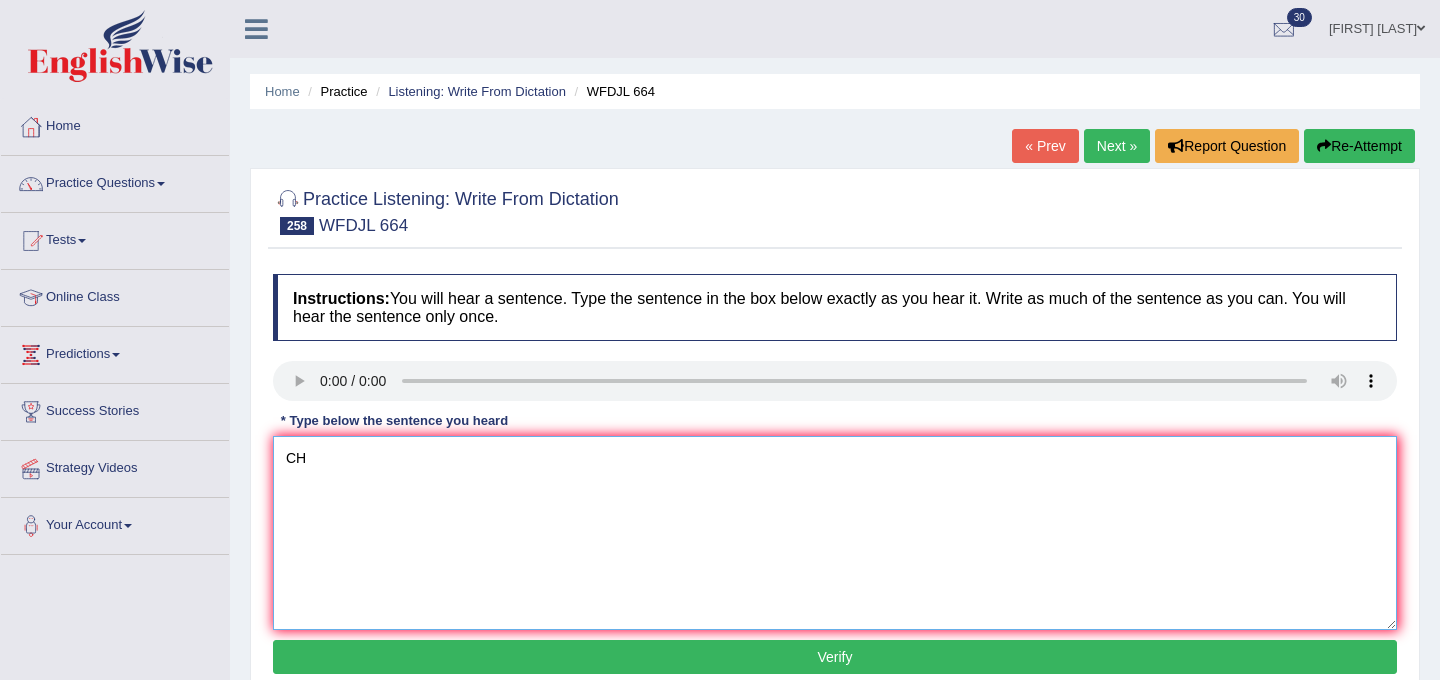 type on "C" 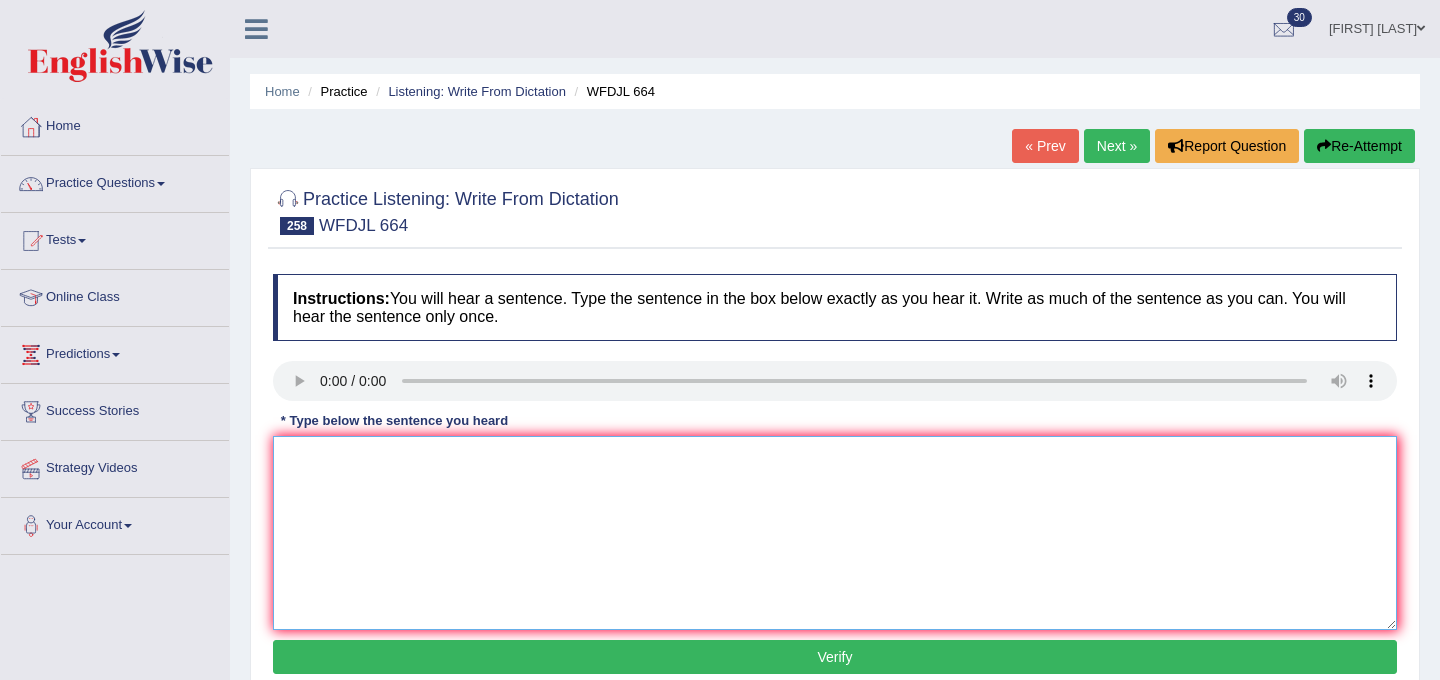 type on "c" 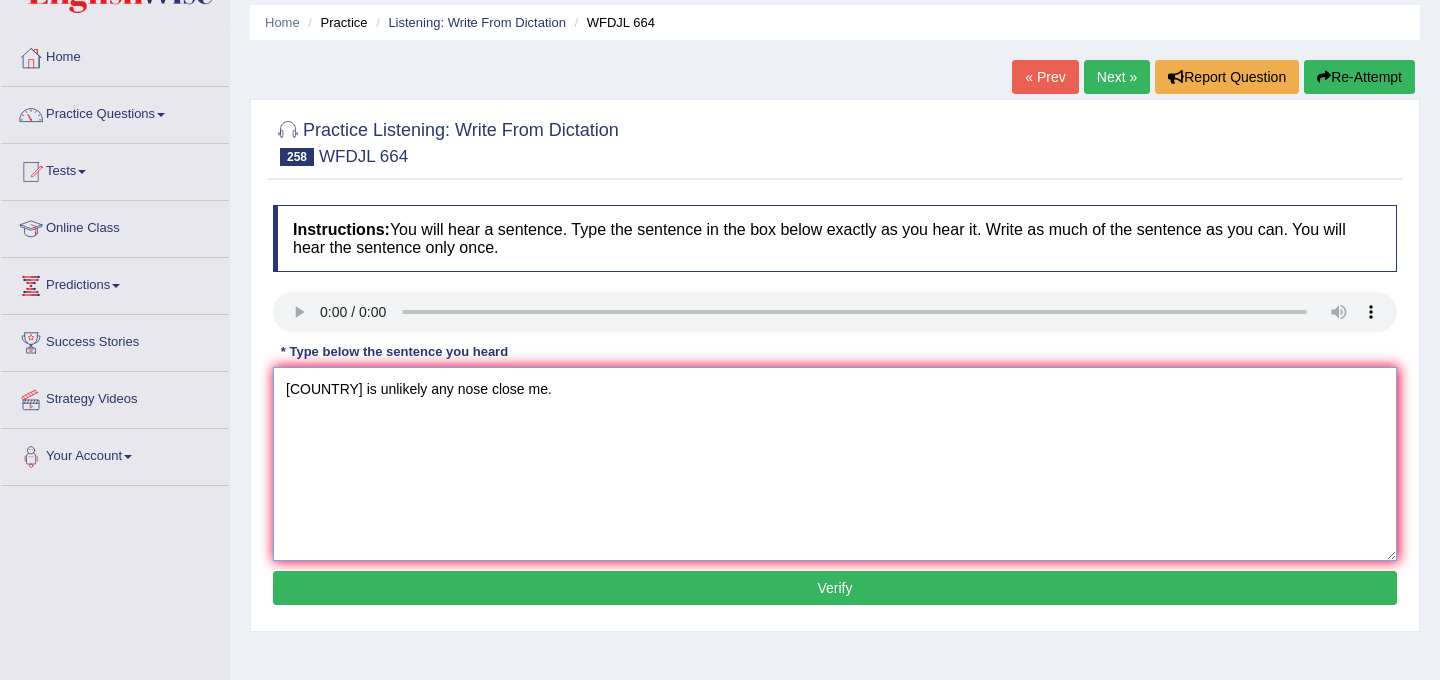 scroll, scrollTop: 73, scrollLeft: 0, axis: vertical 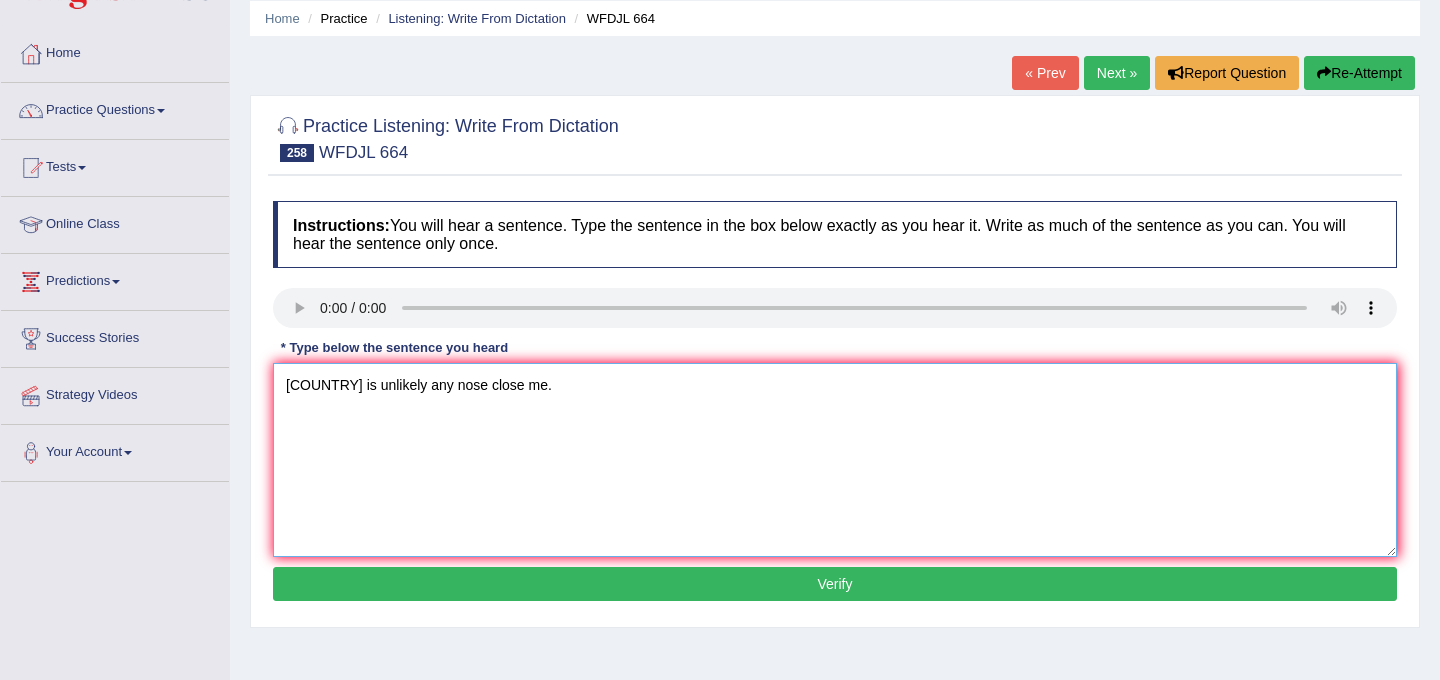 type on "[COUNTRY] is unlikely any nose close me." 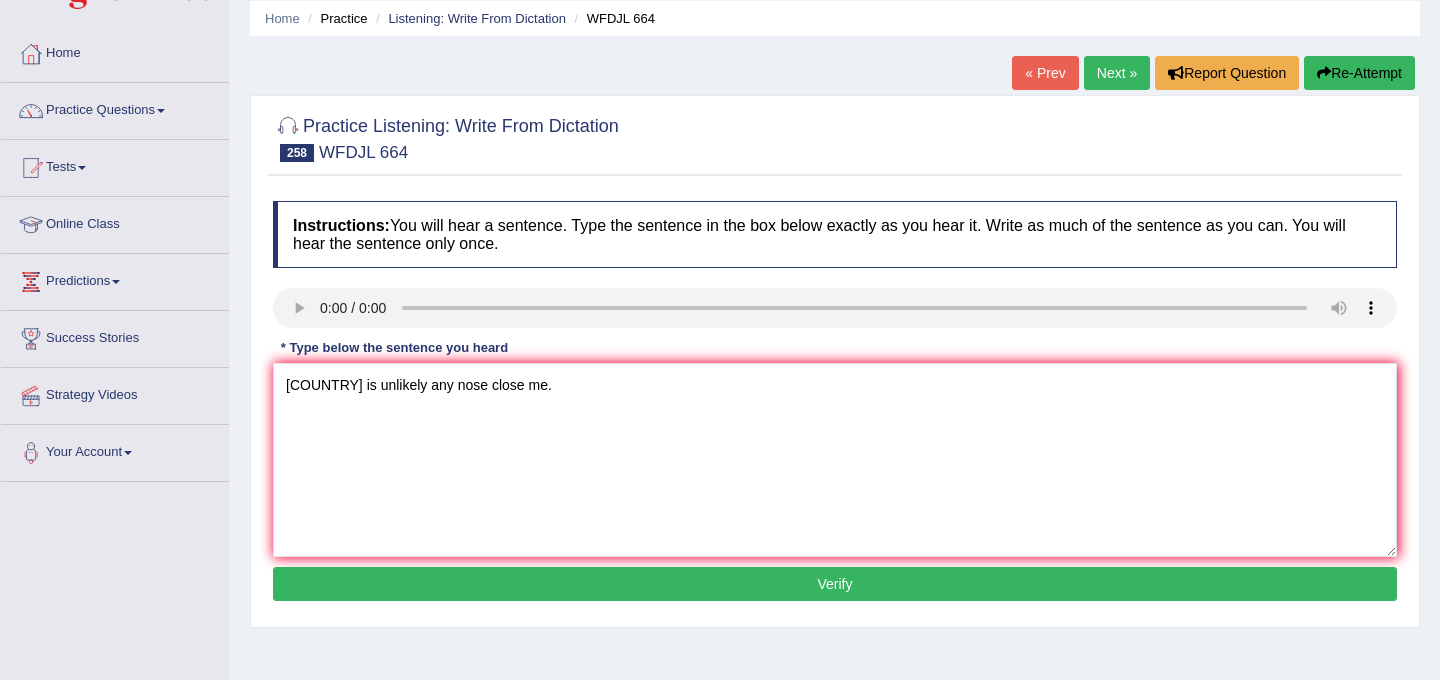 click on "Verify" at bounding box center (835, 584) 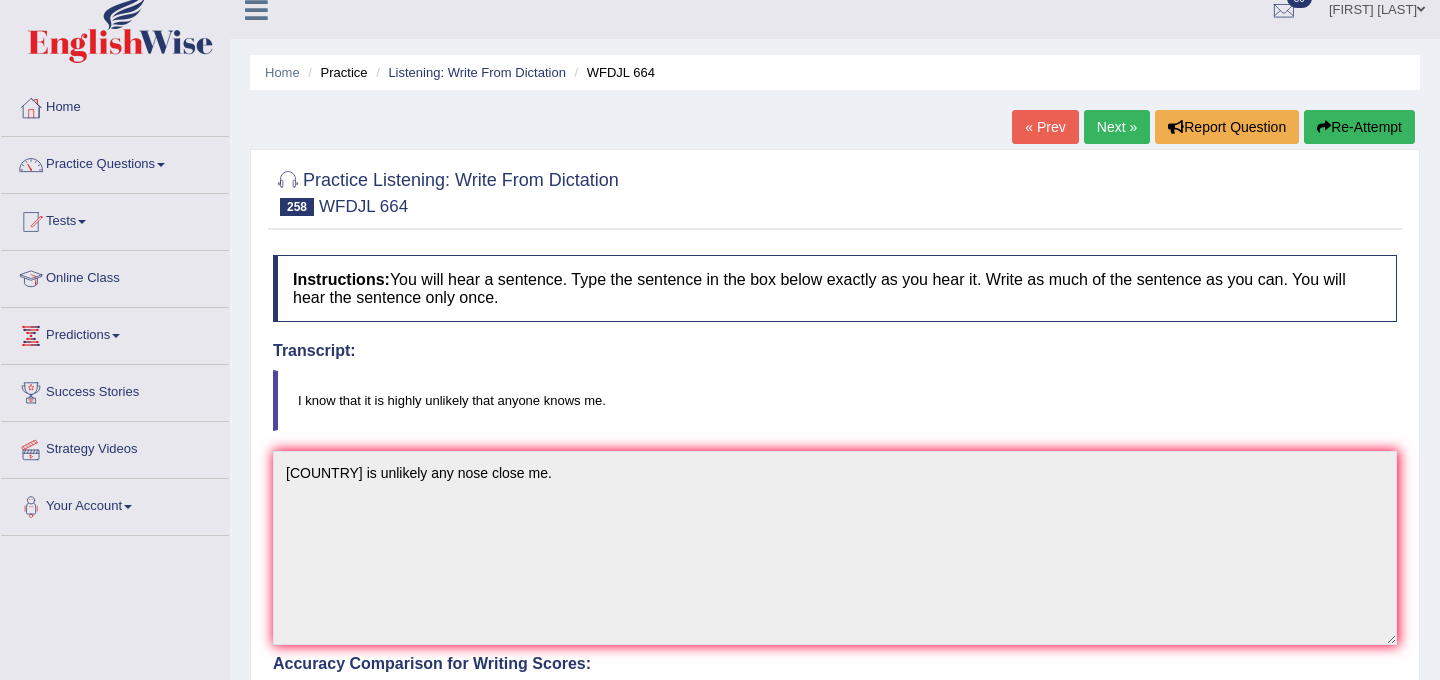 scroll, scrollTop: 0, scrollLeft: 0, axis: both 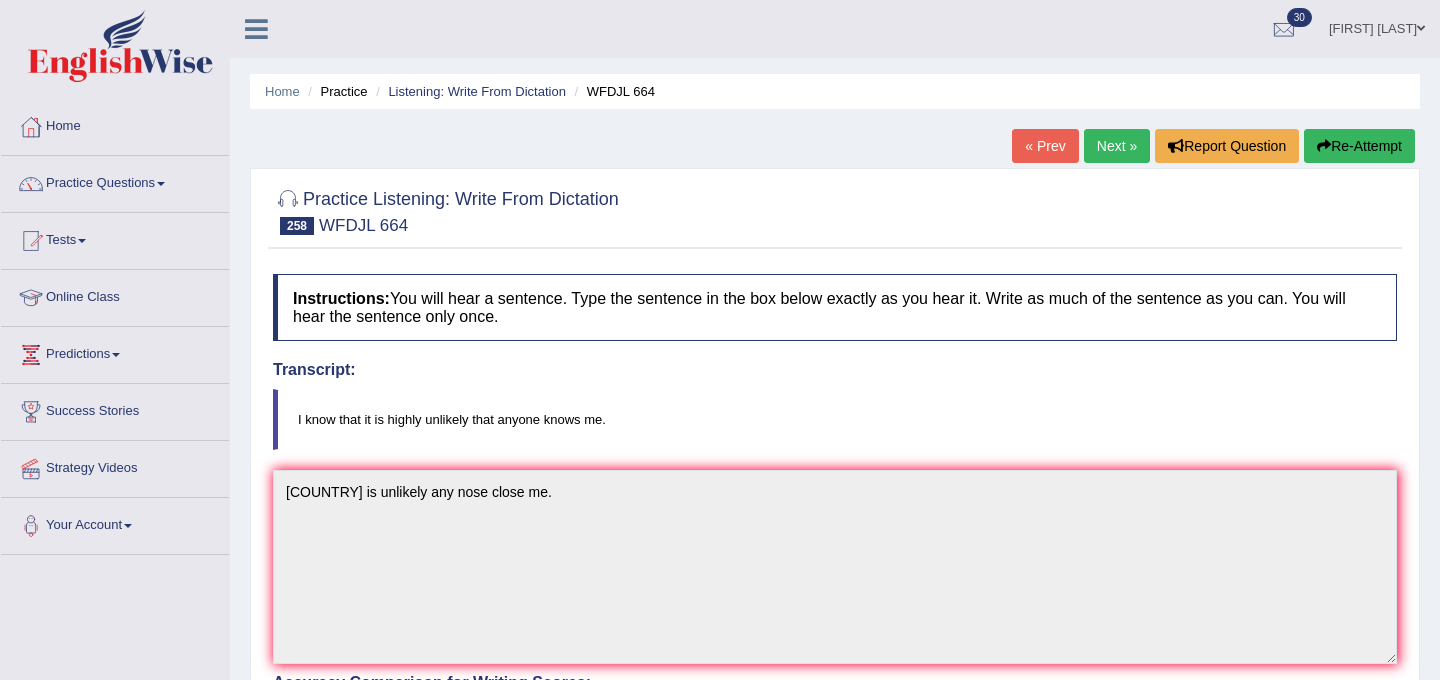 click on "Next »" at bounding box center [1117, 146] 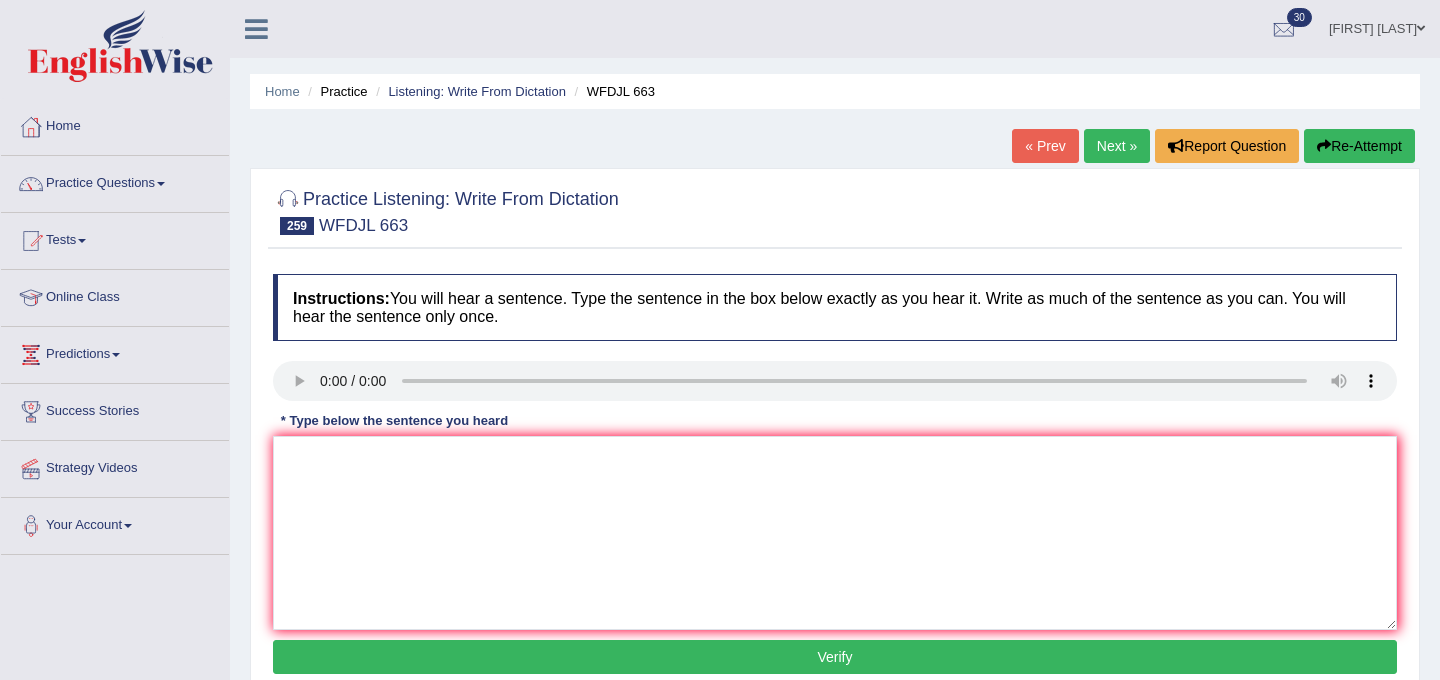 scroll, scrollTop: 0, scrollLeft: 0, axis: both 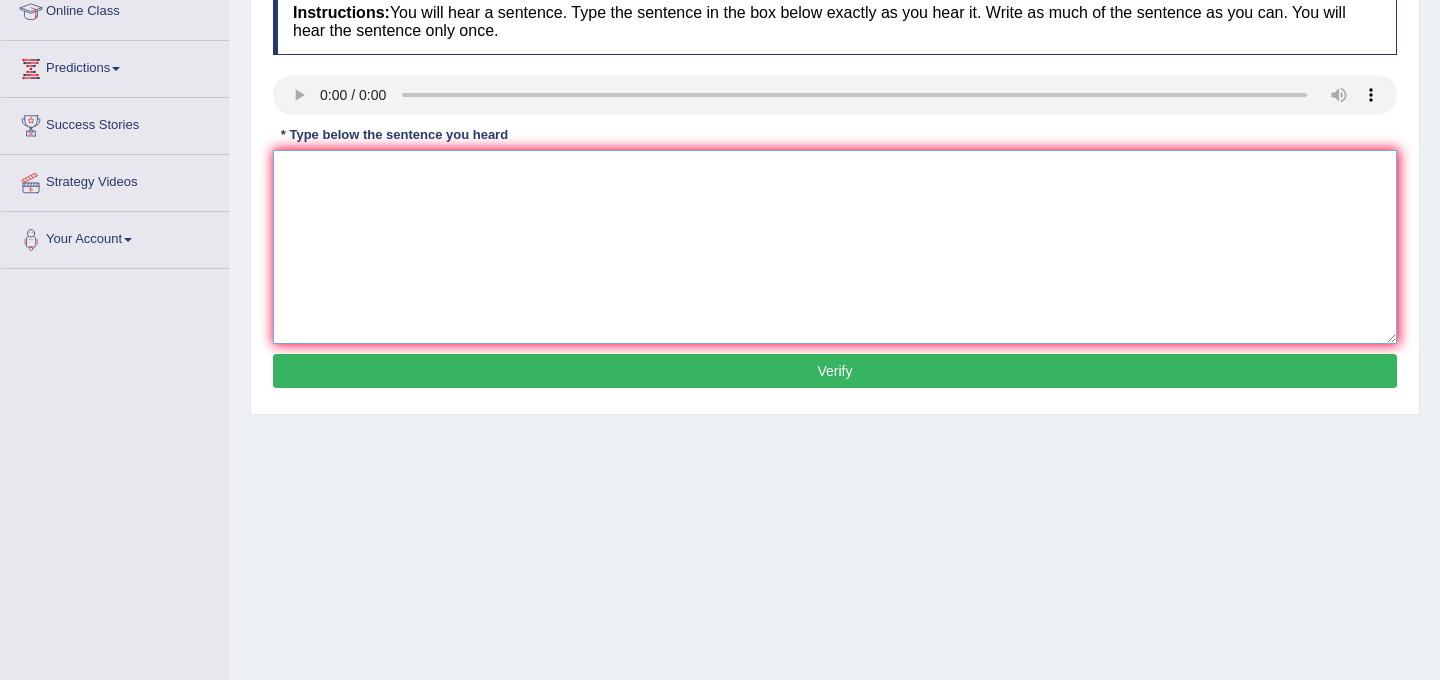 click at bounding box center [835, 247] 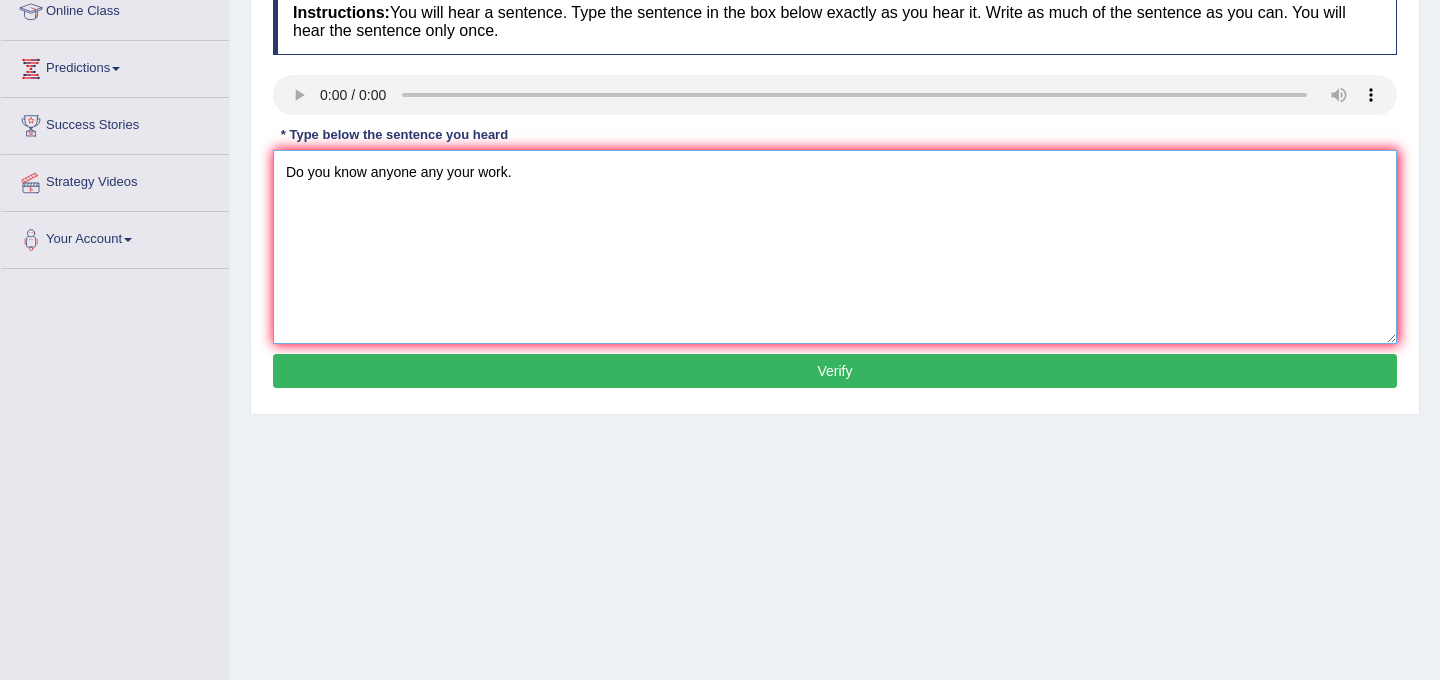 type on "Do you know anyone any your work." 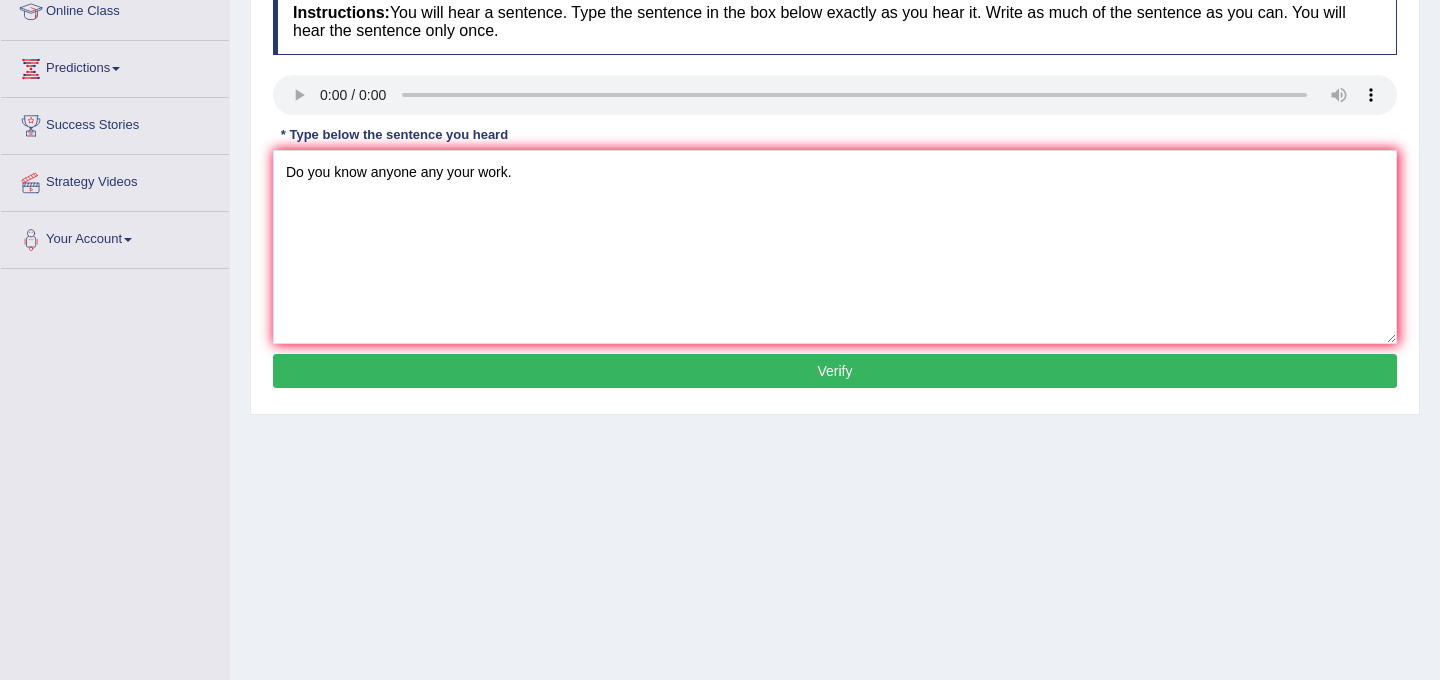 click on "Verify" at bounding box center (835, 371) 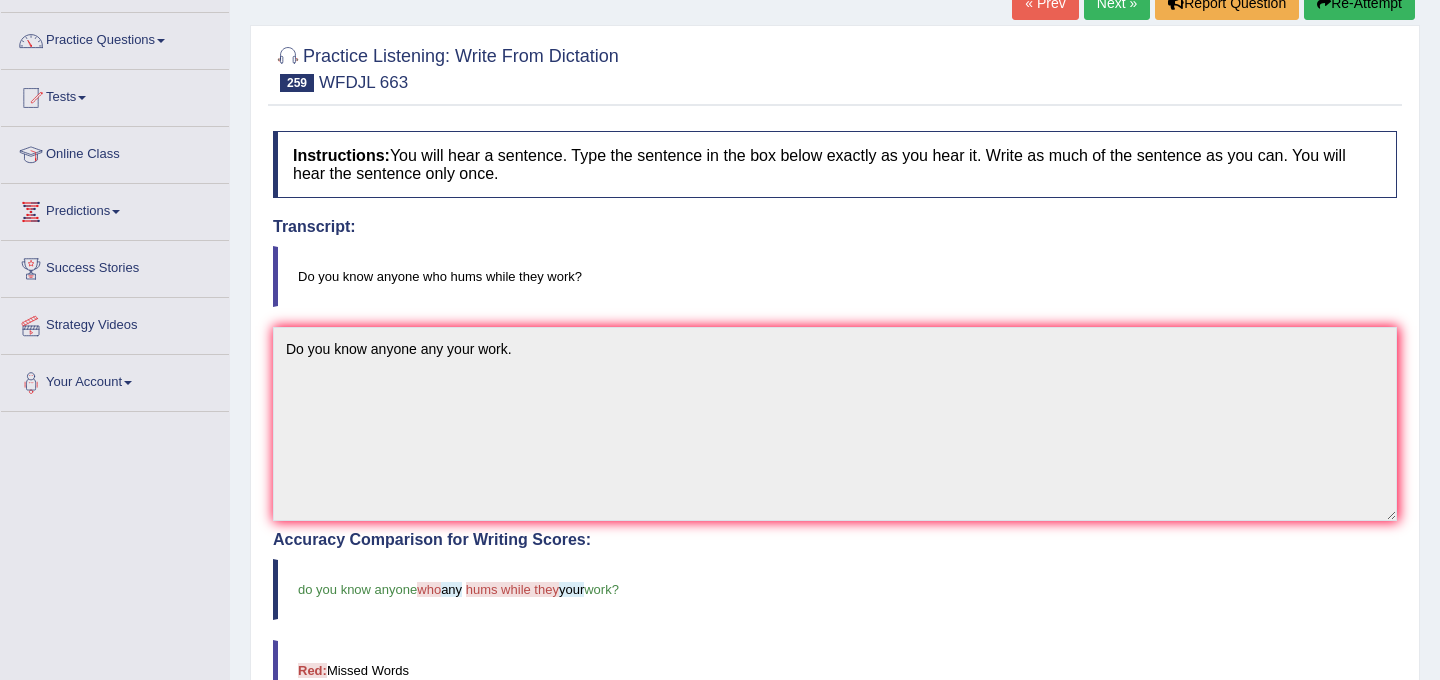 scroll, scrollTop: 0, scrollLeft: 0, axis: both 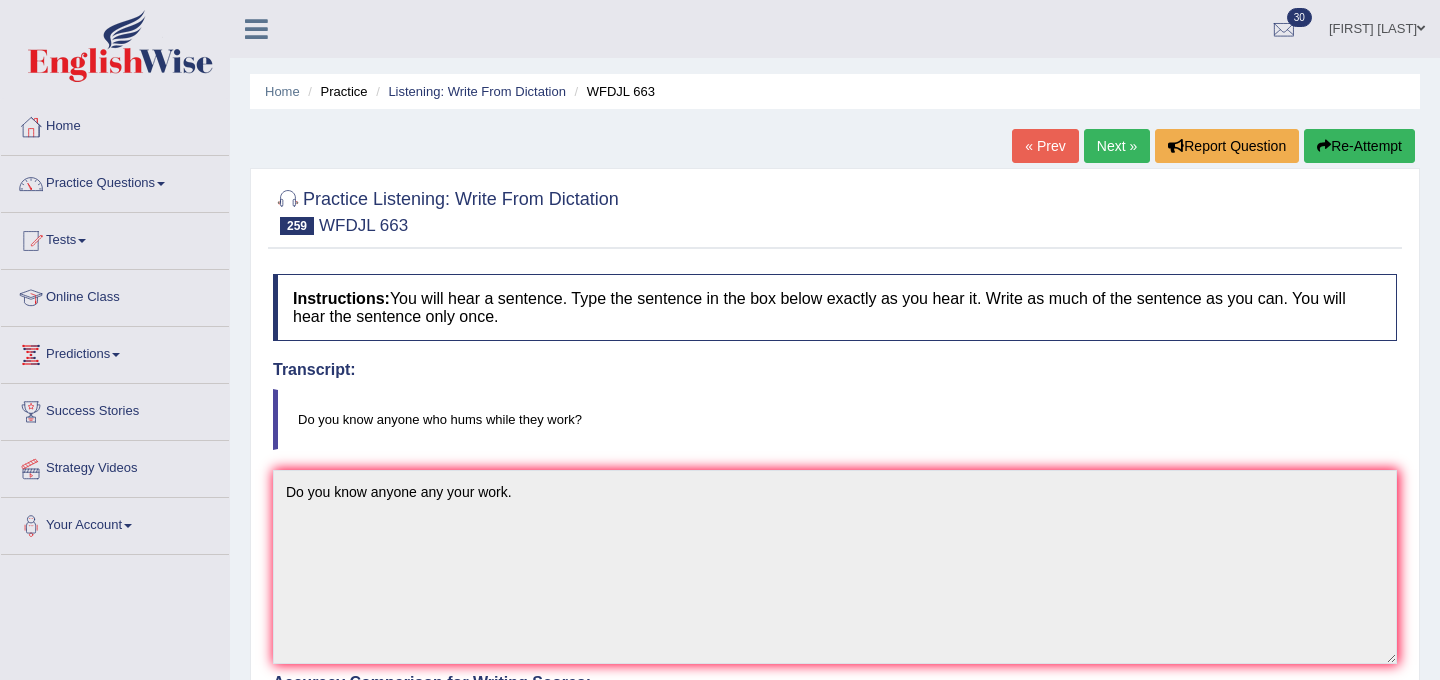 click on "Next »" at bounding box center [1117, 146] 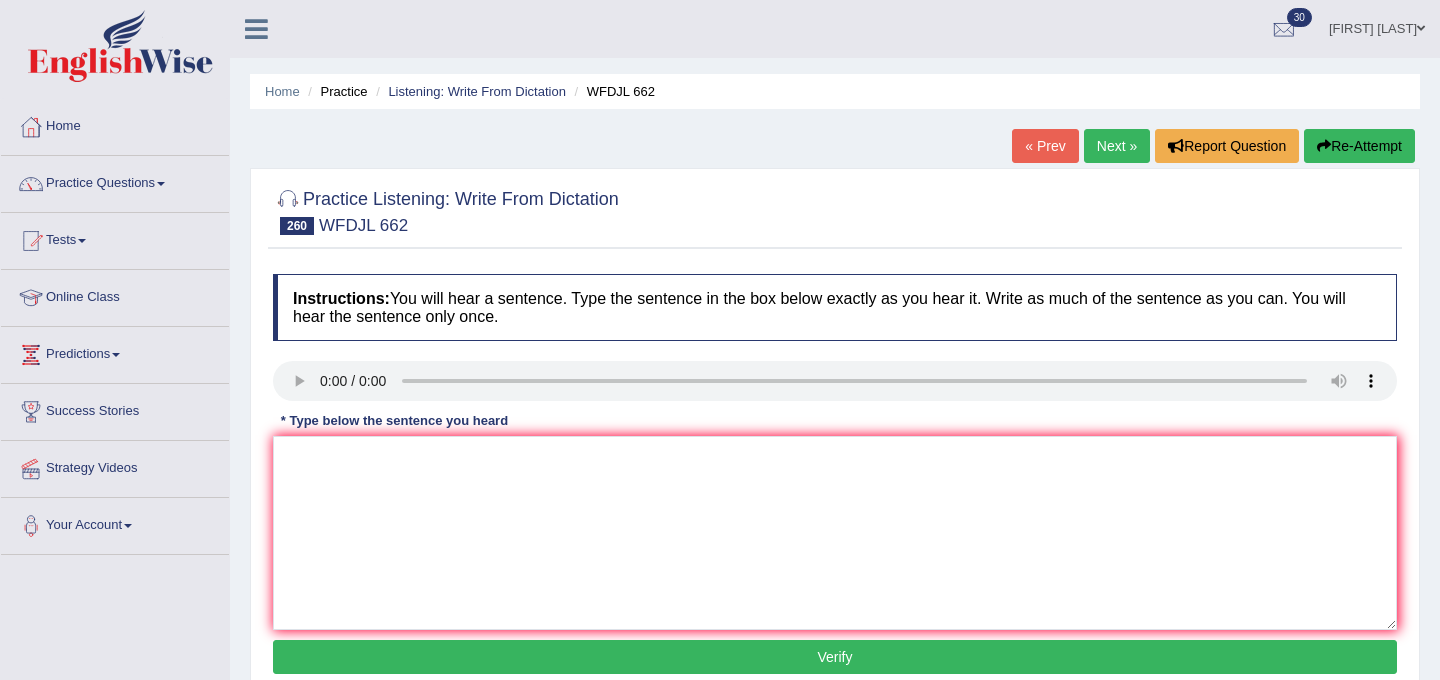 scroll, scrollTop: 0, scrollLeft: 0, axis: both 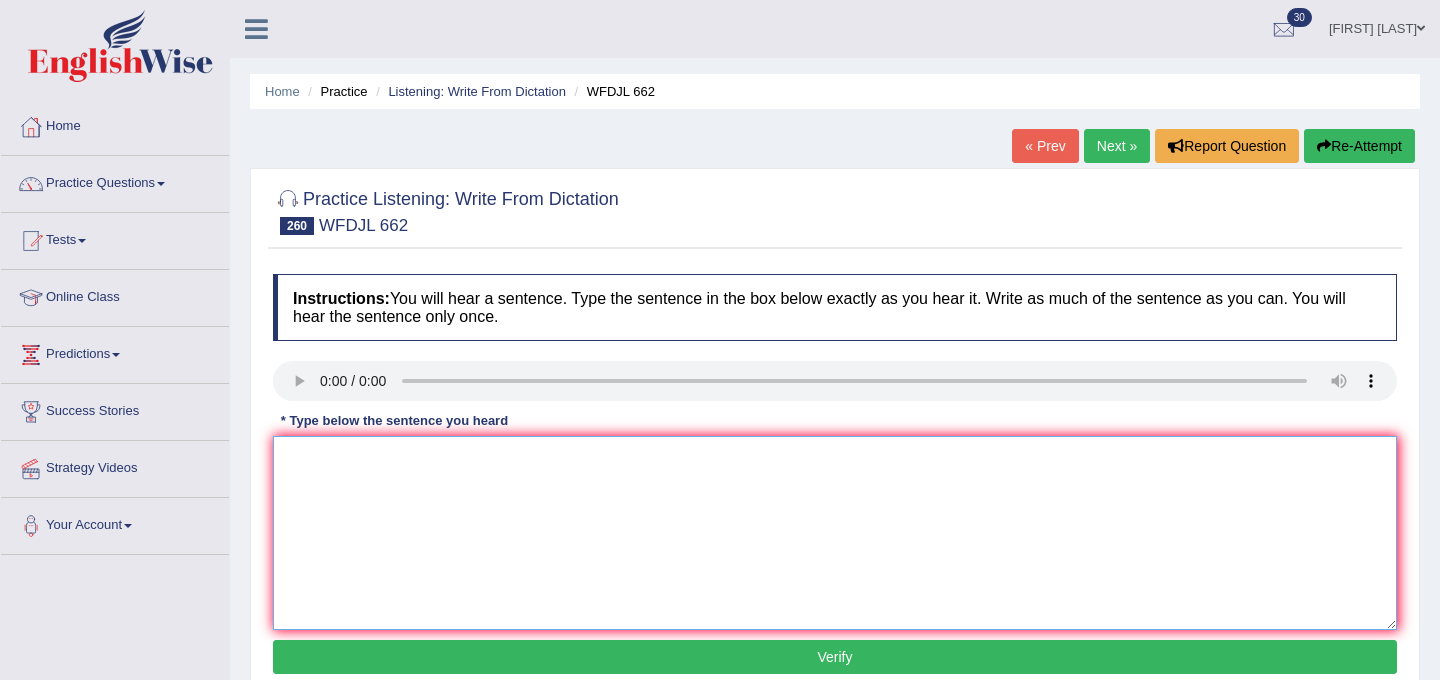 click at bounding box center [835, 533] 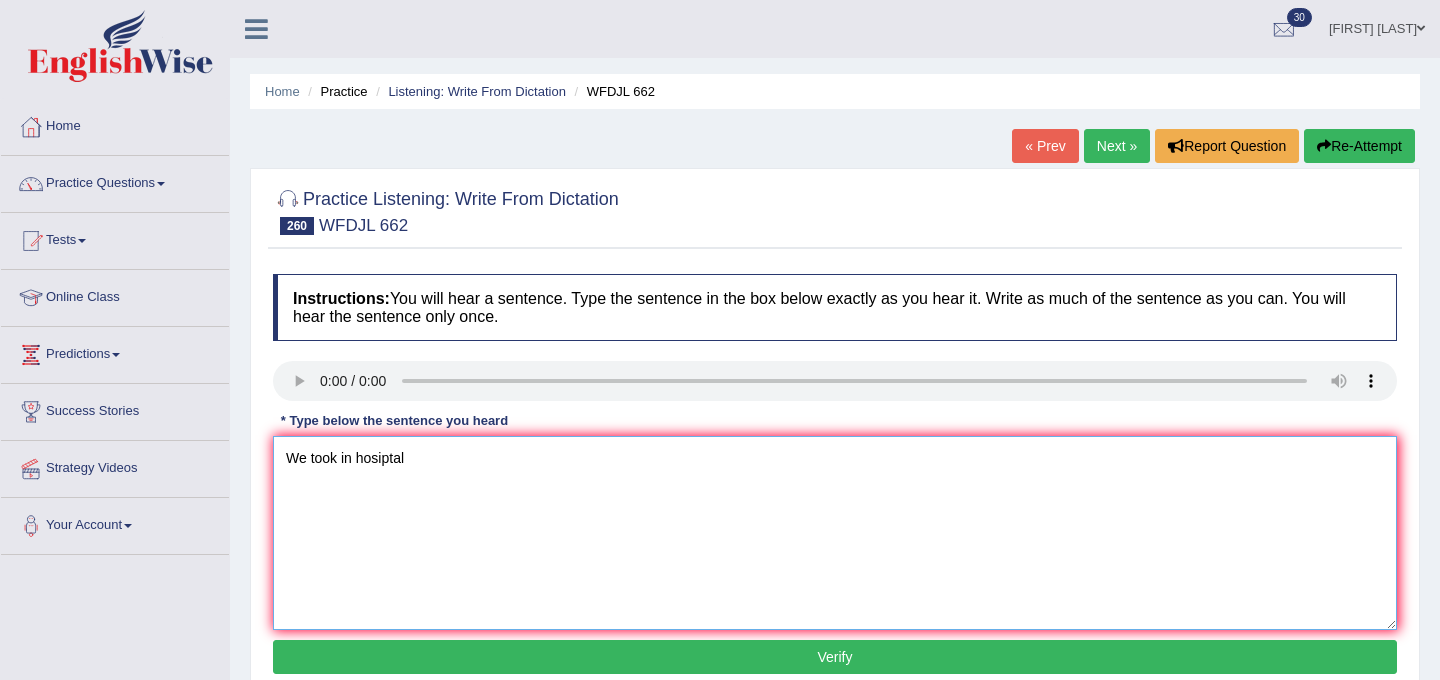 click on "We took in hosiptal" at bounding box center [835, 533] 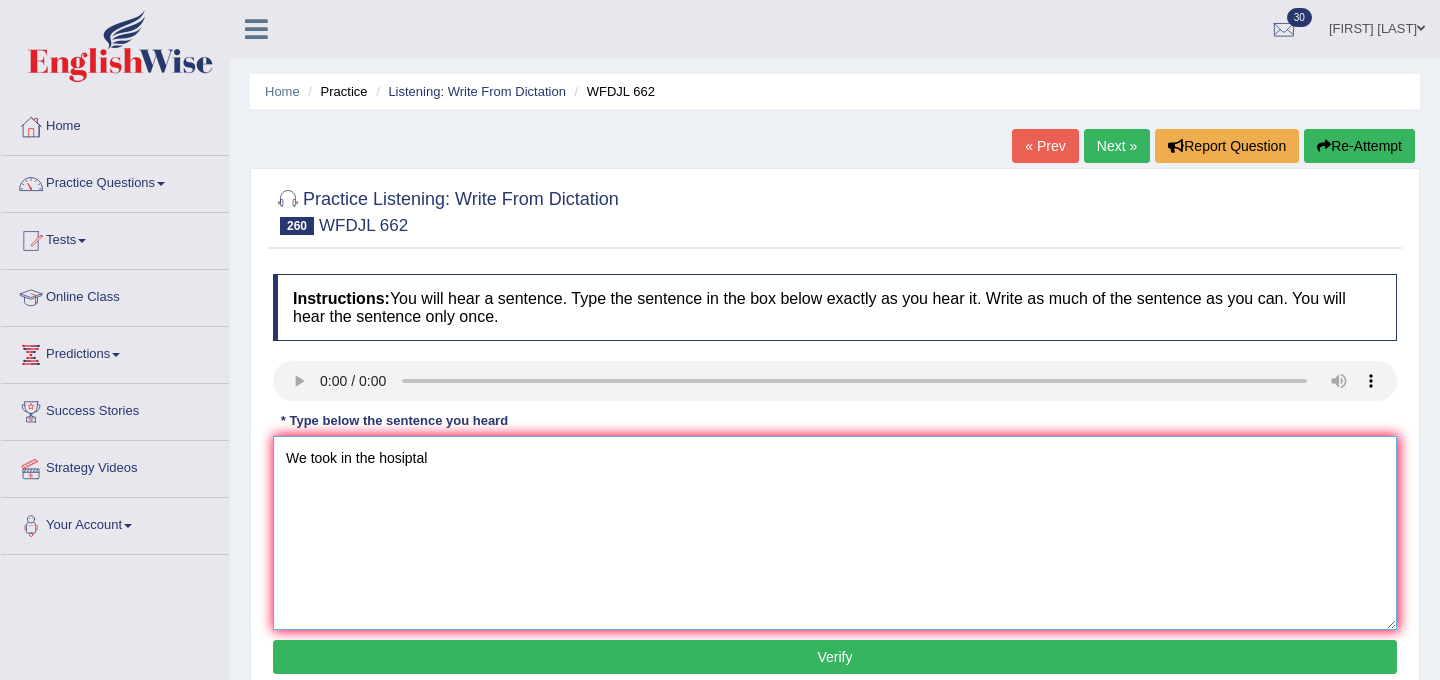 click on "We took in the hosiptal" at bounding box center (835, 533) 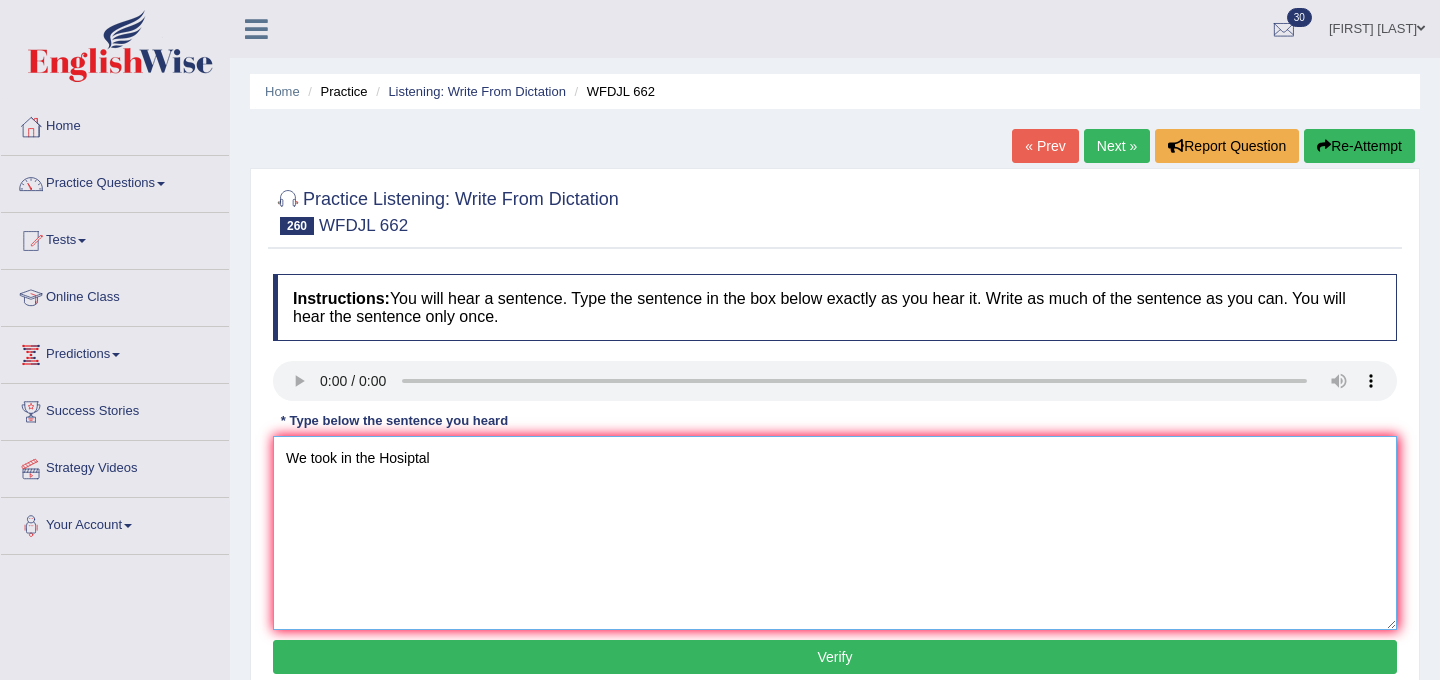 click on "We took in the Hosiptal" at bounding box center [835, 533] 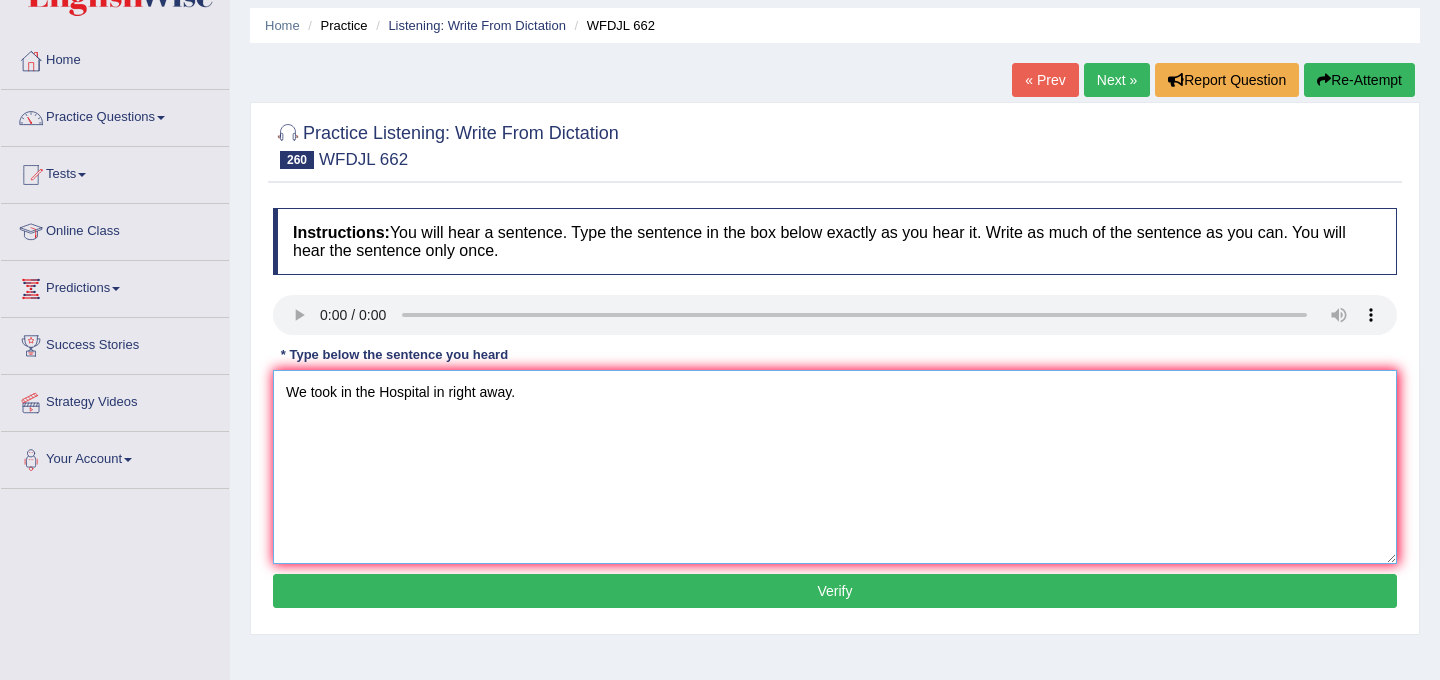 scroll, scrollTop: 85, scrollLeft: 0, axis: vertical 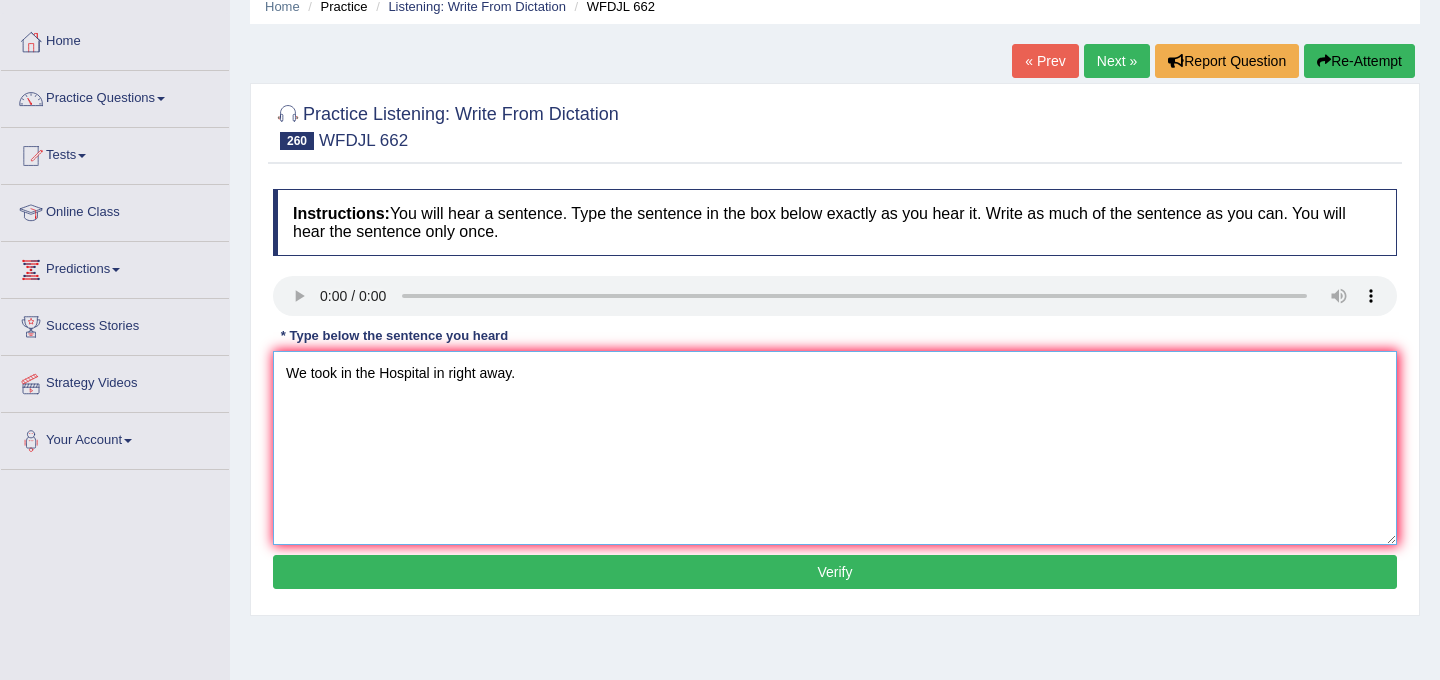 type on "We took in the Hospital in right away." 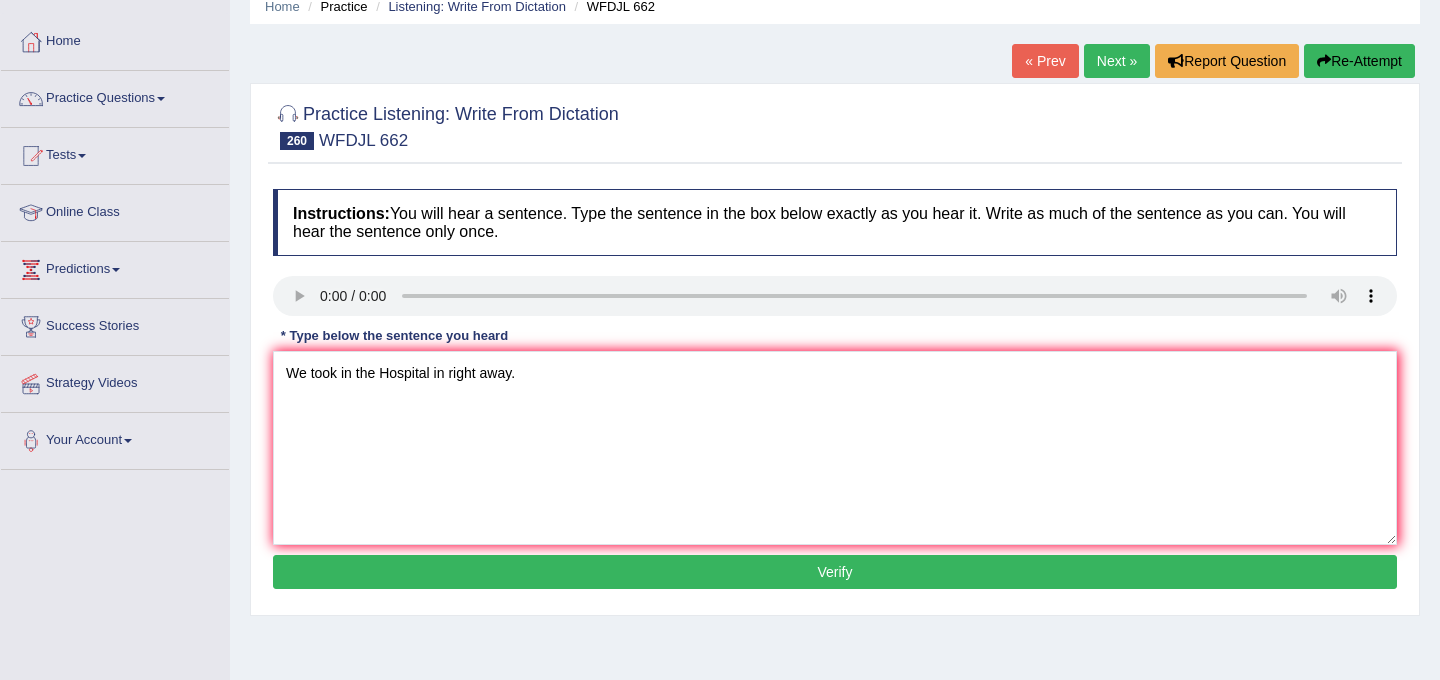 click on "Verify" at bounding box center [835, 572] 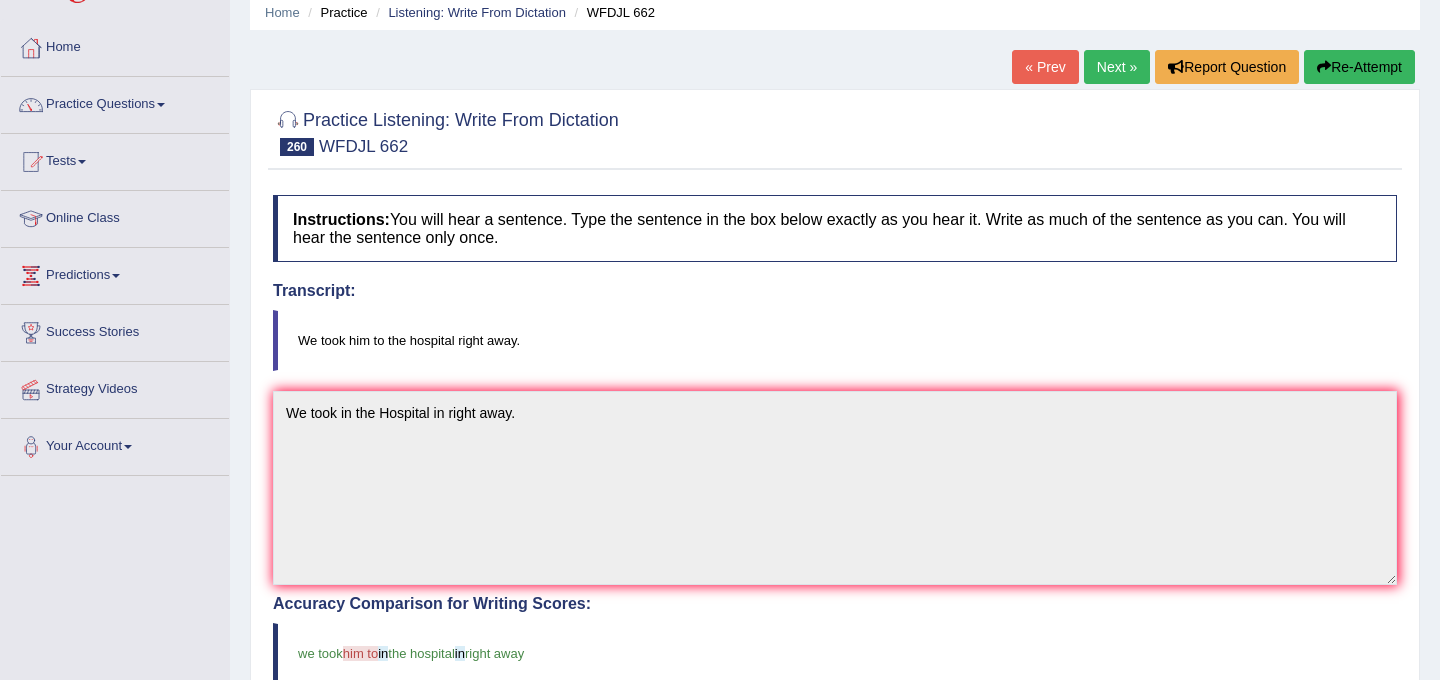scroll, scrollTop: 0, scrollLeft: 0, axis: both 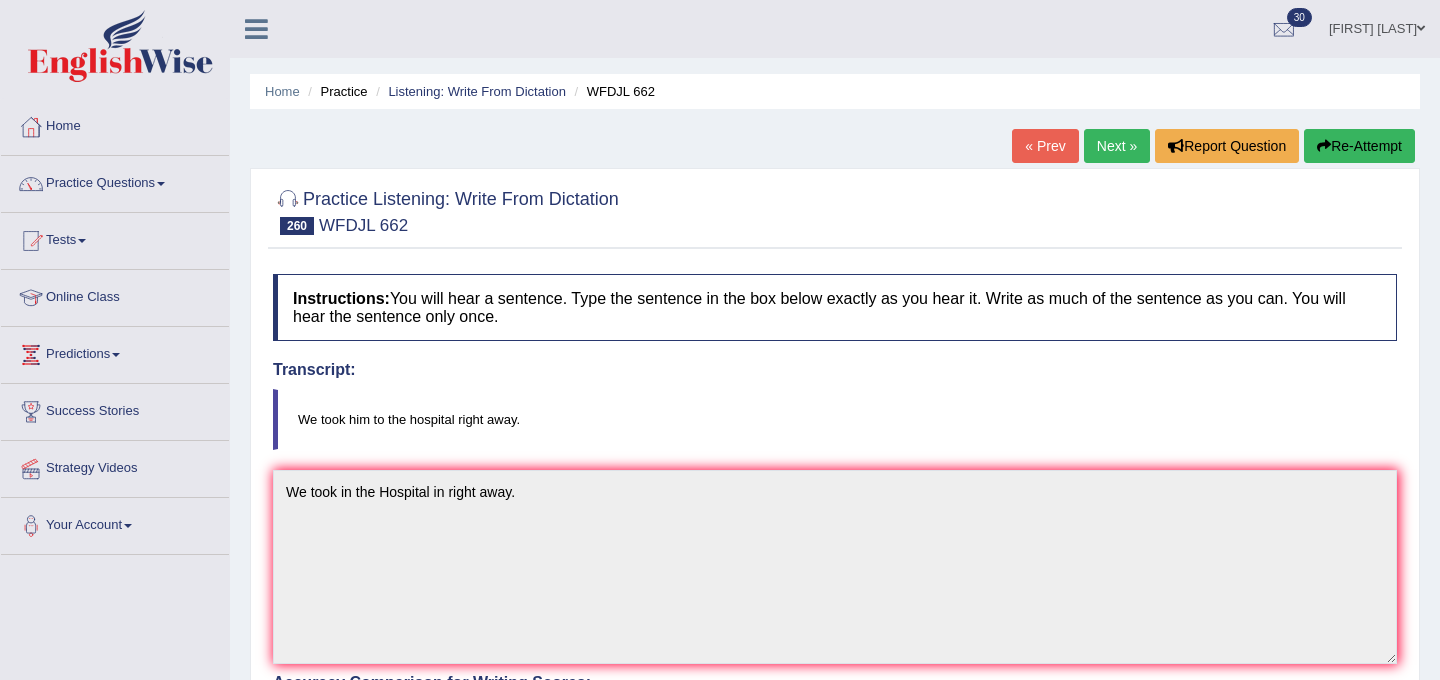 click on "Next »" at bounding box center (1117, 146) 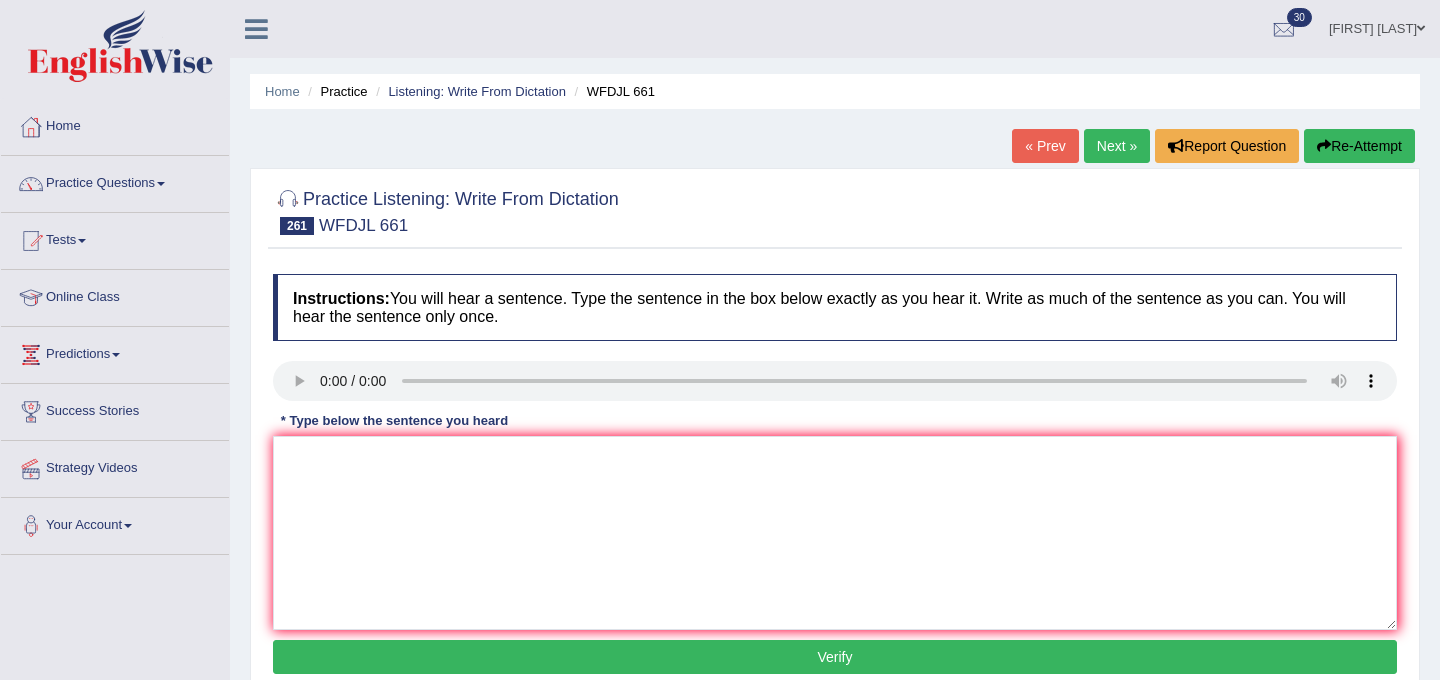 scroll, scrollTop: 0, scrollLeft: 0, axis: both 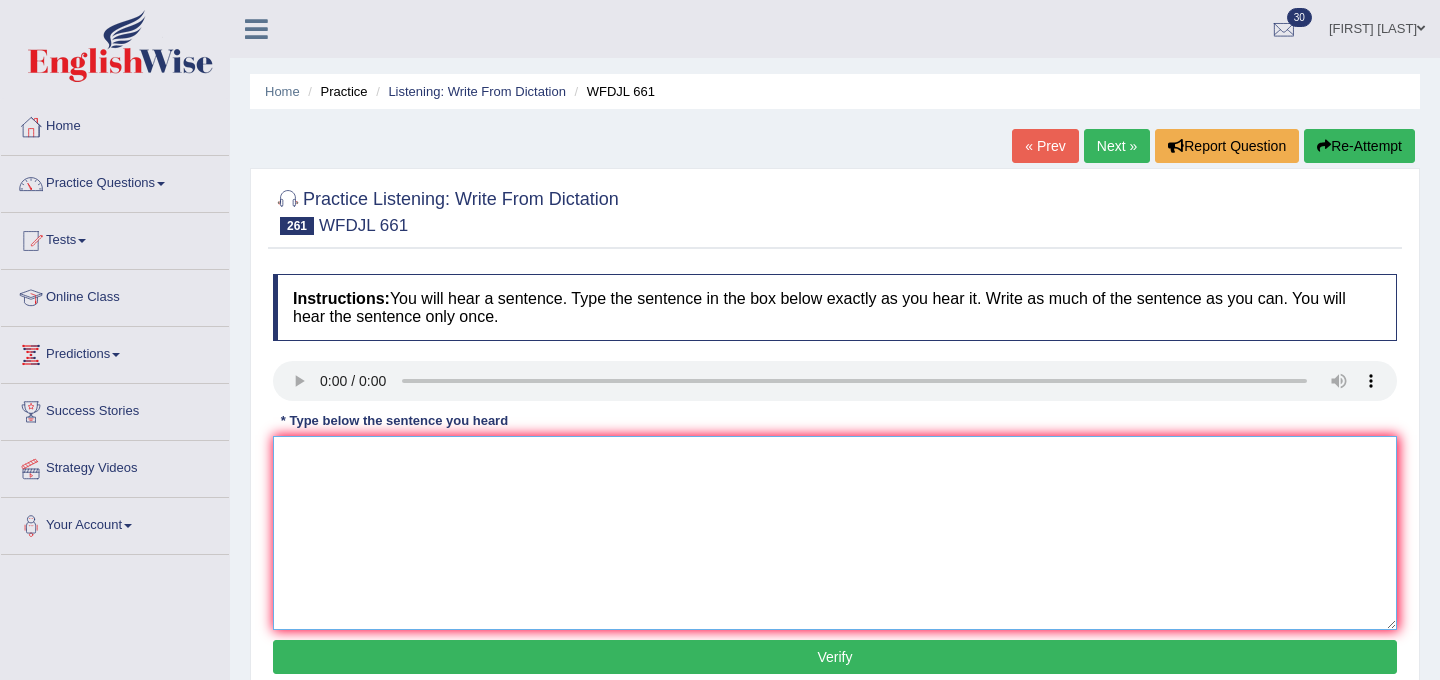 click at bounding box center [835, 533] 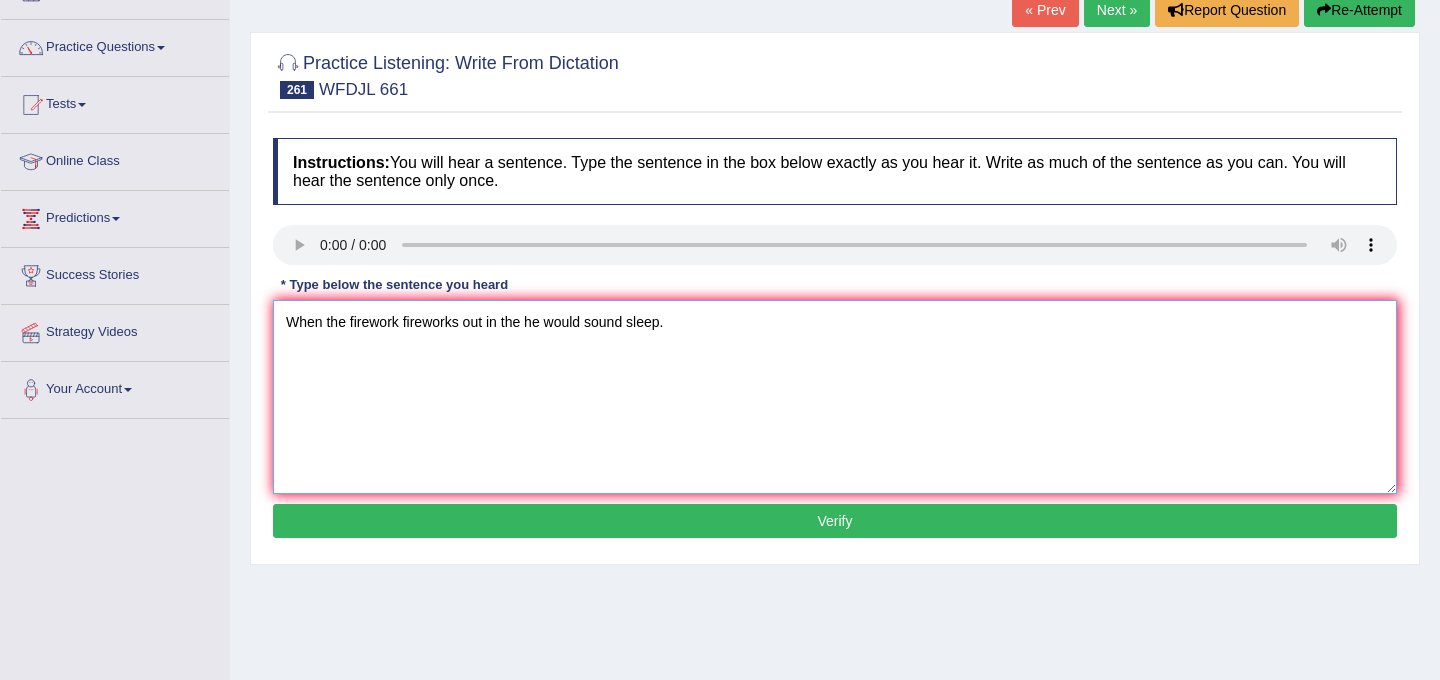 scroll, scrollTop: 135, scrollLeft: 0, axis: vertical 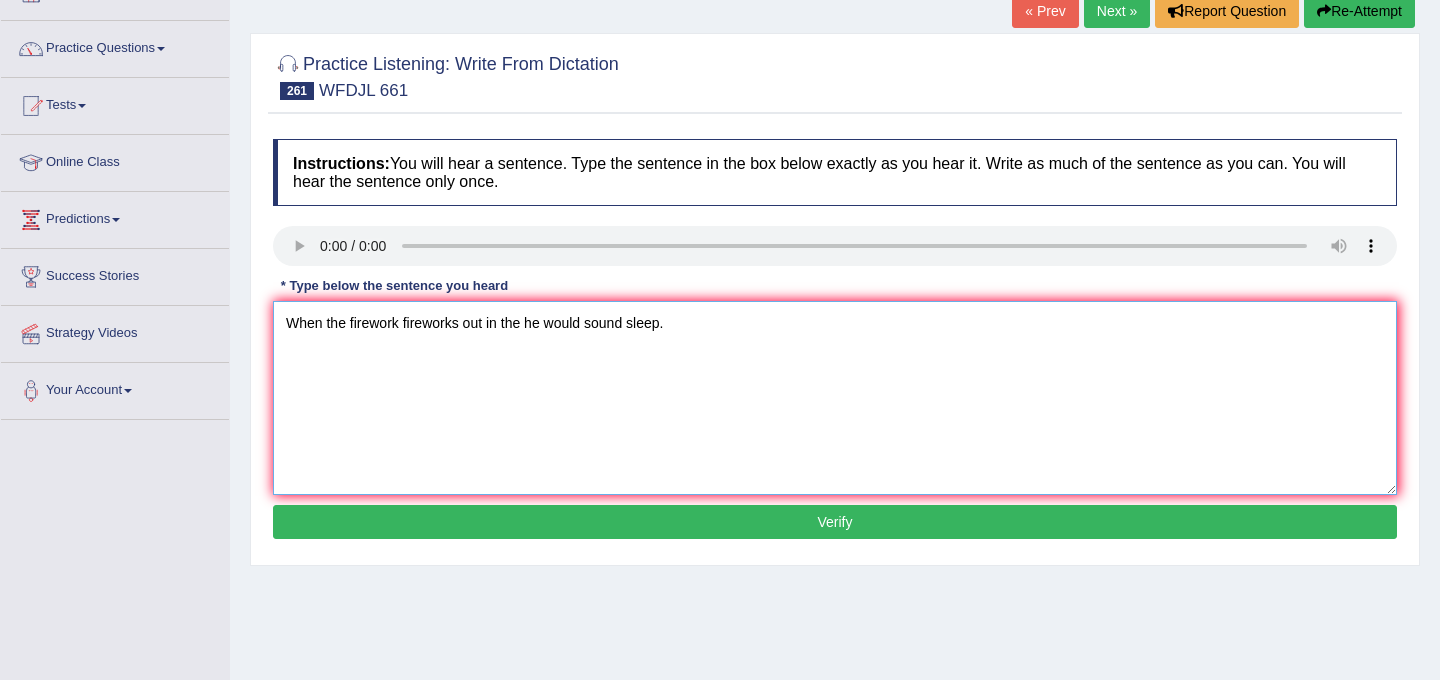 type on "When the firework fireworks out in the he would sound sleep." 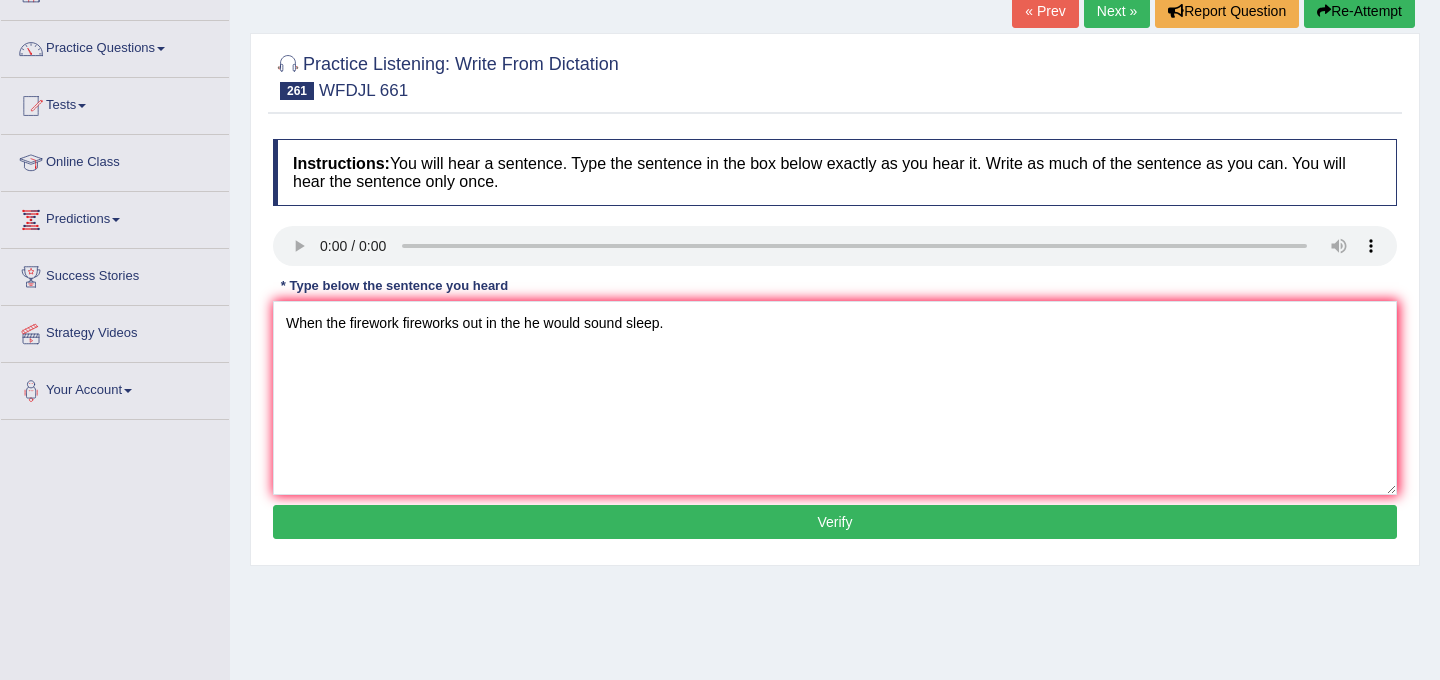 click on "Verify" at bounding box center (835, 522) 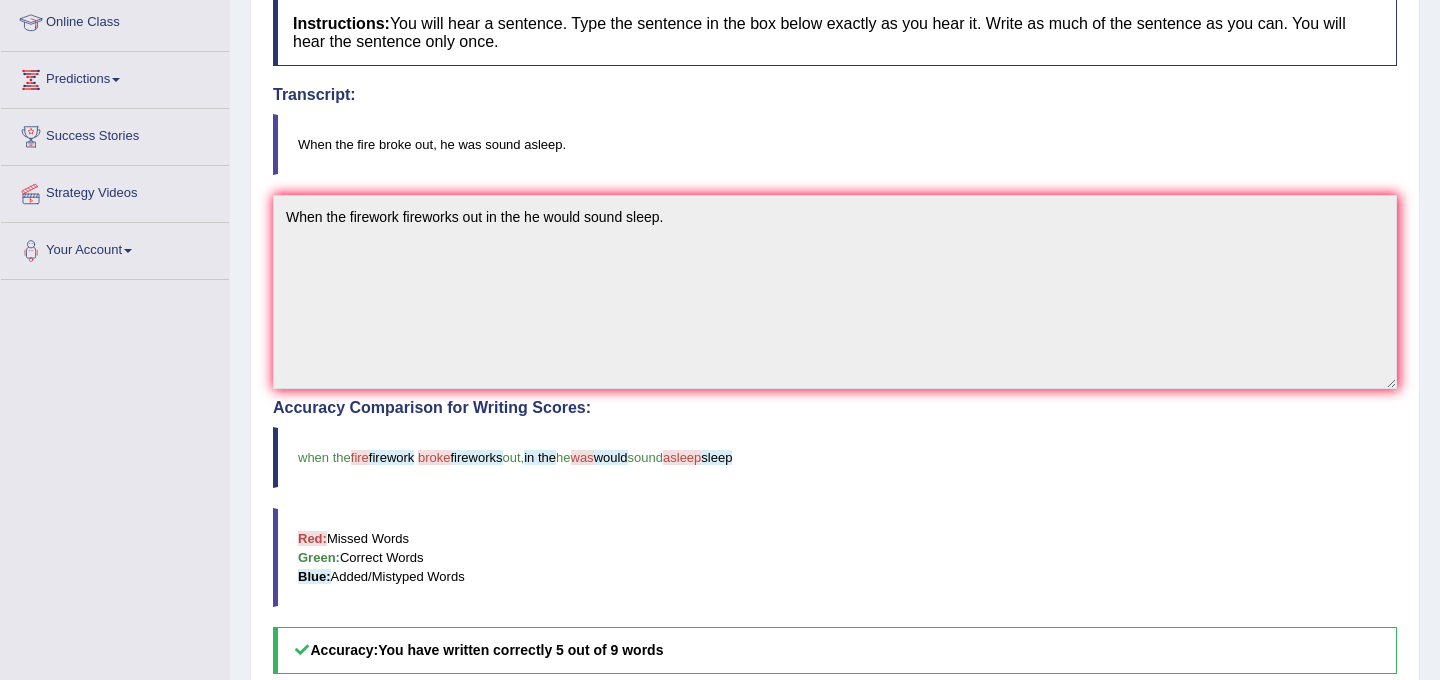scroll, scrollTop: 0, scrollLeft: 0, axis: both 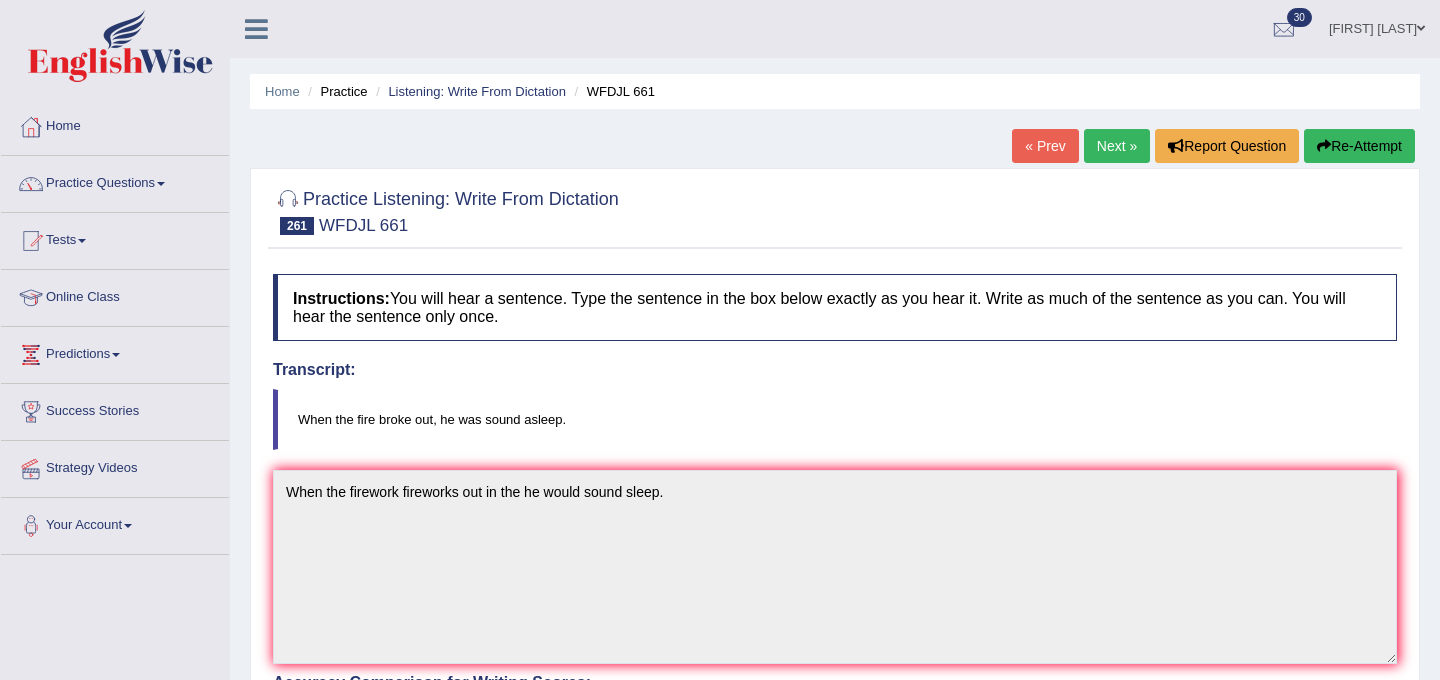 click on "Next »" at bounding box center [1117, 146] 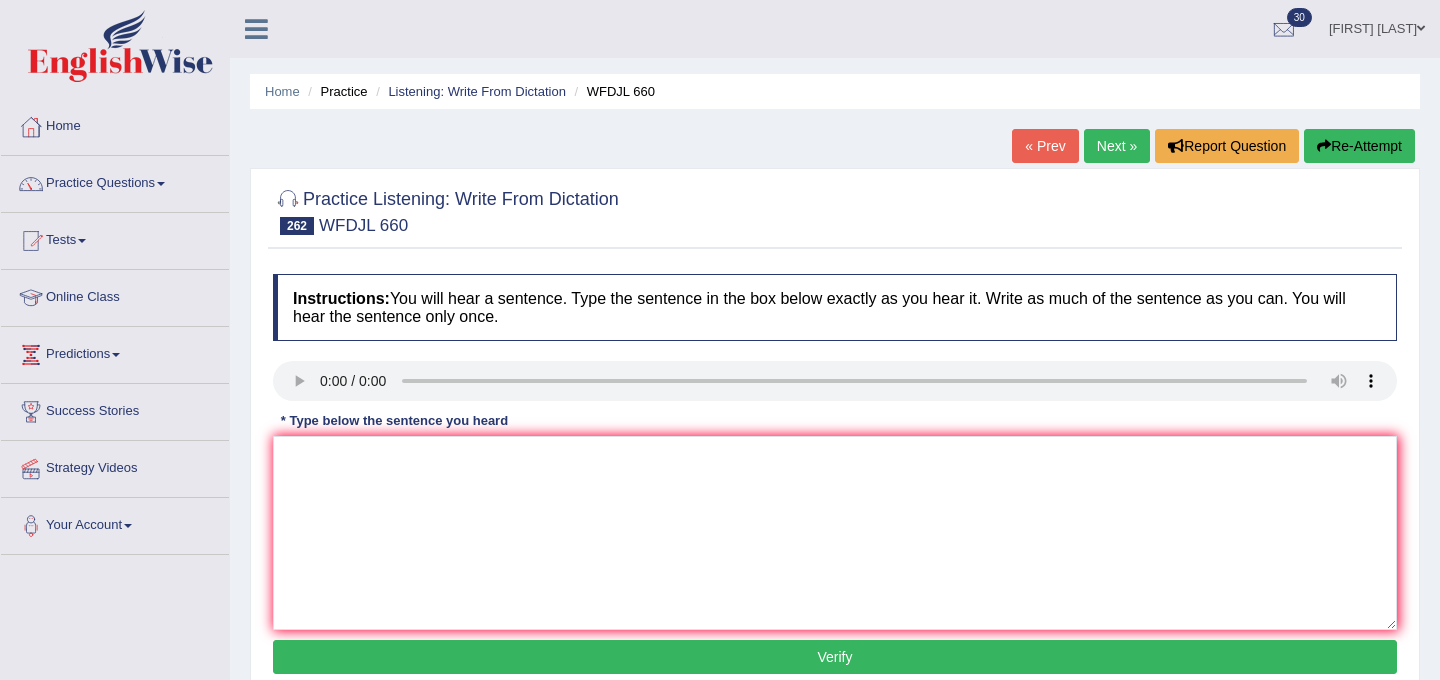 scroll, scrollTop: 0, scrollLeft: 0, axis: both 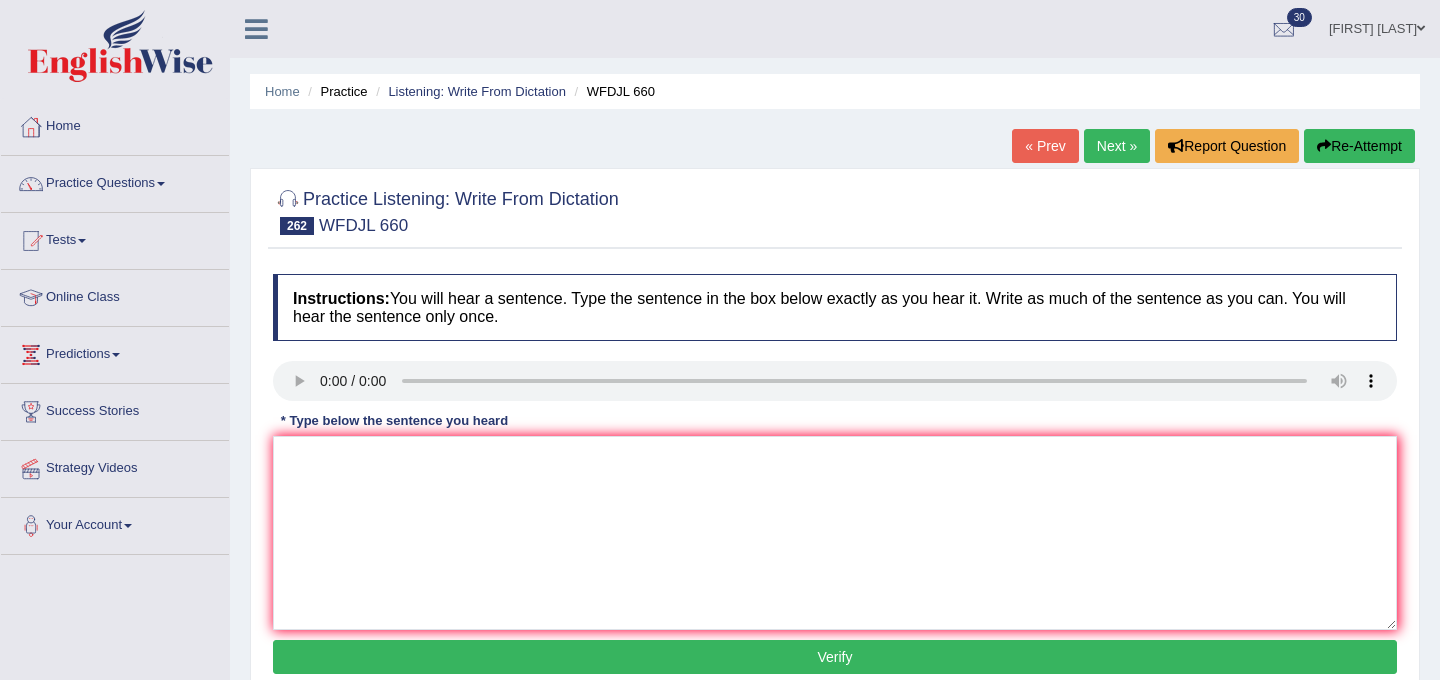 click on "Verify" at bounding box center (835, 657) 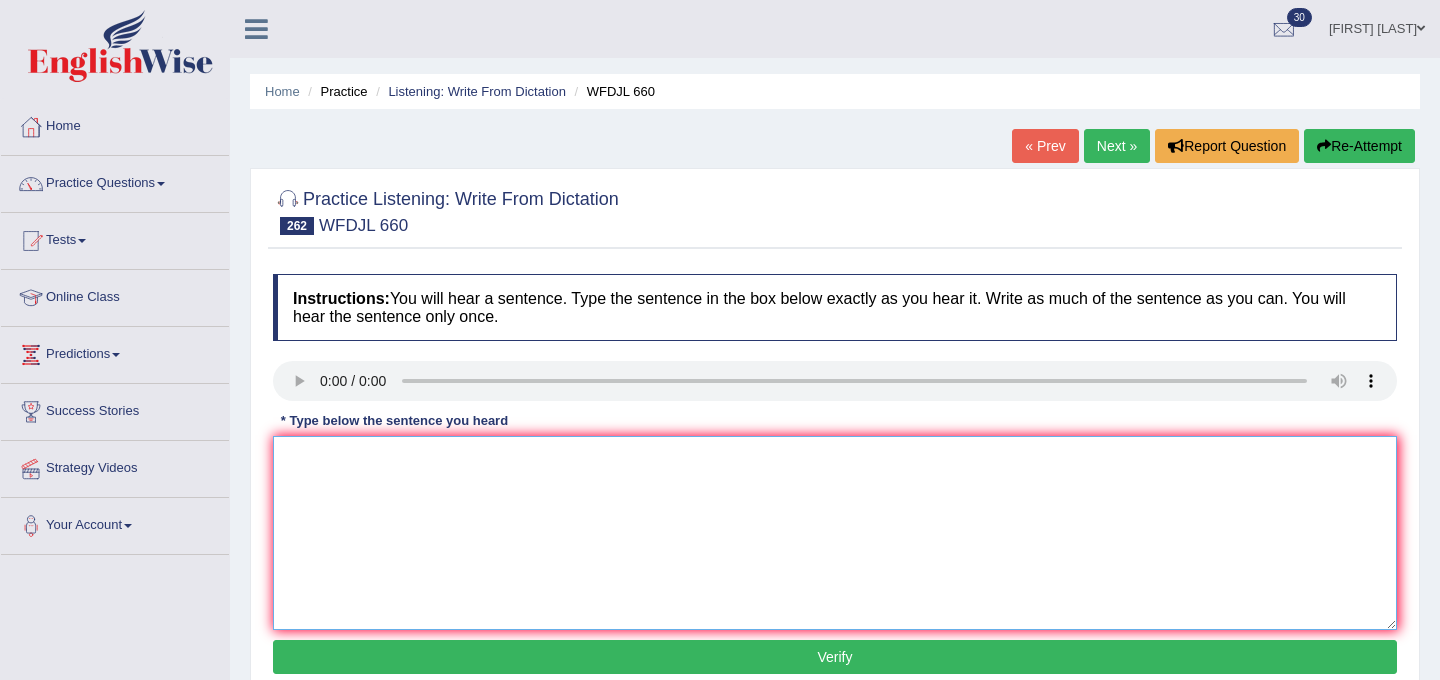 click at bounding box center [835, 533] 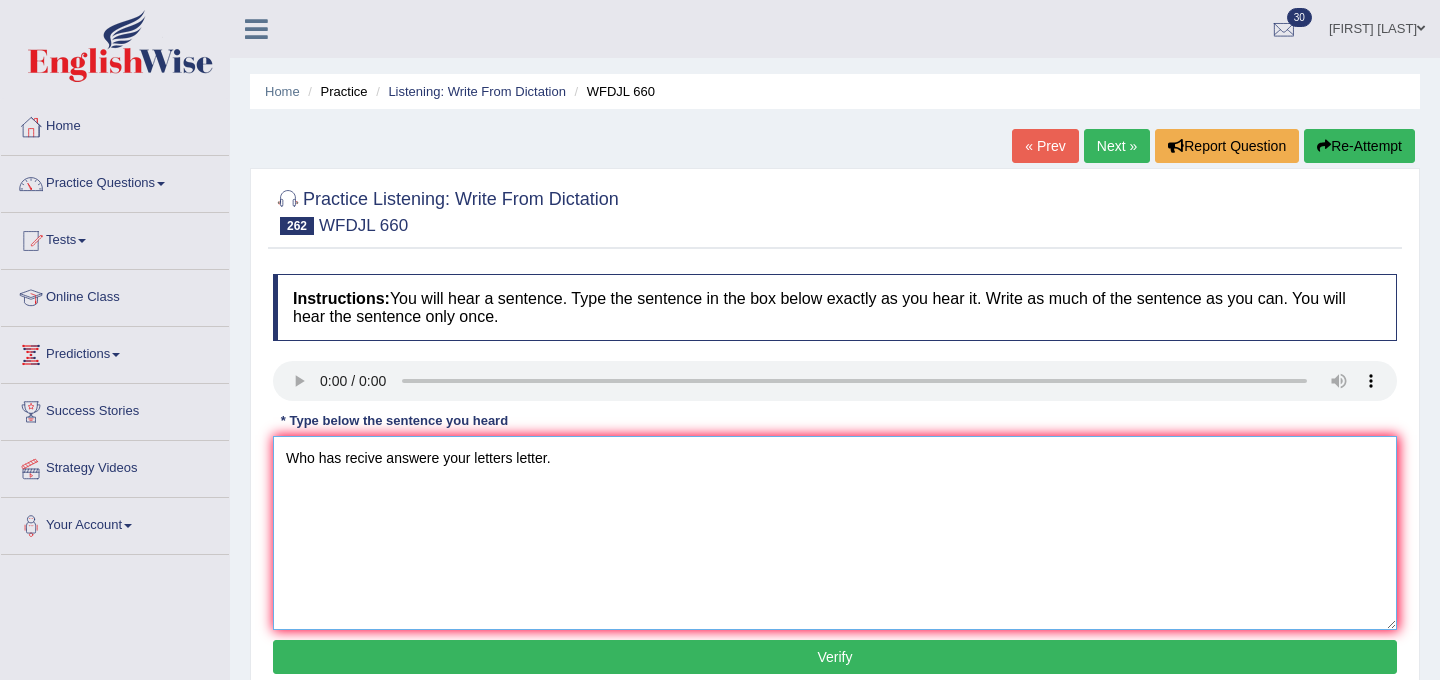 scroll, scrollTop: 72, scrollLeft: 0, axis: vertical 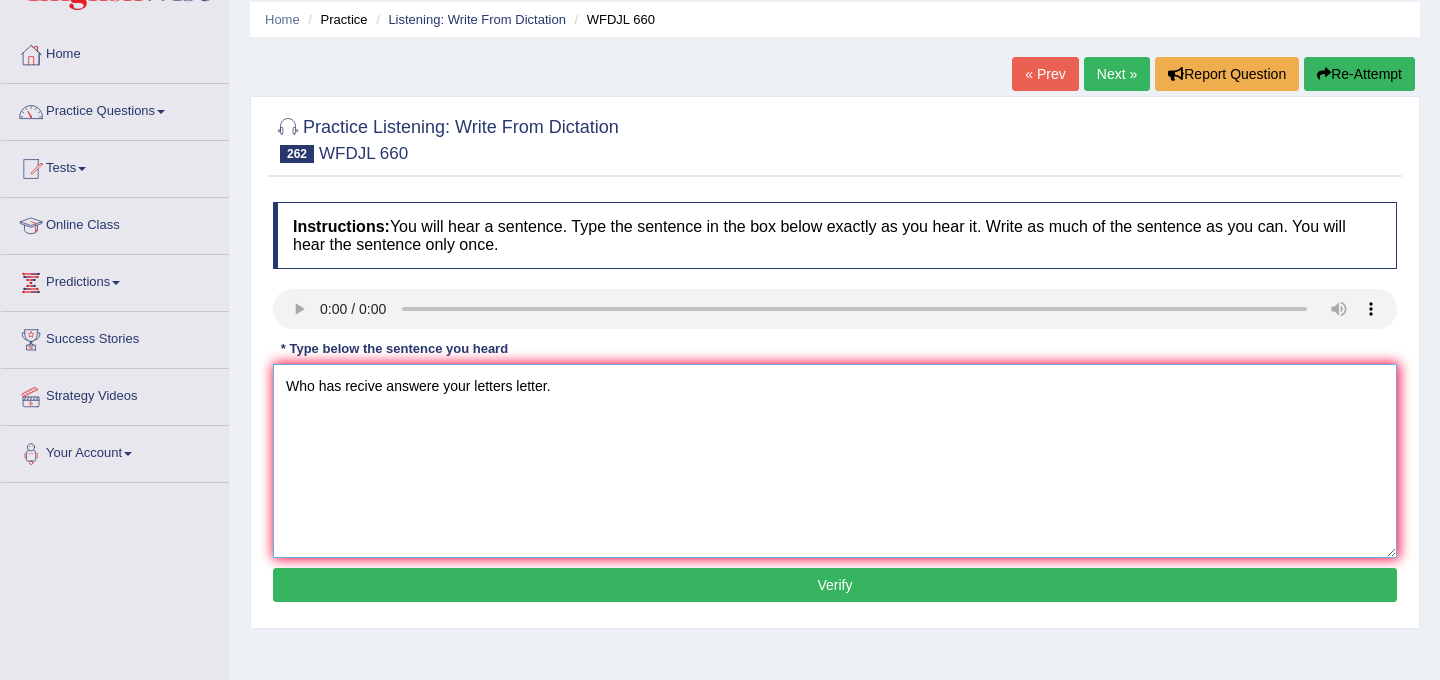 type on "Who has recive answere your letters letter." 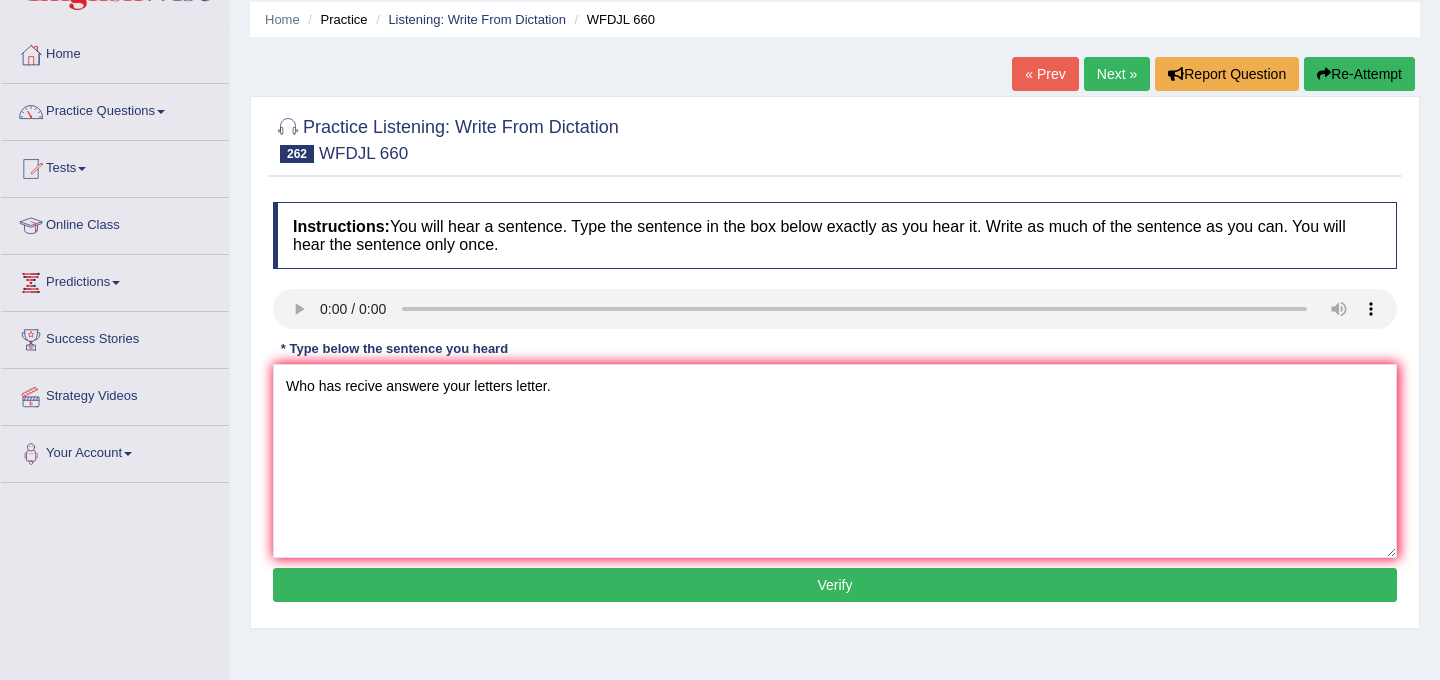click on "Verify" at bounding box center (835, 585) 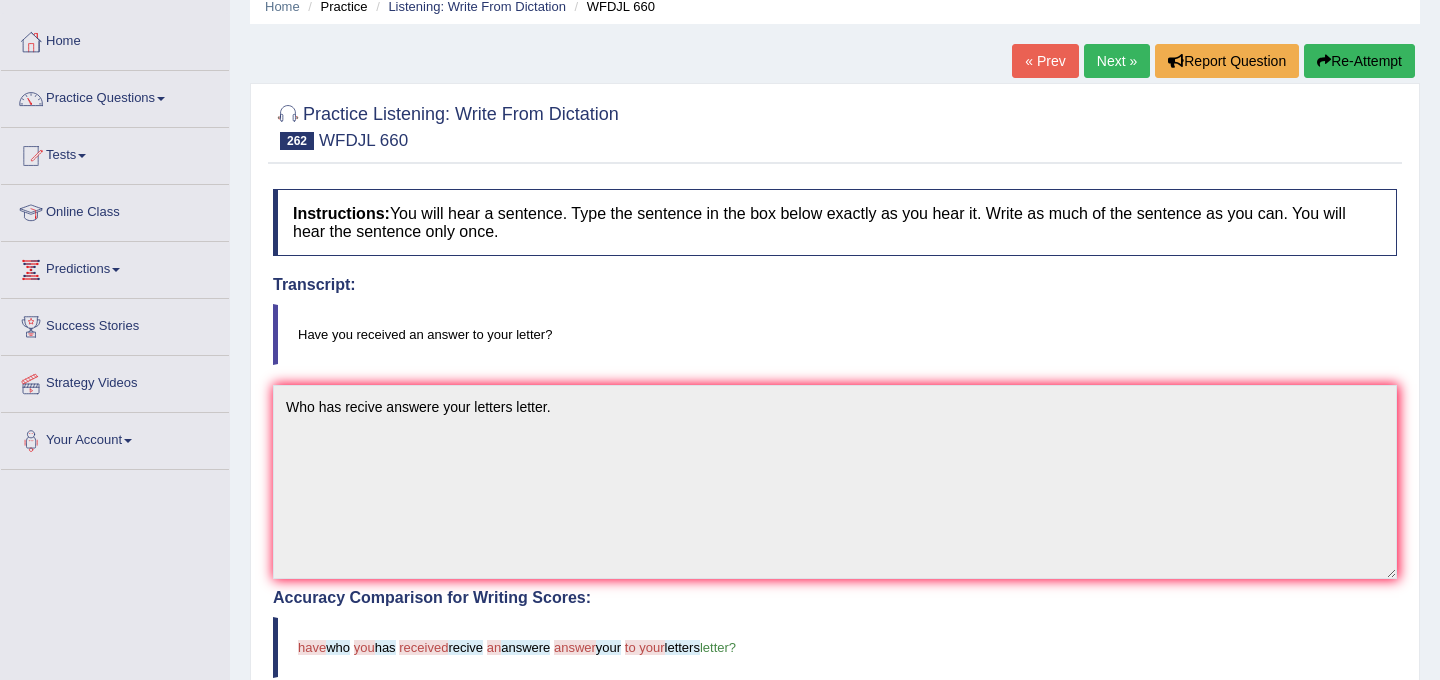 scroll, scrollTop: 79, scrollLeft: 0, axis: vertical 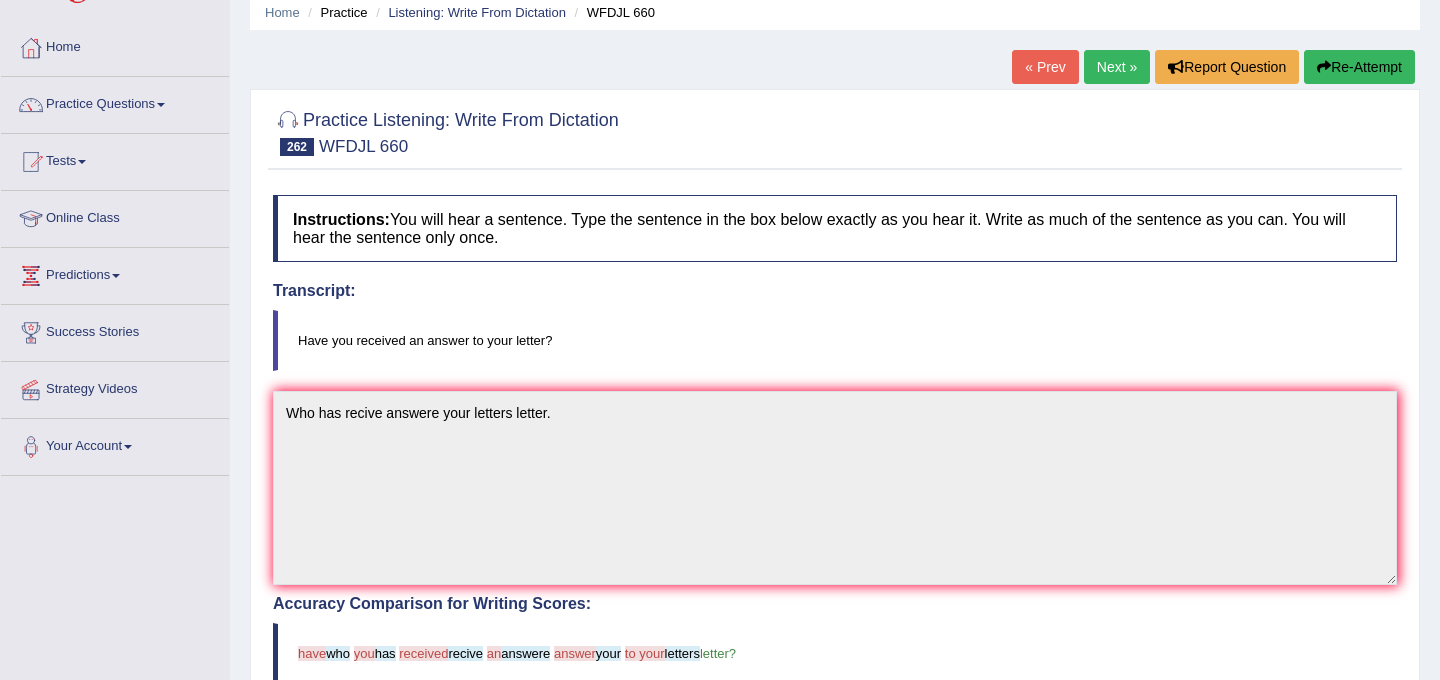 click on "Next »" at bounding box center (1117, 67) 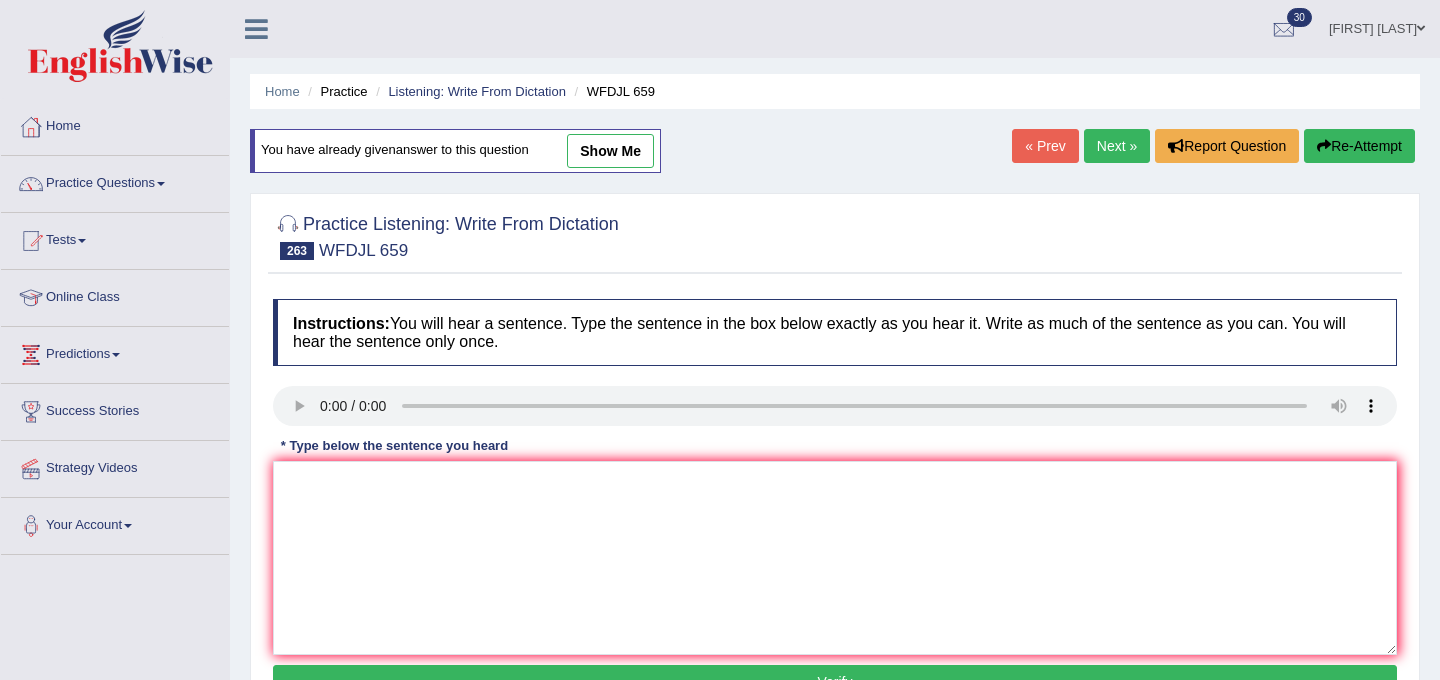 scroll, scrollTop: 0, scrollLeft: 0, axis: both 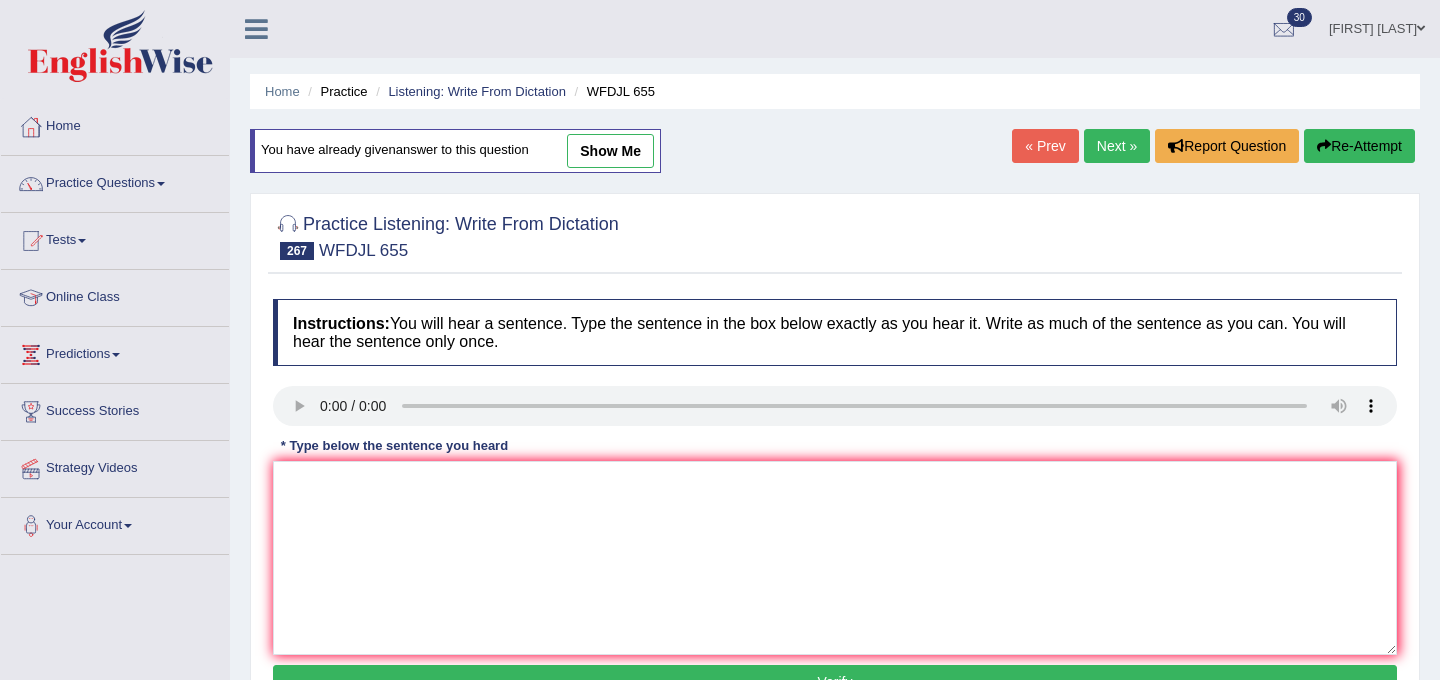 click on "Next »" at bounding box center (1117, 146) 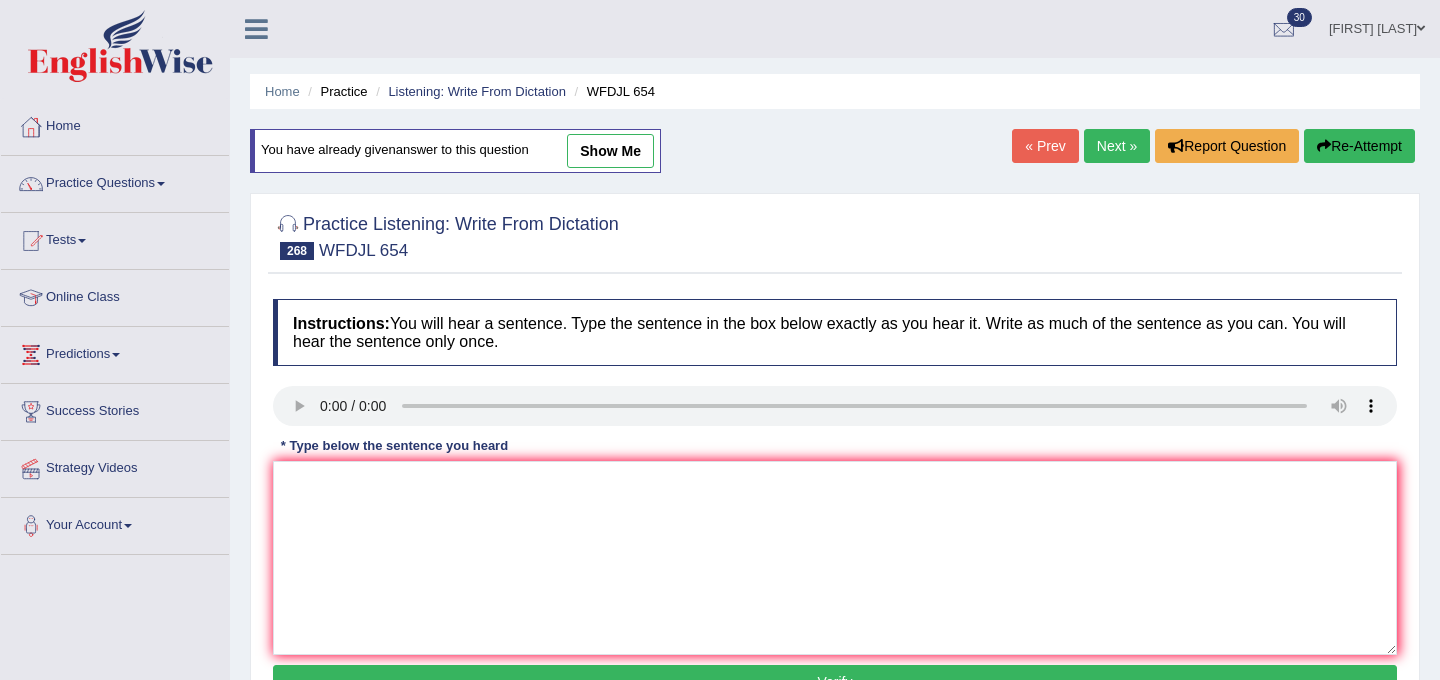 scroll, scrollTop: 0, scrollLeft: 0, axis: both 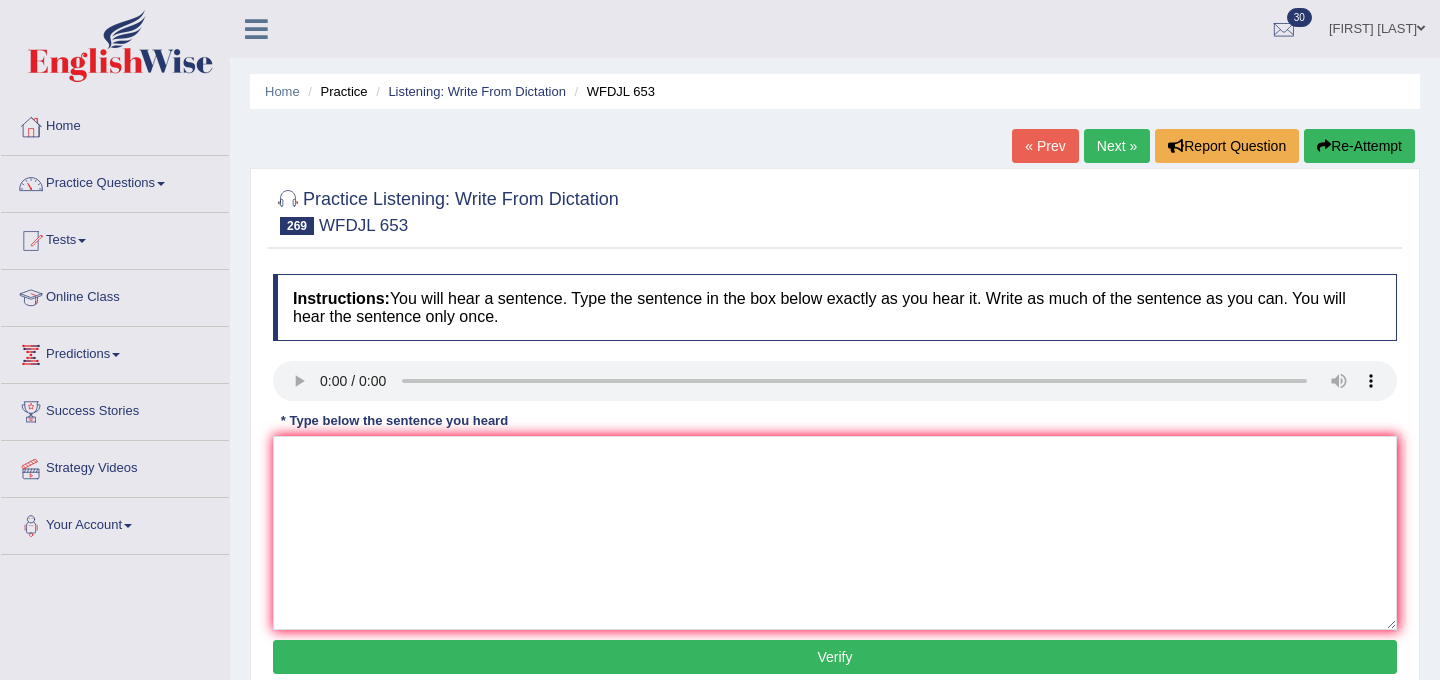 click on "Next »" at bounding box center [1117, 146] 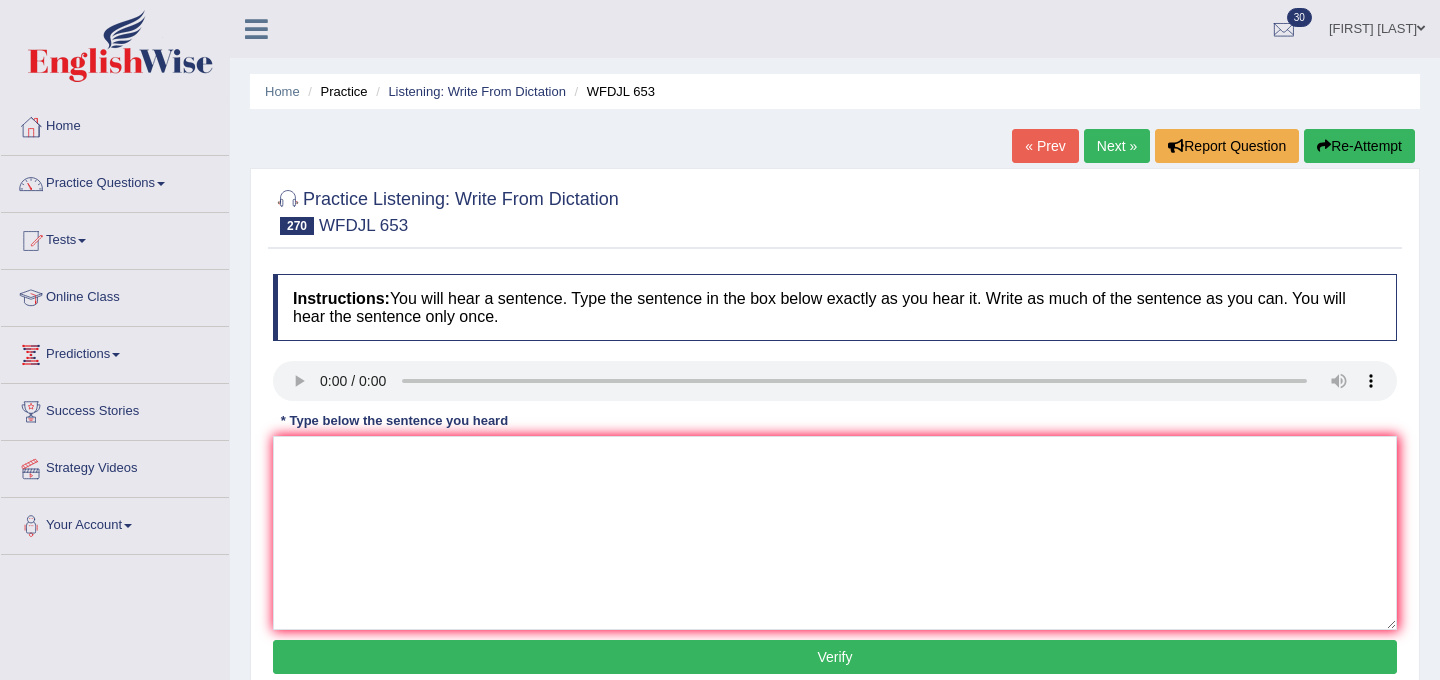 scroll, scrollTop: 0, scrollLeft: 0, axis: both 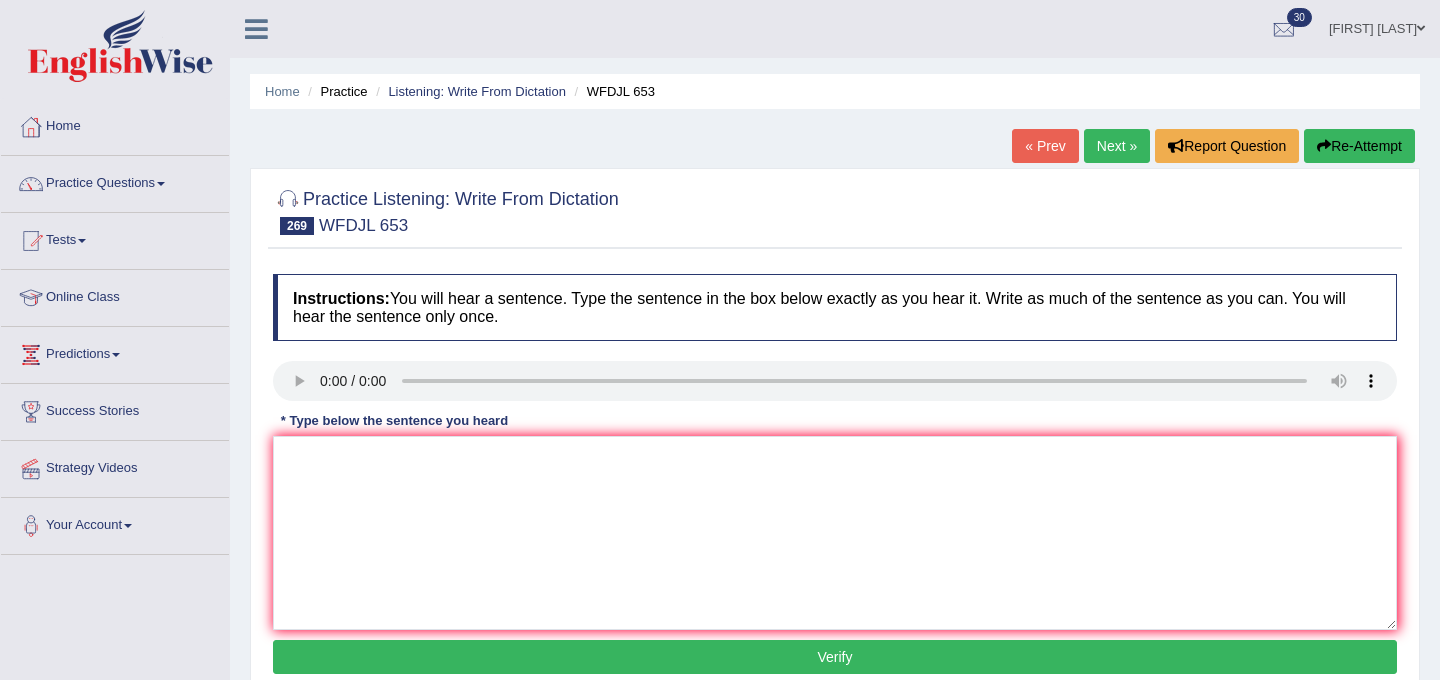 click on "Next »" at bounding box center [1117, 146] 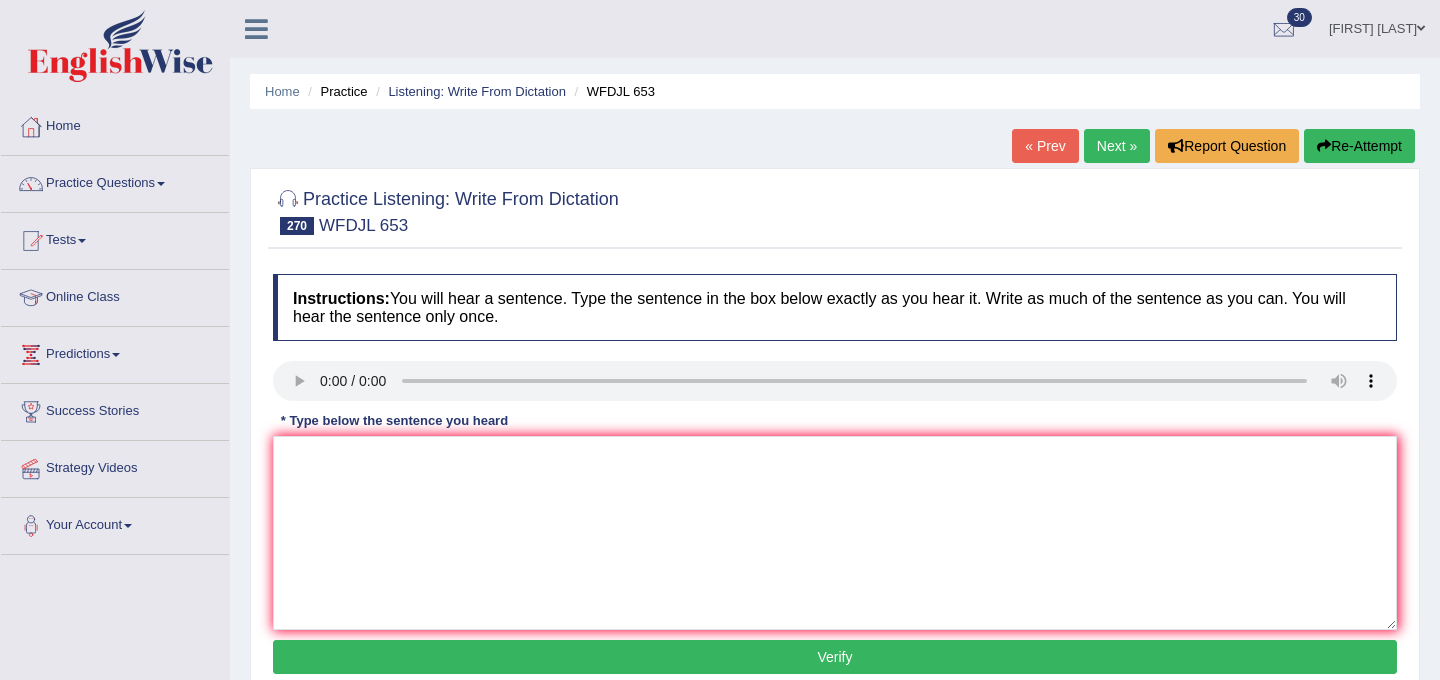 scroll, scrollTop: 0, scrollLeft: 0, axis: both 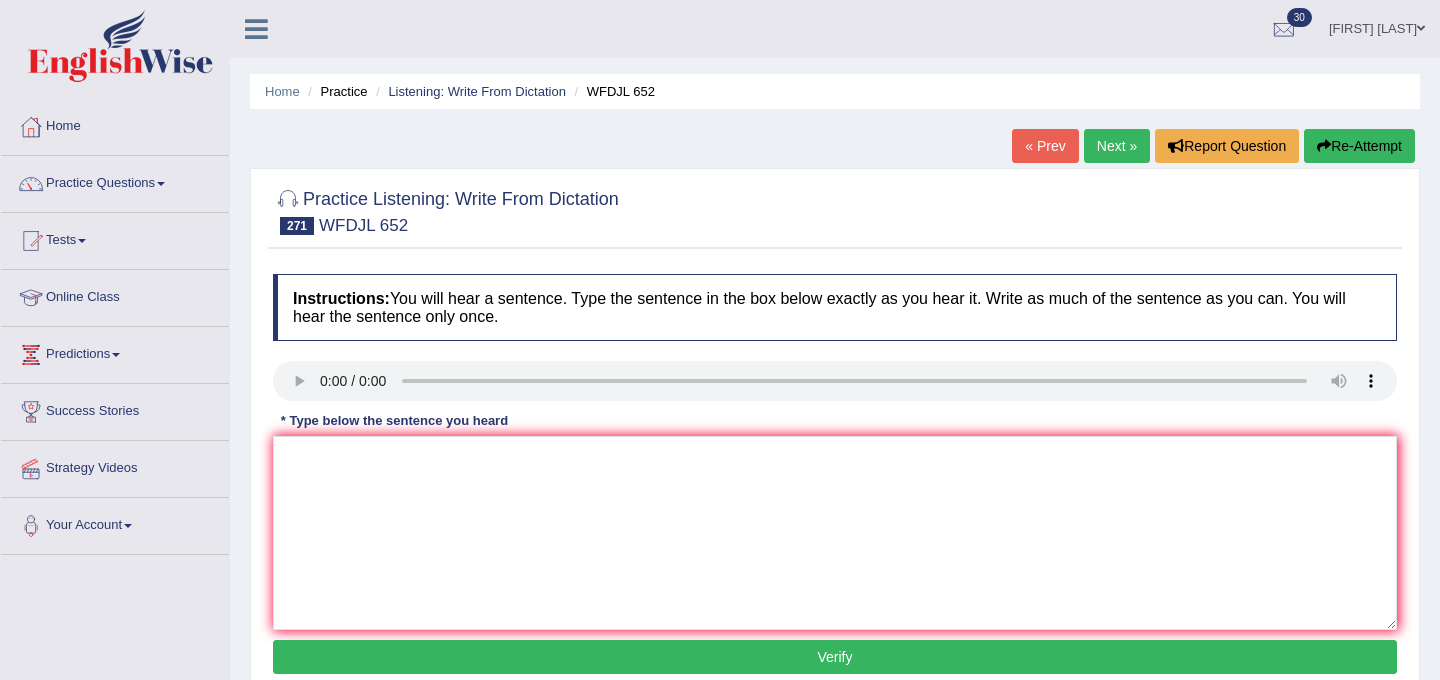 click on "Next »" at bounding box center (1117, 146) 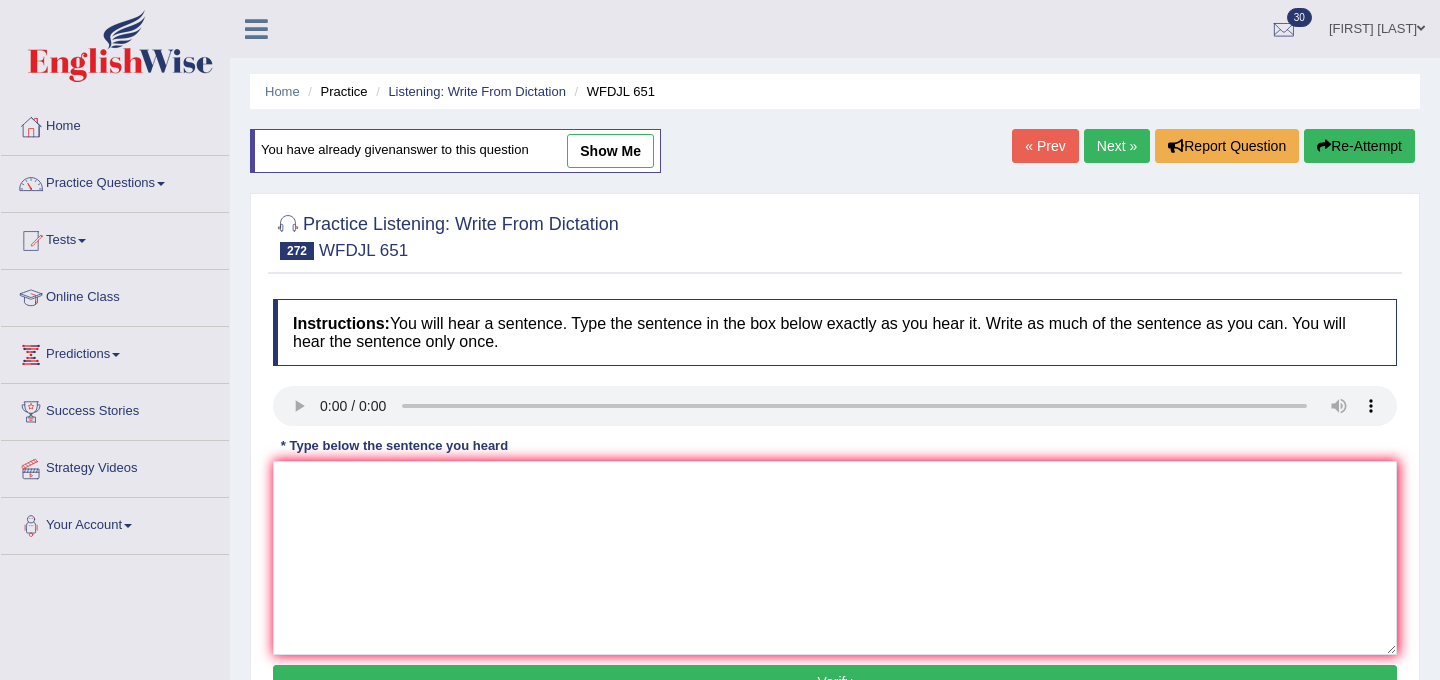 scroll, scrollTop: 0, scrollLeft: 0, axis: both 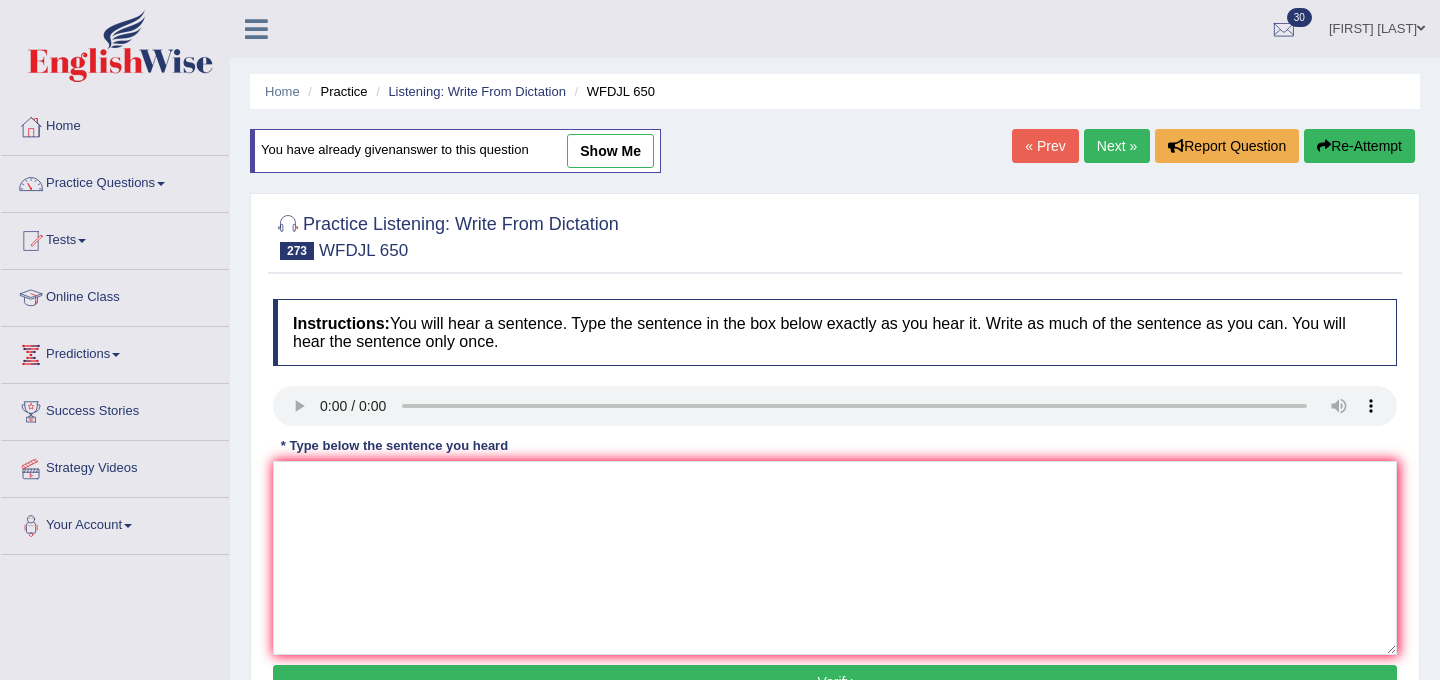 click on "Next »" at bounding box center (1117, 146) 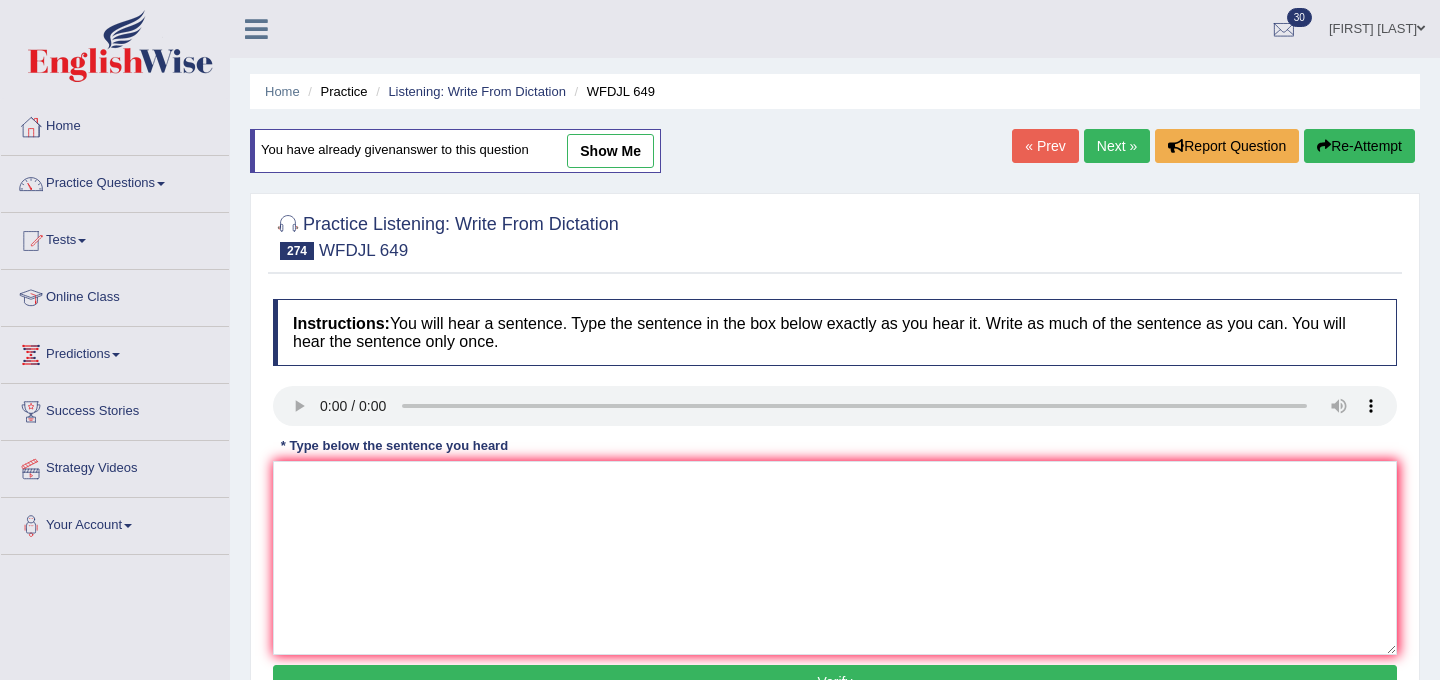 scroll, scrollTop: 0, scrollLeft: 0, axis: both 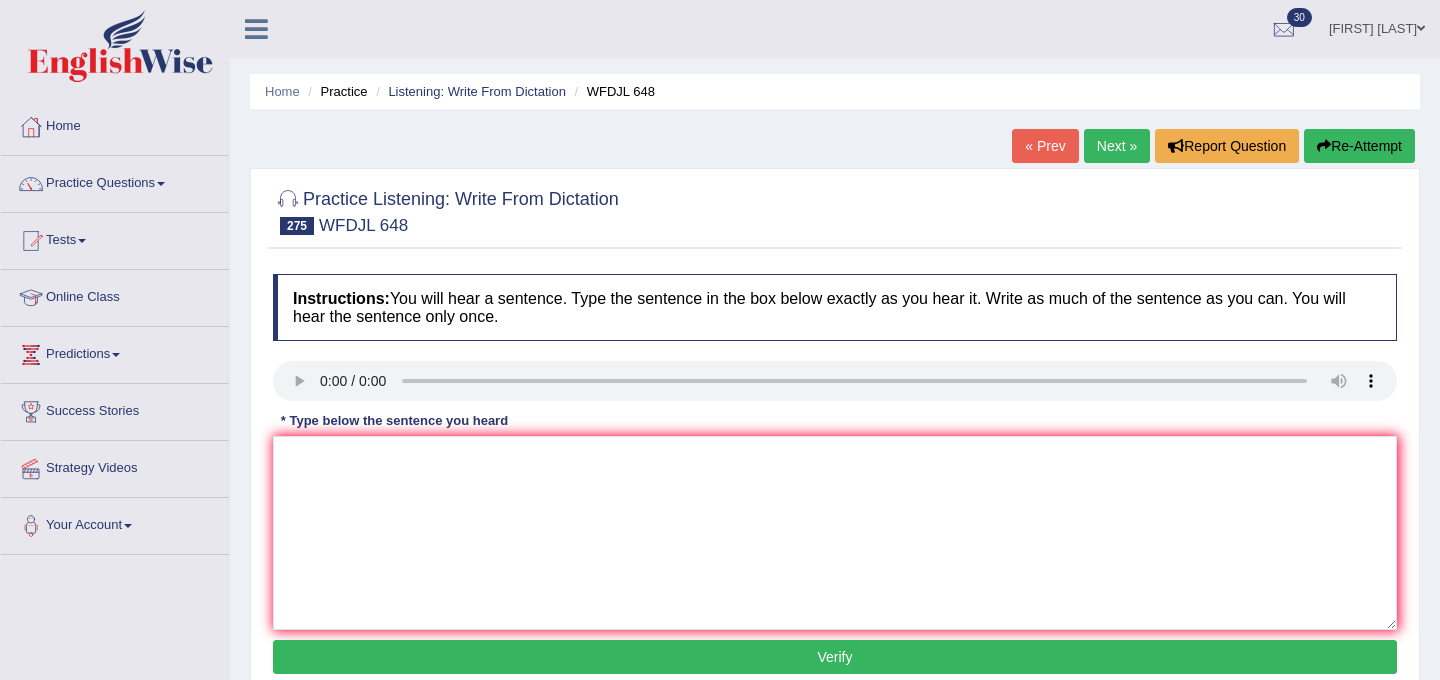 click on "Next »" at bounding box center (1117, 146) 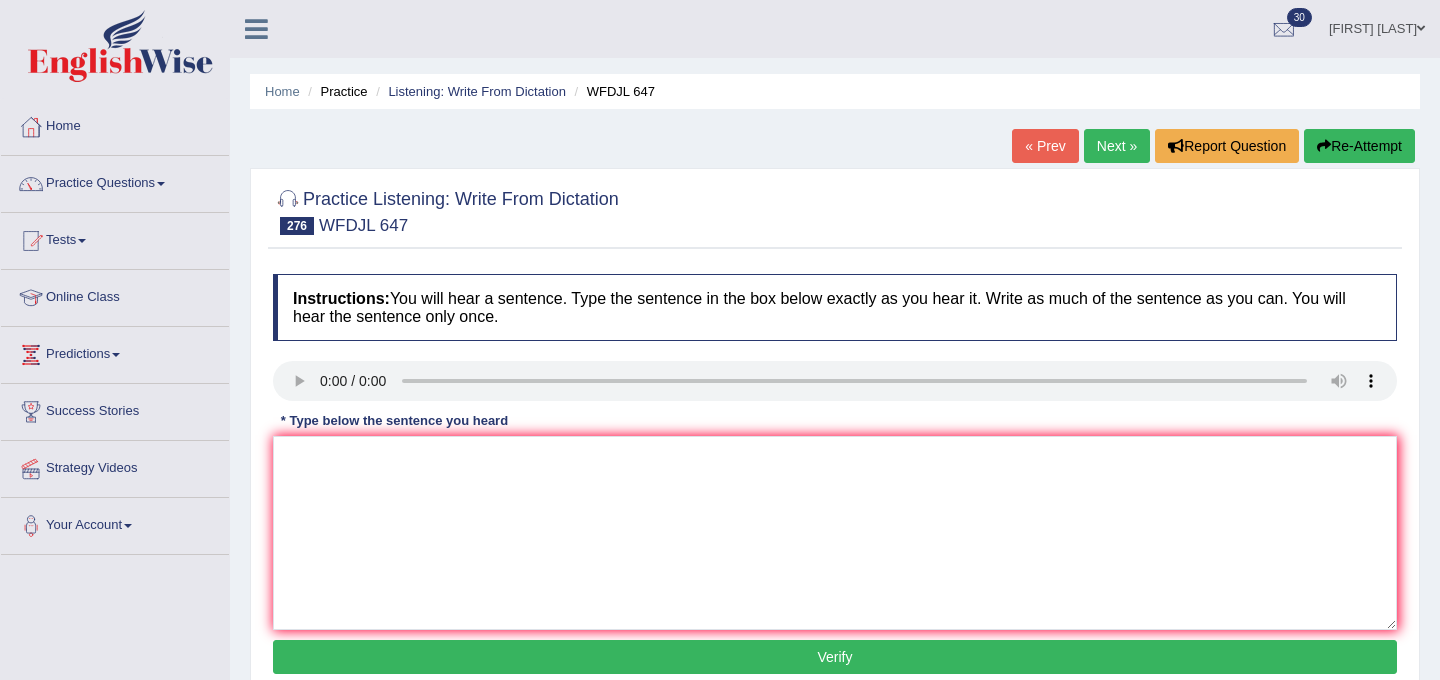 scroll, scrollTop: 0, scrollLeft: 0, axis: both 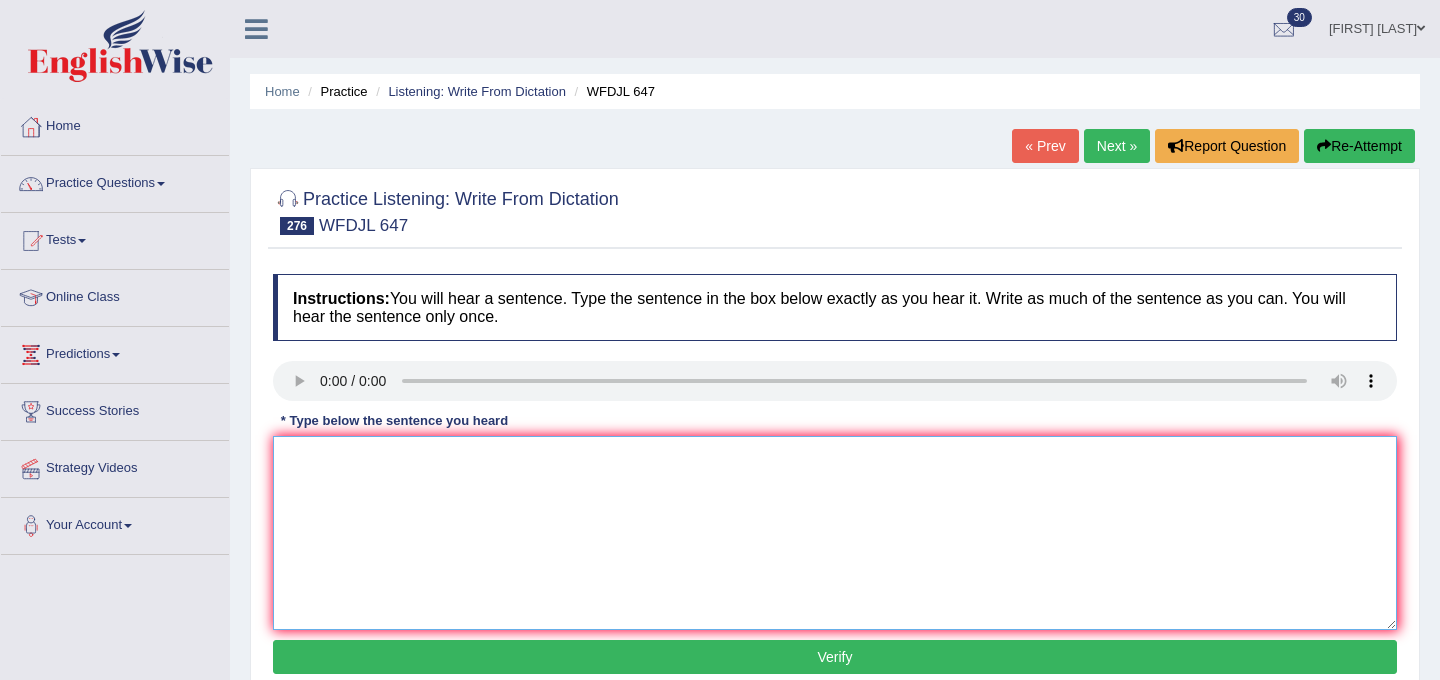 click at bounding box center (835, 533) 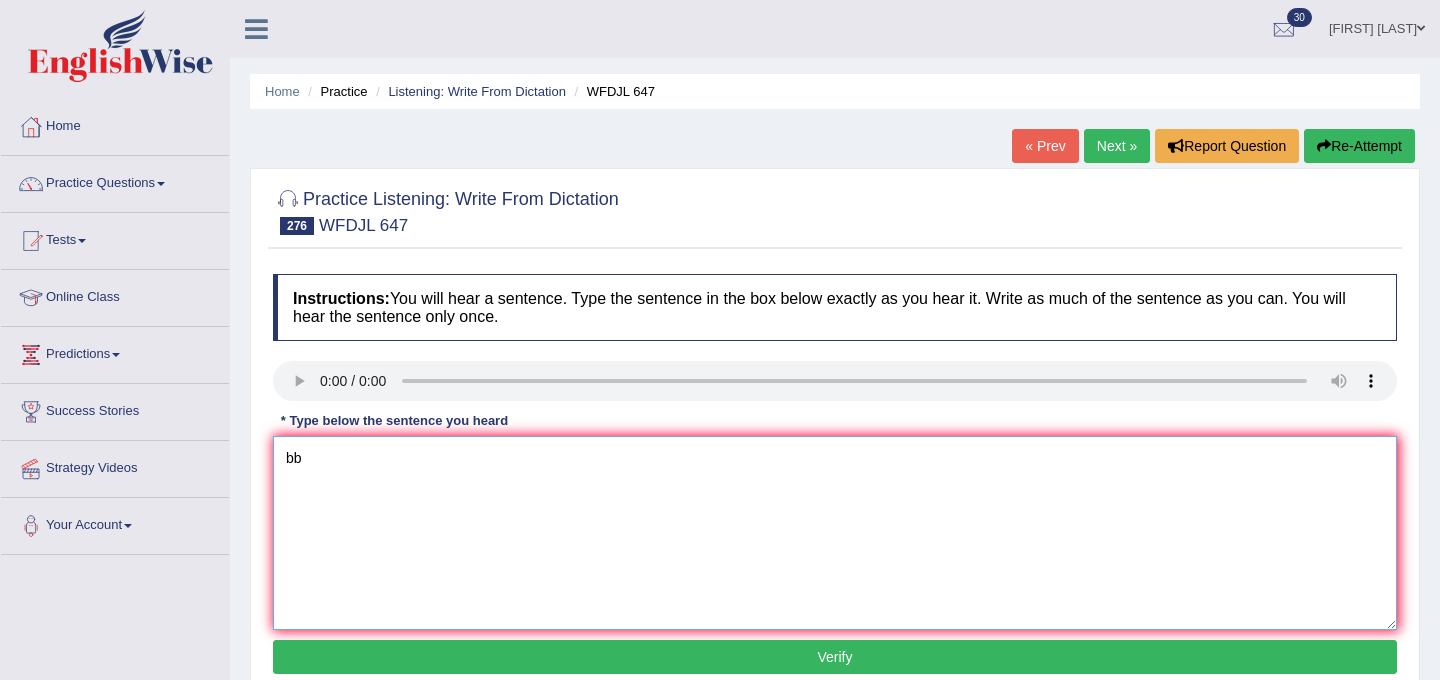 type on "bb" 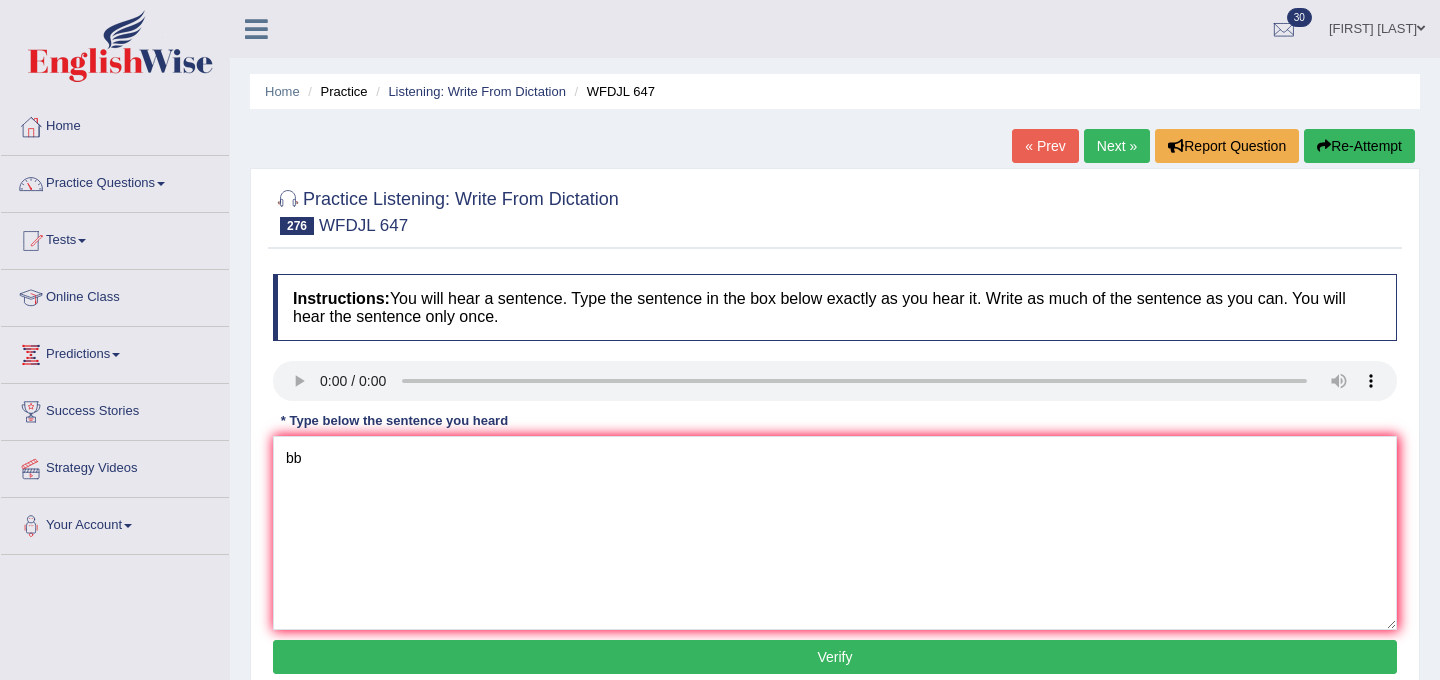 click on "Verify" at bounding box center [835, 657] 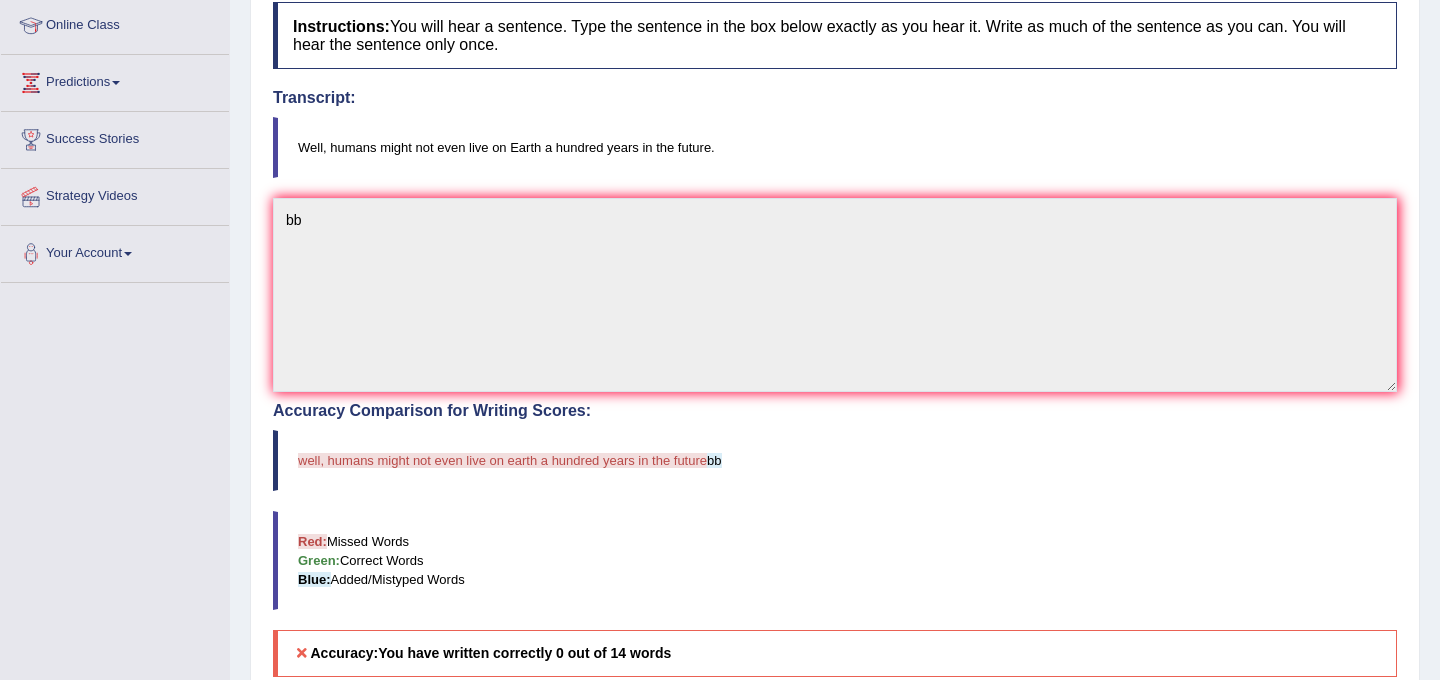 scroll, scrollTop: 0, scrollLeft: 0, axis: both 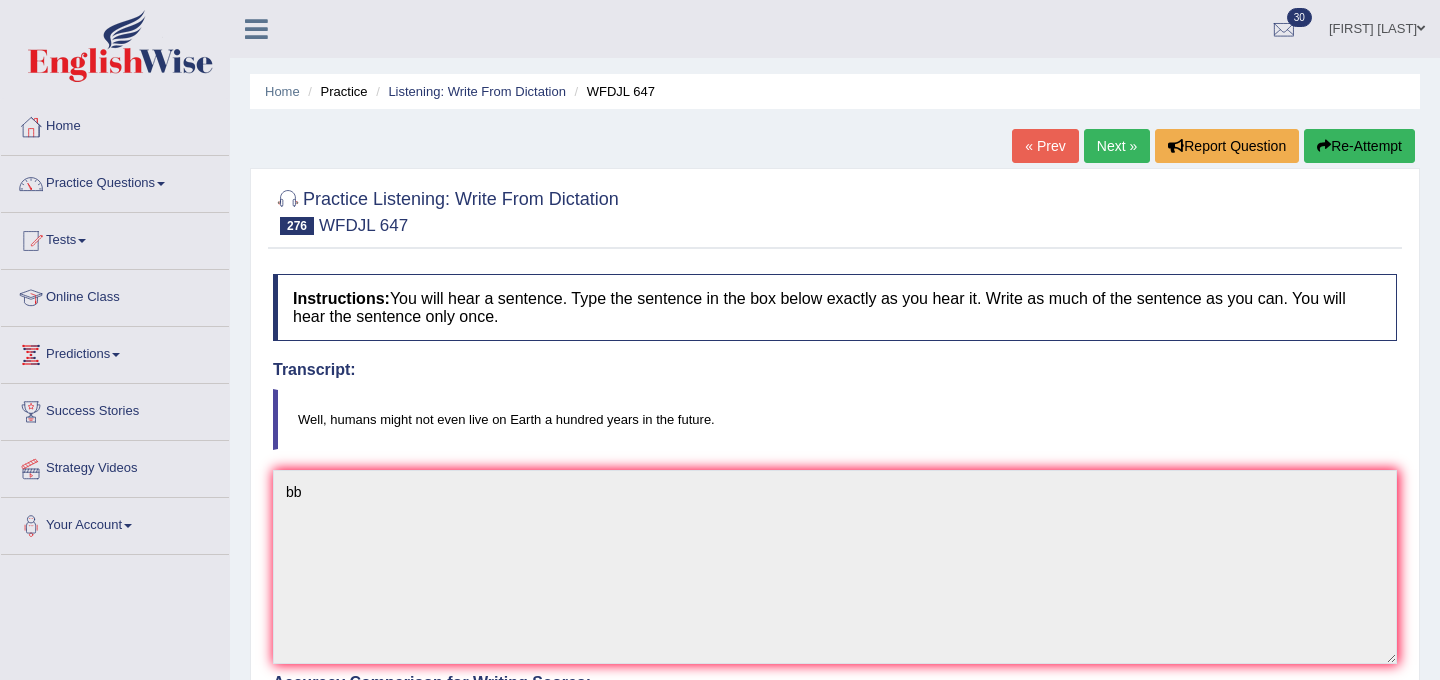 click on "Next »" at bounding box center [1117, 146] 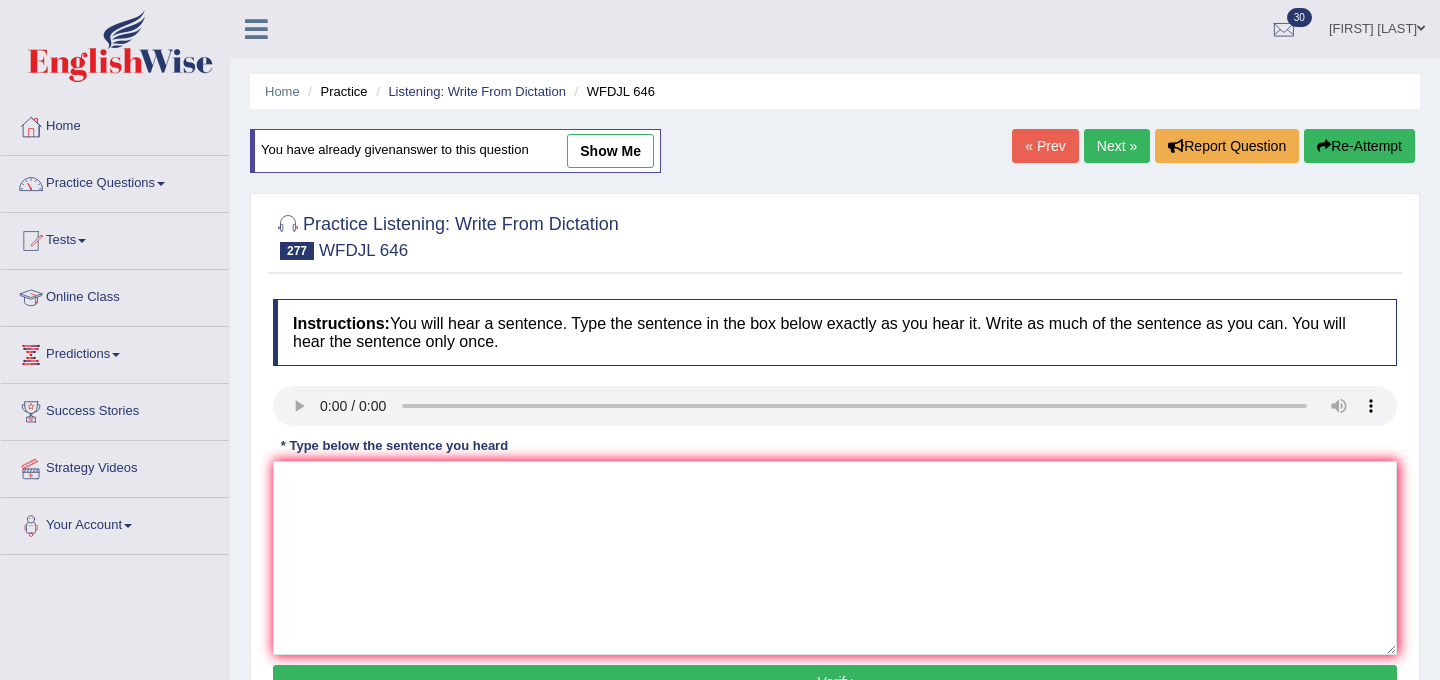 scroll, scrollTop: 0, scrollLeft: 0, axis: both 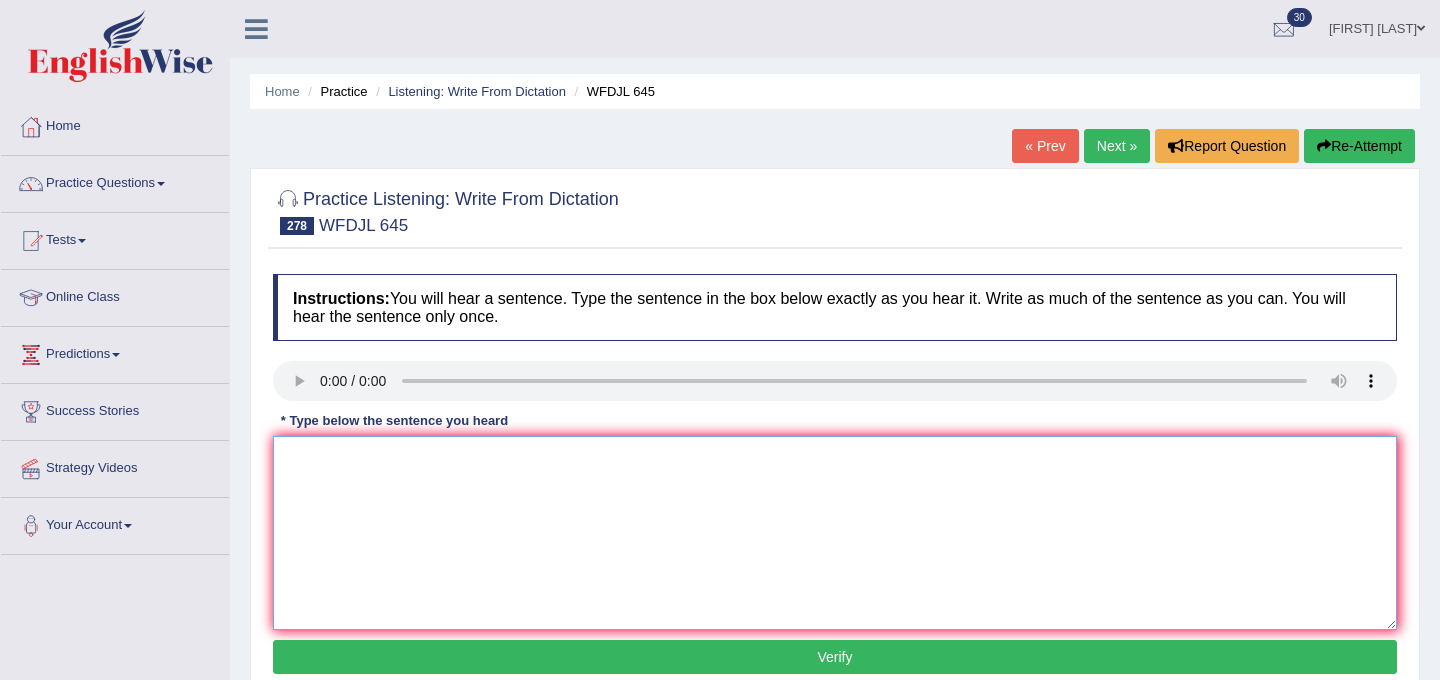 click at bounding box center [835, 533] 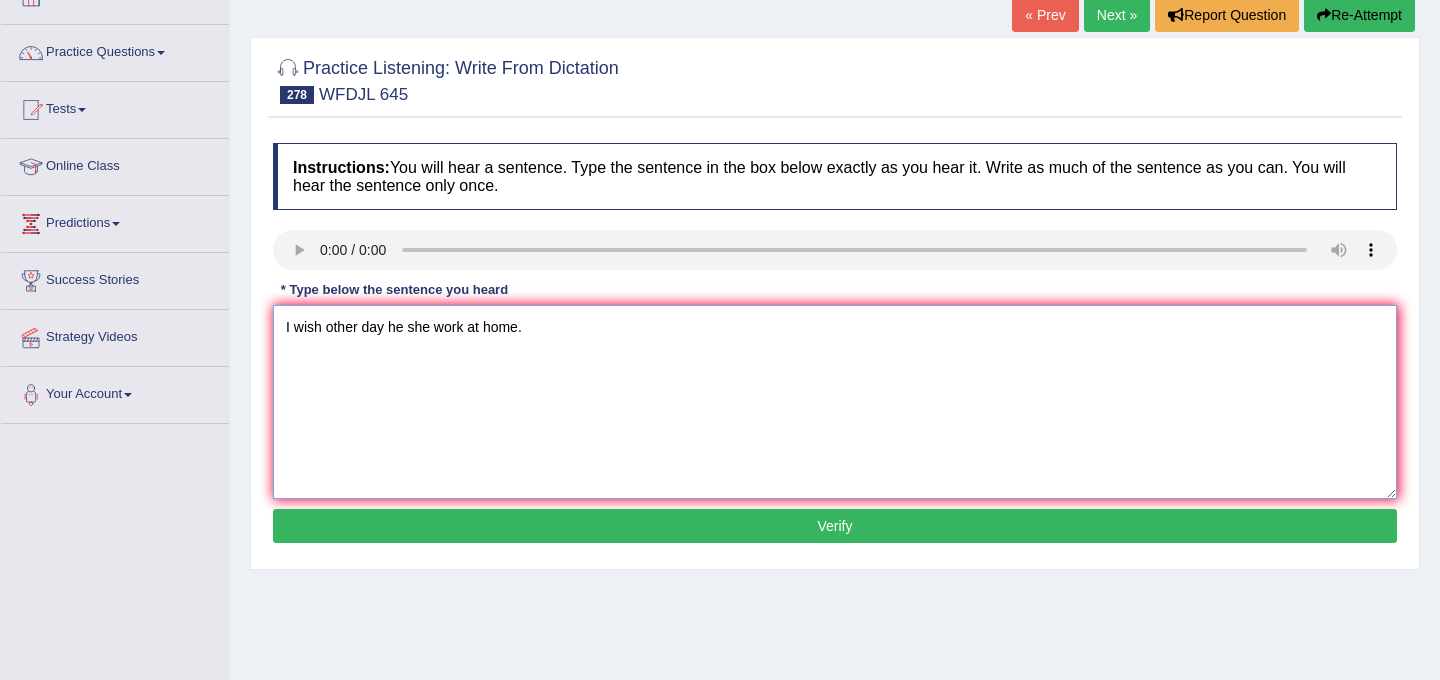 scroll, scrollTop: 133, scrollLeft: 0, axis: vertical 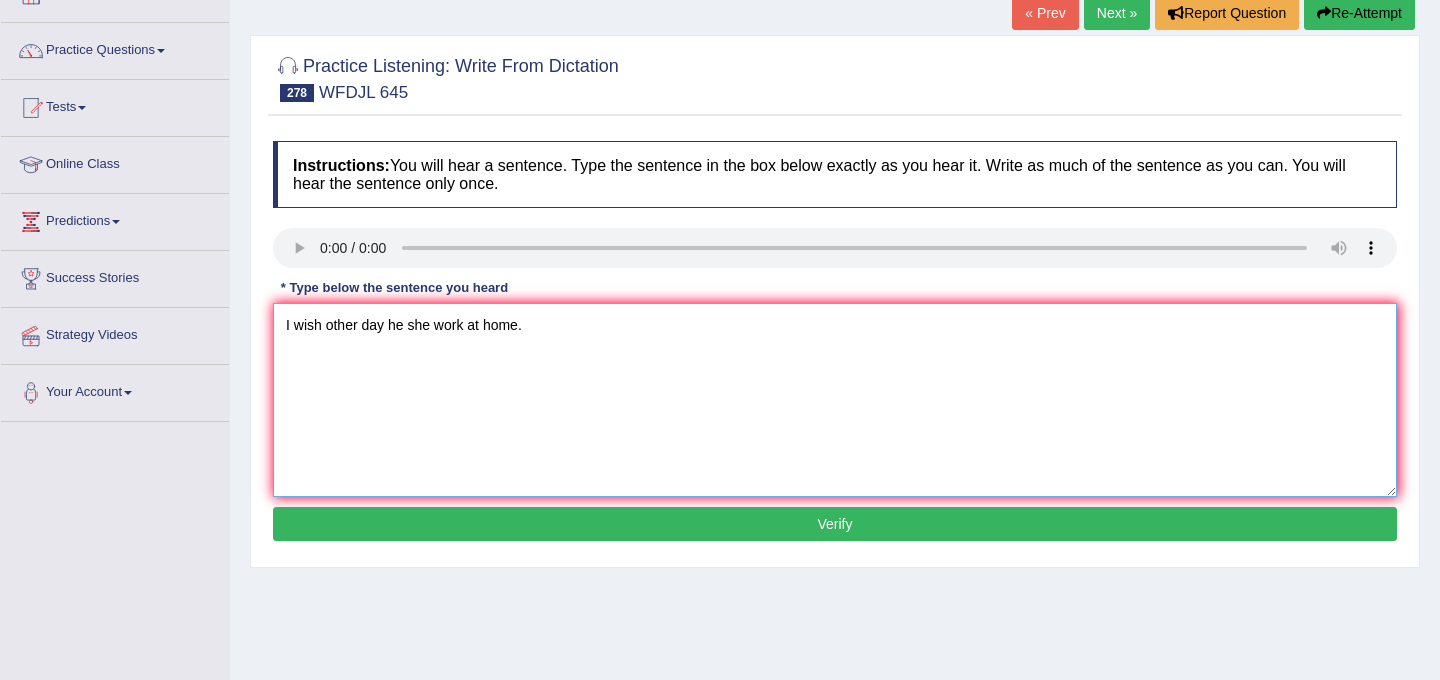 type on "I wish other day he she work at home." 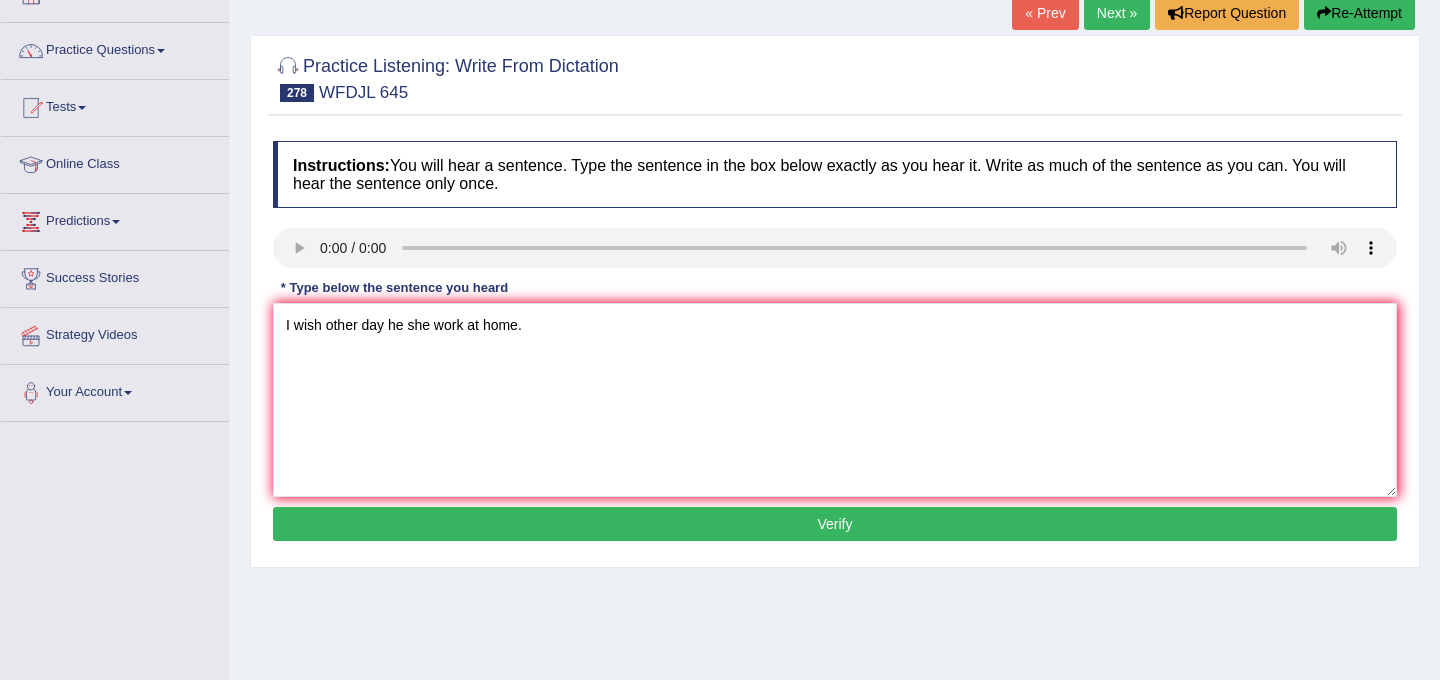 click on "Verify" at bounding box center [835, 524] 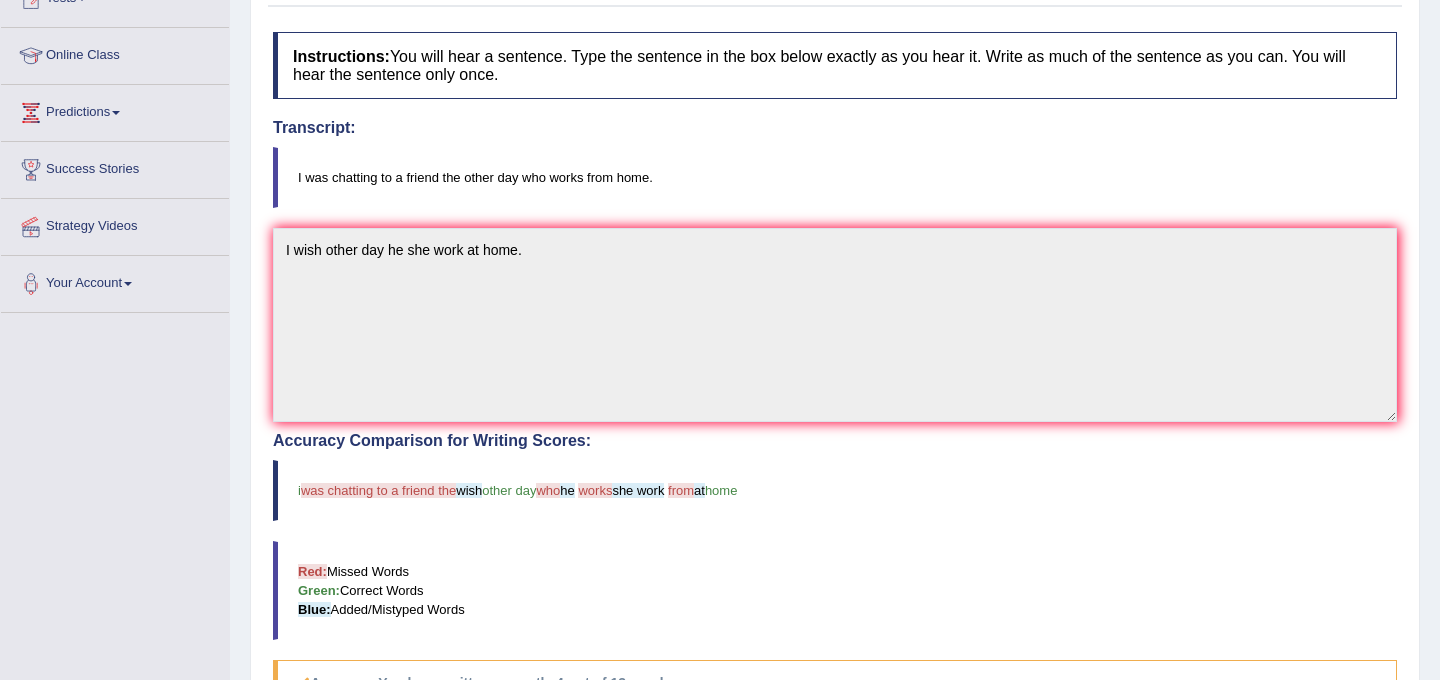 scroll, scrollTop: 0, scrollLeft: 0, axis: both 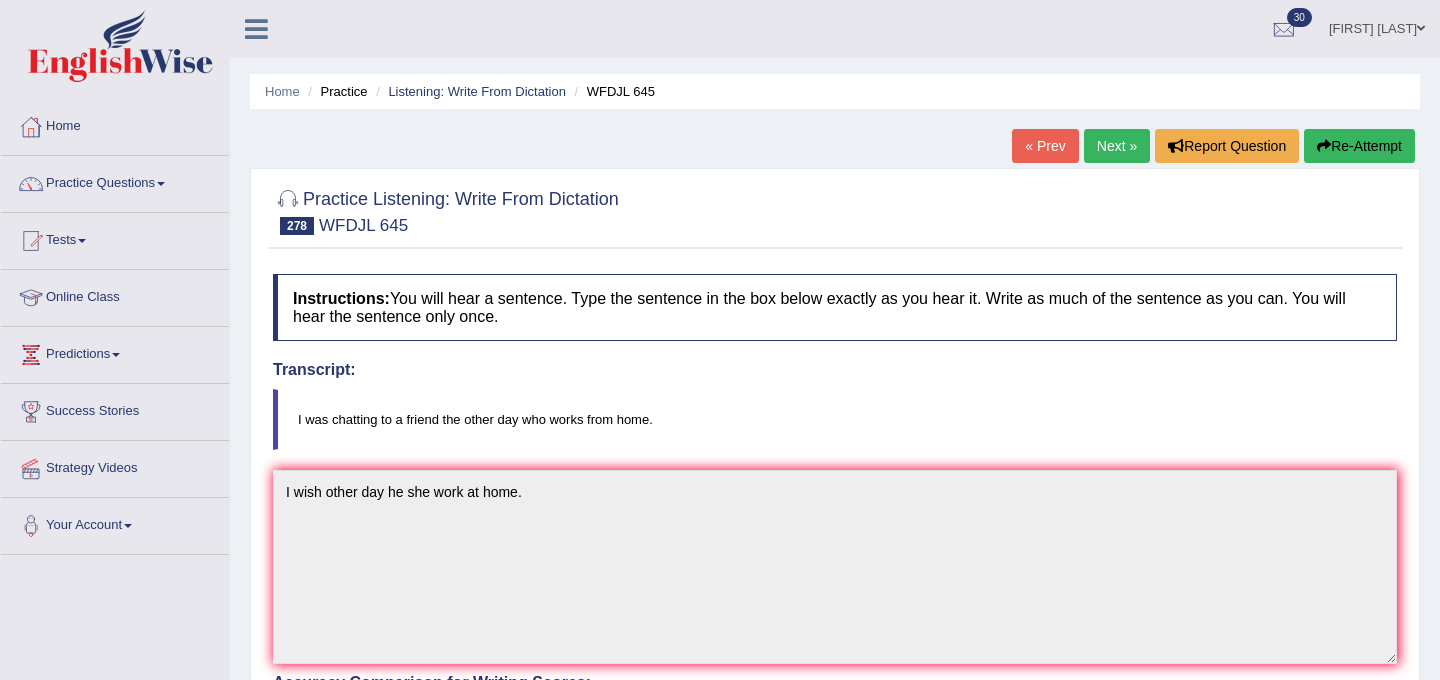 click on "Next »" at bounding box center [1117, 146] 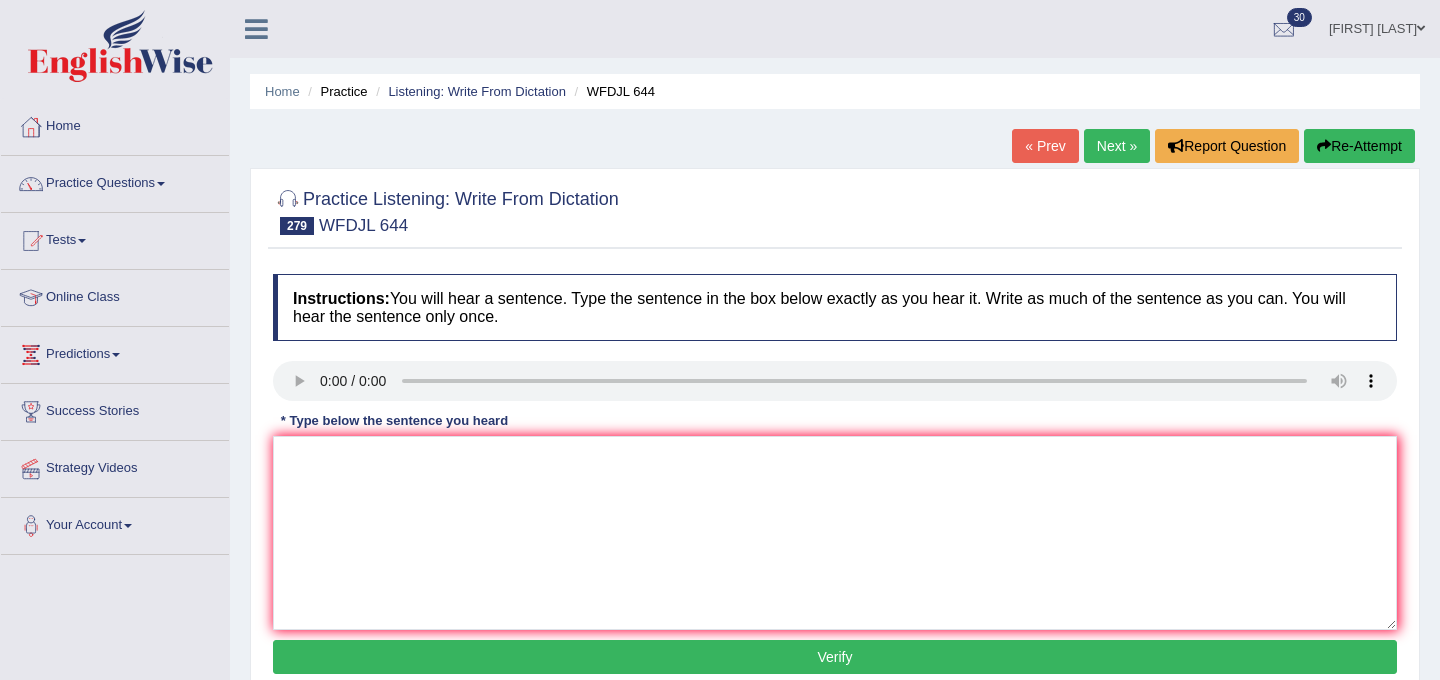 scroll, scrollTop: 0, scrollLeft: 0, axis: both 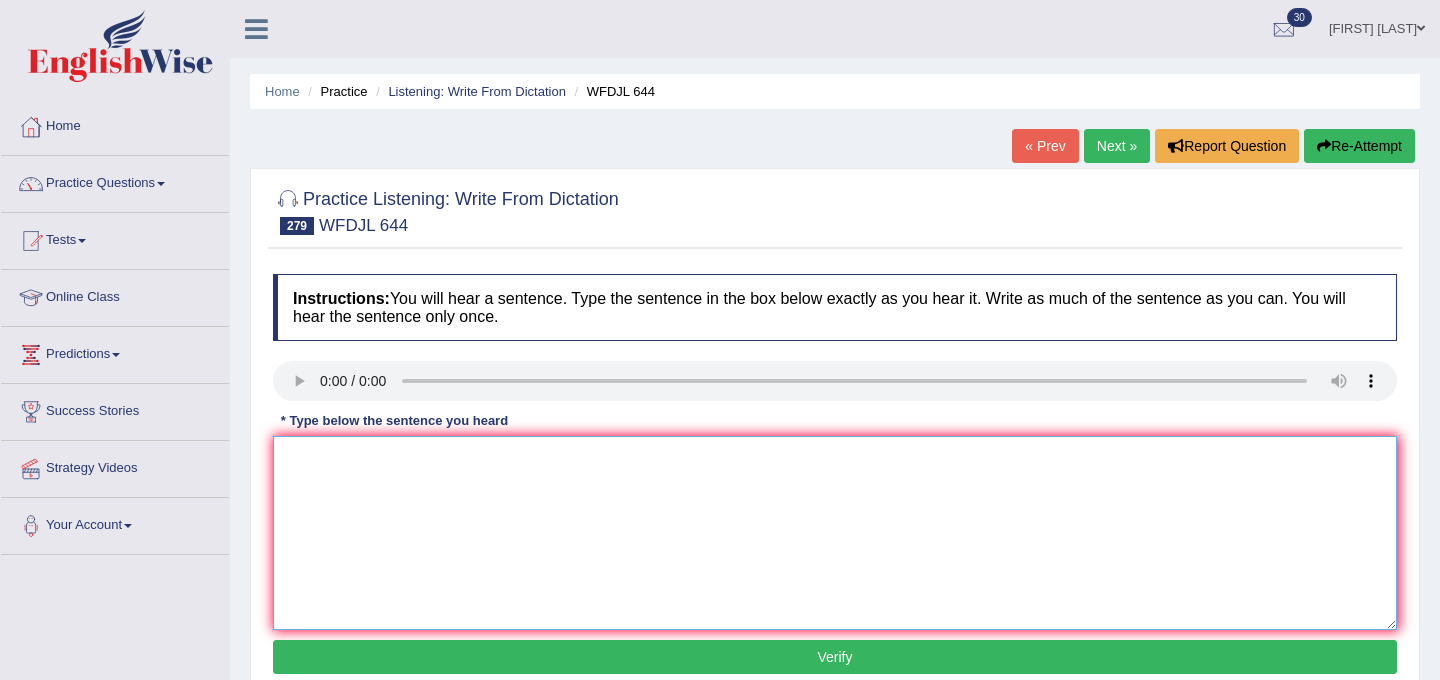 click at bounding box center (835, 533) 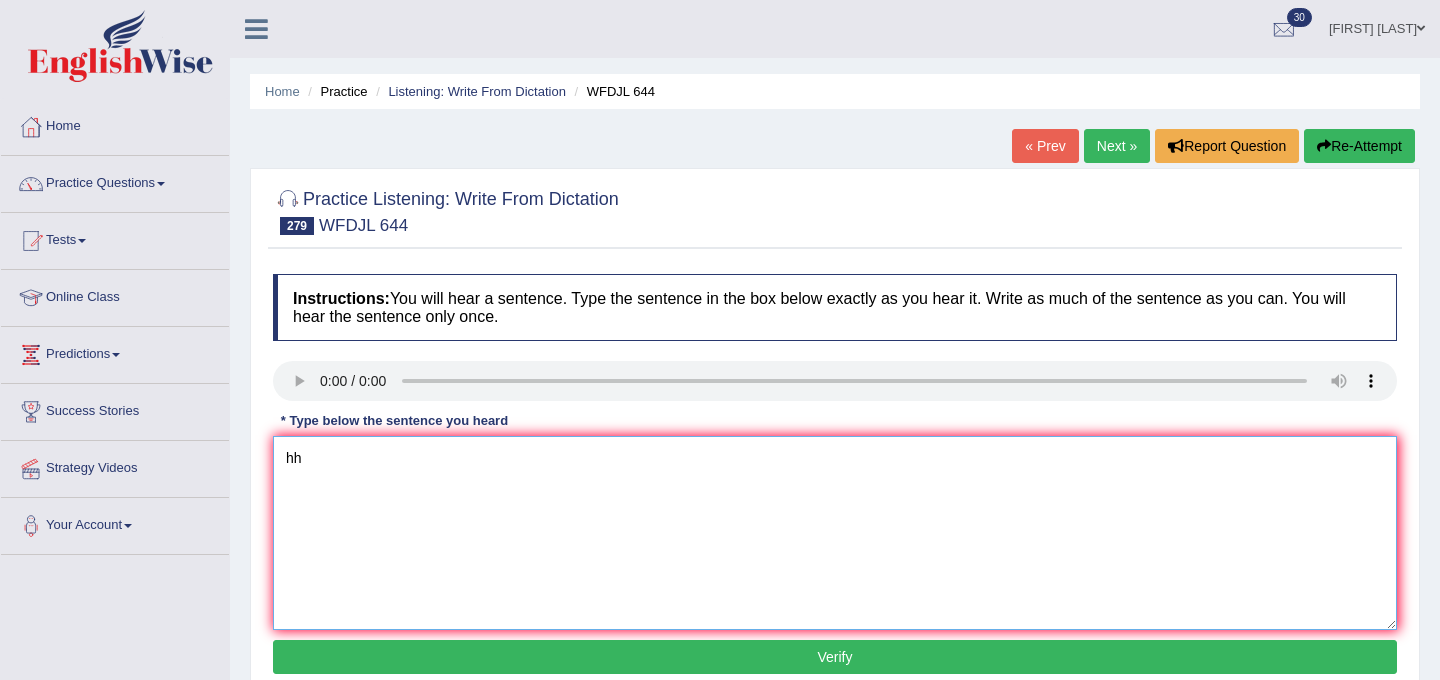 type on "hh" 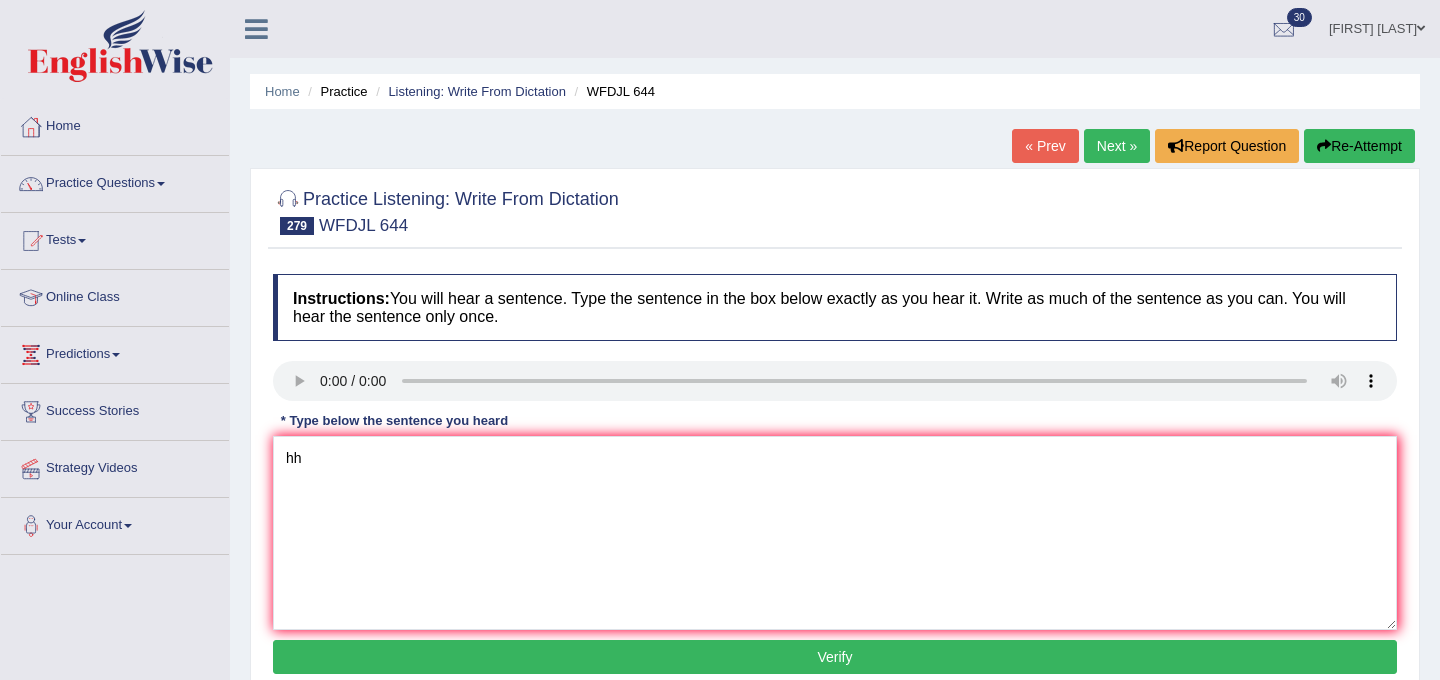 click on "Verify" at bounding box center [835, 657] 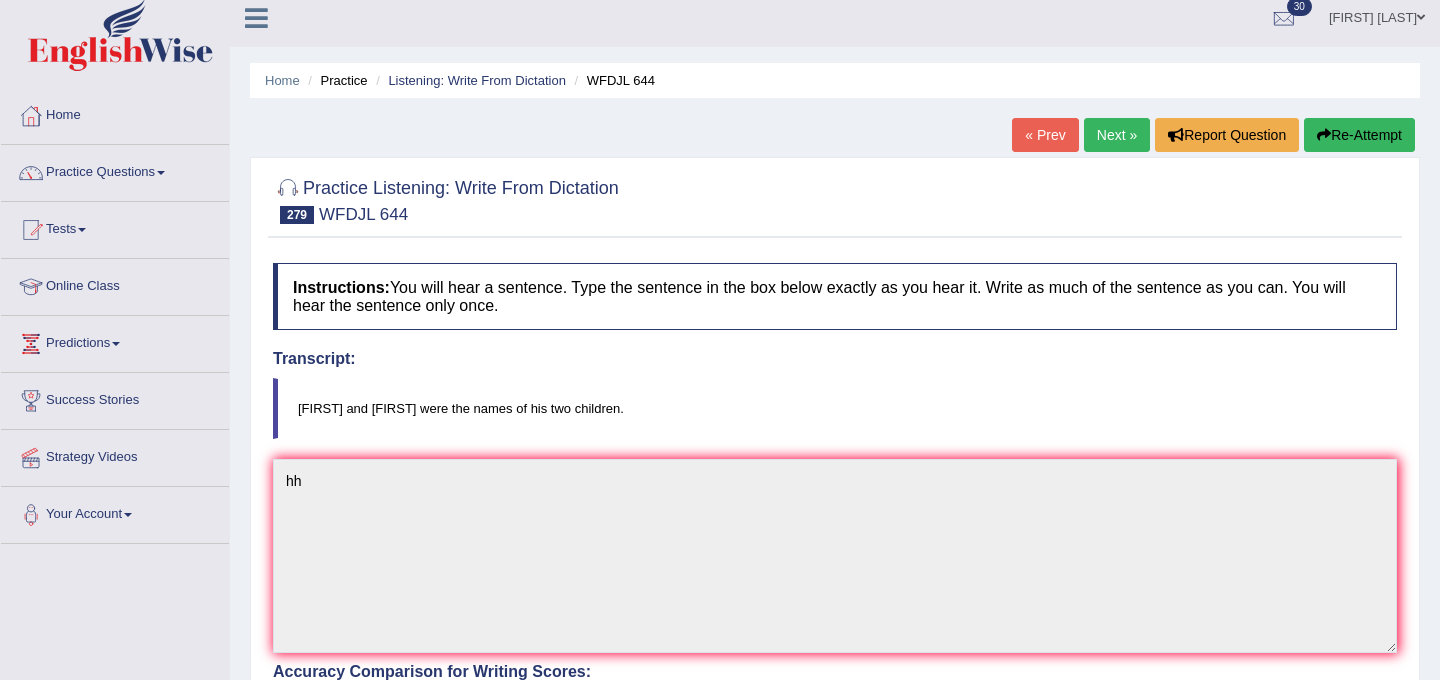 scroll, scrollTop: 0, scrollLeft: 0, axis: both 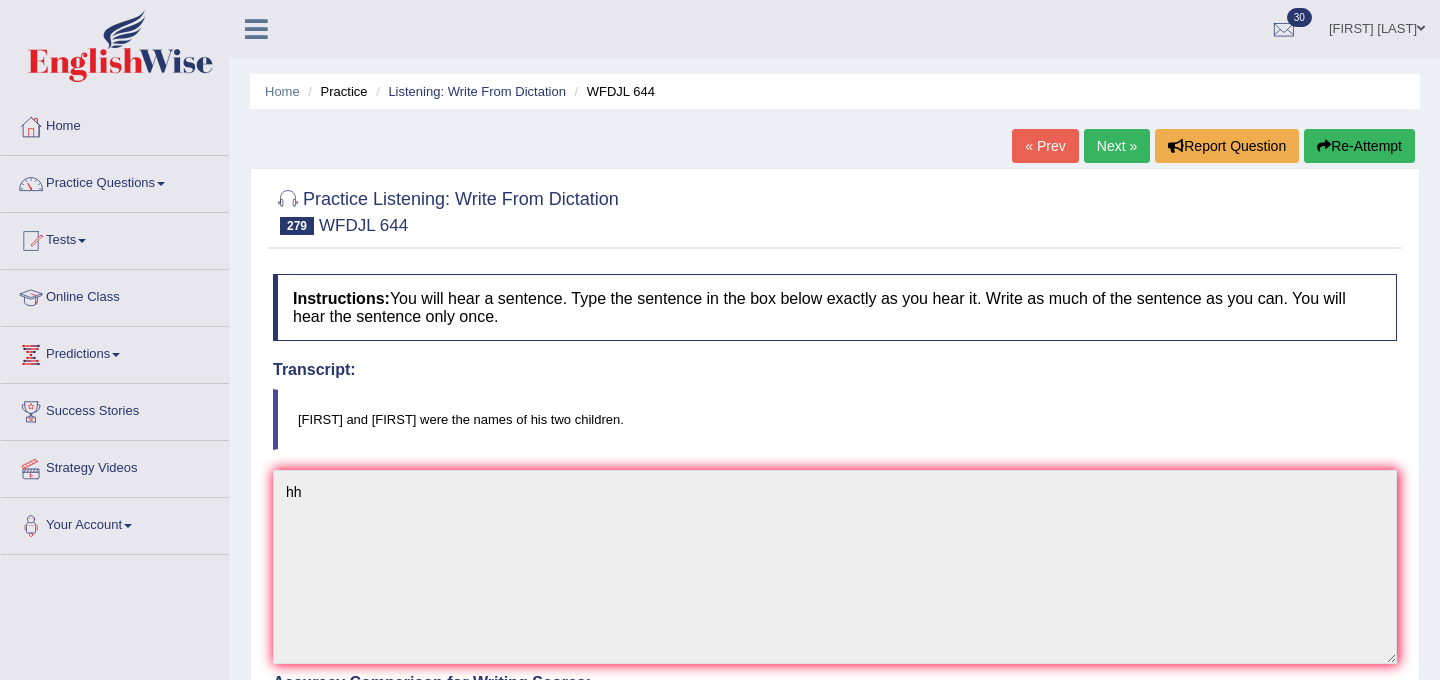 click on "Next »" at bounding box center (1117, 146) 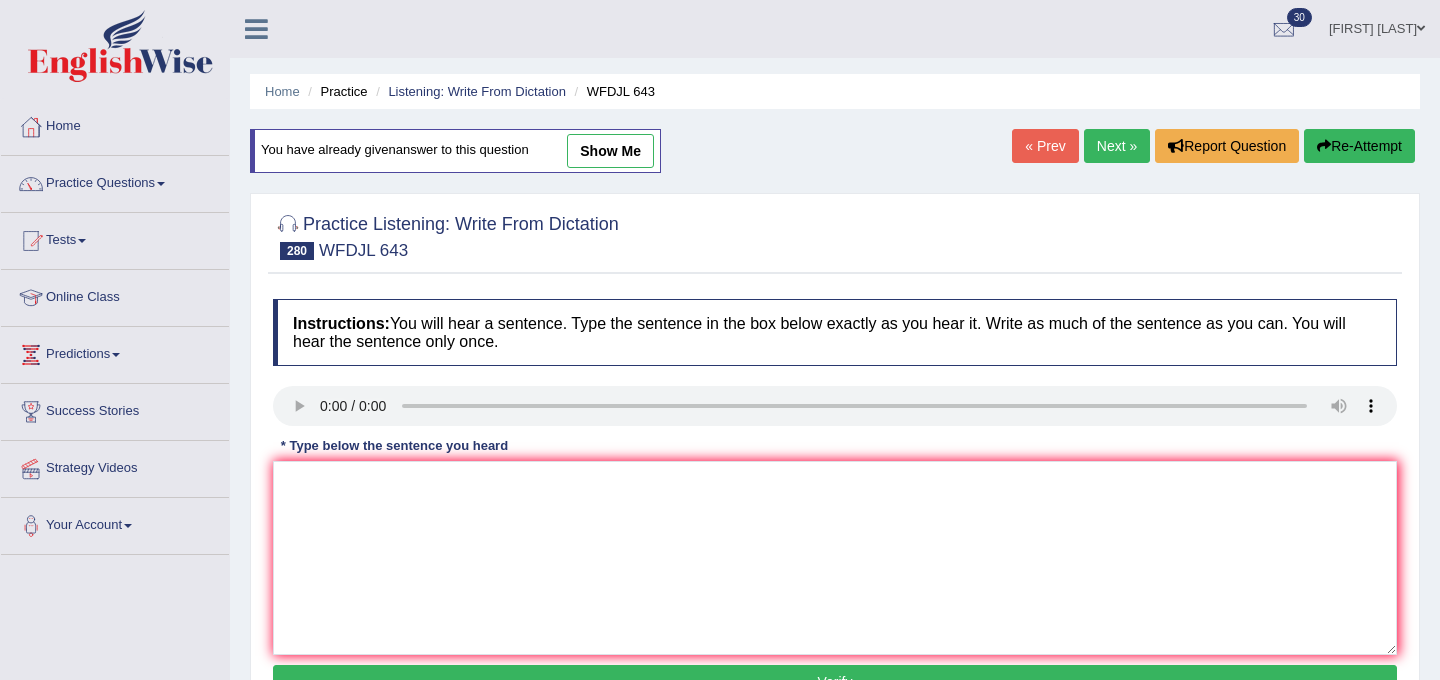 scroll, scrollTop: 0, scrollLeft: 0, axis: both 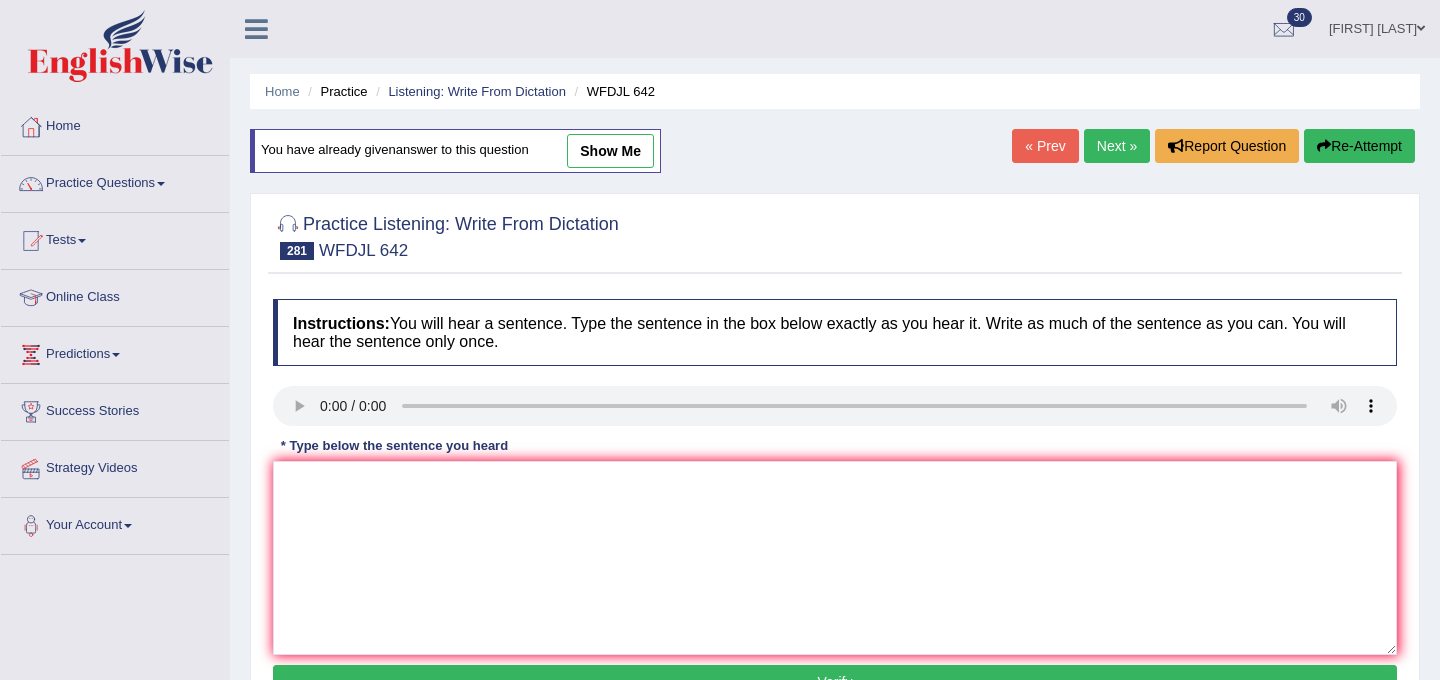 click on "Next »" at bounding box center (1117, 146) 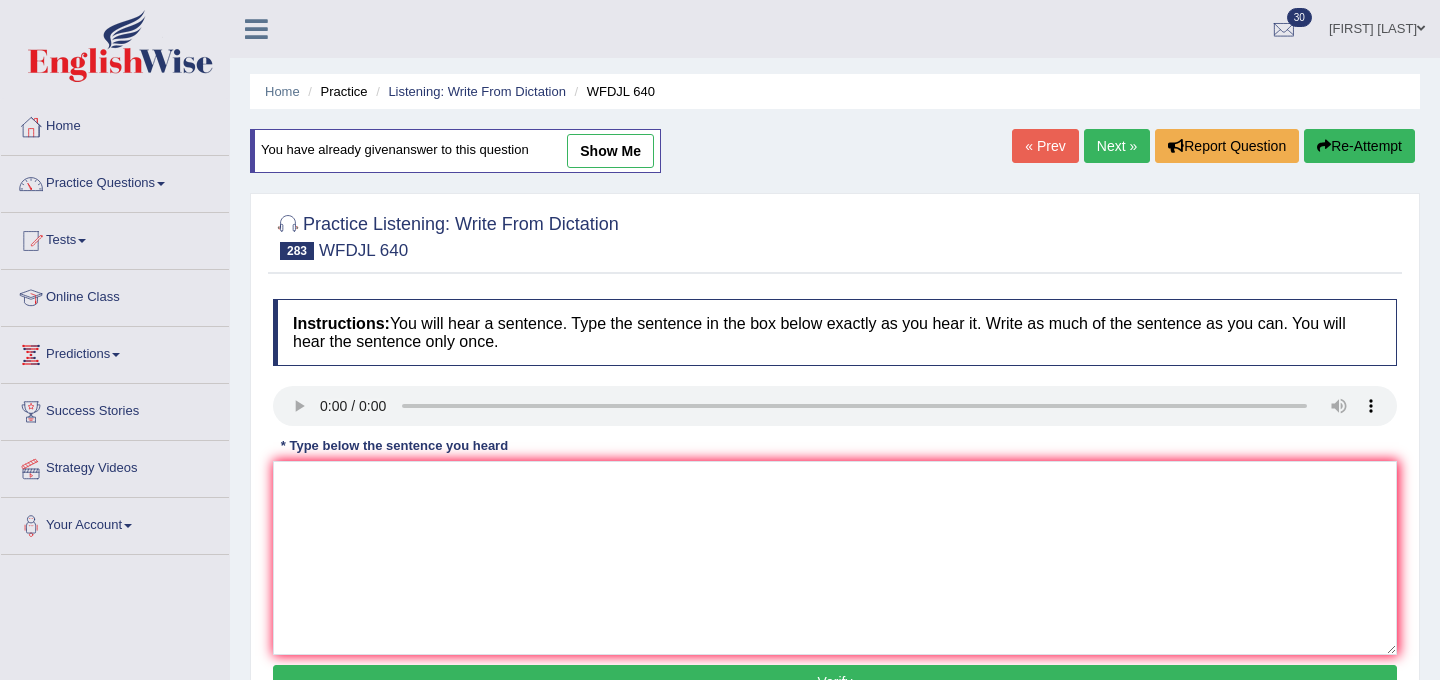scroll, scrollTop: 0, scrollLeft: 0, axis: both 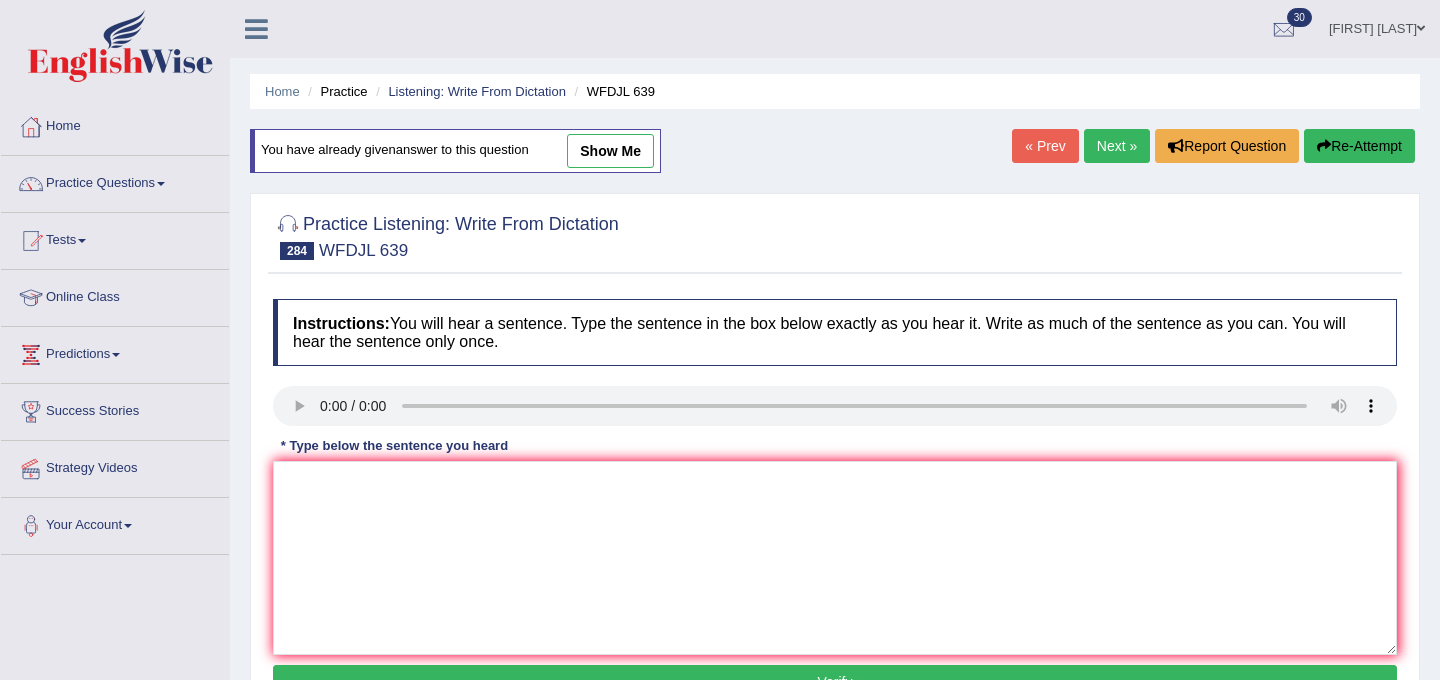 click on "Next »" at bounding box center [1117, 146] 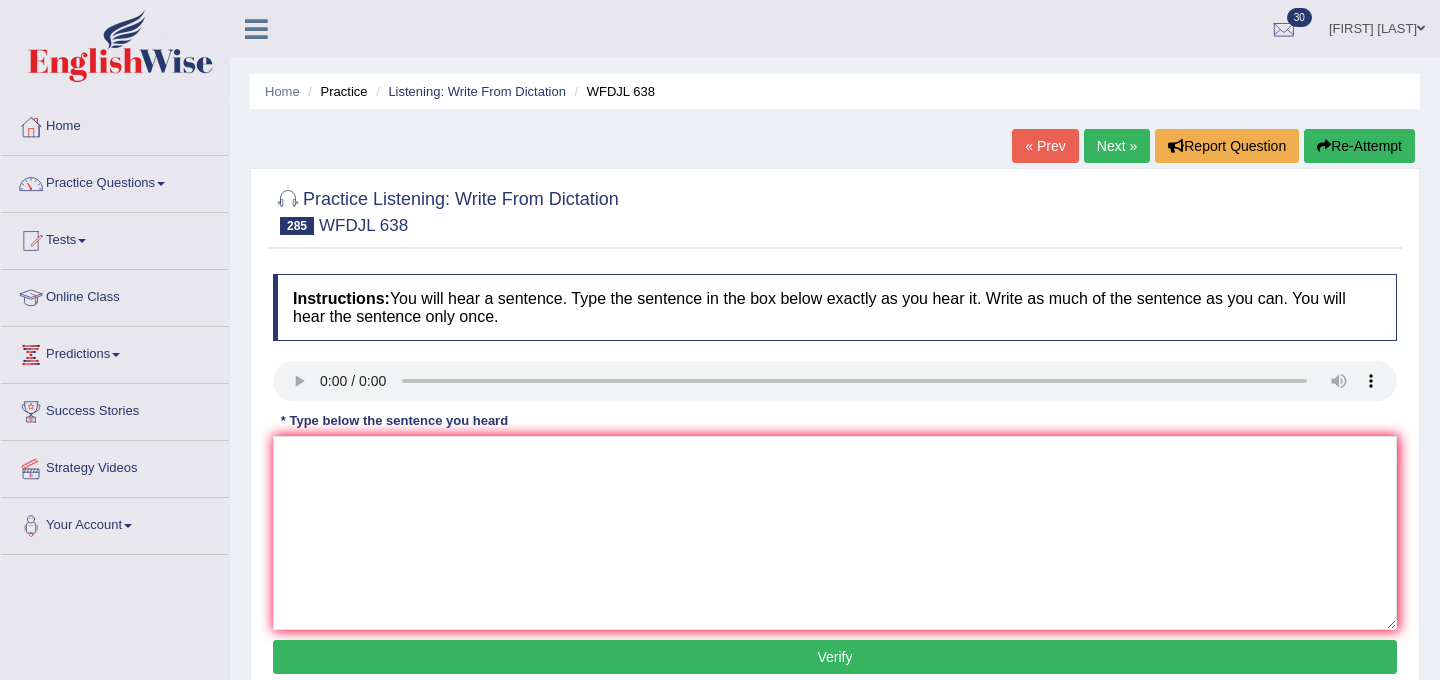 scroll, scrollTop: 0, scrollLeft: 0, axis: both 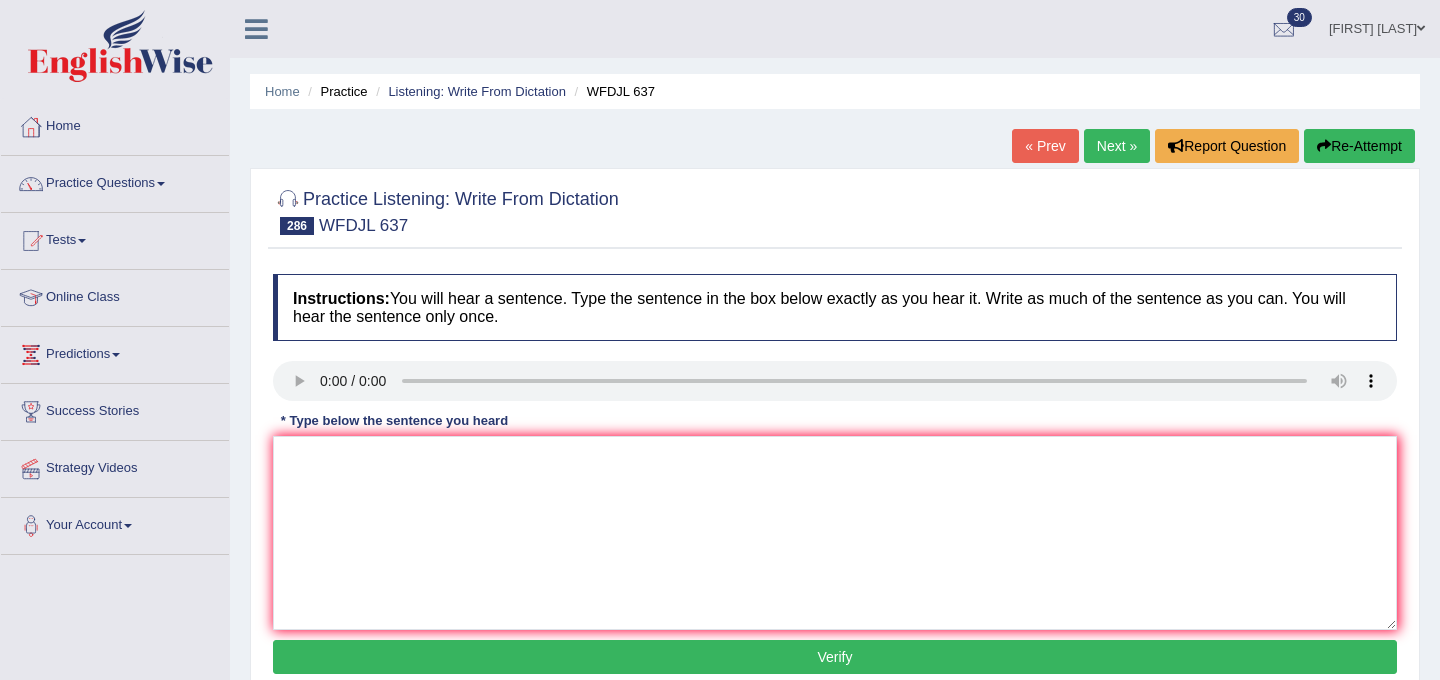 click on "Next »" at bounding box center [1117, 146] 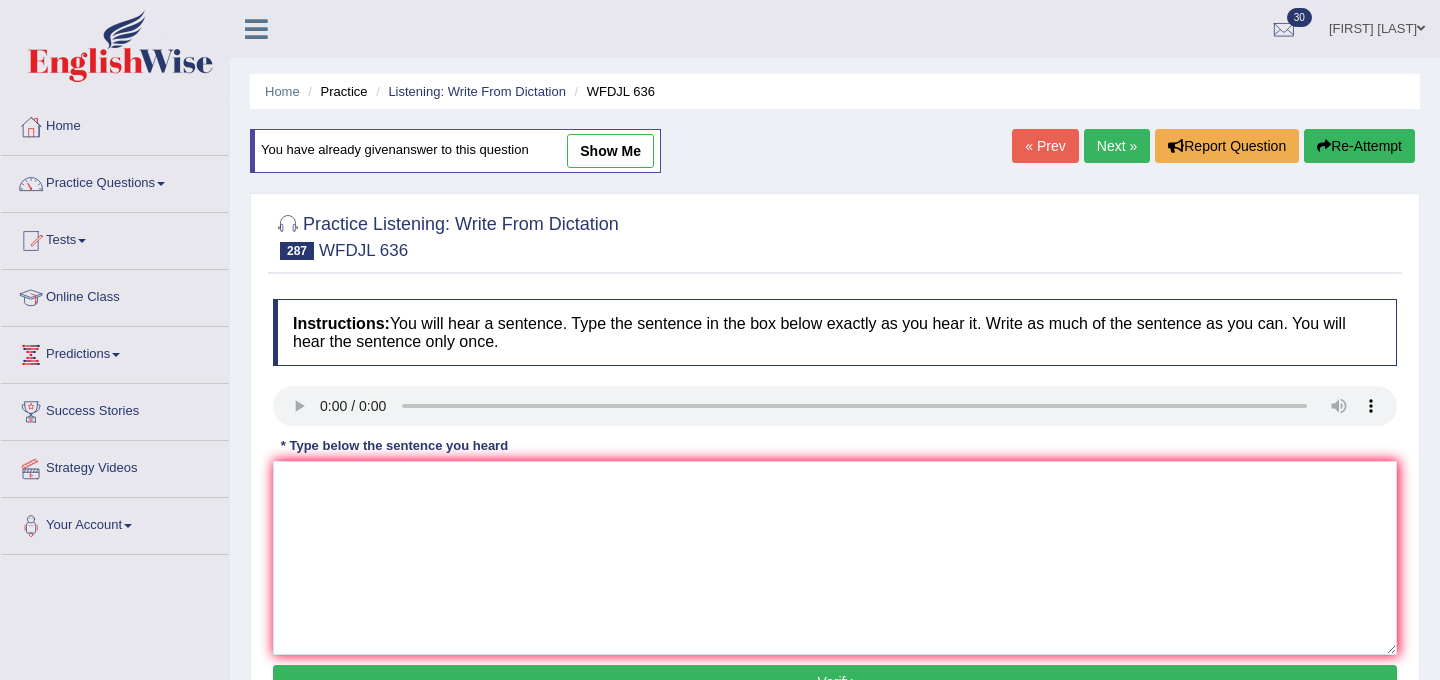scroll, scrollTop: 0, scrollLeft: 0, axis: both 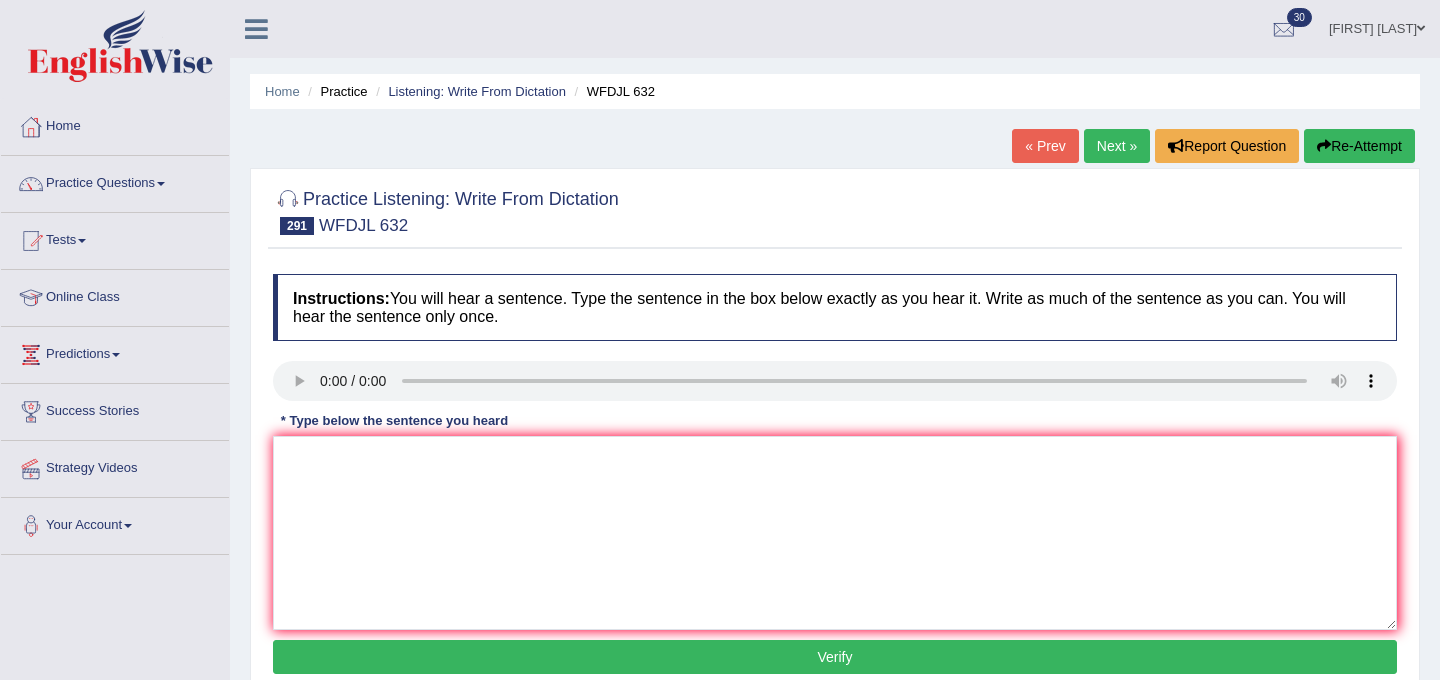 click on "Next »" at bounding box center (1117, 146) 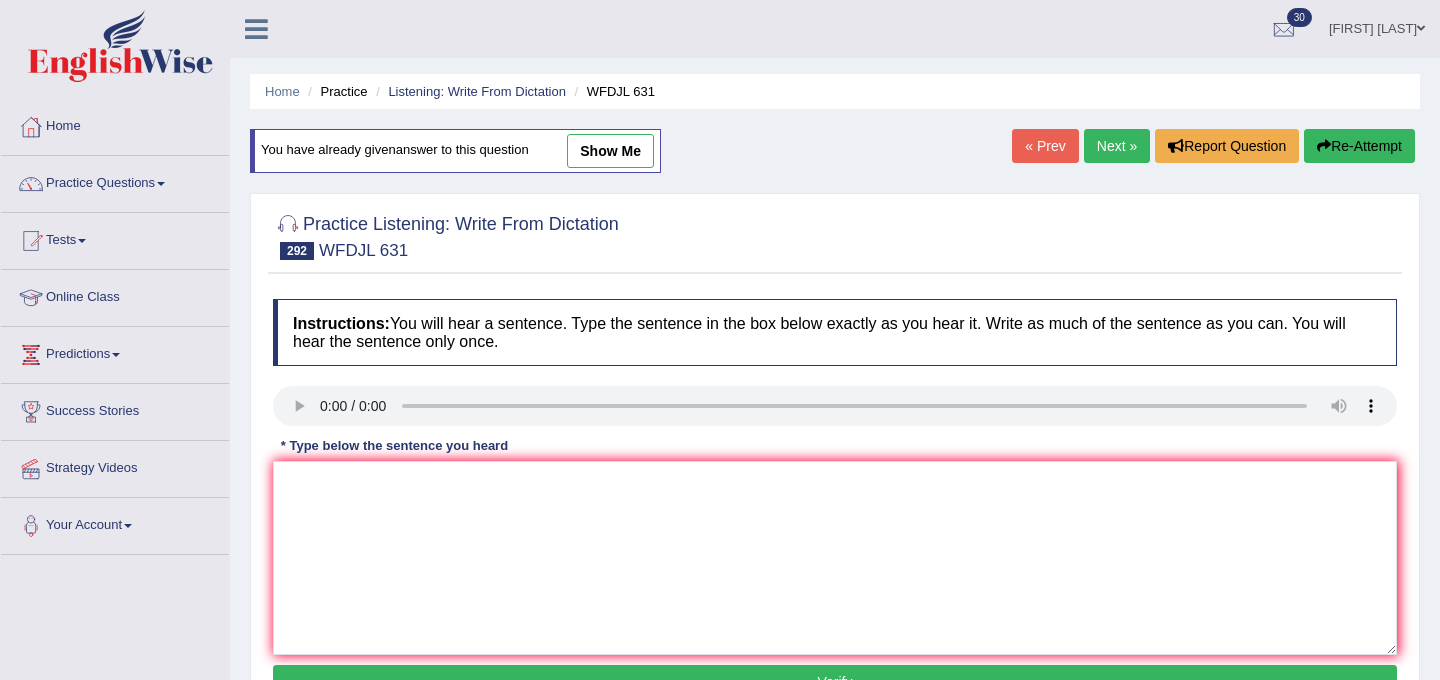 scroll, scrollTop: 0, scrollLeft: 0, axis: both 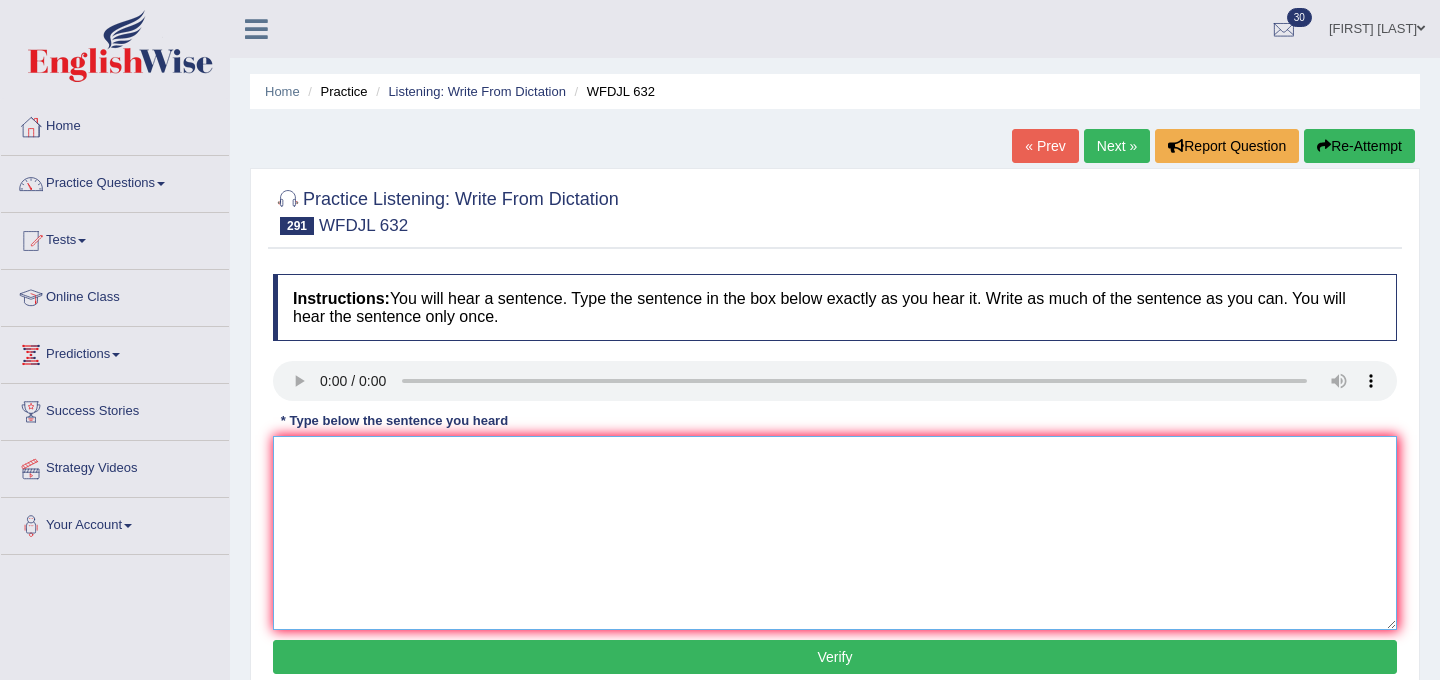 click at bounding box center (835, 533) 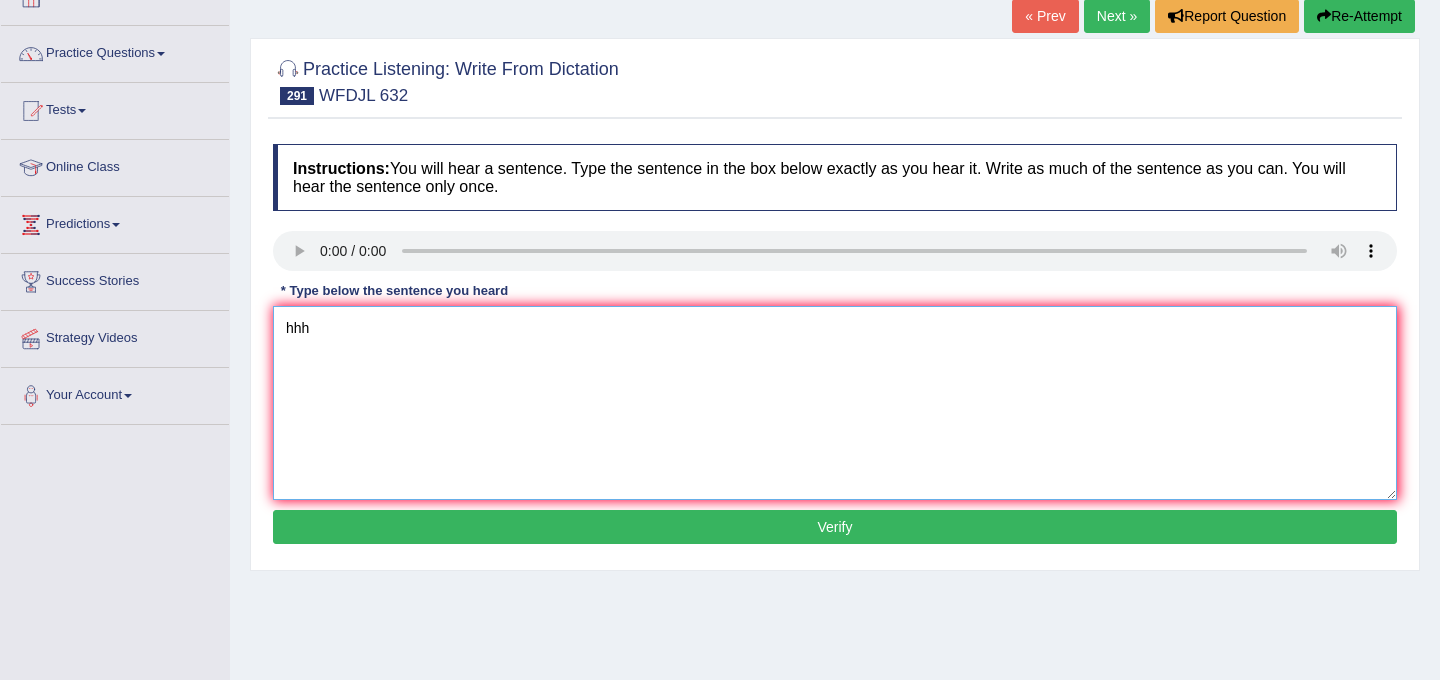 scroll, scrollTop: 138, scrollLeft: 0, axis: vertical 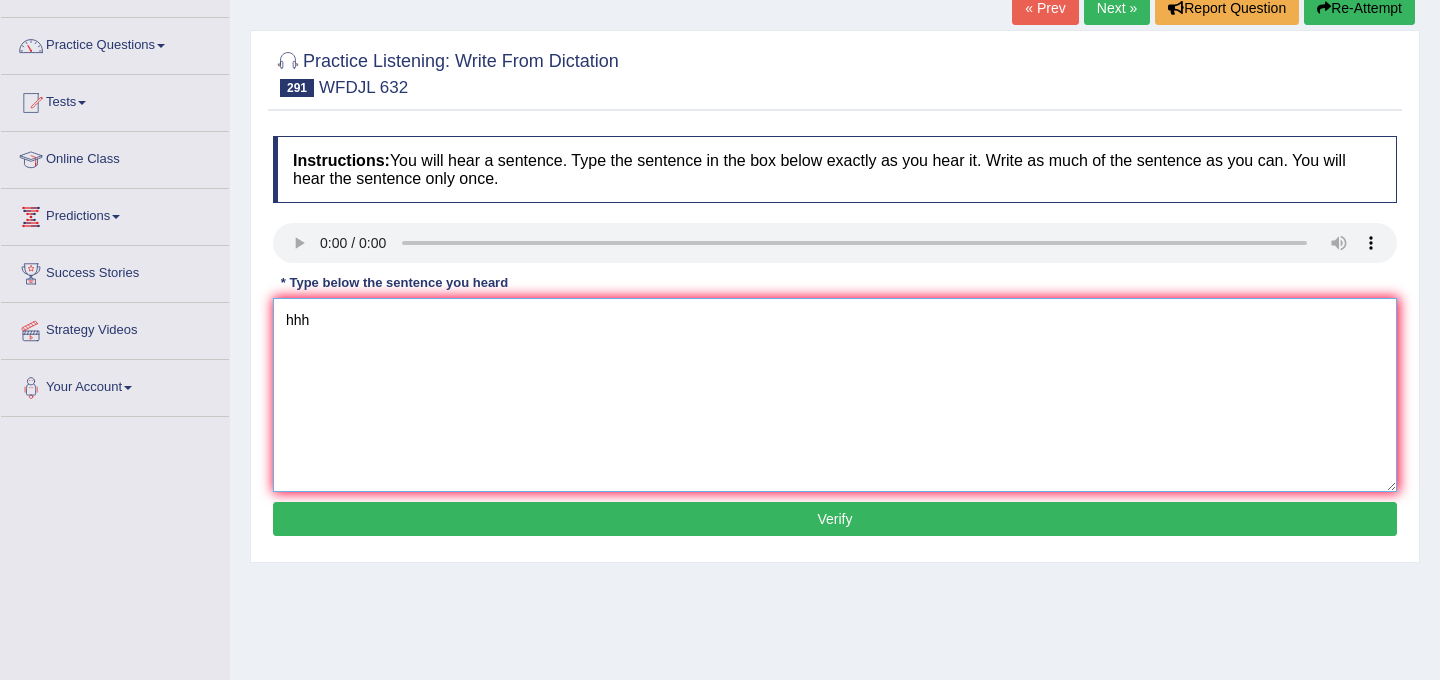 type on "hhh" 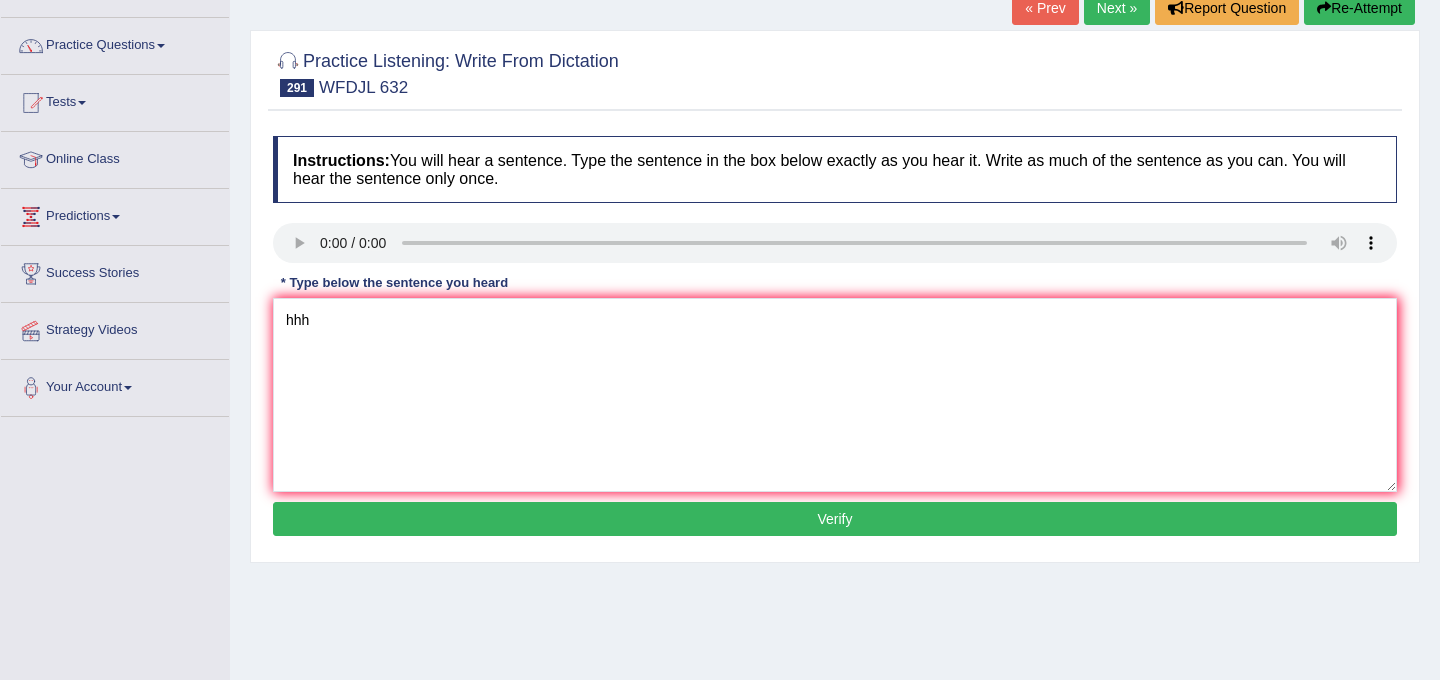 click on "Verify" at bounding box center [835, 519] 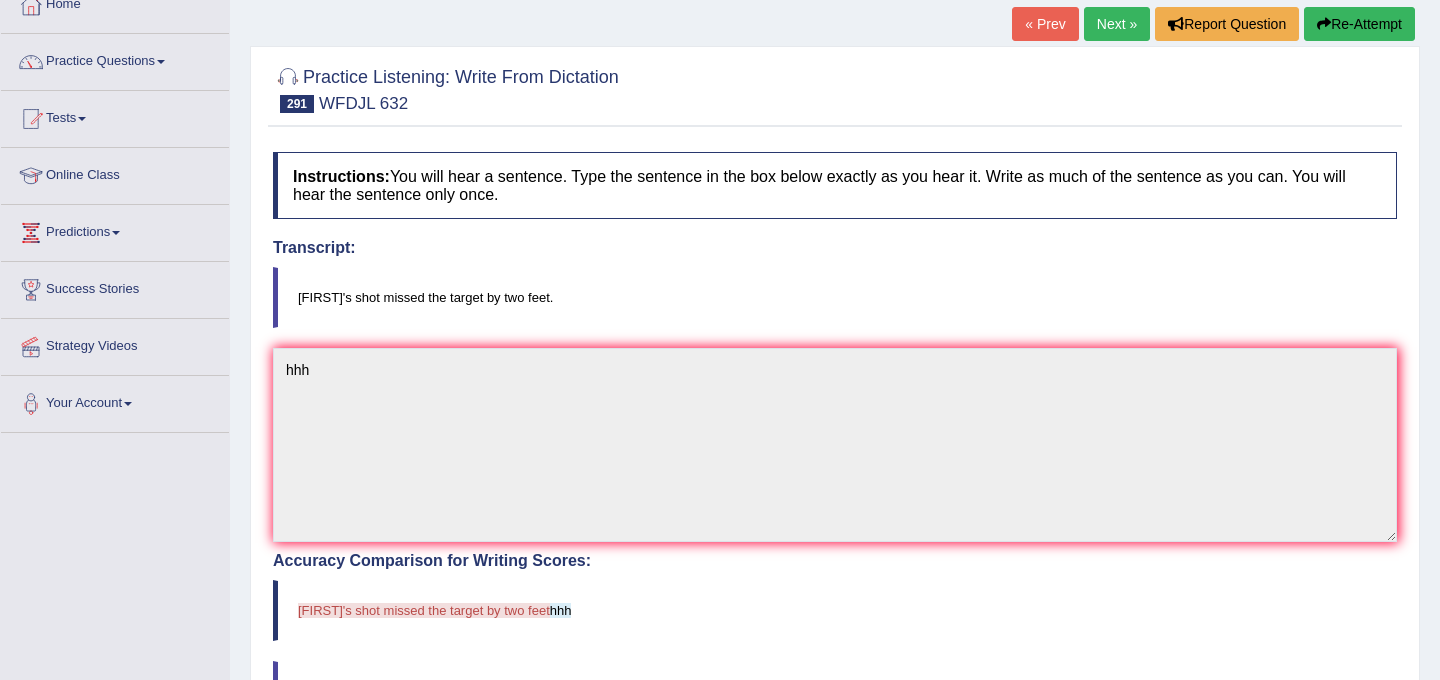 scroll, scrollTop: 115, scrollLeft: 0, axis: vertical 